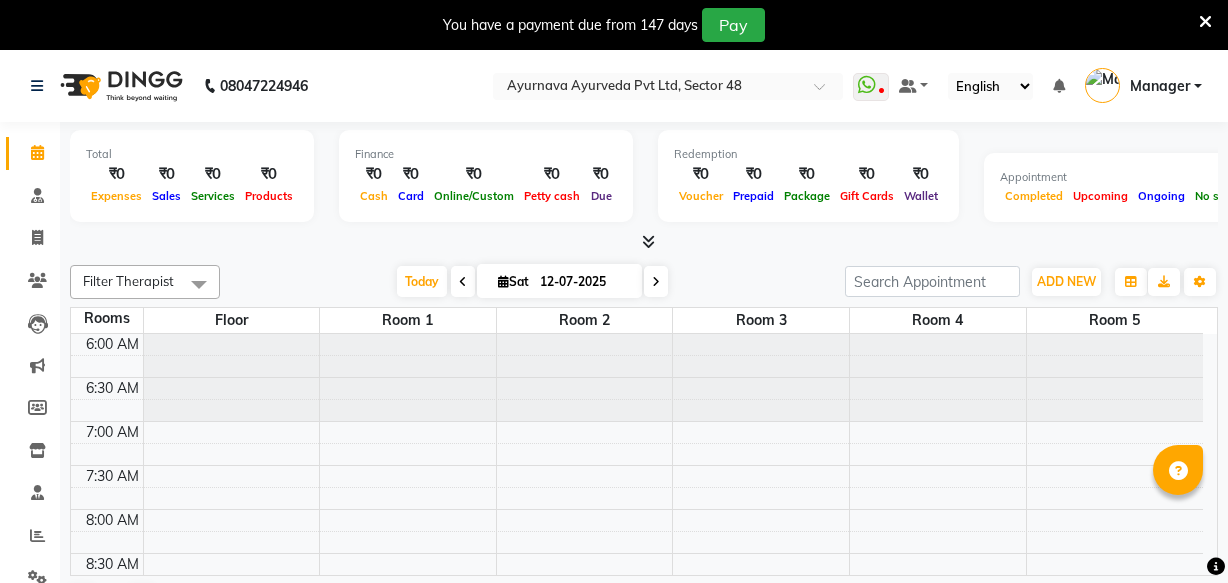 scroll, scrollTop: 0, scrollLeft: 0, axis: both 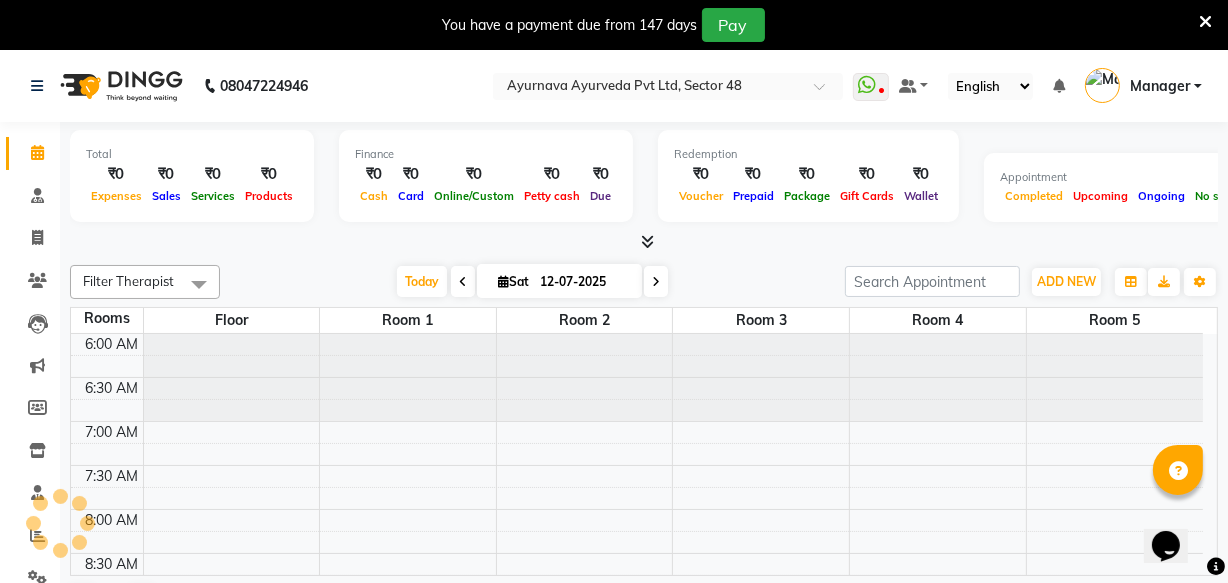 click at bounding box center [656, 282] 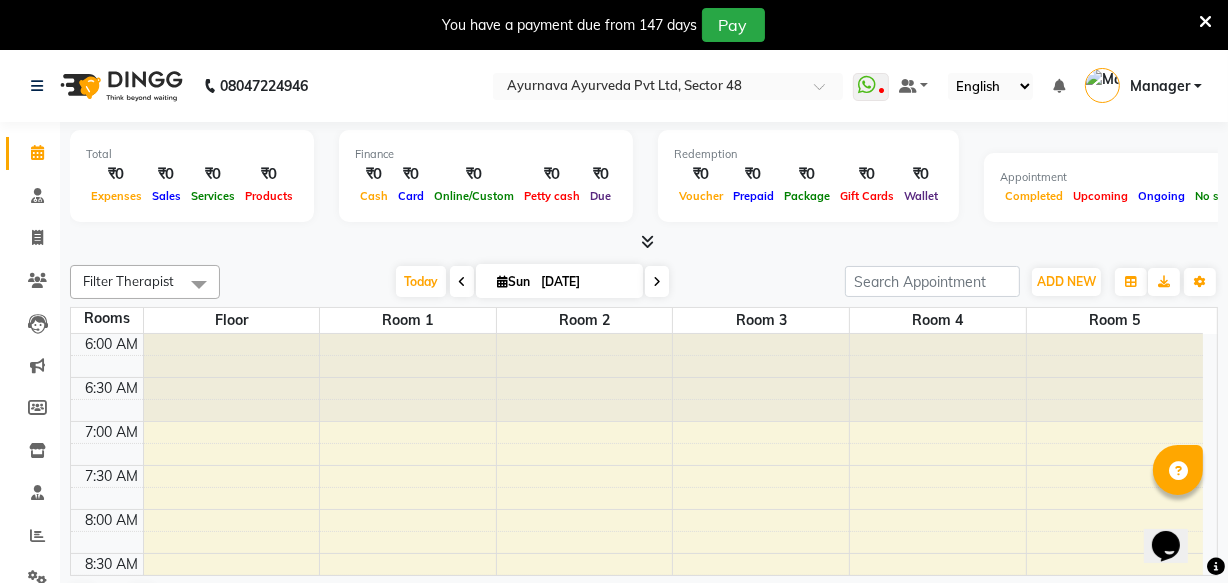 scroll, scrollTop: 90, scrollLeft: 0, axis: vertical 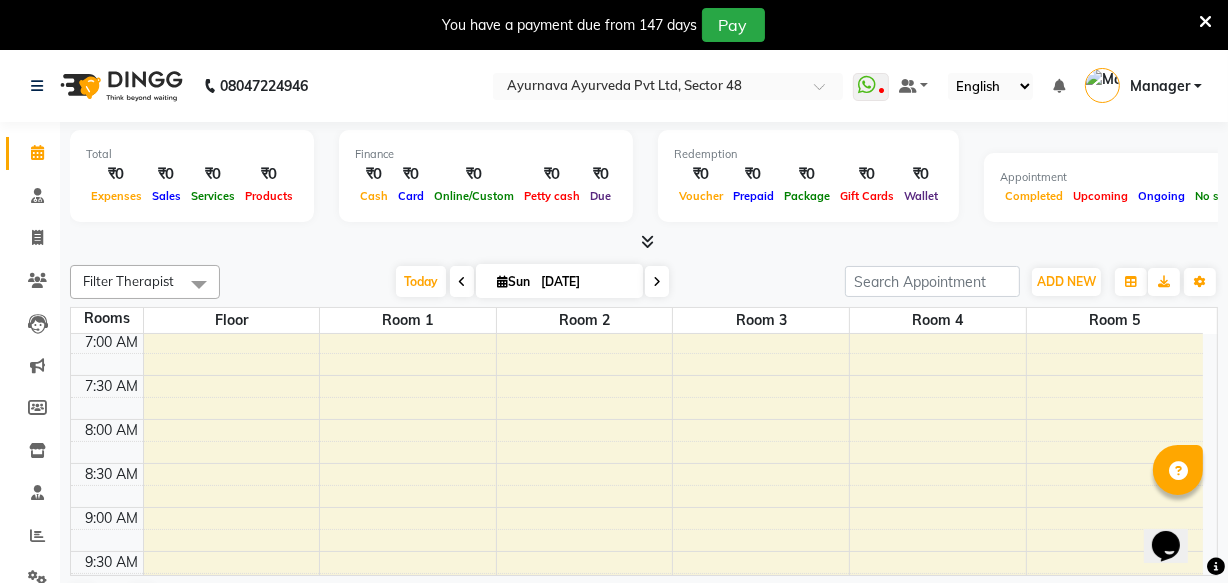 click on "6:00 AM 6:30 AM 7:00 AM 7:30 AM 8:00 AM 8:30 AM 9:00 AM 9:30 AM 10:00 AM 10:30 AM 11:00 AM 11:30 AM 12:00 PM 12:30 PM 1:00 PM 1:30 PM 2:00 PM 2:30 PM 3:00 PM 3:30 PM 4:00 PM 4:30 PM 5:00 PM 5:30 PM 6:00 PM 6:30 PM 7:00 PM 7:30 PM 8:00 PM 8:30 PM" at bounding box center (637, 903) 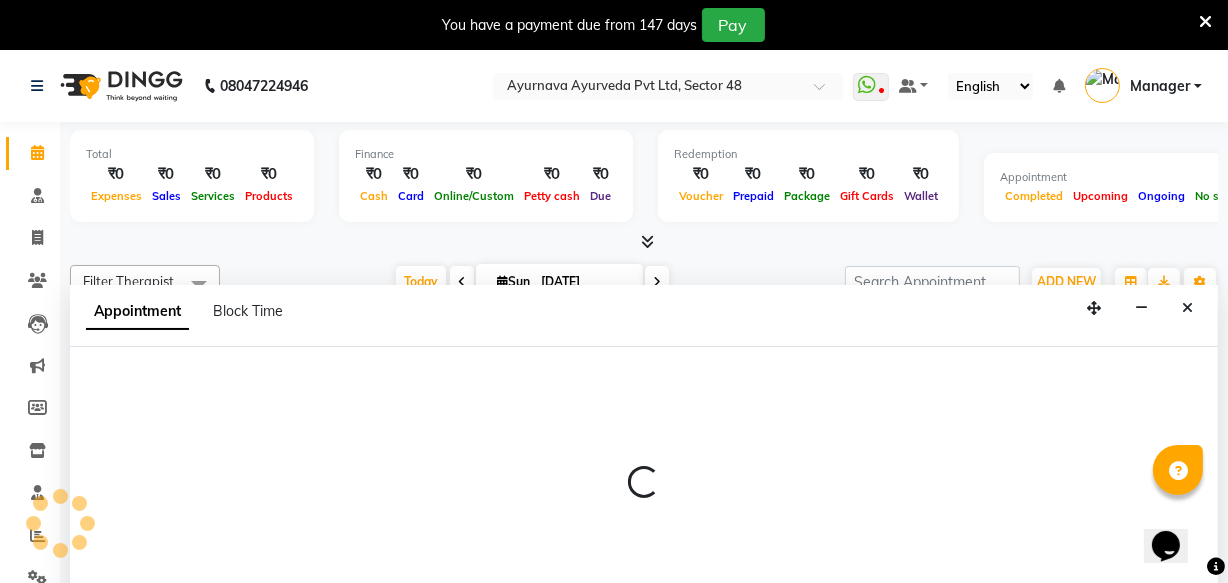 scroll, scrollTop: 50, scrollLeft: 0, axis: vertical 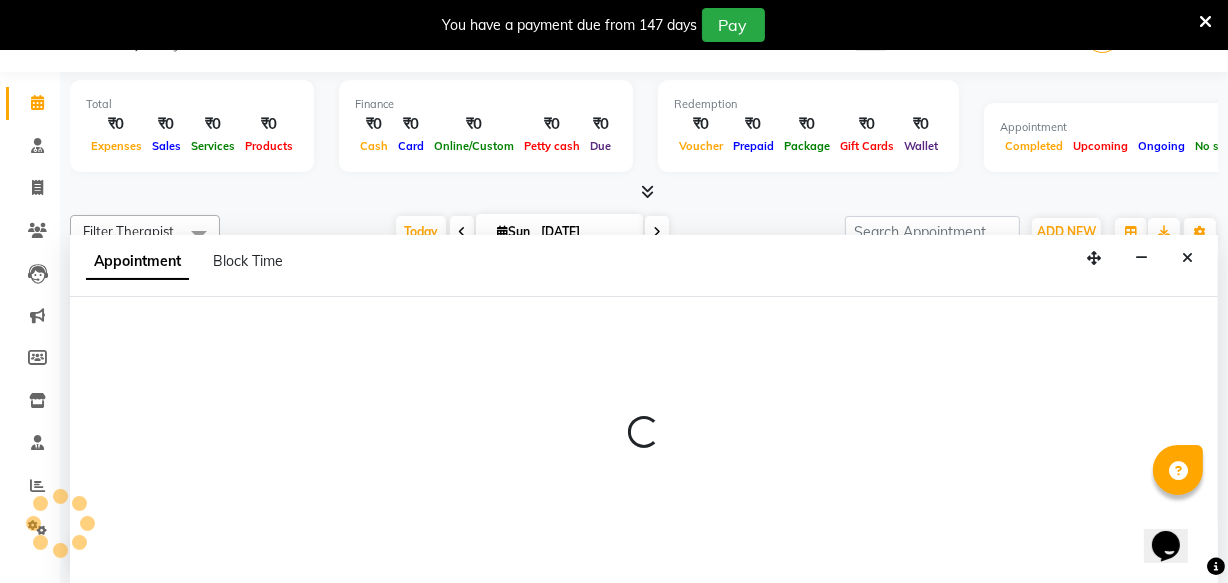 select on "480" 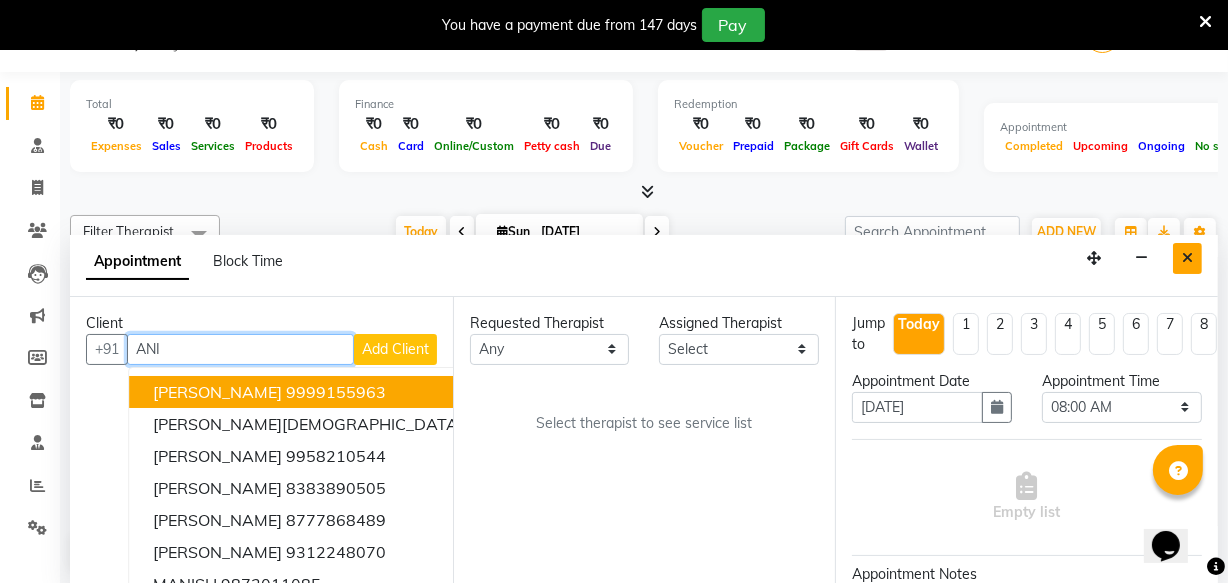type on "ANI" 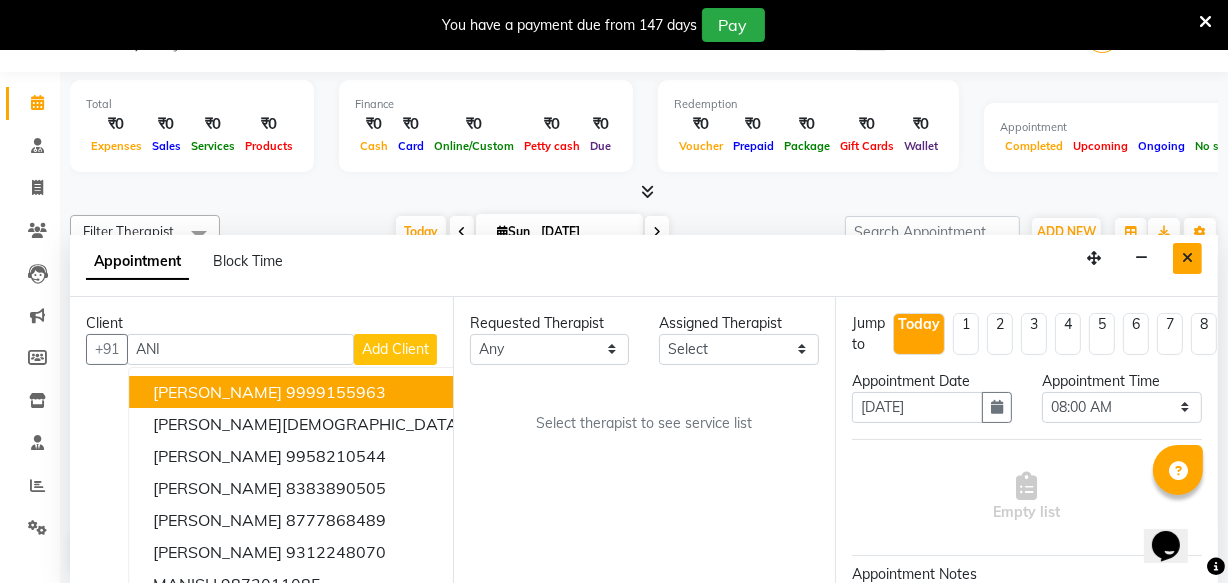 click at bounding box center [1187, 258] 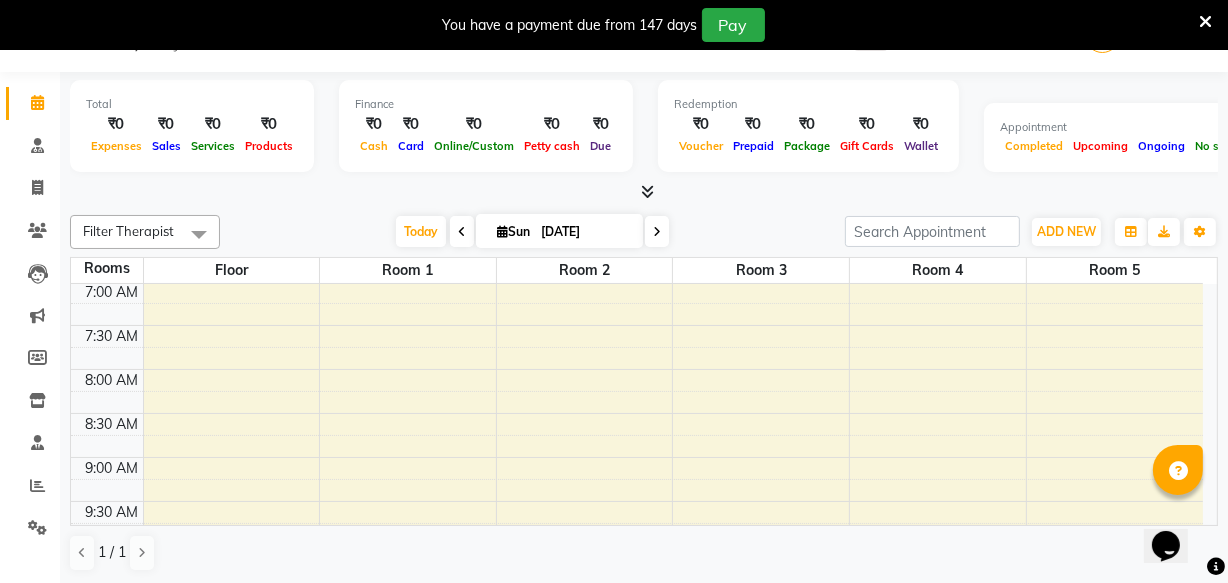 click on "6:00 AM 6:30 AM 7:00 AM 7:30 AM 8:00 AM 8:30 AM 9:00 AM 9:30 AM 10:00 AM 10:30 AM 11:00 AM 11:30 AM 12:00 PM 12:30 PM 1:00 PM 1:30 PM 2:00 PM 2:30 PM 3:00 PM 3:30 PM 4:00 PM 4:30 PM 5:00 PM 5:30 PM 6:00 PM 6:30 PM 7:00 PM 7:30 PM 8:00 PM 8:30 PM" at bounding box center (637, 853) 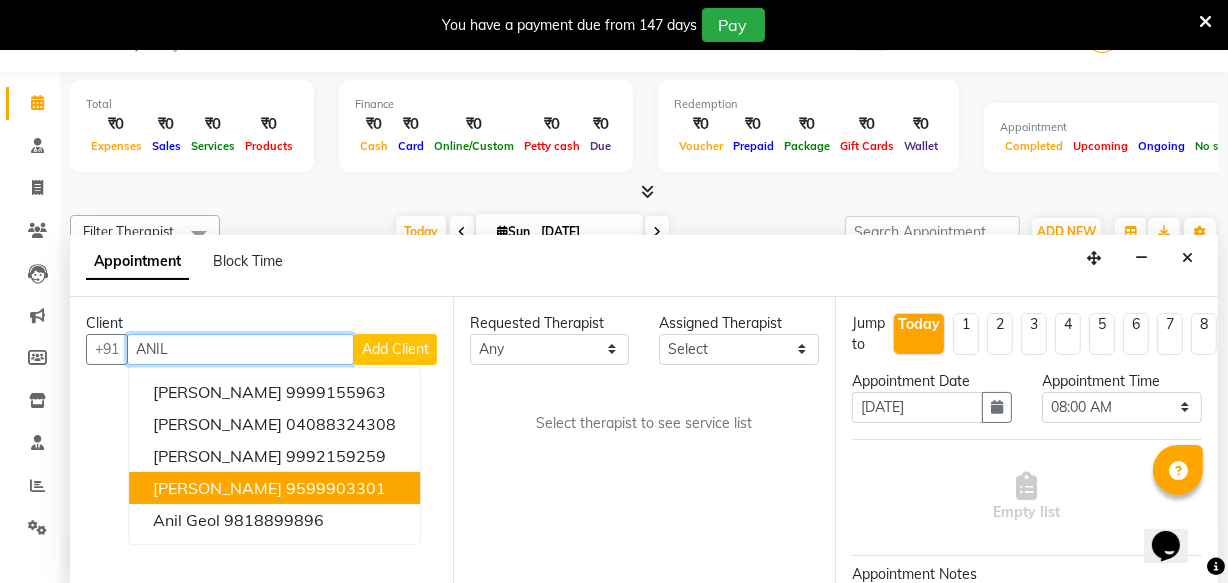 click on "[PERSON_NAME]  9599903301" at bounding box center [274, 488] 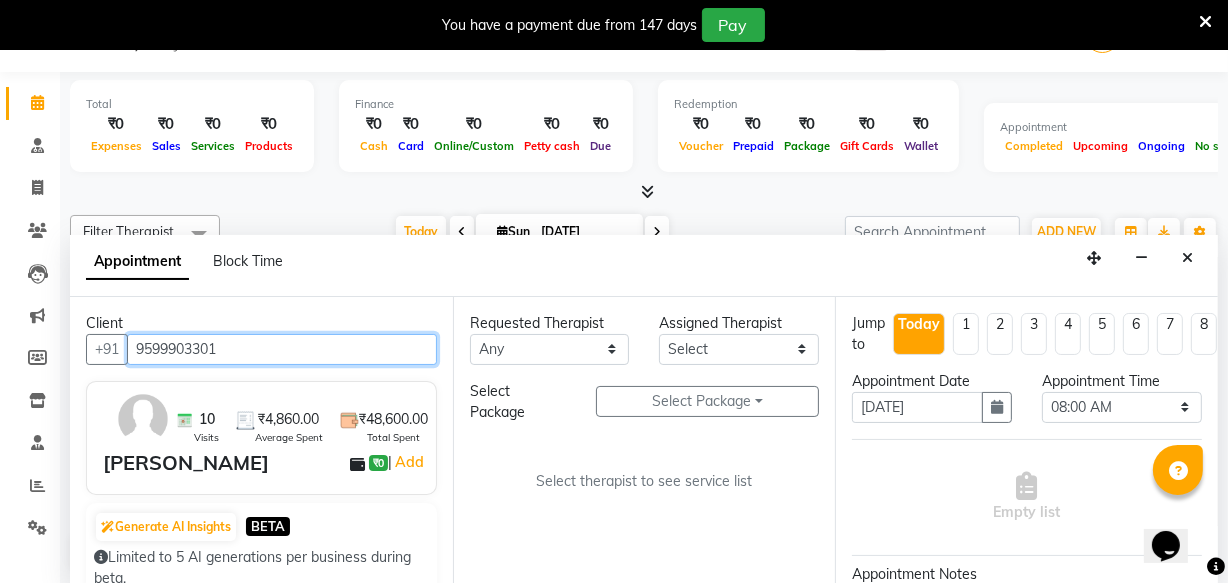 type on "9599903301" 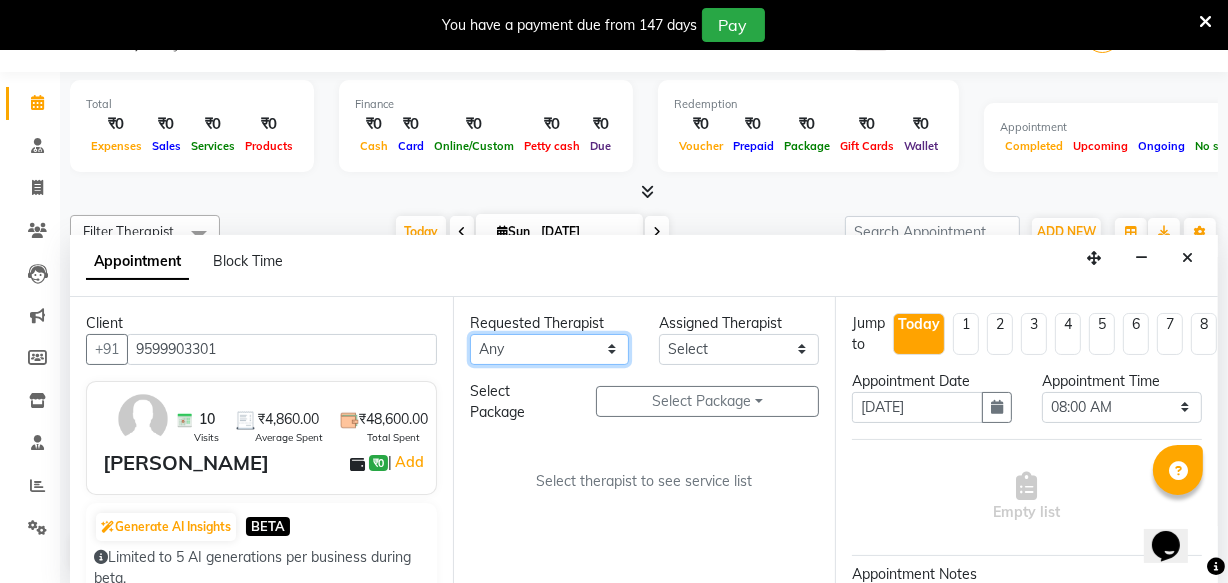 click on "Any [PERSON_NAME] [PERSON_NAME] V P [PERSON_NAME] [PERSON_NAME] [PERSON_NAME] [PERSON_NAME] [PERSON_NAME]  Dr [PERSON_NAME] DR [PERSON_NAME] [PERSON_NAME] Dr [PERSON_NAME] R [PERSON_NAME] [PERSON_NAME] Nijo [PERSON_NAME] [PERSON_NAME] radha Rasmi O S [PERSON_NAME] [PERSON_NAME] [PERSON_NAME] [PERSON_NAME] M [PERSON_NAME] [PERSON_NAME] Mon [PERSON_NAME] [PERSON_NAME]   [PERSON_NAME]   [PERSON_NAME]" at bounding box center [550, 349] 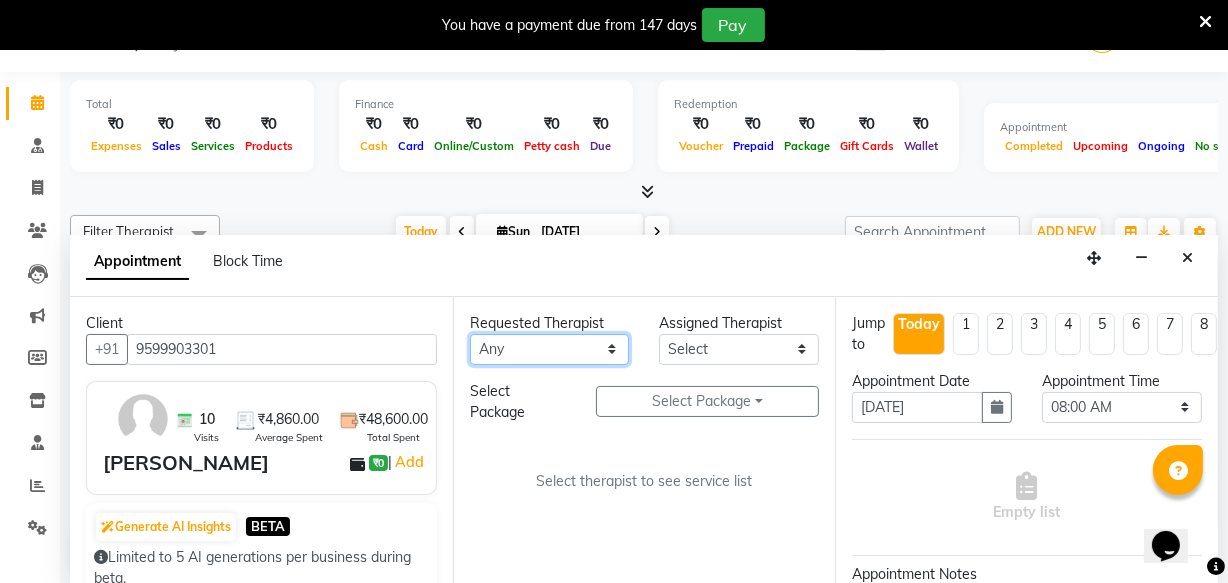 select on "46183" 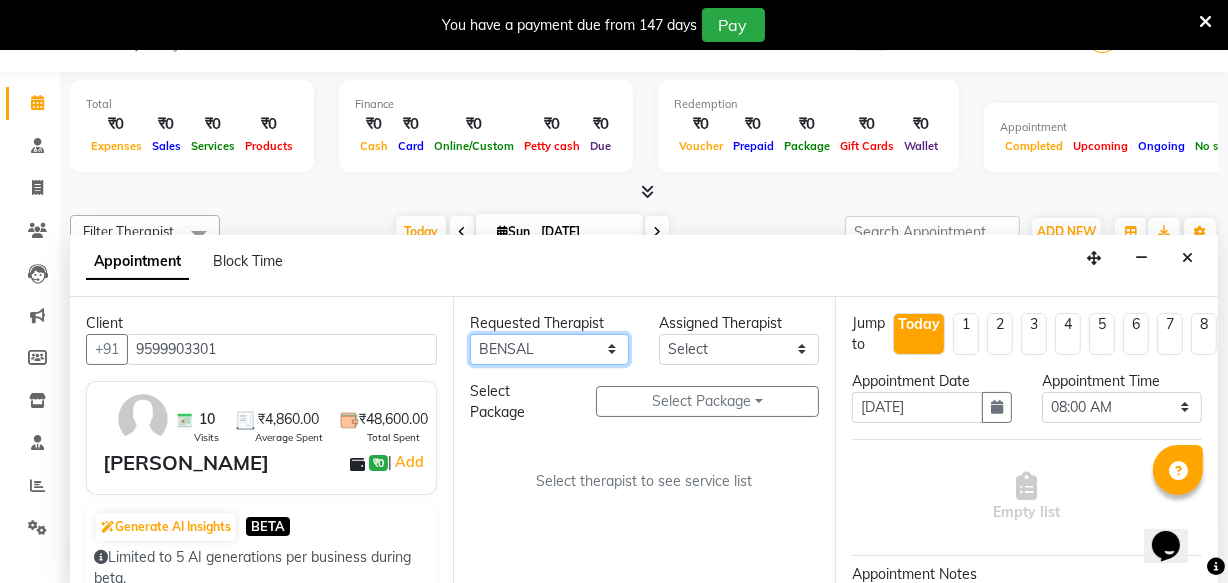 click on "Any [PERSON_NAME] [PERSON_NAME] V P [PERSON_NAME] [PERSON_NAME] [PERSON_NAME] [PERSON_NAME] [PERSON_NAME]  Dr [PERSON_NAME] DR [PERSON_NAME] [PERSON_NAME] Dr [PERSON_NAME] R [PERSON_NAME] [PERSON_NAME] Nijo [PERSON_NAME] [PERSON_NAME] radha Rasmi O S [PERSON_NAME] [PERSON_NAME] [PERSON_NAME] [PERSON_NAME] M [PERSON_NAME] [PERSON_NAME] Mon [PERSON_NAME] [PERSON_NAME]   [PERSON_NAME]   [PERSON_NAME]" at bounding box center (550, 349) 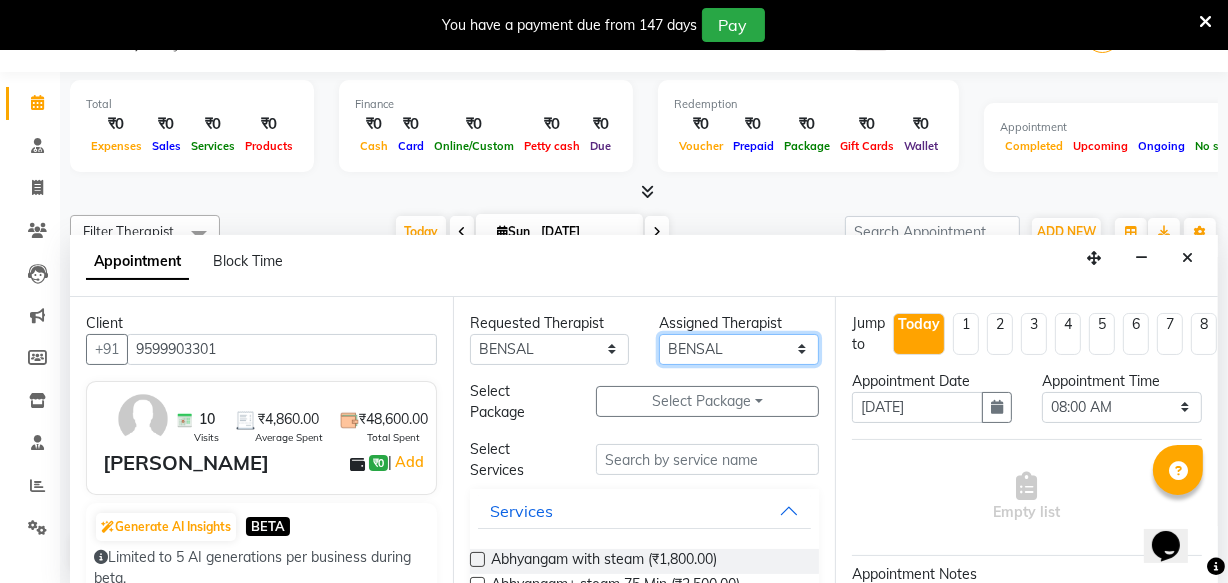 click on "Select [PERSON_NAME] [PERSON_NAME] V P [PERSON_NAME] [PERSON_NAME] [PERSON_NAME] [PERSON_NAME] [PERSON_NAME]  Dr [PERSON_NAME] DR [PERSON_NAME] [PERSON_NAME] Dr [PERSON_NAME] R [PERSON_NAME] [PERSON_NAME] Nijo [PERSON_NAME] [PERSON_NAME] radha Rasmi O S [PERSON_NAME] [PERSON_NAME] [PERSON_NAME] [PERSON_NAME] M [PERSON_NAME] [PERSON_NAME] Mon [PERSON_NAME] [PERSON_NAME]   [PERSON_NAME]   [PERSON_NAME]" at bounding box center (739, 349) 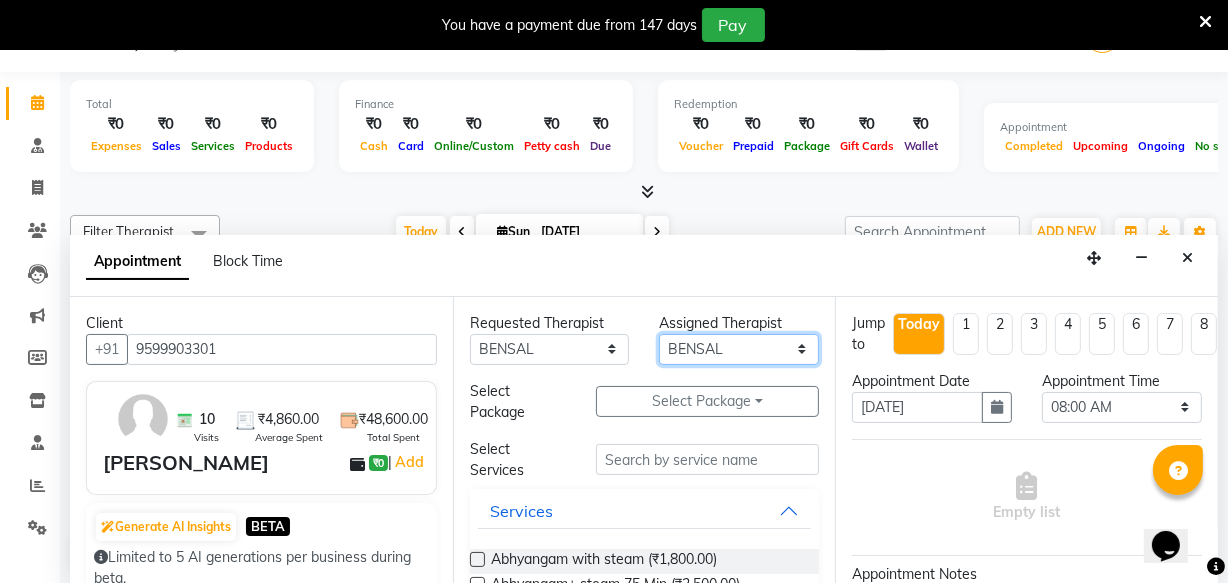 select on "76623" 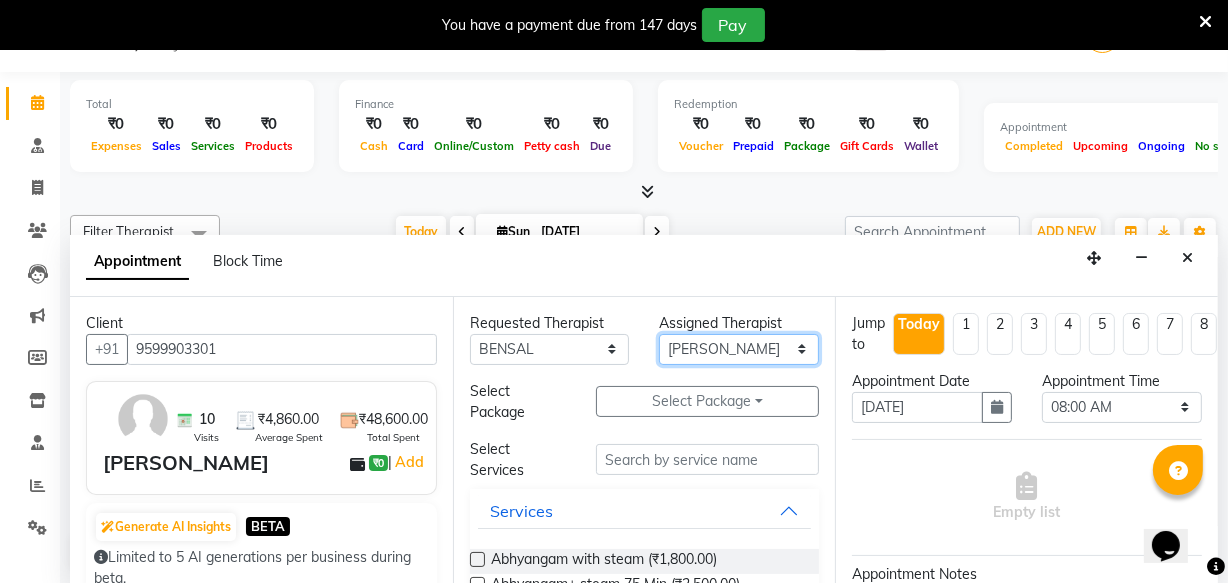 click on "Select [PERSON_NAME] [PERSON_NAME] V P [PERSON_NAME] [PERSON_NAME] [PERSON_NAME] [PERSON_NAME] [PERSON_NAME]  Dr [PERSON_NAME] DR [PERSON_NAME] [PERSON_NAME] Dr [PERSON_NAME] R [PERSON_NAME] [PERSON_NAME] Nijo [PERSON_NAME] [PERSON_NAME] radha Rasmi O S [PERSON_NAME] [PERSON_NAME] [PERSON_NAME] [PERSON_NAME] M [PERSON_NAME] [PERSON_NAME] Mon [PERSON_NAME] [PERSON_NAME]   [PERSON_NAME]   [PERSON_NAME]" at bounding box center [739, 349] 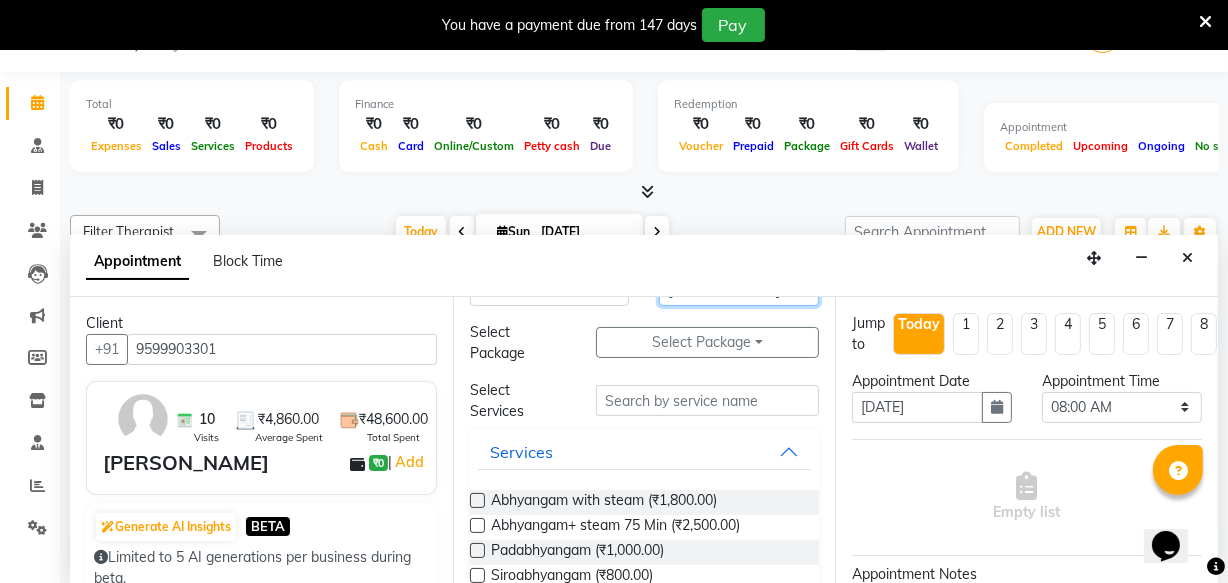 scroll, scrollTop: 90, scrollLeft: 0, axis: vertical 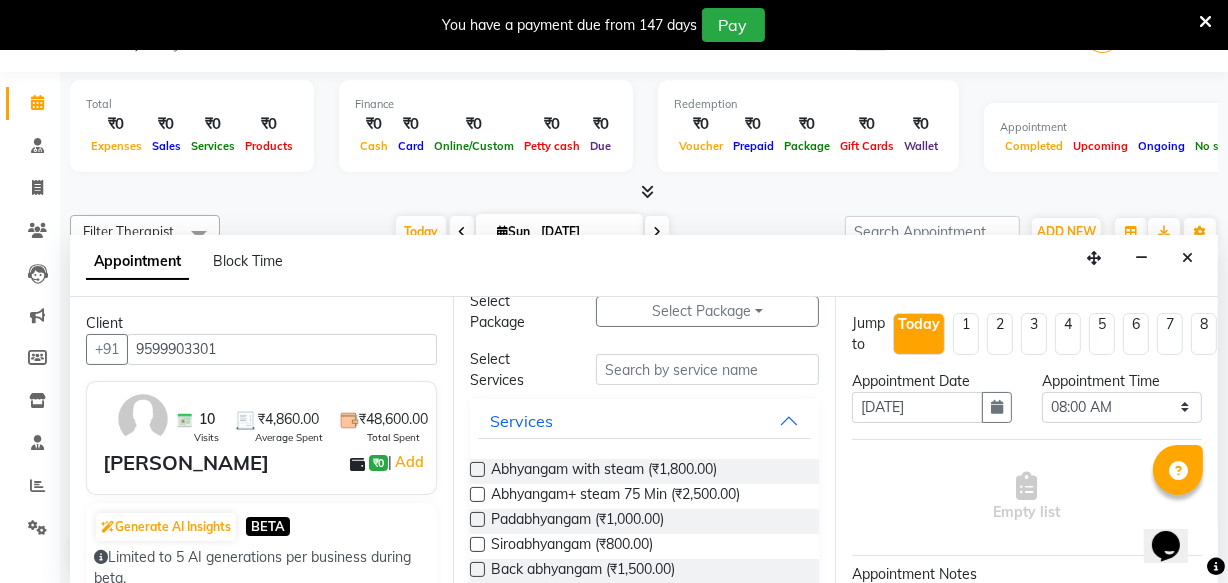 click on "Abhyangam+ steam 75 Min (₹2,500.00)" at bounding box center (615, 496) 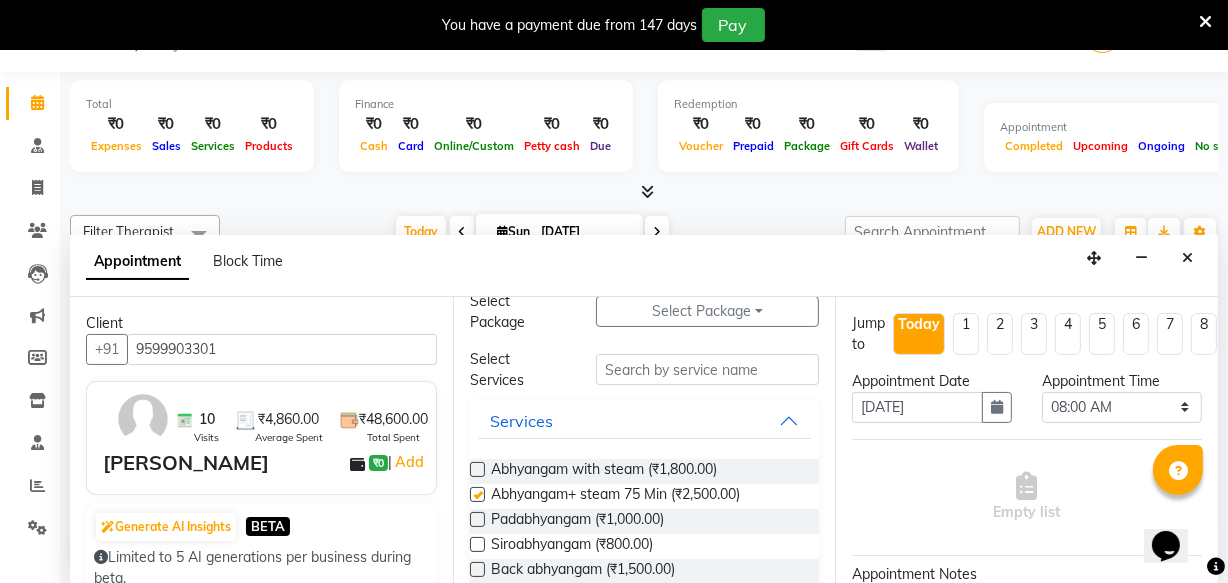 checkbox on "true" 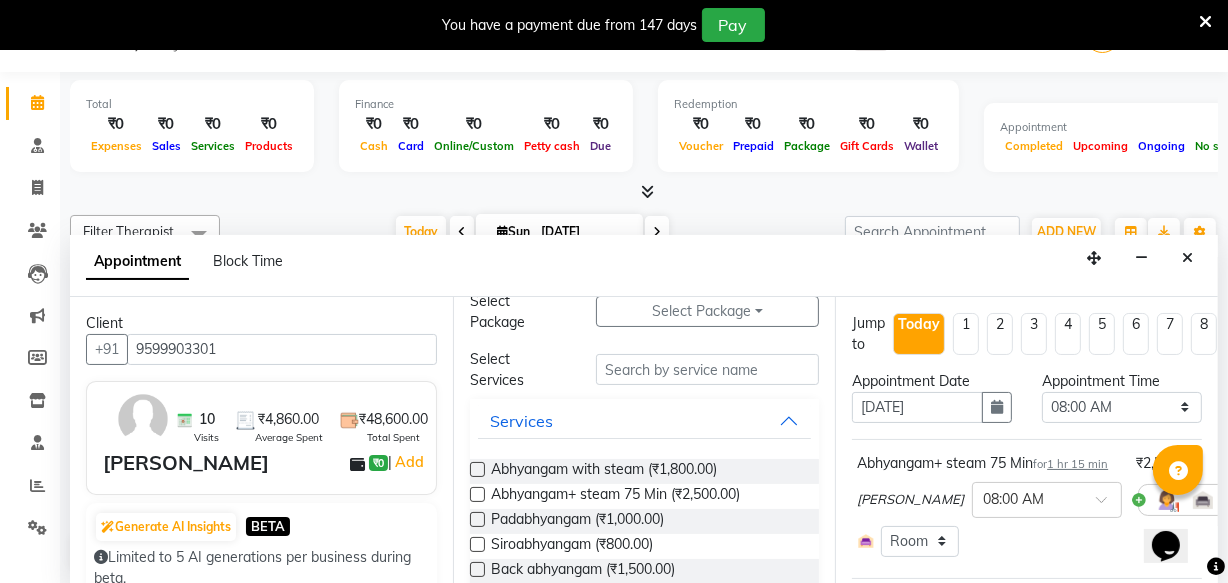 checkbox on "false" 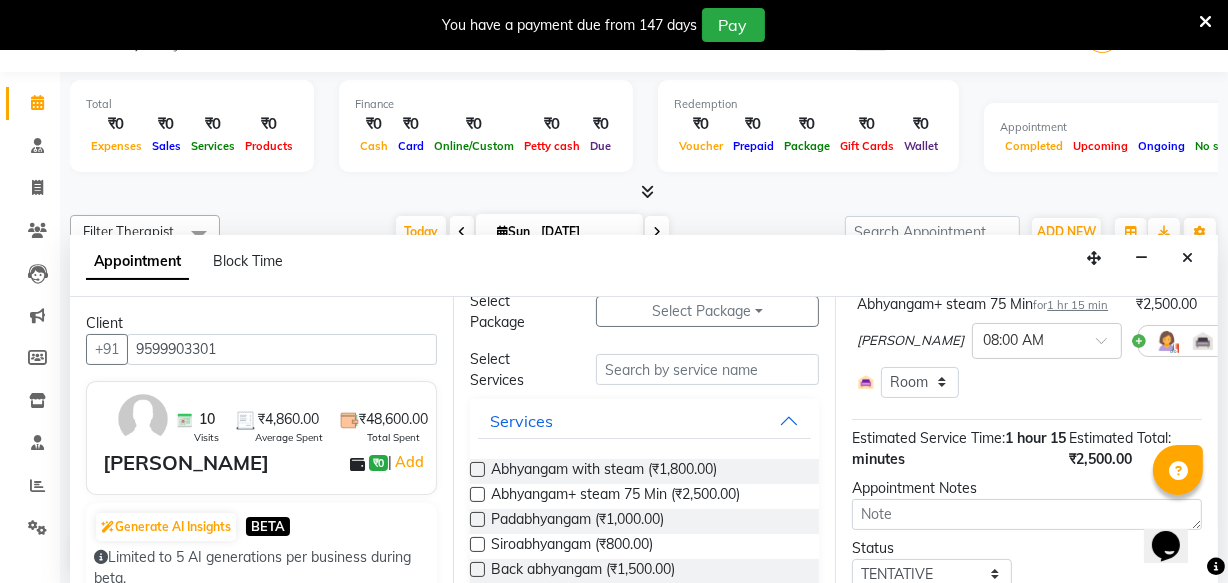 scroll, scrollTop: 340, scrollLeft: 0, axis: vertical 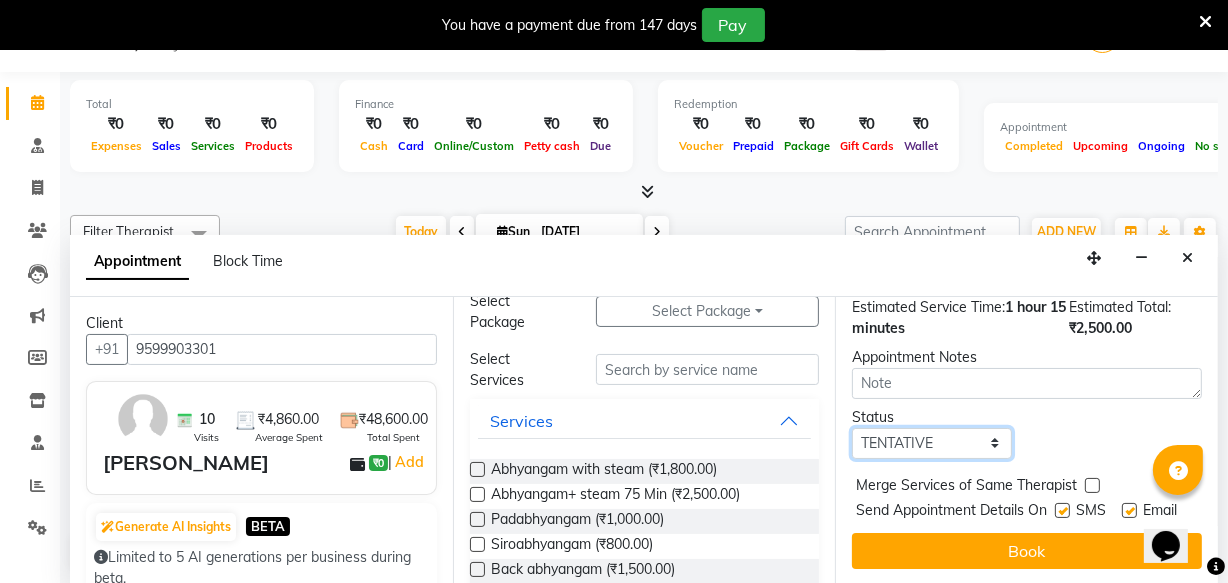click on "Select TENTATIVE CONFIRM CHECK-IN UPCOMING" at bounding box center (932, 443) 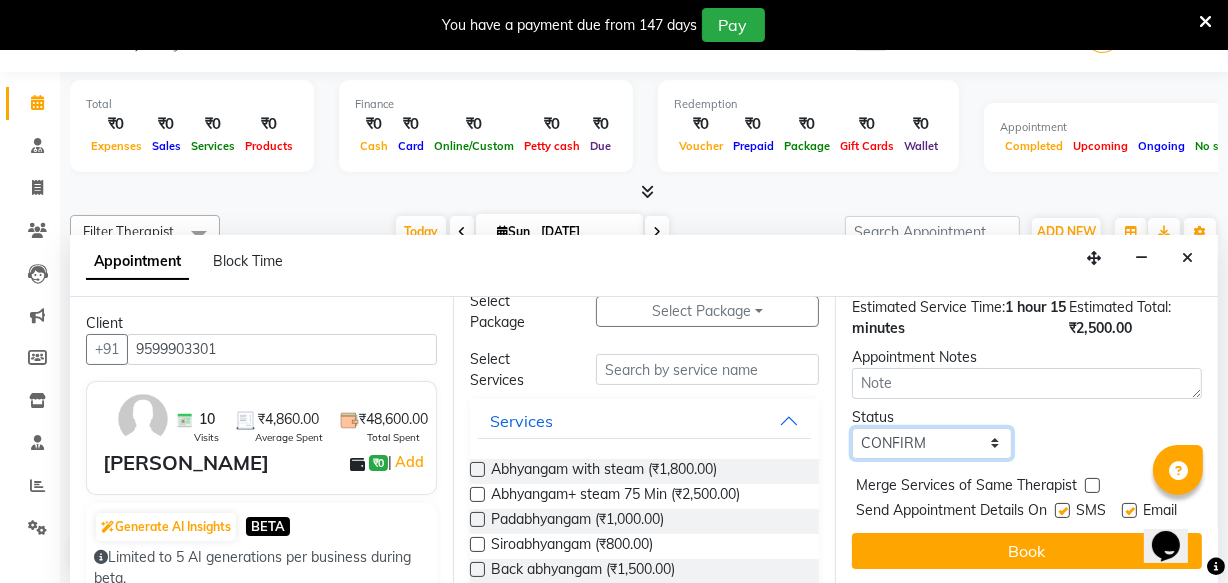 click on "Select TENTATIVE CONFIRM CHECK-IN UPCOMING" at bounding box center [932, 443] 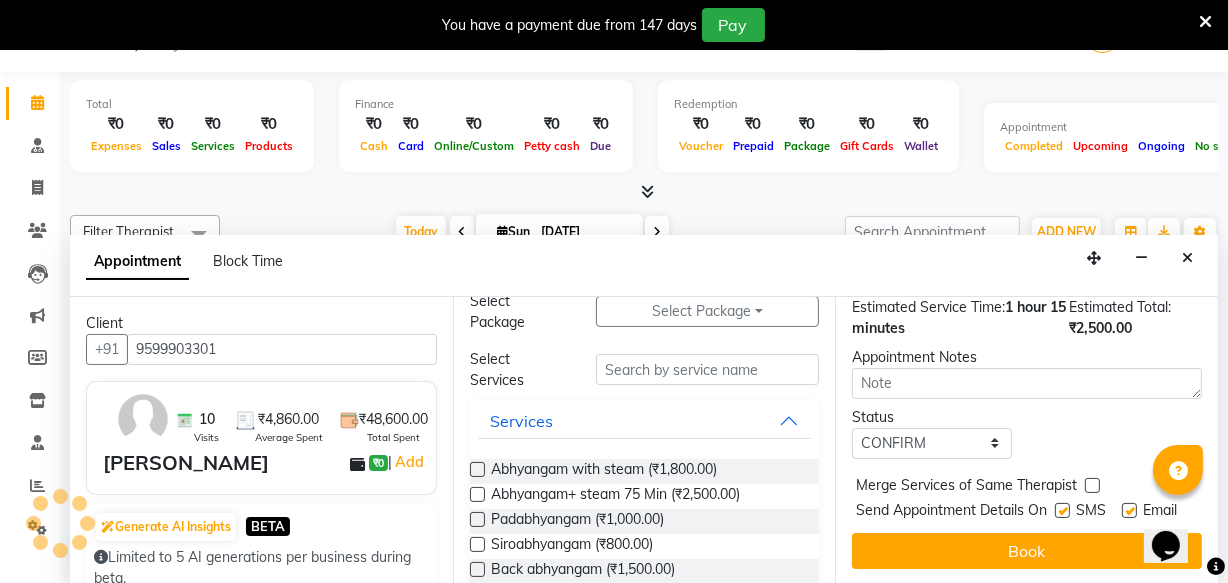 click at bounding box center [1062, 510] 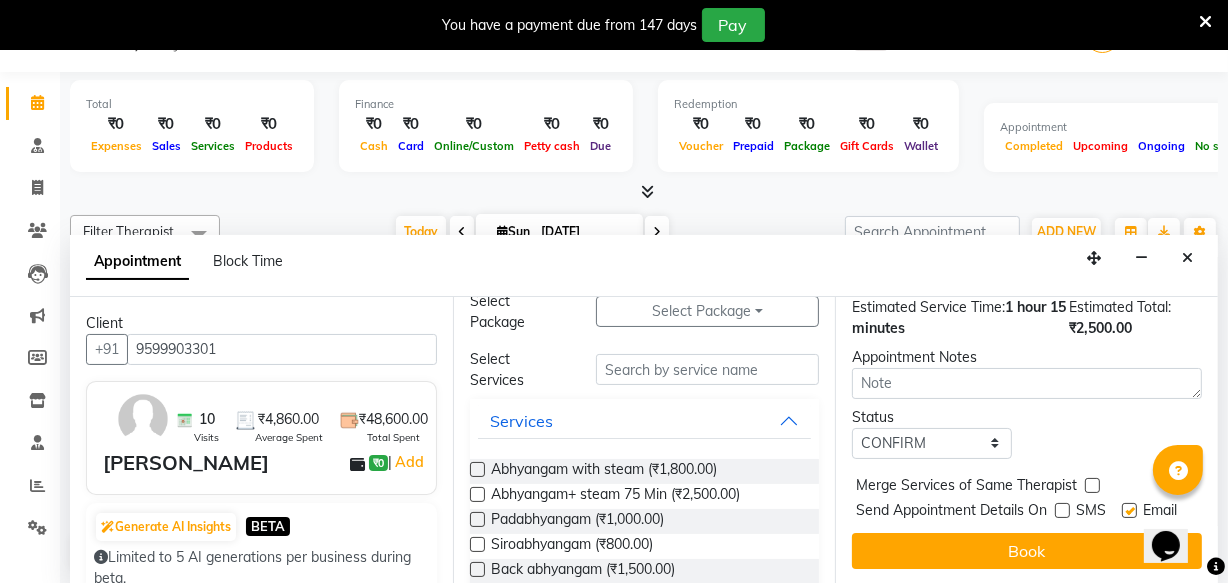 drag, startPoint x: 1124, startPoint y: 477, endPoint x: 1105, endPoint y: 526, distance: 52.554733 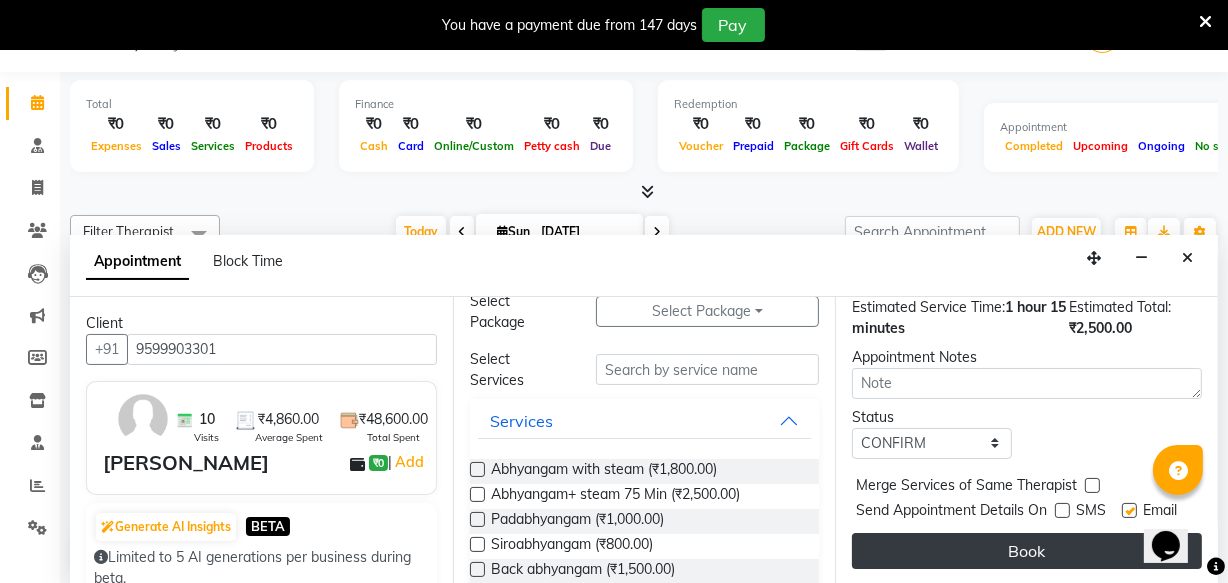 click at bounding box center (1129, 510) 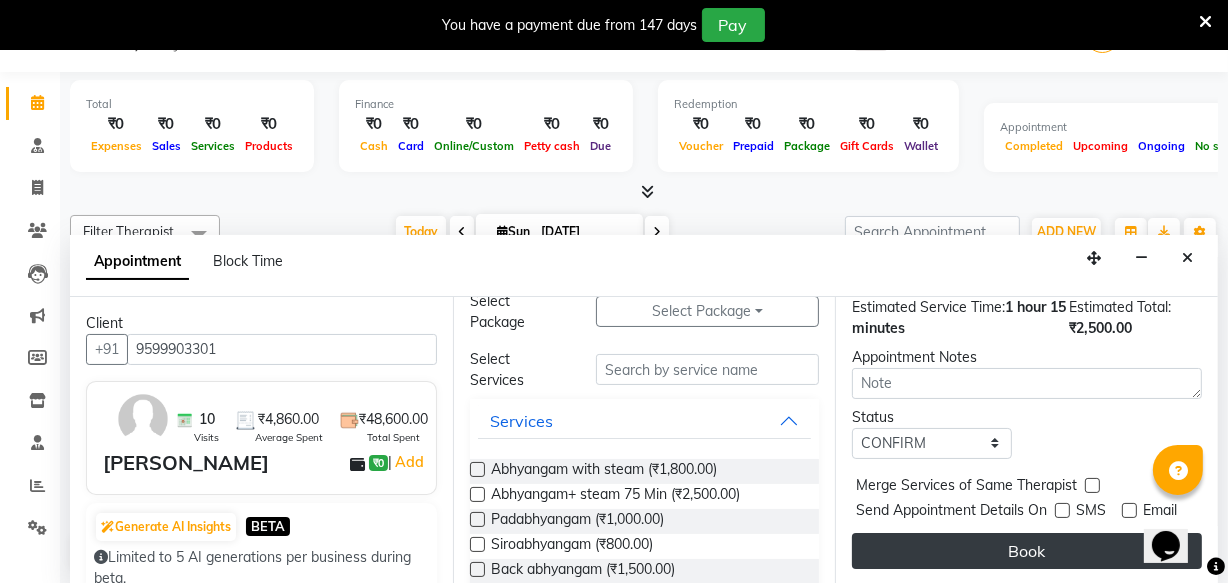 click on "Book" at bounding box center (1027, 551) 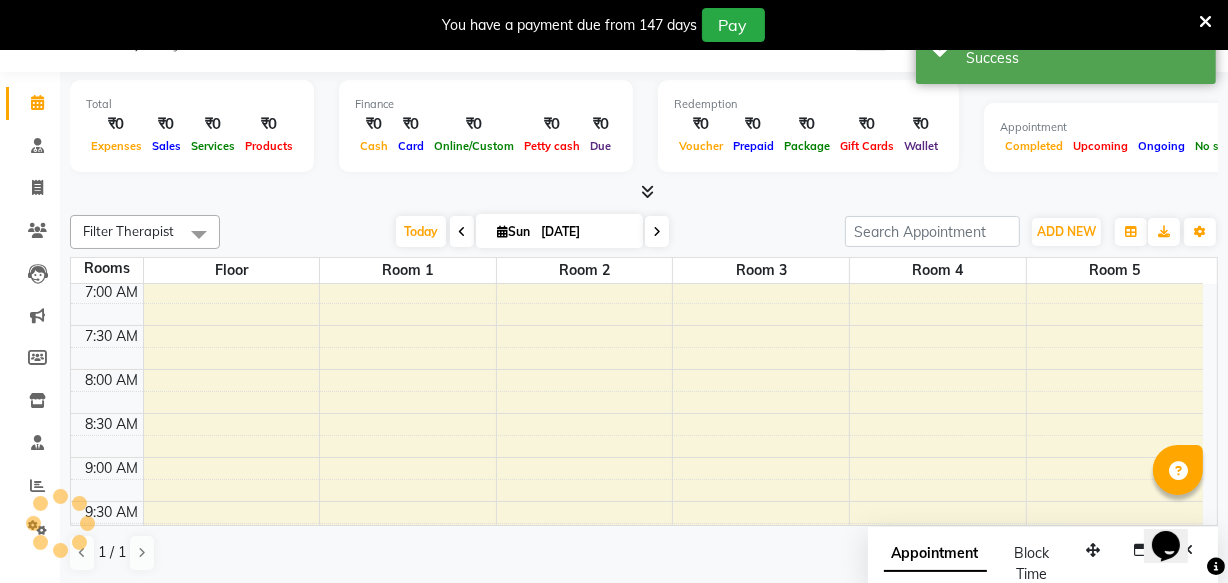 scroll, scrollTop: 0, scrollLeft: 0, axis: both 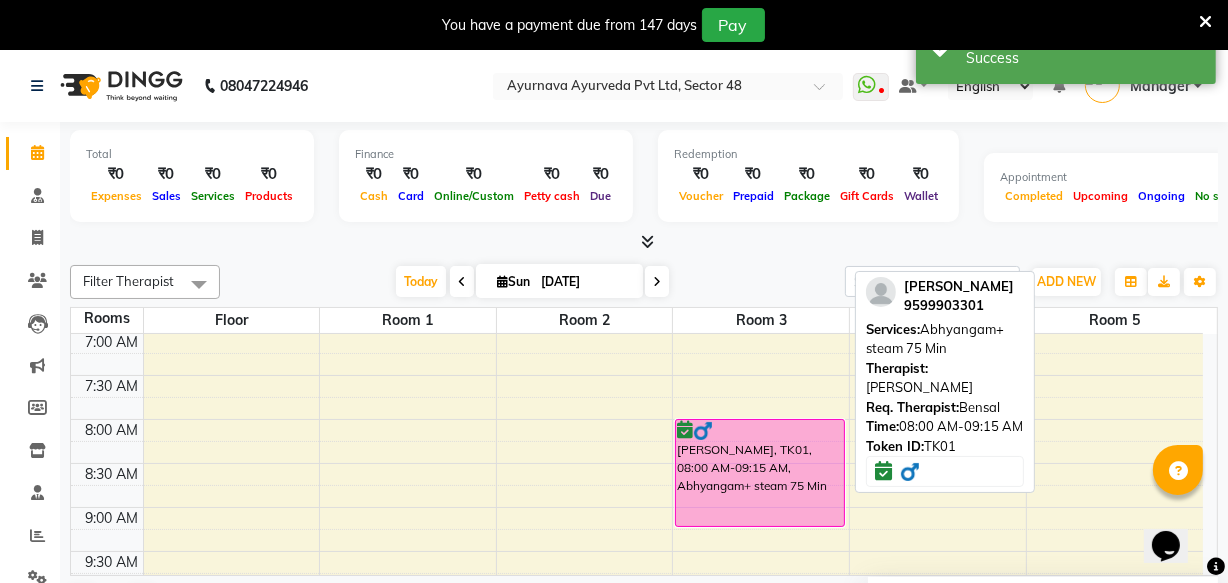 click on "[PERSON_NAME], TK01, 08:00 AM-09:15 AM, Abhyangam+ steam 75 Min" at bounding box center [759, 473] 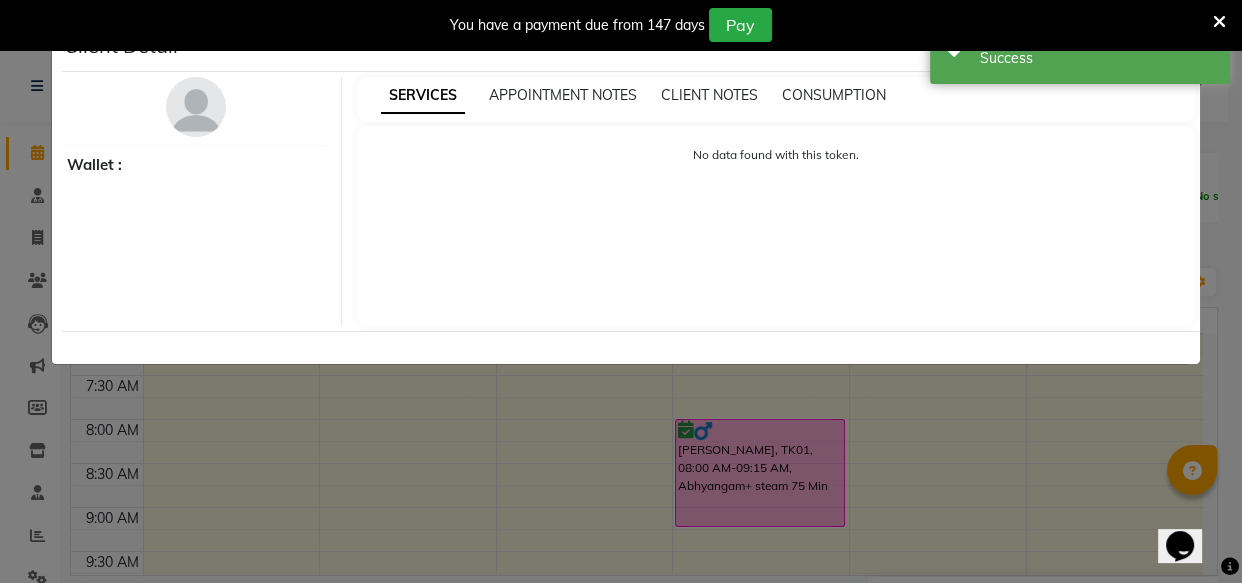 select on "6" 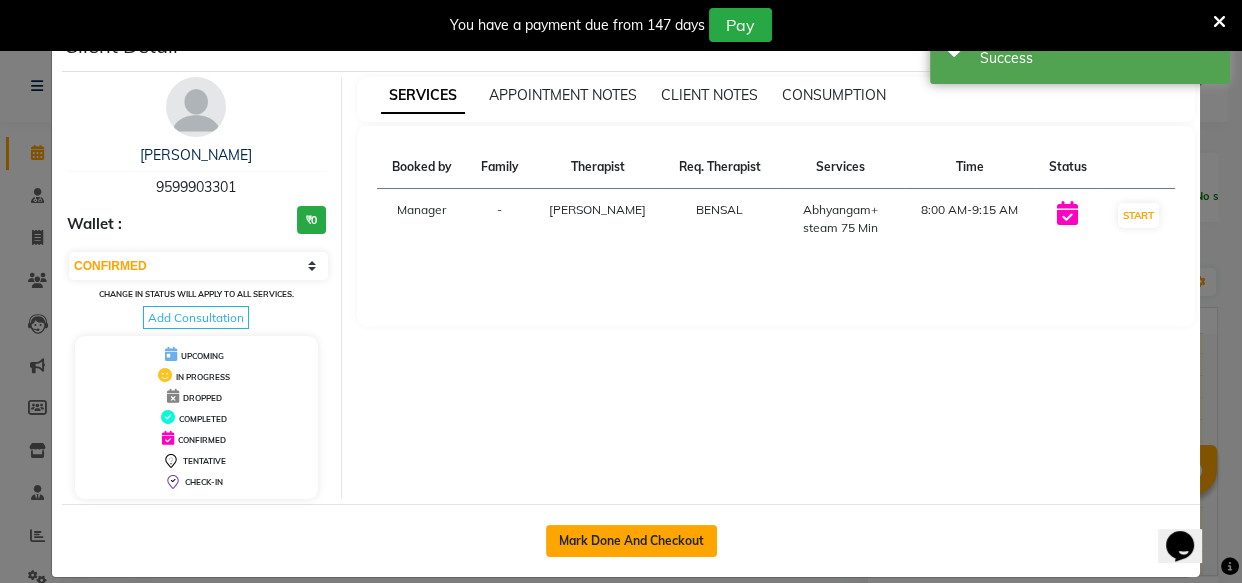 click on "Mark Done And Checkout" 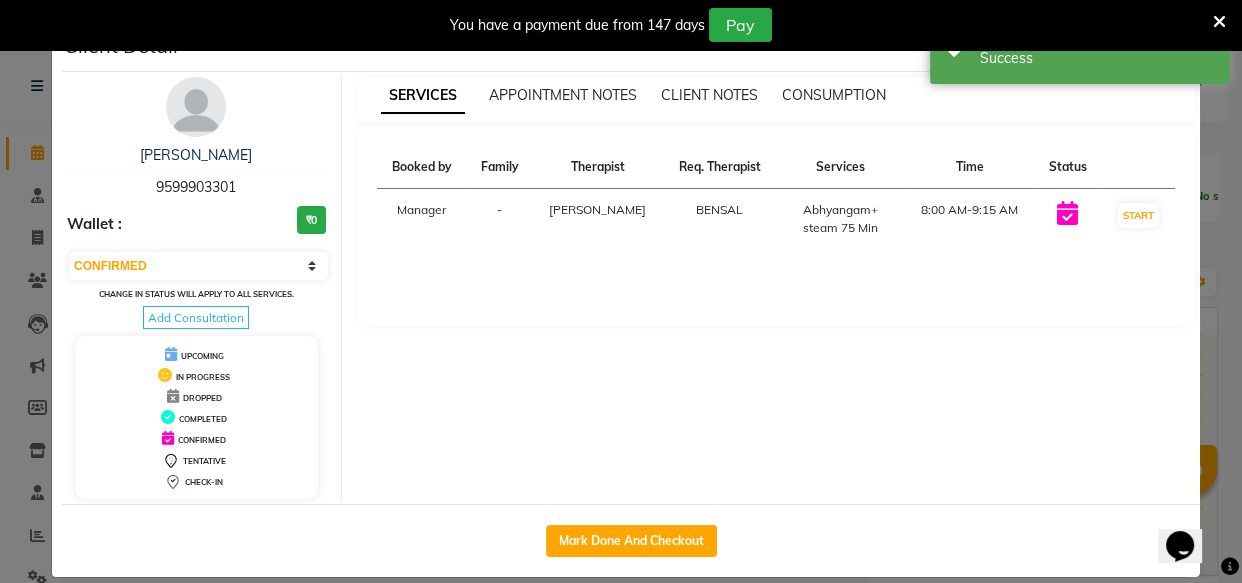 select on "5546" 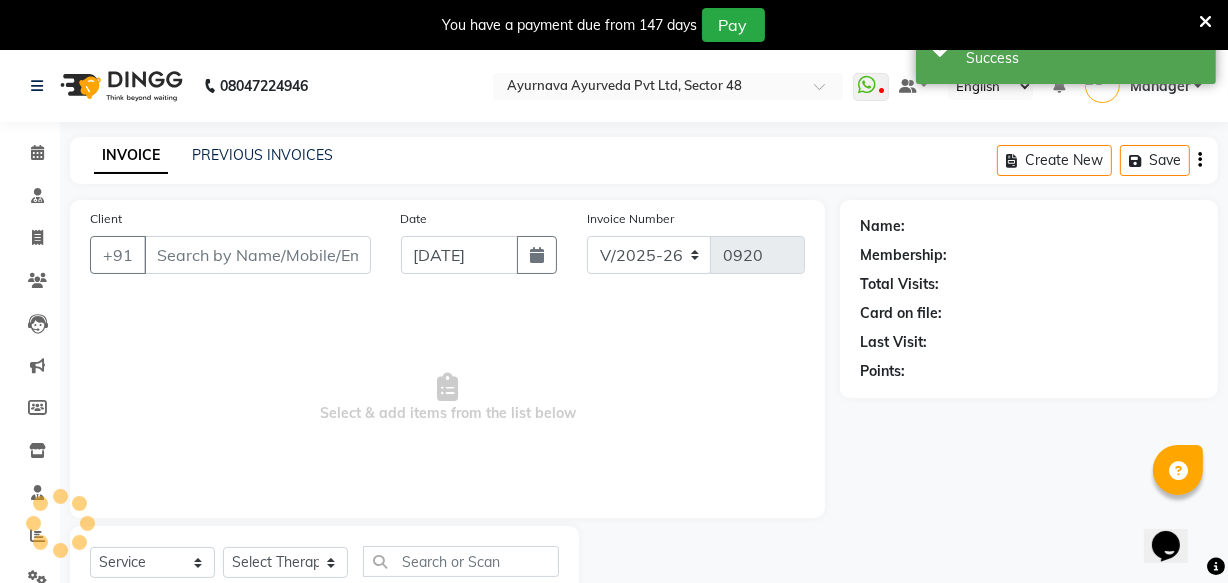 type on "9599903301" 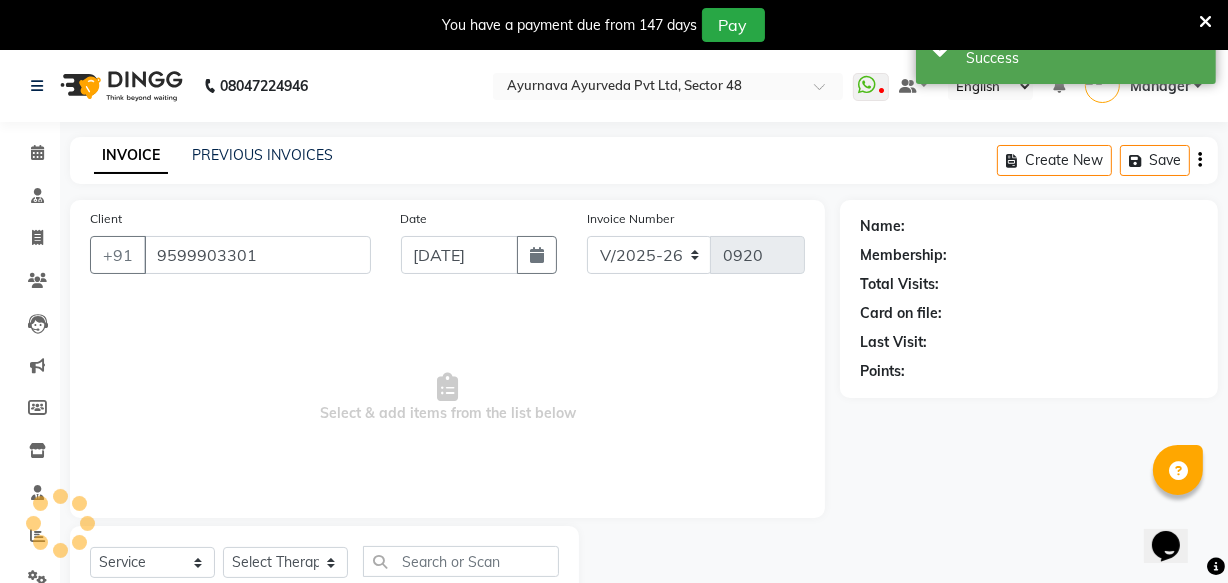 select on "76623" 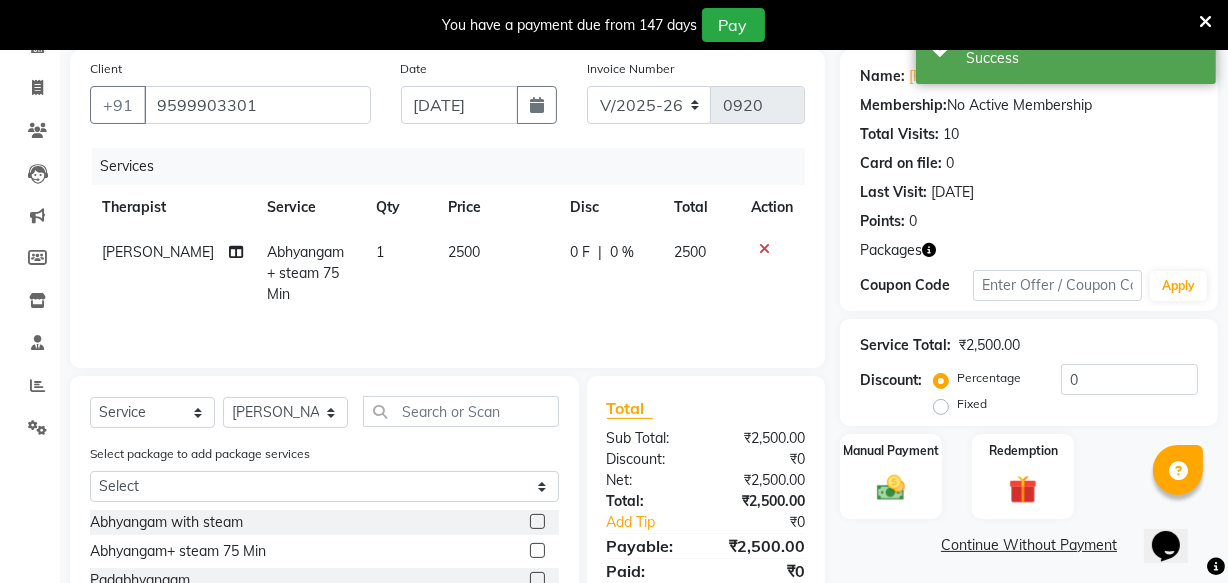 scroll, scrollTop: 336, scrollLeft: 0, axis: vertical 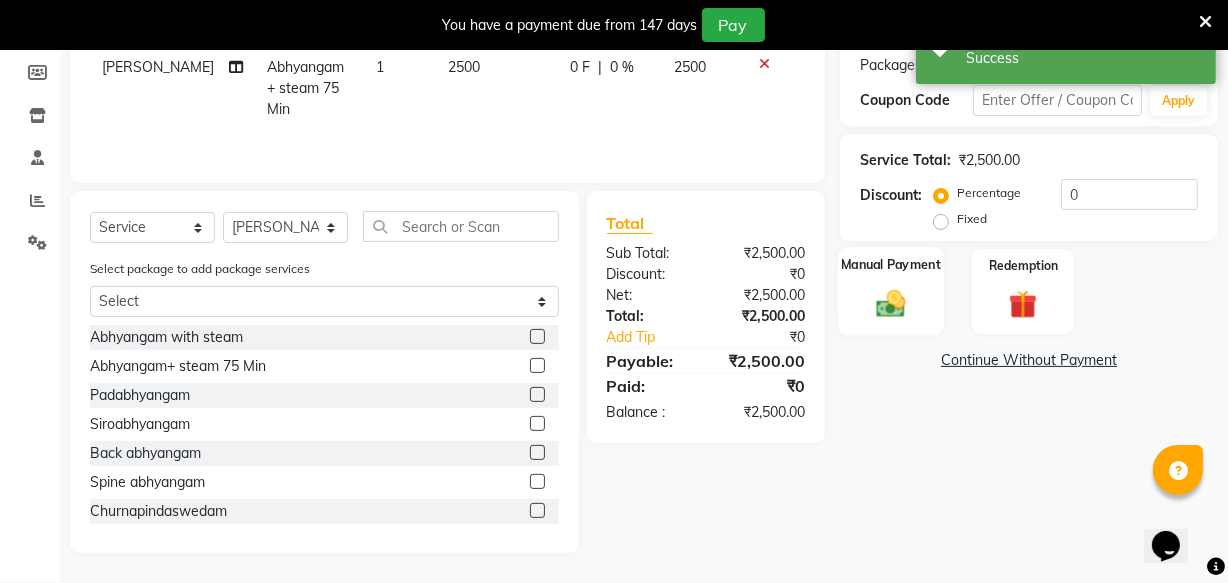 click 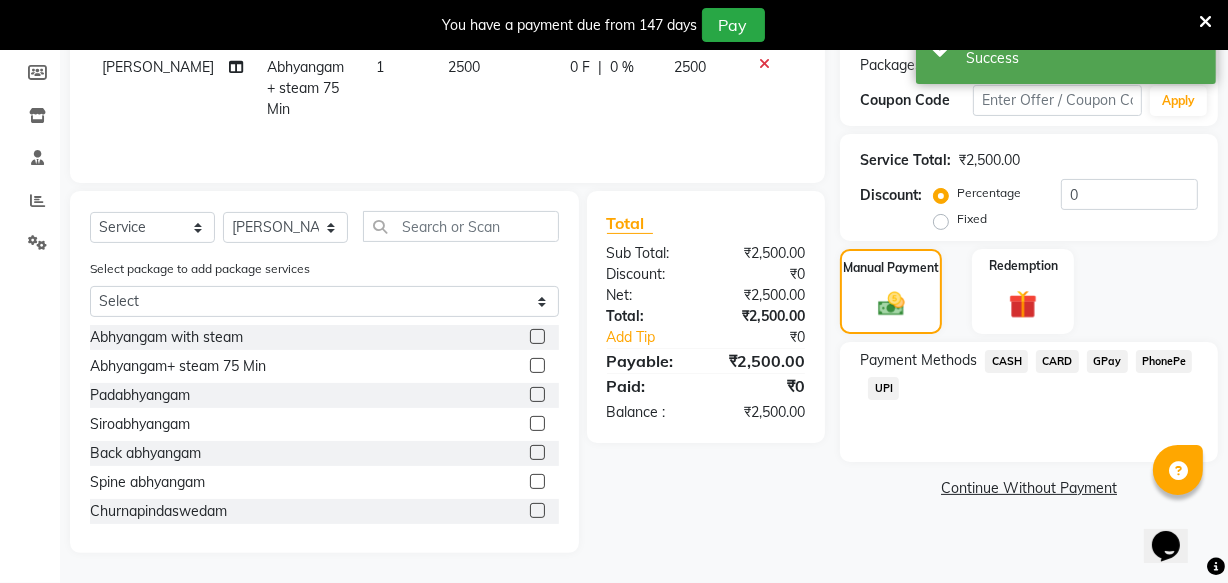 click on "CARD" 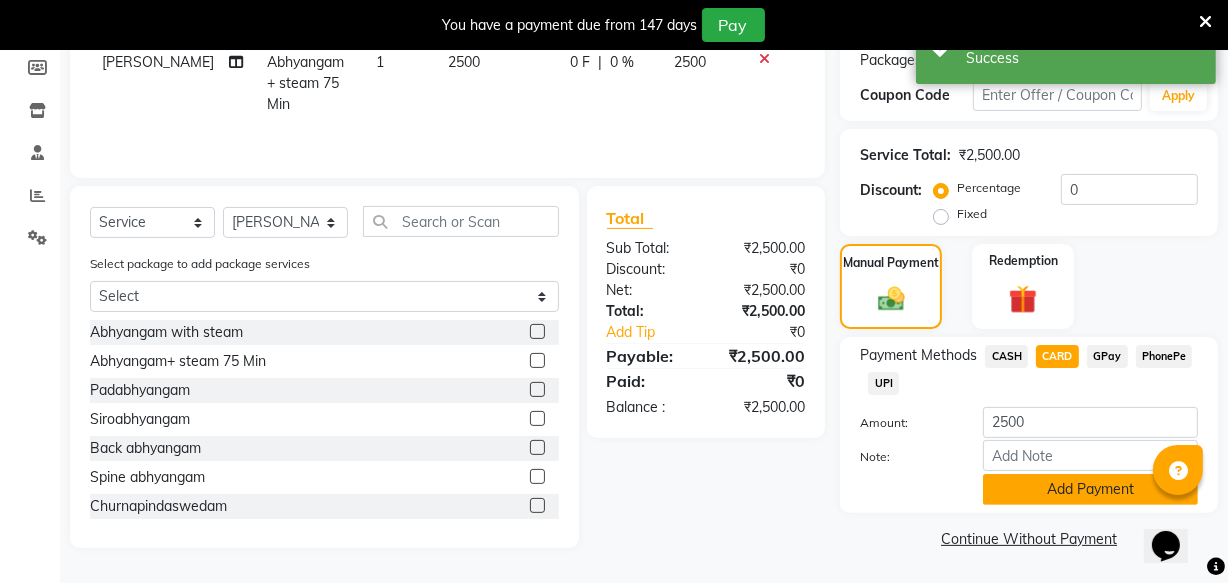 click on "Add Payment" 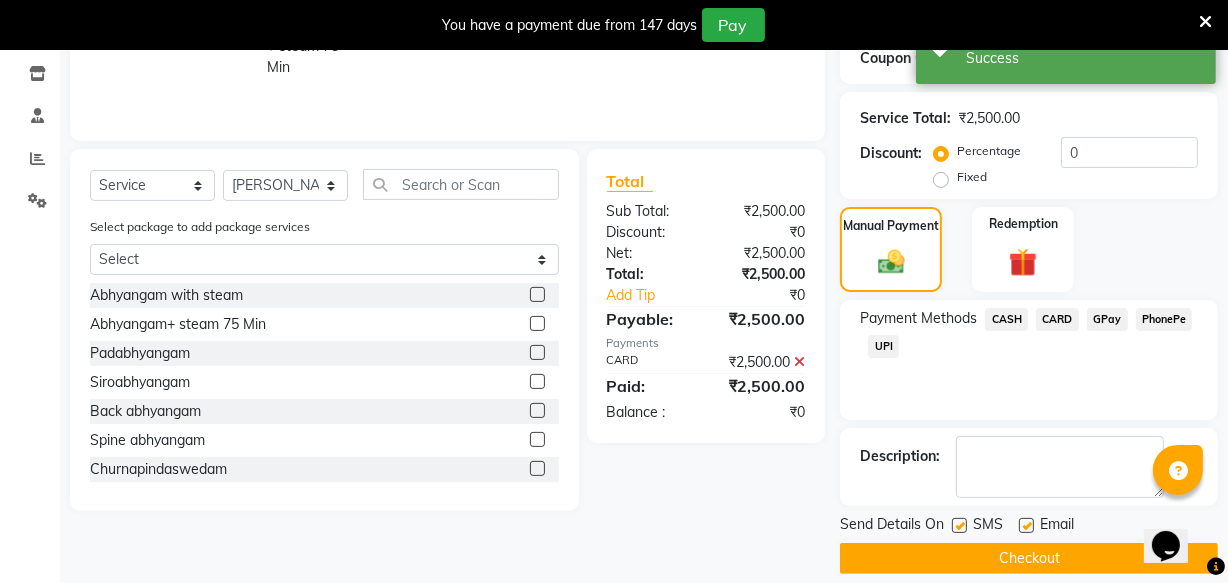 scroll, scrollTop: 397, scrollLeft: 0, axis: vertical 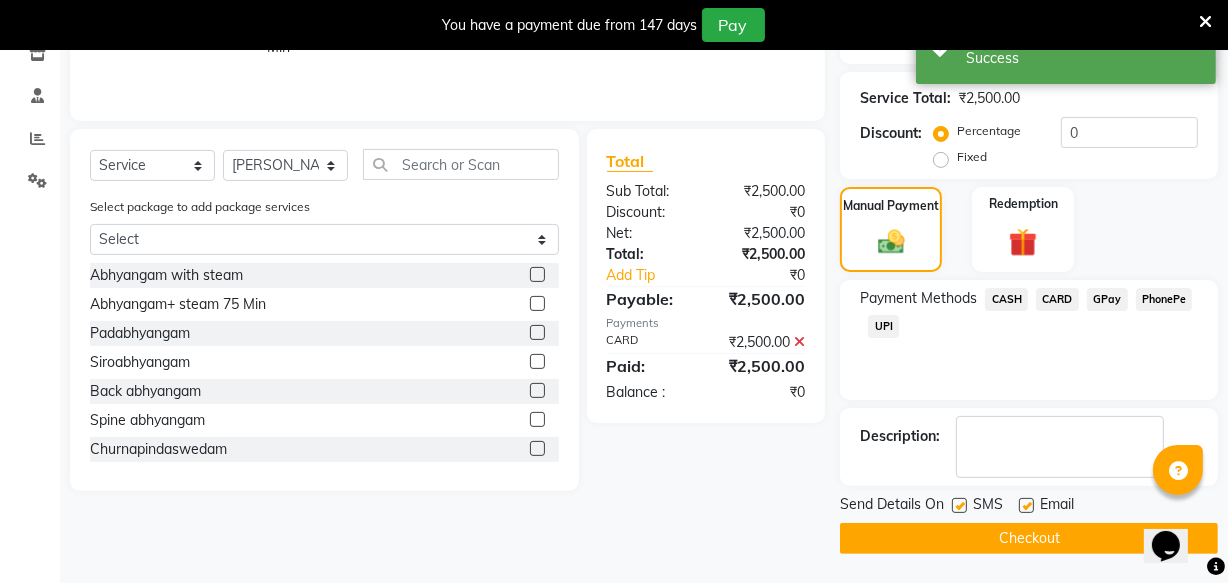 click on "Checkout" 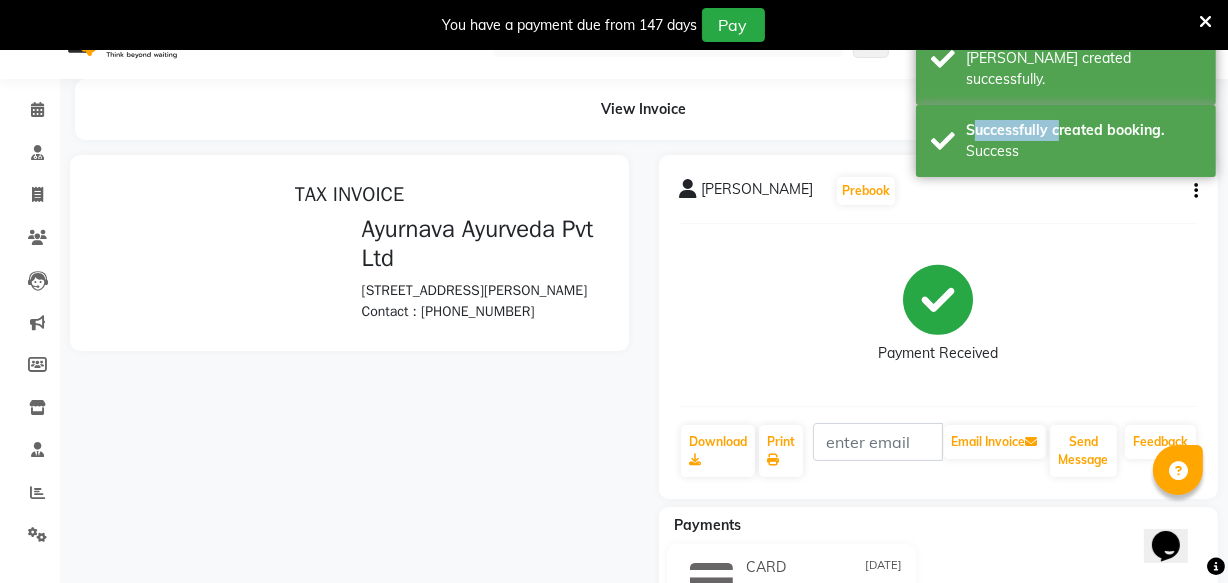 scroll, scrollTop: 0, scrollLeft: 0, axis: both 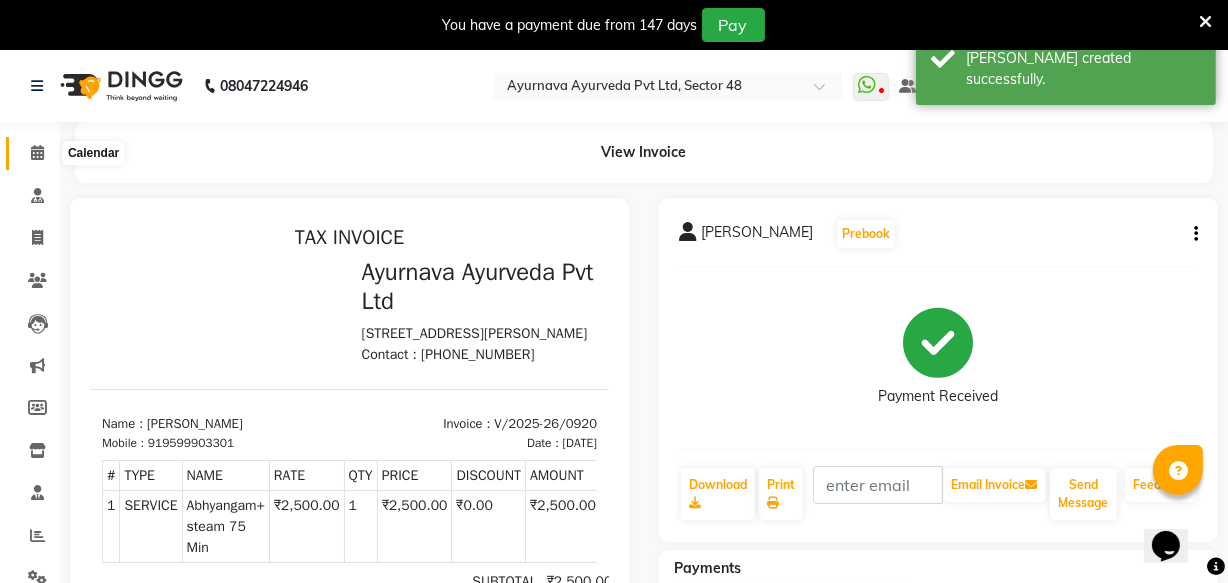 click 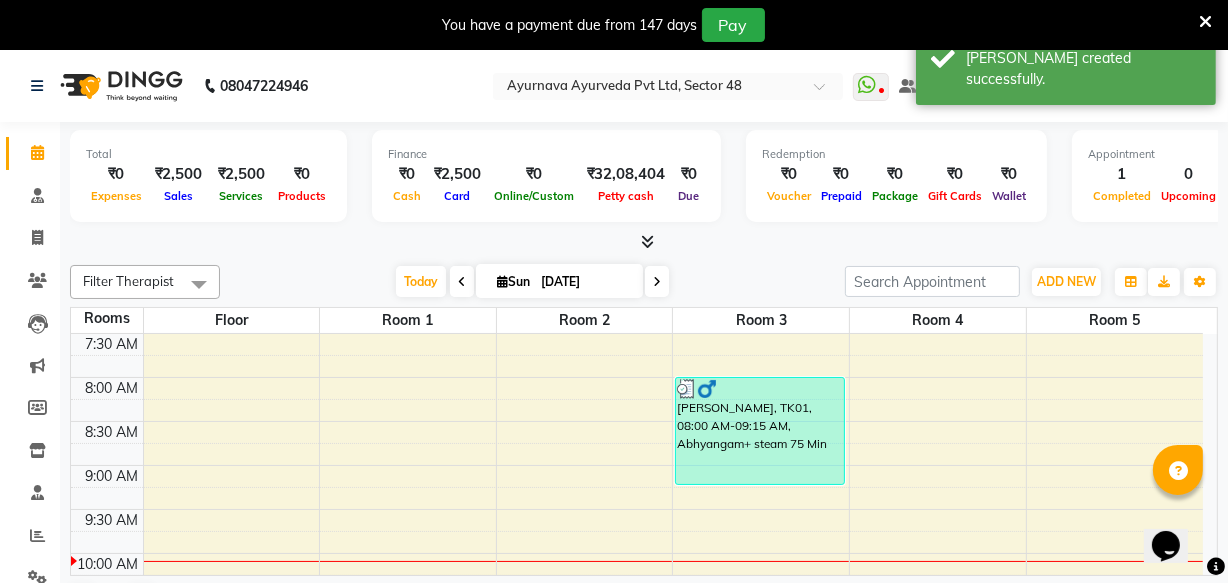 scroll, scrollTop: 90, scrollLeft: 0, axis: vertical 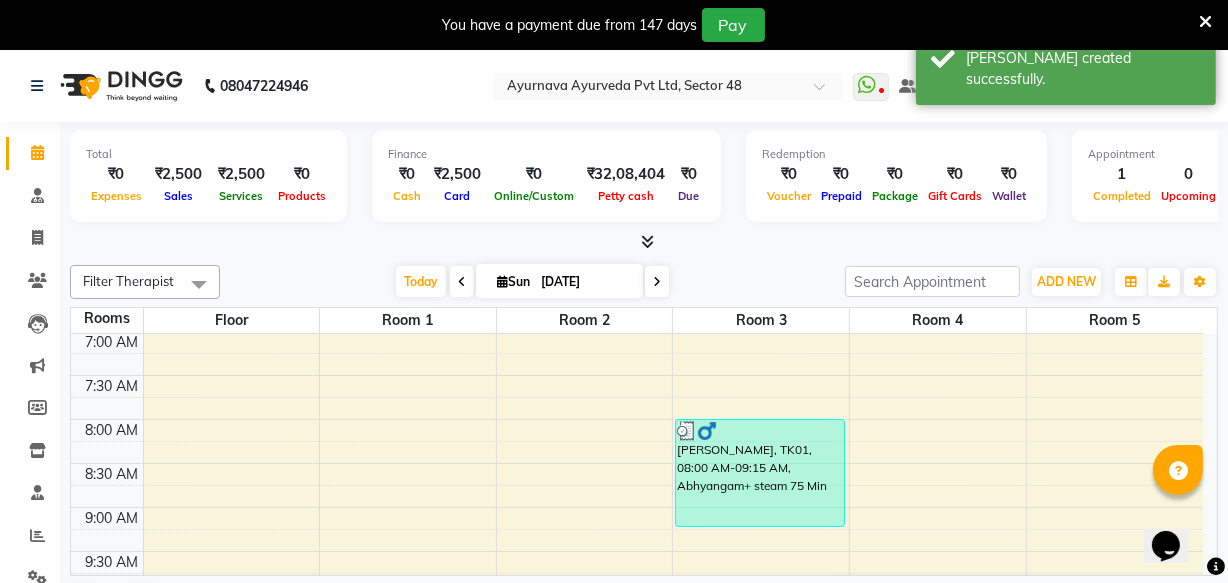 click on "6:00 AM 6:30 AM 7:00 AM 7:30 AM 8:00 AM 8:30 AM 9:00 AM 9:30 AM 10:00 AM 10:30 AM 11:00 AM 11:30 AM 12:00 PM 12:30 PM 1:00 PM 1:30 PM 2:00 PM 2:30 PM 3:00 PM 3:30 PM 4:00 PM 4:30 PM 5:00 PM 5:30 PM 6:00 PM 6:30 PM 7:00 PM 7:30 PM 8:00 PM 8:30 PM     [PERSON_NAME], TK01, 08:00 AM-09:15 AM, Abhyangam+ steam 75 Min" at bounding box center [637, 903] 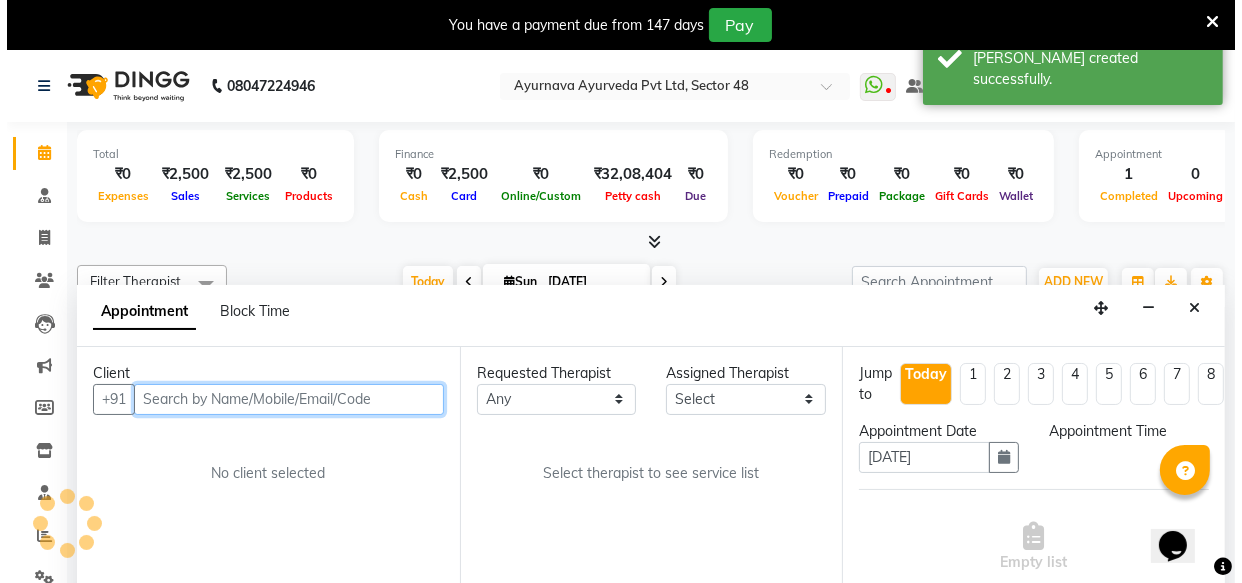 scroll, scrollTop: 50, scrollLeft: 0, axis: vertical 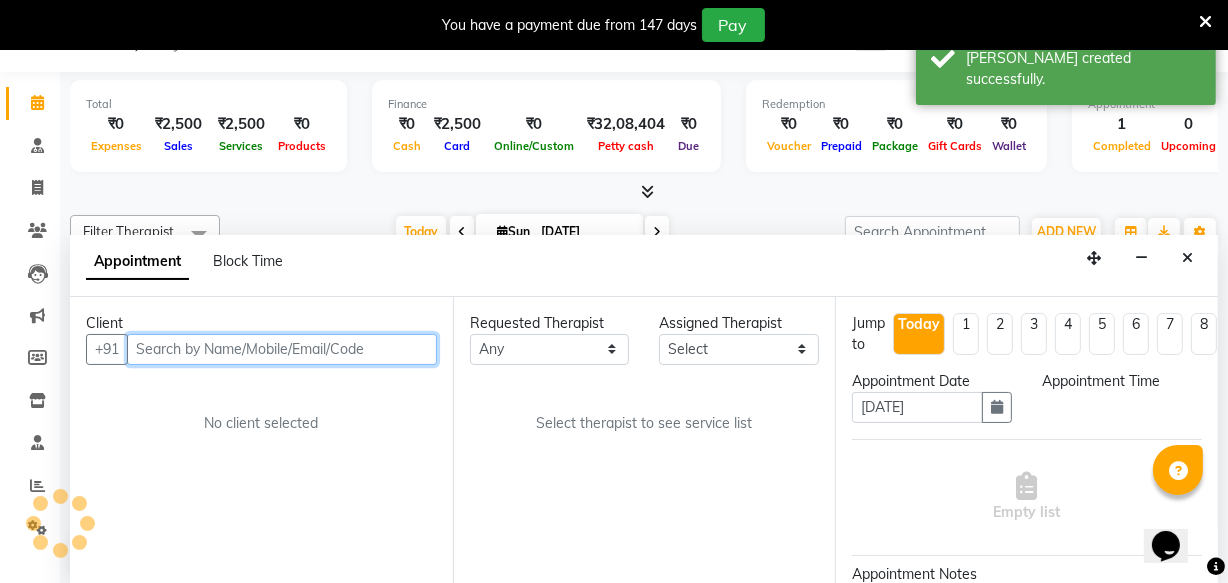 select on "480" 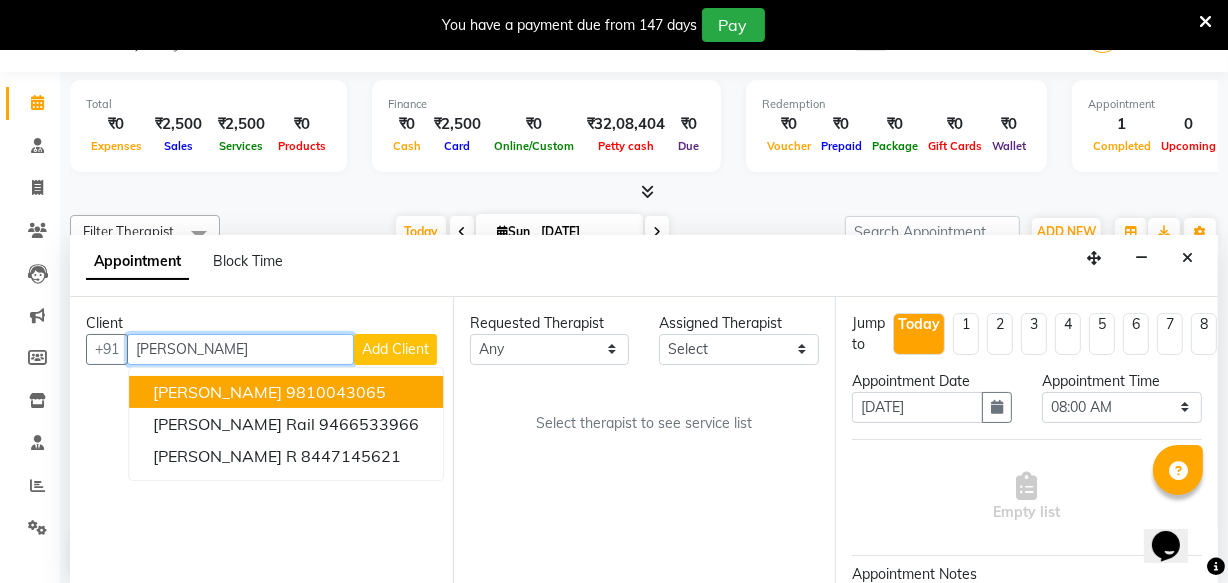 type on "[PERSON_NAME]" 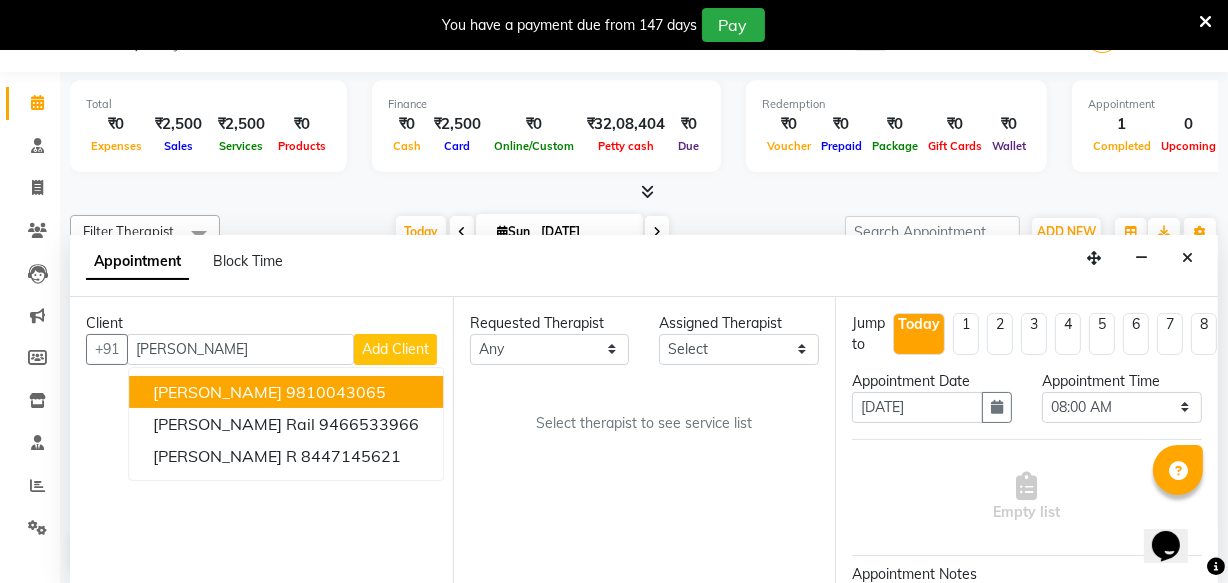 click on "Add Client" at bounding box center (395, 349) 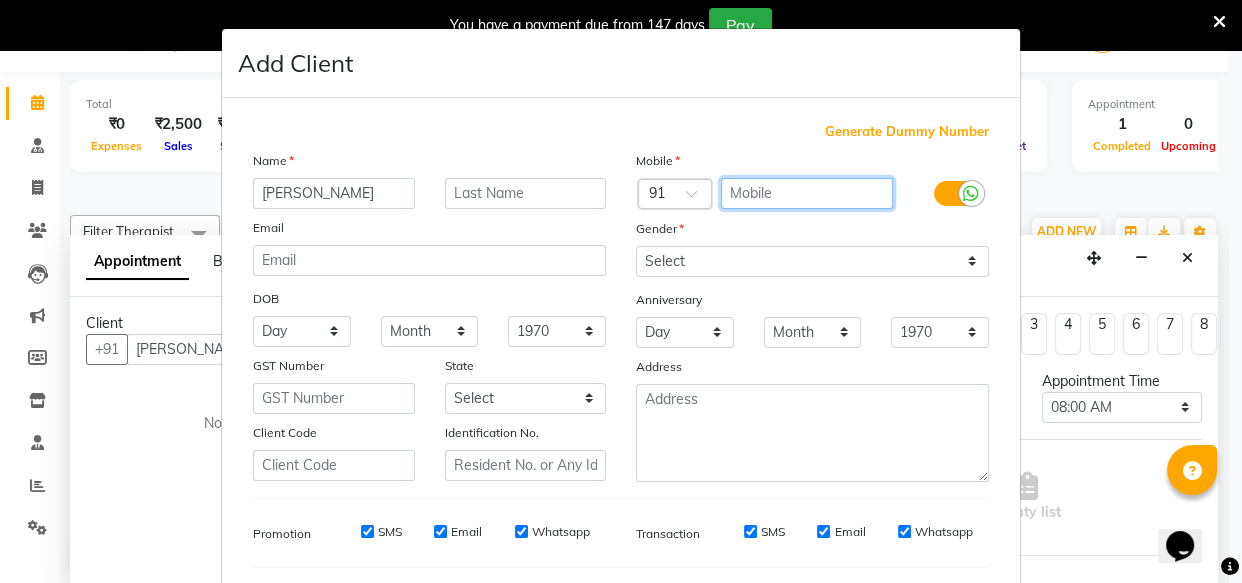 click at bounding box center [807, 193] 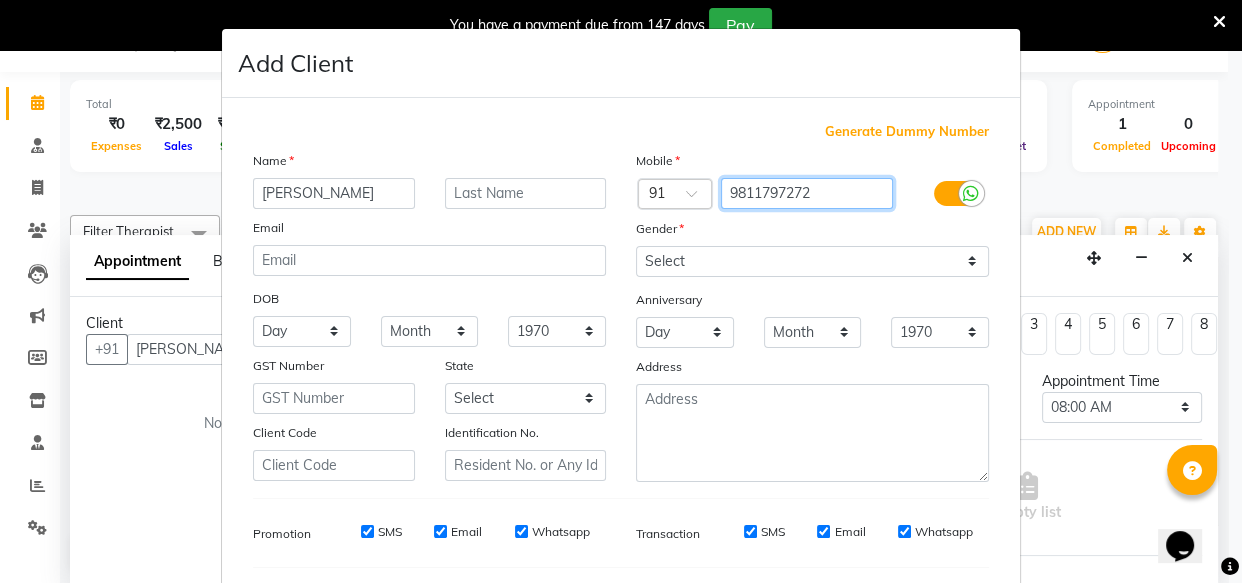 type on "9811797272" 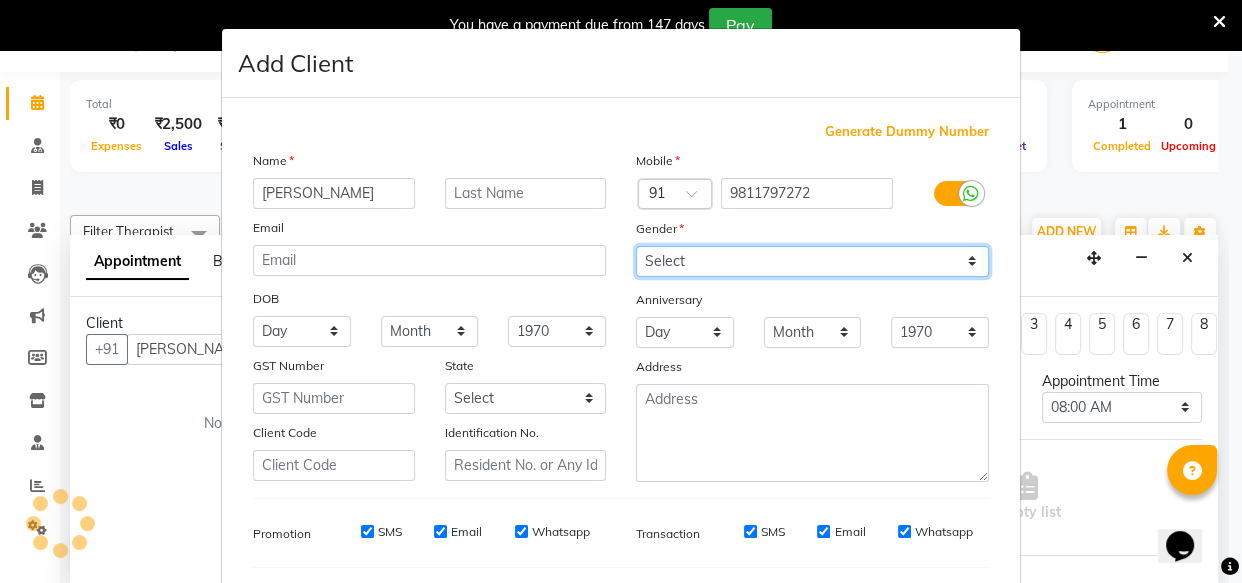 click on "Select [DEMOGRAPHIC_DATA] [DEMOGRAPHIC_DATA] Other Prefer Not To Say" at bounding box center (812, 261) 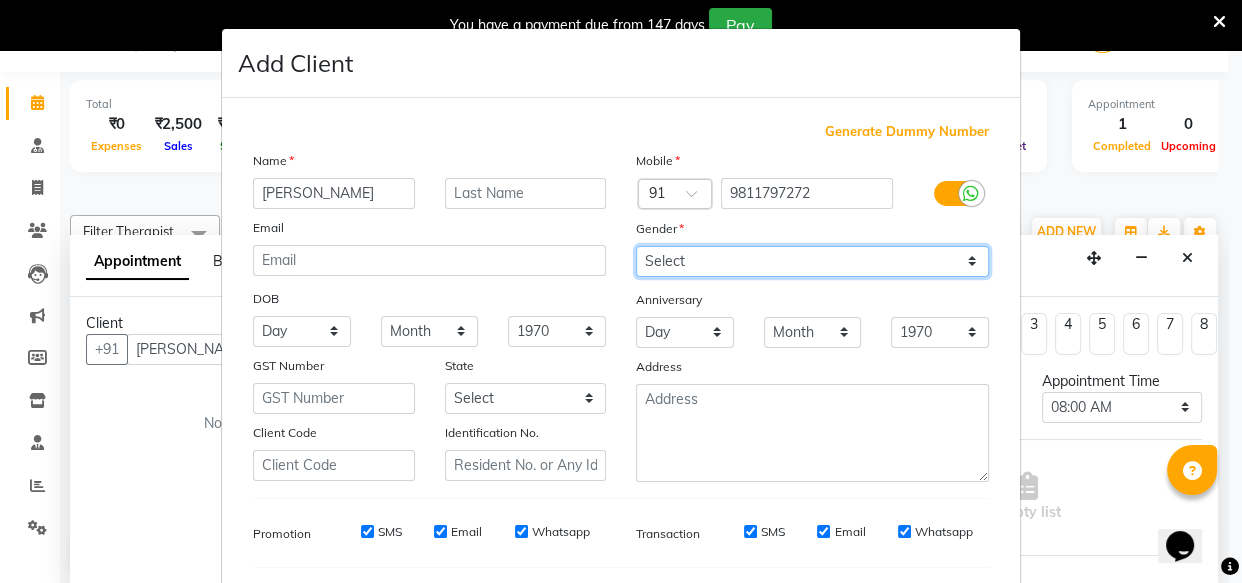 select on "[DEMOGRAPHIC_DATA]" 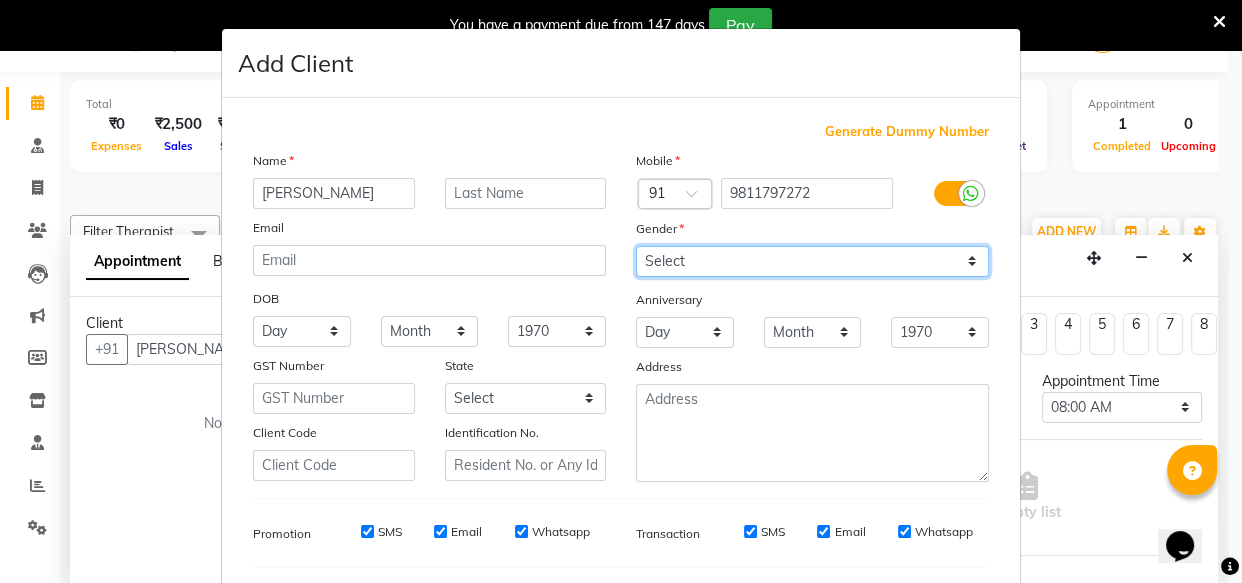 click on "Select [DEMOGRAPHIC_DATA] [DEMOGRAPHIC_DATA] Other Prefer Not To Say" at bounding box center (812, 261) 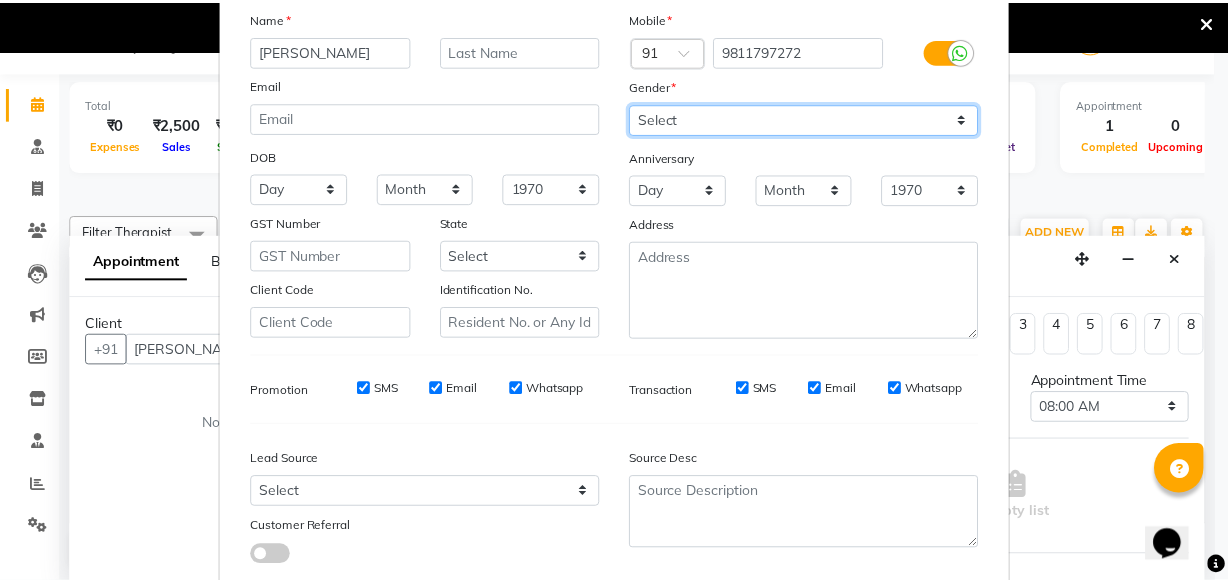 scroll, scrollTop: 270, scrollLeft: 0, axis: vertical 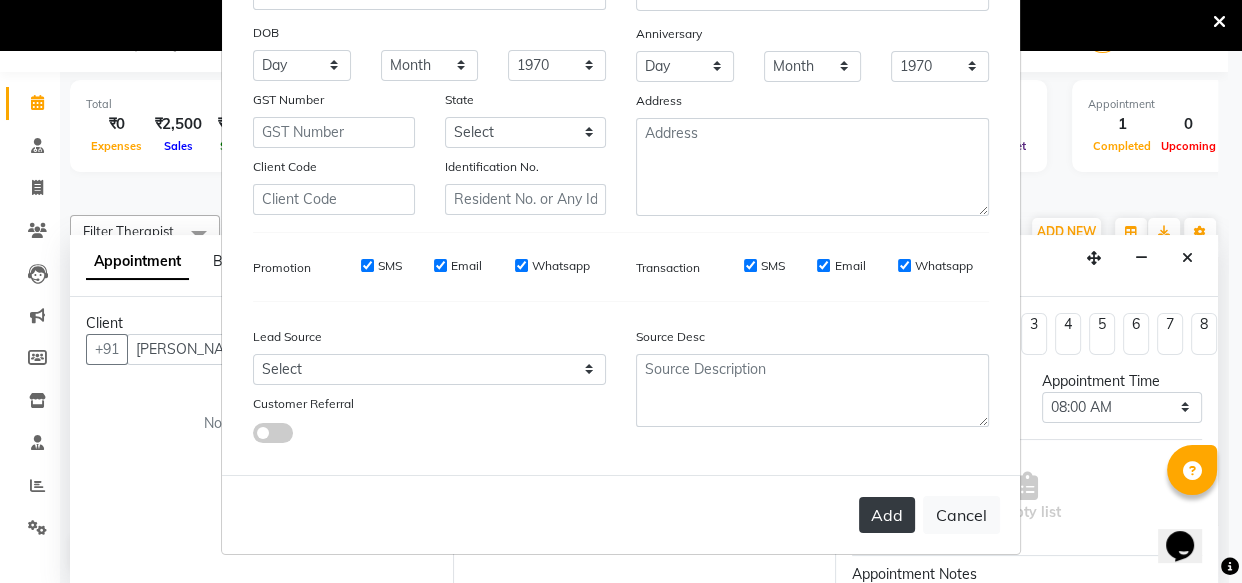 click on "Add" at bounding box center (887, 515) 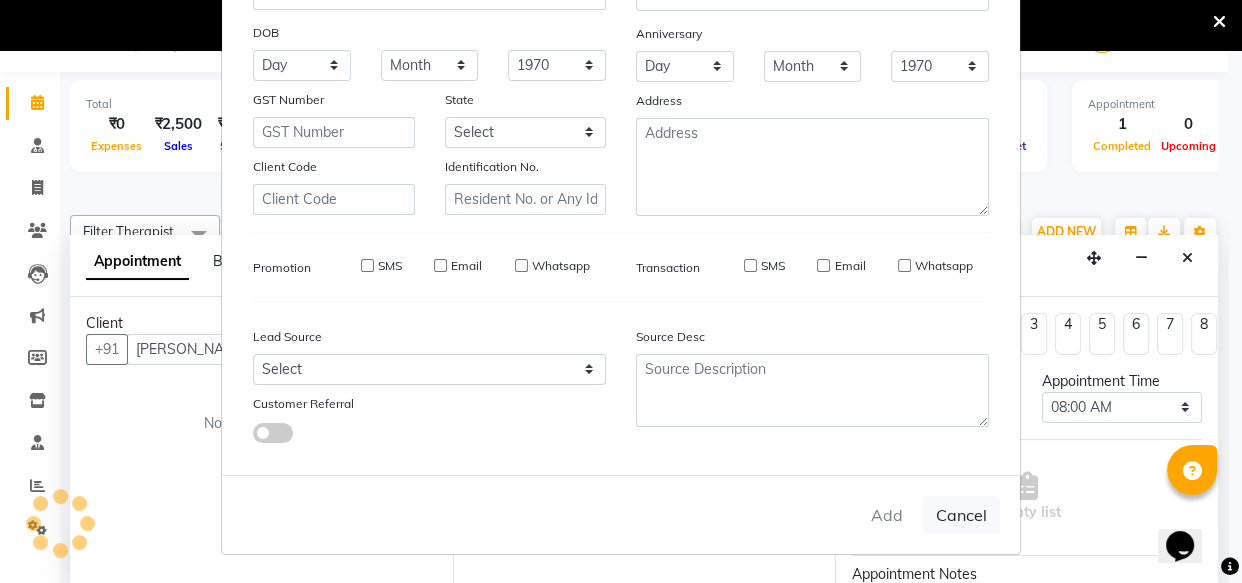 type on "9811797272" 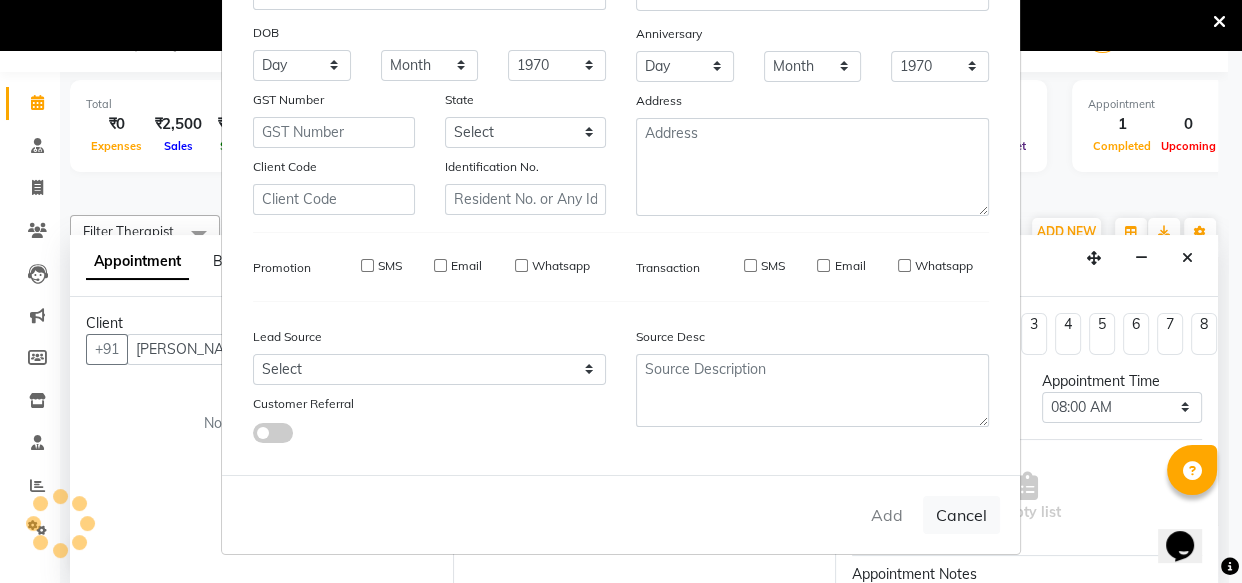 type 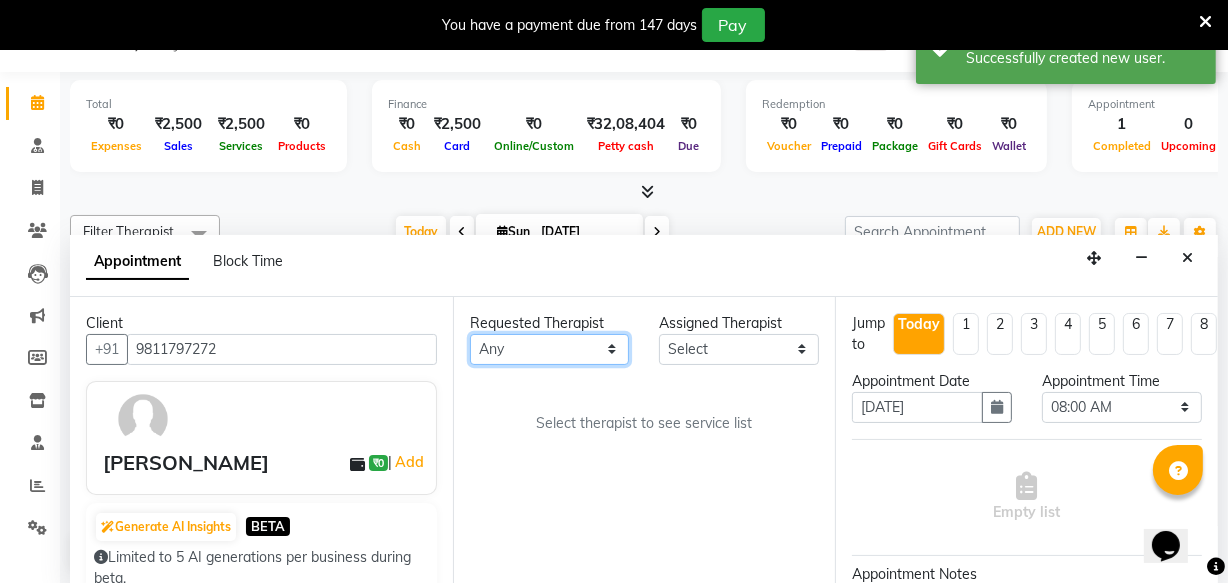click on "Any [PERSON_NAME] [PERSON_NAME] V P [PERSON_NAME] [PERSON_NAME] [PERSON_NAME] [PERSON_NAME] [PERSON_NAME]  Dr [PERSON_NAME] DR [PERSON_NAME] [PERSON_NAME] Dr [PERSON_NAME] R [PERSON_NAME] [PERSON_NAME] Nijo [PERSON_NAME] [PERSON_NAME] radha Rasmi O S [PERSON_NAME] [PERSON_NAME] [PERSON_NAME] [PERSON_NAME] M [PERSON_NAME] [PERSON_NAME] Mon [PERSON_NAME] [PERSON_NAME]   [PERSON_NAME]   [PERSON_NAME]" at bounding box center (550, 349) 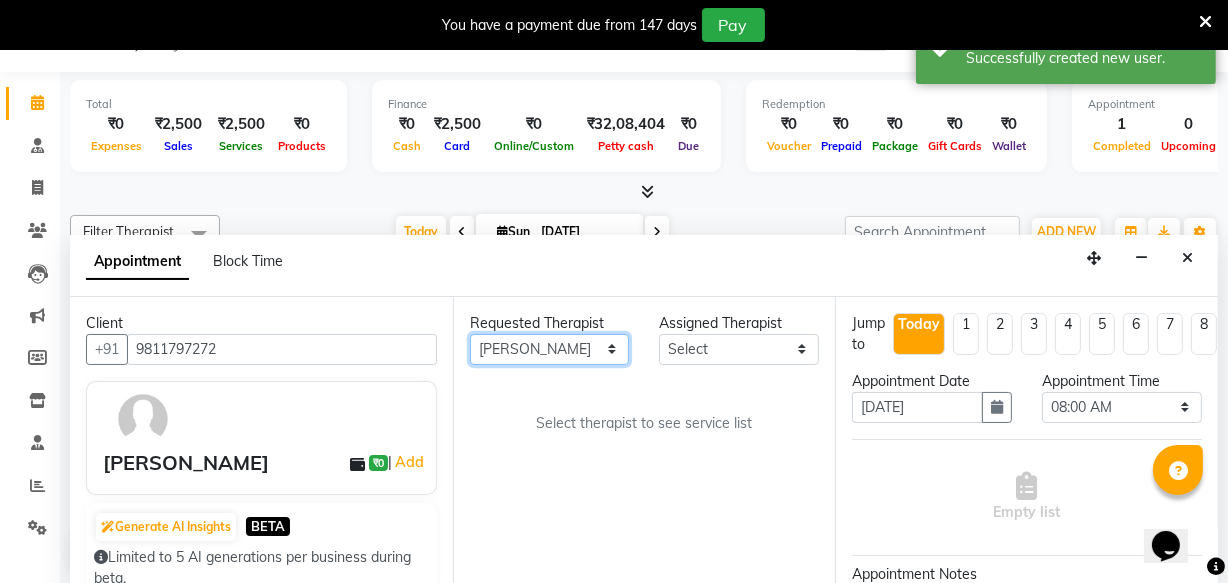 click on "Any [PERSON_NAME] [PERSON_NAME] V P [PERSON_NAME] [PERSON_NAME] [PERSON_NAME] [PERSON_NAME] [PERSON_NAME]  Dr [PERSON_NAME] DR [PERSON_NAME] [PERSON_NAME] Dr [PERSON_NAME] R [PERSON_NAME] [PERSON_NAME] Nijo [PERSON_NAME] [PERSON_NAME] radha Rasmi O S [PERSON_NAME] [PERSON_NAME] [PERSON_NAME] [PERSON_NAME] M [PERSON_NAME] [PERSON_NAME] Mon [PERSON_NAME] [PERSON_NAME]   [PERSON_NAME]   [PERSON_NAME]" at bounding box center (550, 349) 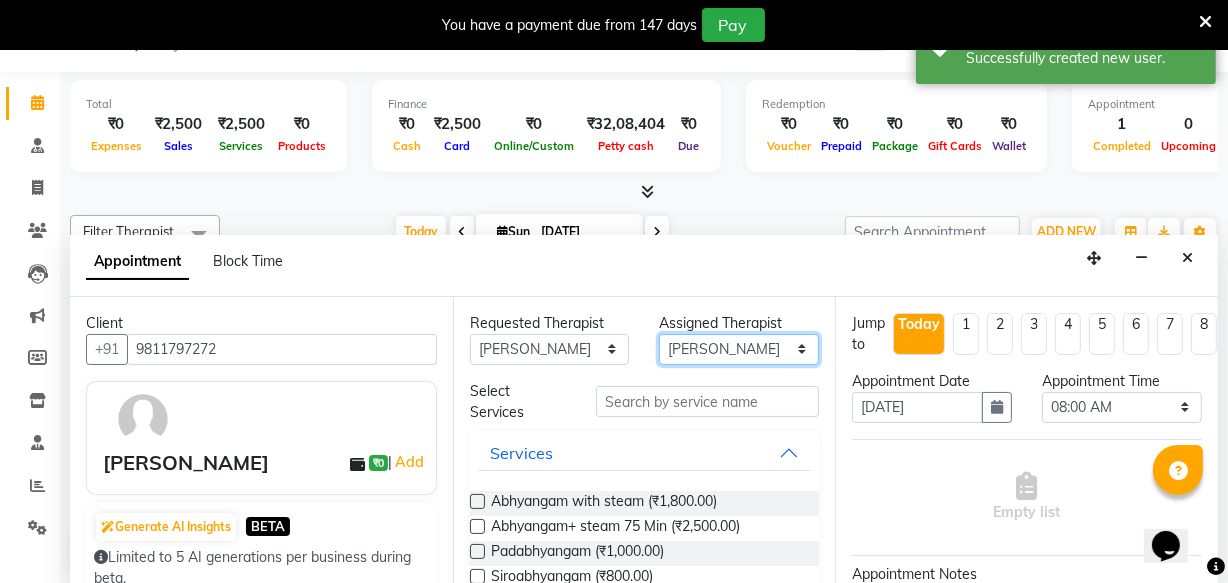 click on "Select [PERSON_NAME] [PERSON_NAME] V P [PERSON_NAME] [PERSON_NAME] [PERSON_NAME] [PERSON_NAME] [PERSON_NAME]  Dr [PERSON_NAME] DR [PERSON_NAME] [PERSON_NAME] Dr [PERSON_NAME] R [PERSON_NAME] [PERSON_NAME] Nijo [PERSON_NAME] [PERSON_NAME] radha Rasmi O S [PERSON_NAME] [PERSON_NAME] [PERSON_NAME] [PERSON_NAME] M [PERSON_NAME] [PERSON_NAME] Mon [PERSON_NAME] [PERSON_NAME]   [PERSON_NAME]   [PERSON_NAME]" at bounding box center (739, 349) 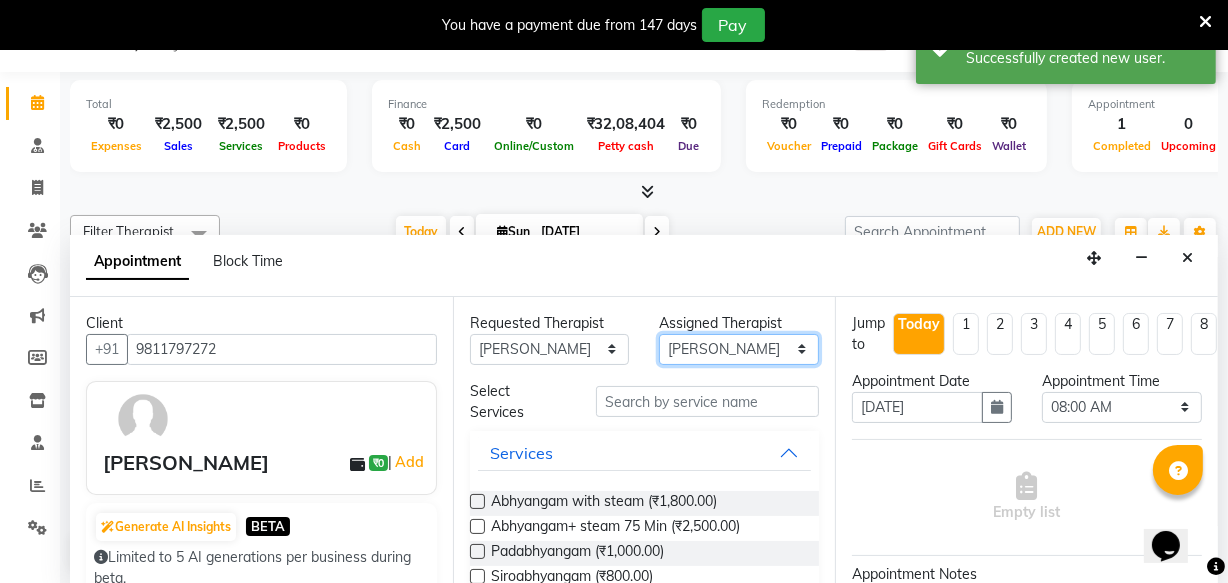 select on "63862" 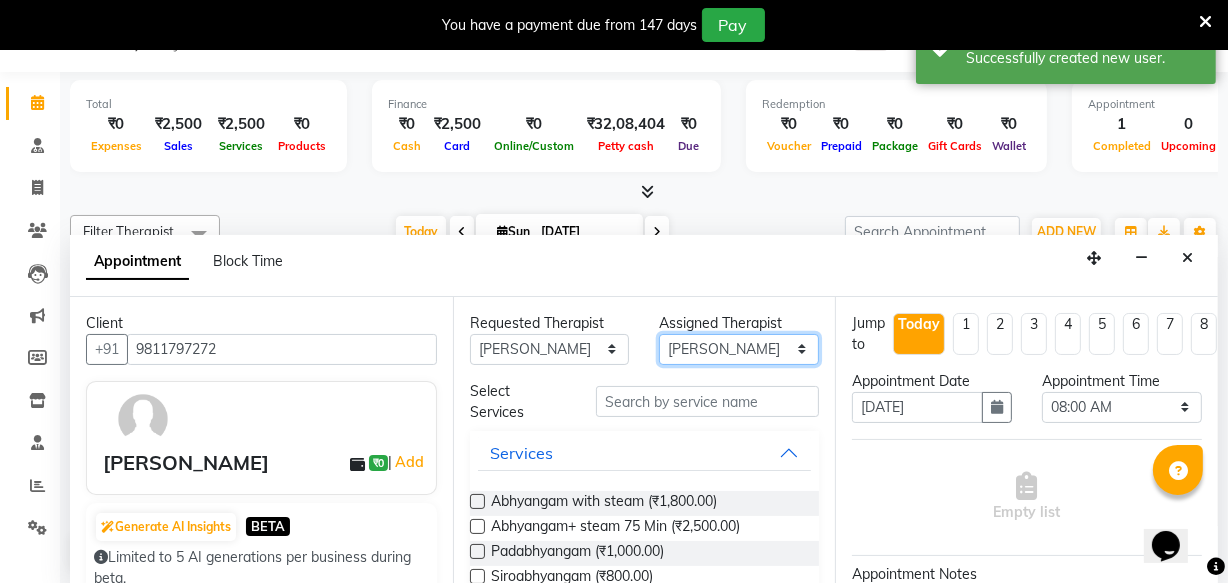 click on "Select [PERSON_NAME] [PERSON_NAME] V P [PERSON_NAME] [PERSON_NAME] [PERSON_NAME] [PERSON_NAME] [PERSON_NAME]  Dr [PERSON_NAME] DR [PERSON_NAME] [PERSON_NAME] Dr [PERSON_NAME] R [PERSON_NAME] [PERSON_NAME] Nijo [PERSON_NAME] [PERSON_NAME] radha Rasmi O S [PERSON_NAME] [PERSON_NAME] [PERSON_NAME] [PERSON_NAME] M [PERSON_NAME] [PERSON_NAME] Mon [PERSON_NAME] [PERSON_NAME]   [PERSON_NAME]   [PERSON_NAME]" at bounding box center (739, 349) 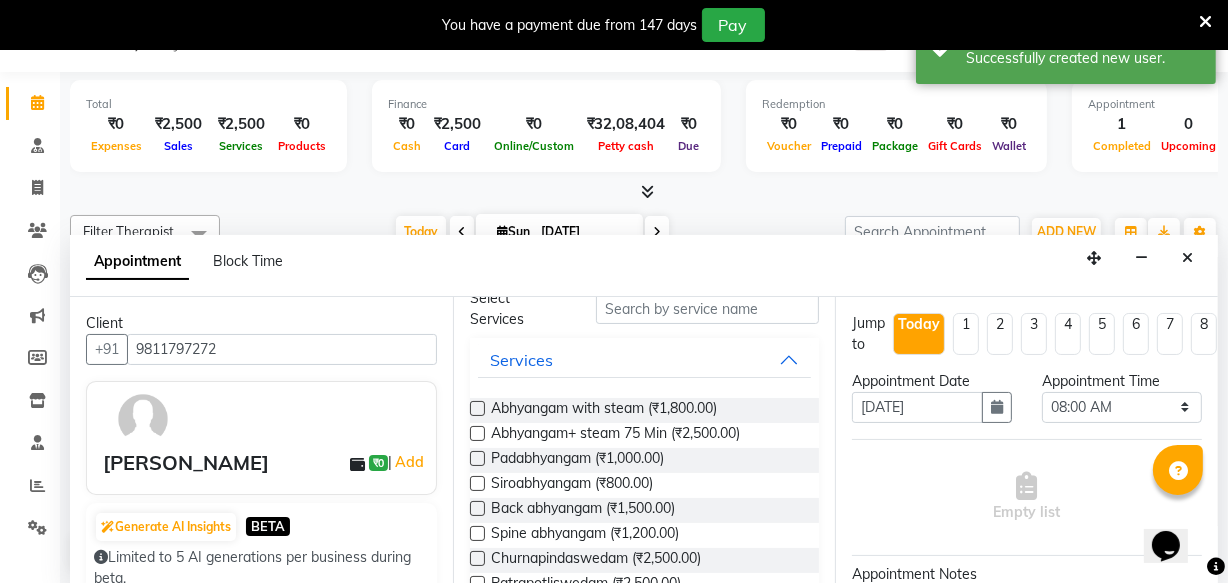 scroll, scrollTop: 181, scrollLeft: 0, axis: vertical 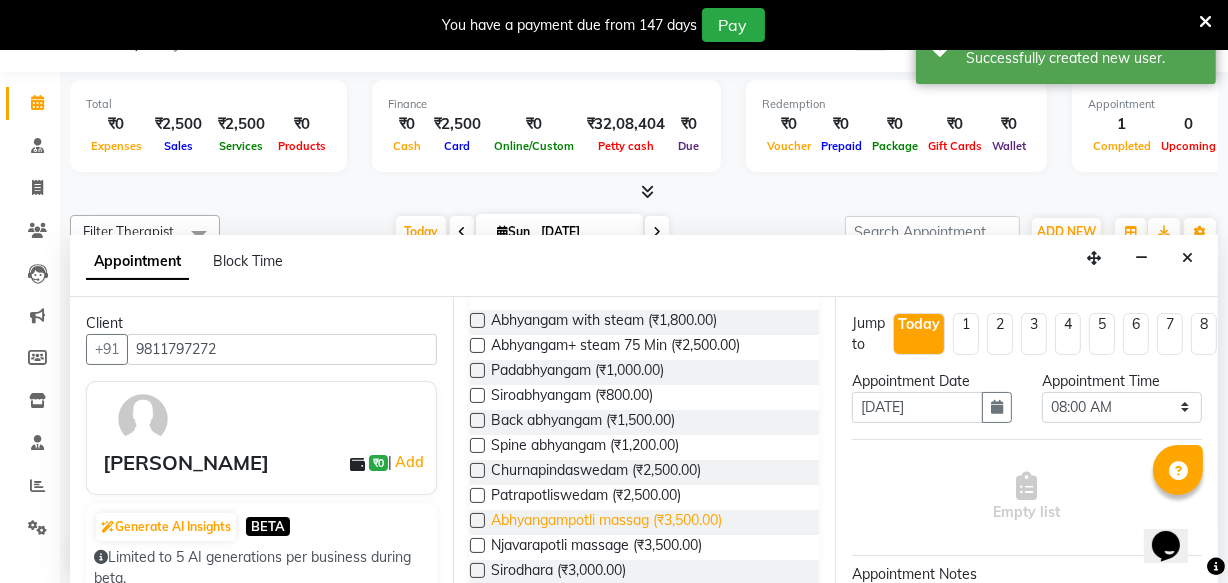click on "Abhyangampotli massag (₹3,500.00)" at bounding box center [606, 522] 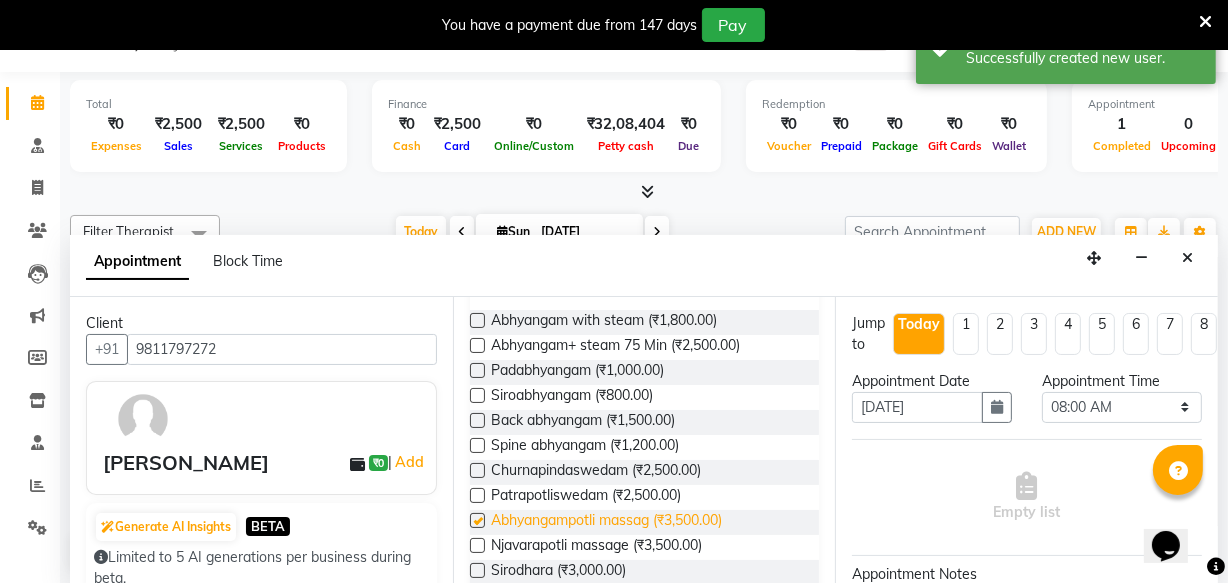 checkbox on "true" 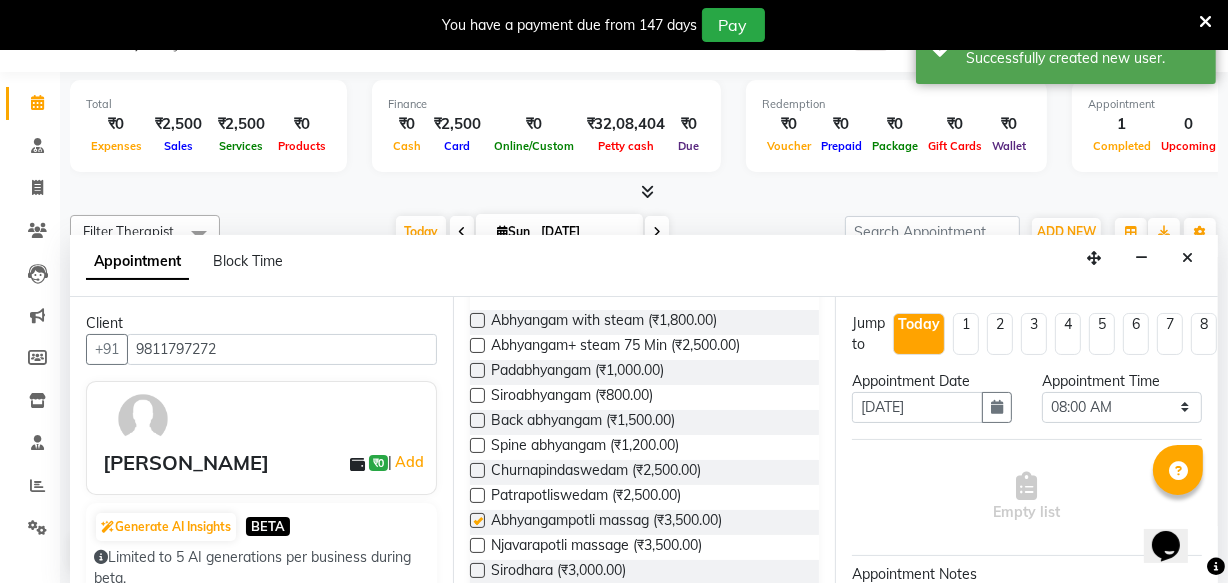 select on "2645" 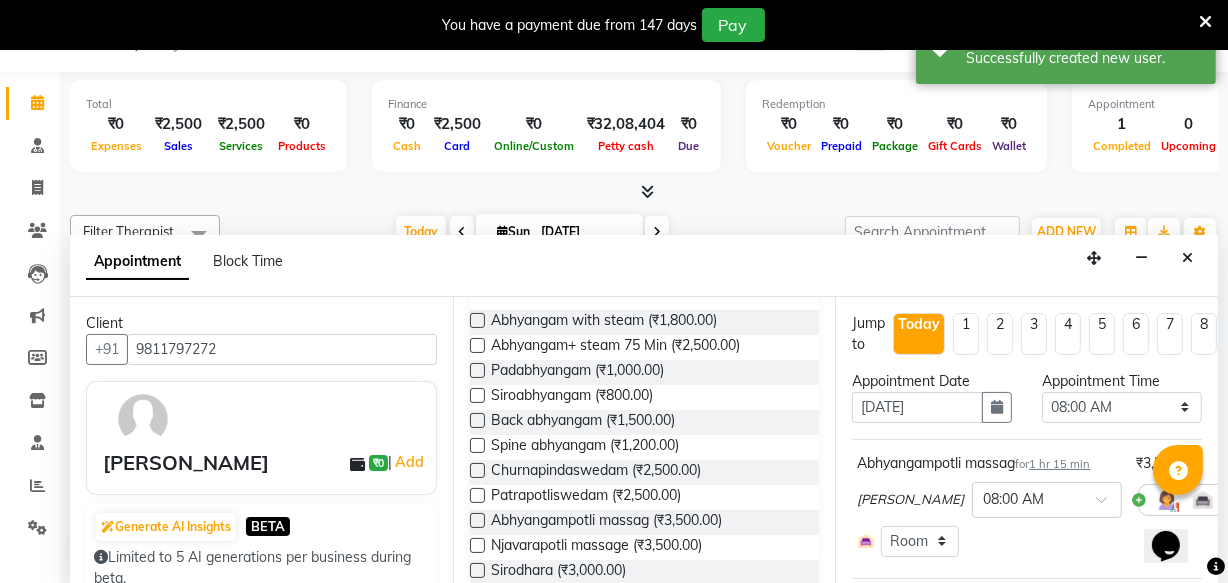 checkbox on "false" 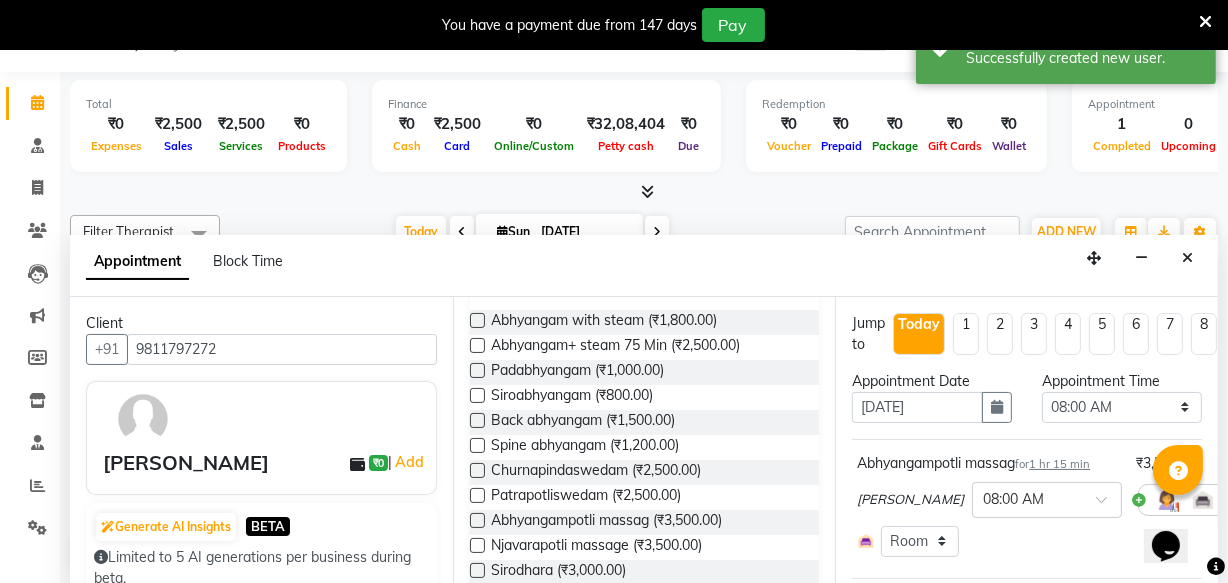 scroll, scrollTop: 320, scrollLeft: 0, axis: vertical 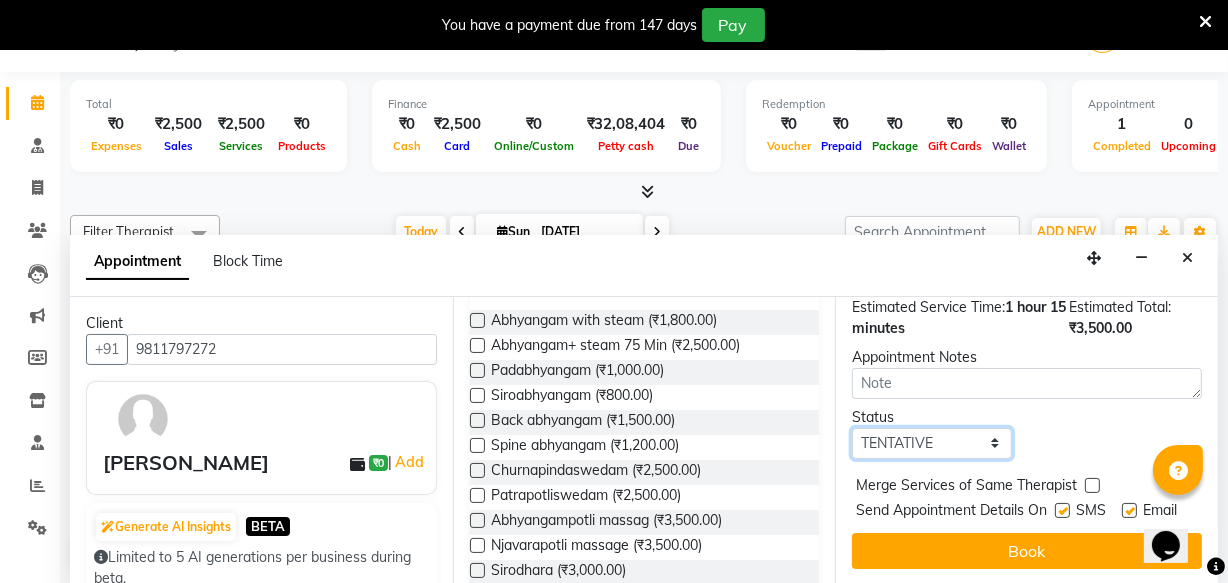 click on "Select TENTATIVE CONFIRM CHECK-IN UPCOMING" at bounding box center [932, 443] 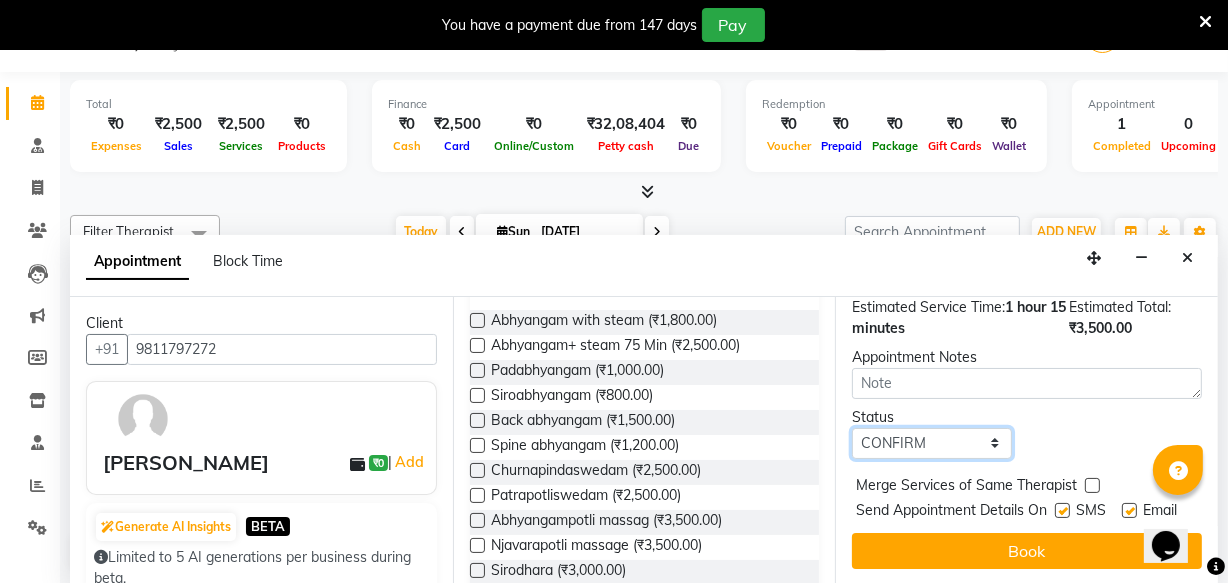 click on "Select TENTATIVE CONFIRM CHECK-IN UPCOMING" at bounding box center [932, 443] 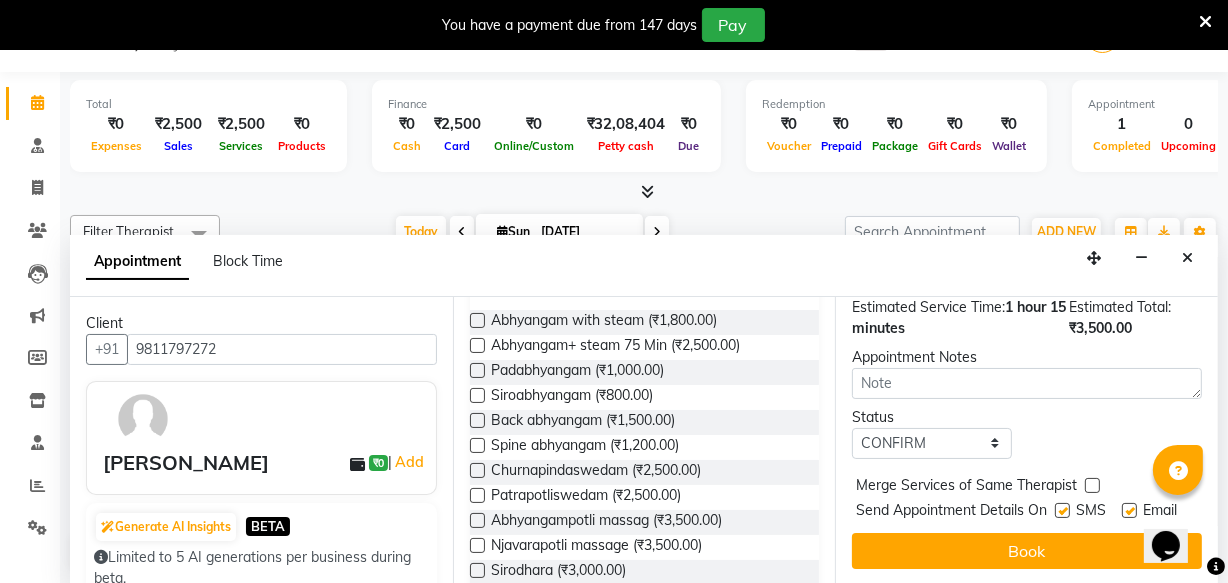 click on "Send Appointment Details On" at bounding box center [951, 512] 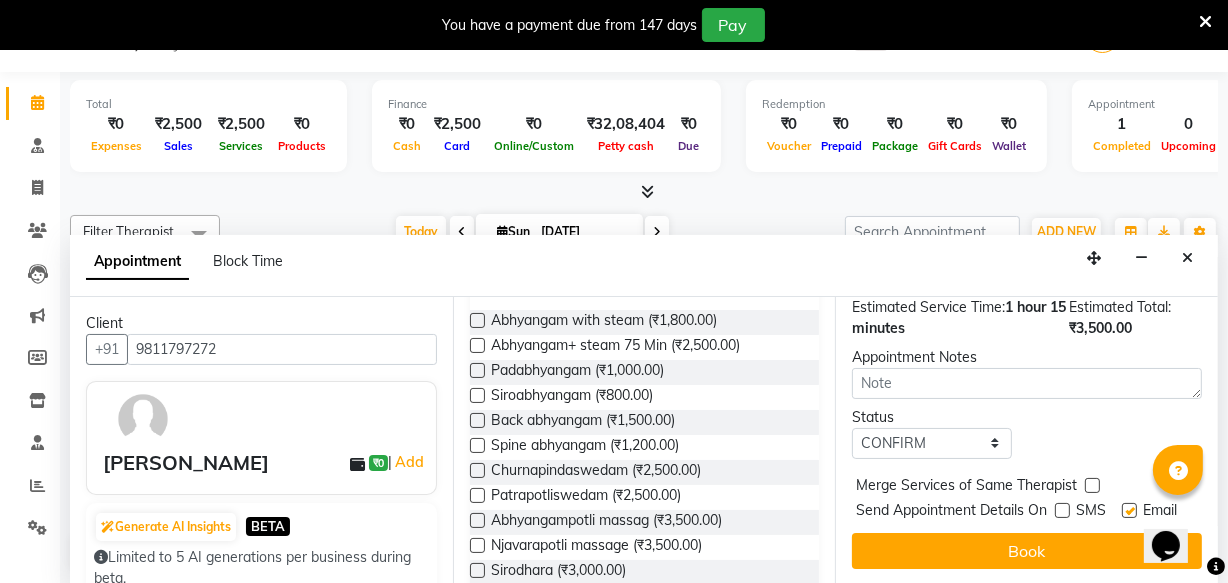 click at bounding box center [1062, 510] 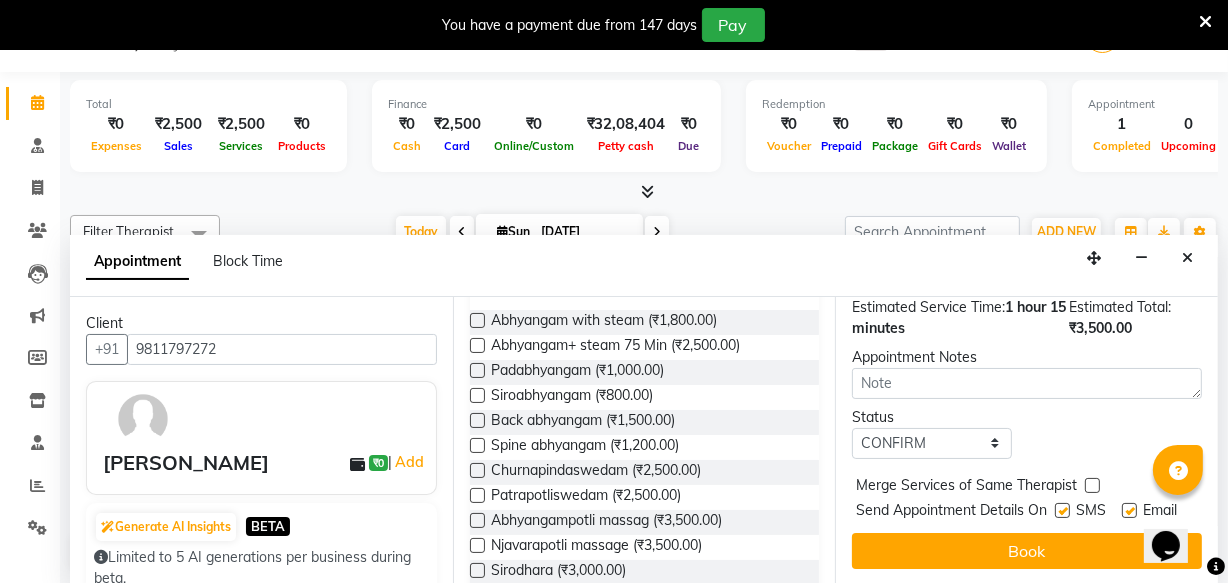 click at bounding box center [1129, 510] 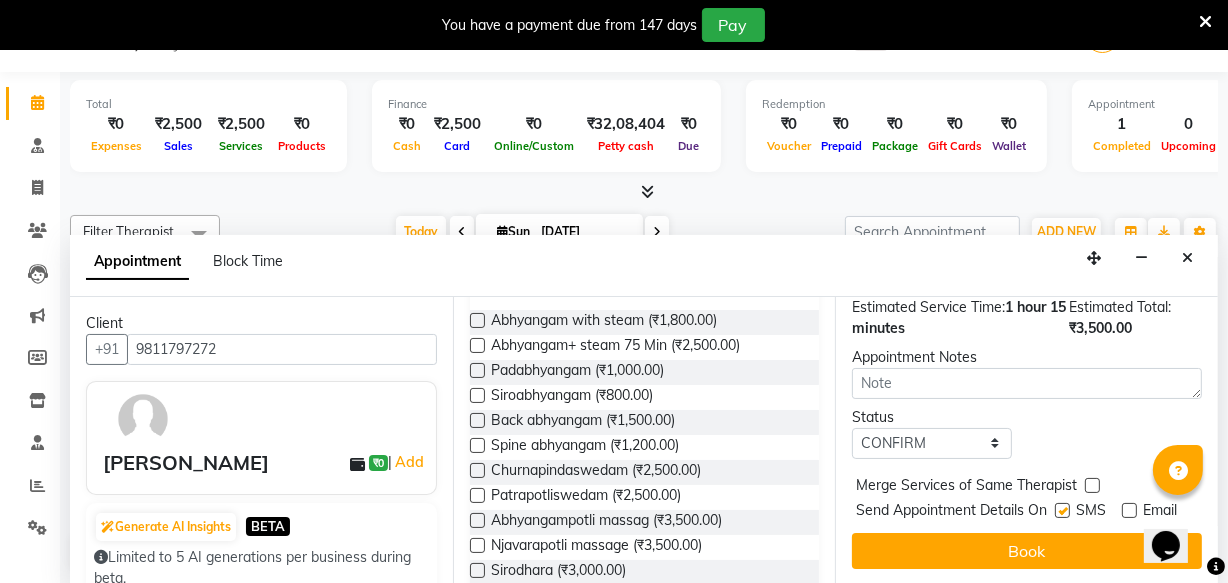 click at bounding box center (1062, 510) 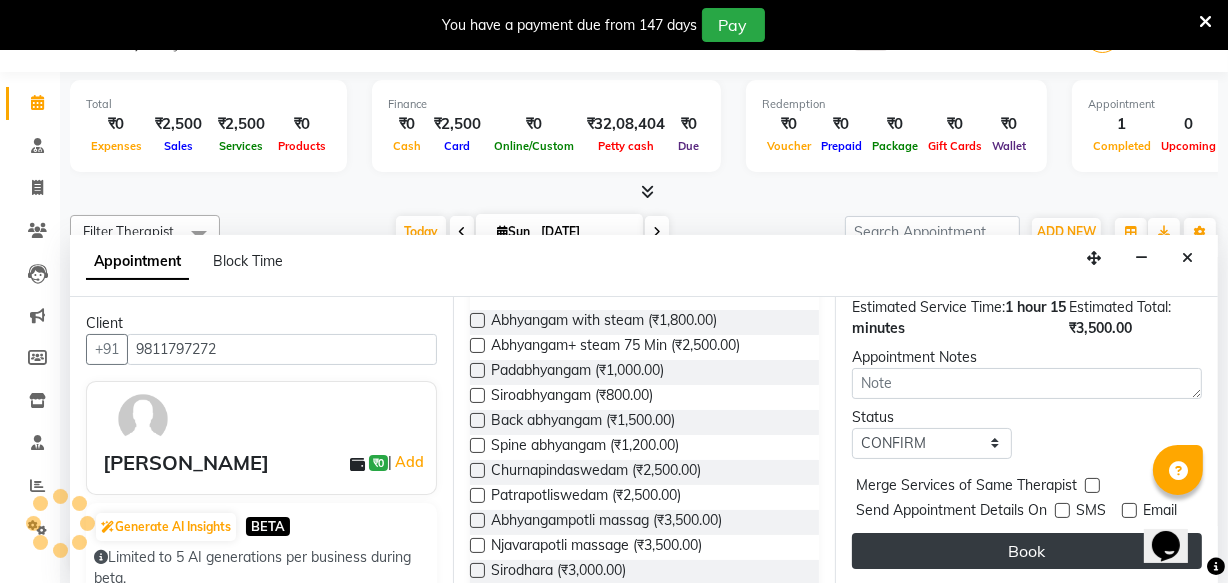 click on "Book" at bounding box center (1027, 551) 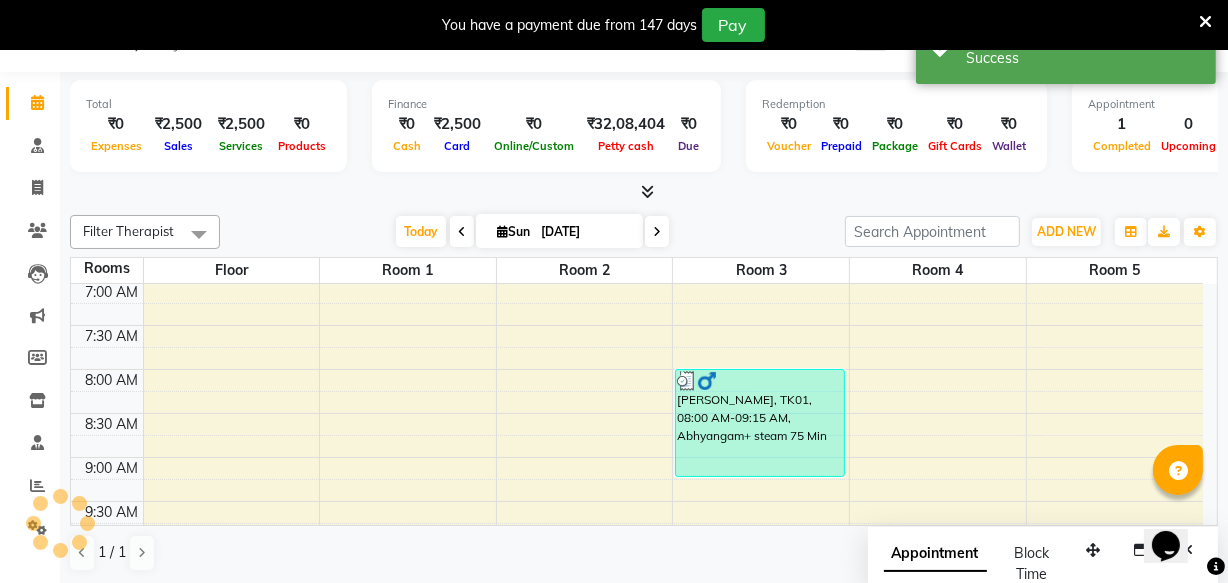 scroll, scrollTop: 0, scrollLeft: 0, axis: both 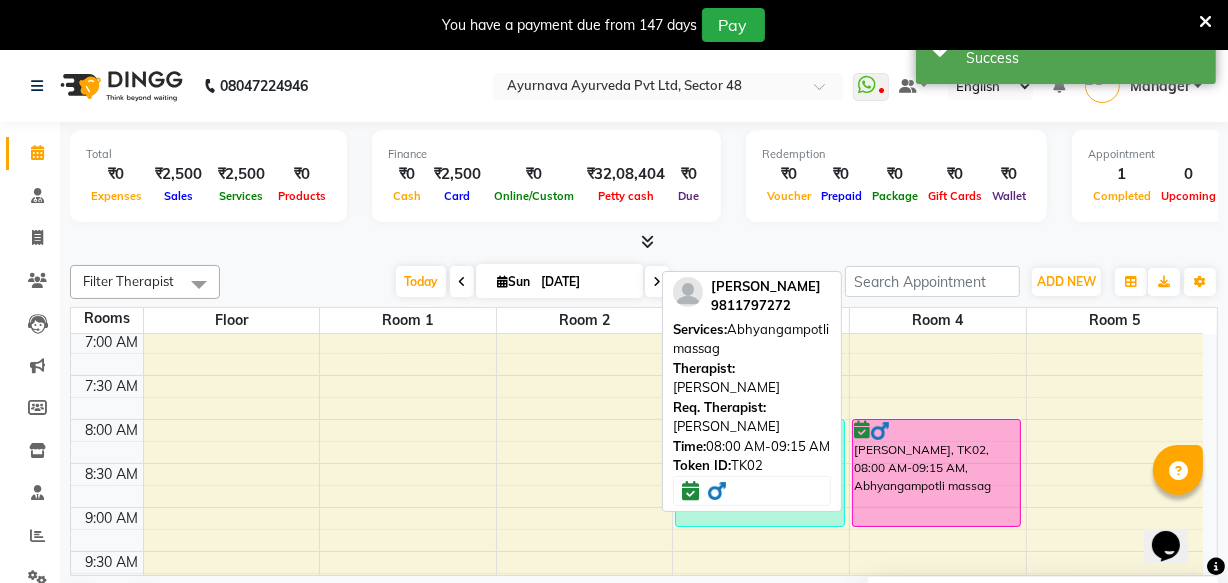 click on "[PERSON_NAME], TK02, 08:00 AM-09:15 AM, Abhyangampotli massag" at bounding box center [936, 473] 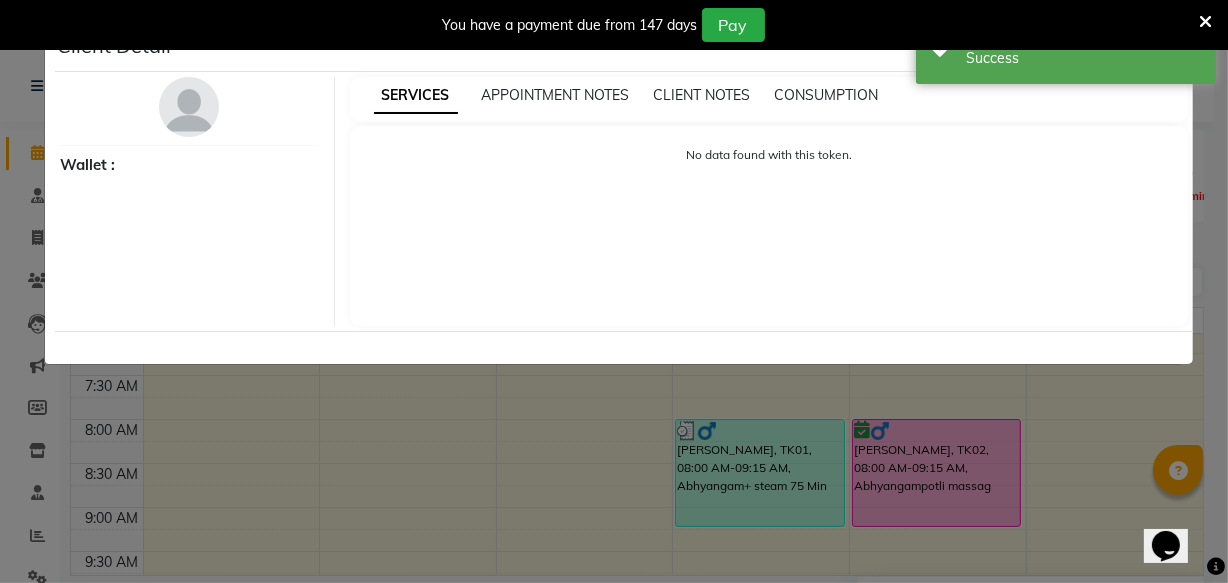 click on "Client Detail     Wallet : SERVICES APPOINTMENT NOTES CLIENT NOTES CONSUMPTION No data found with this token." 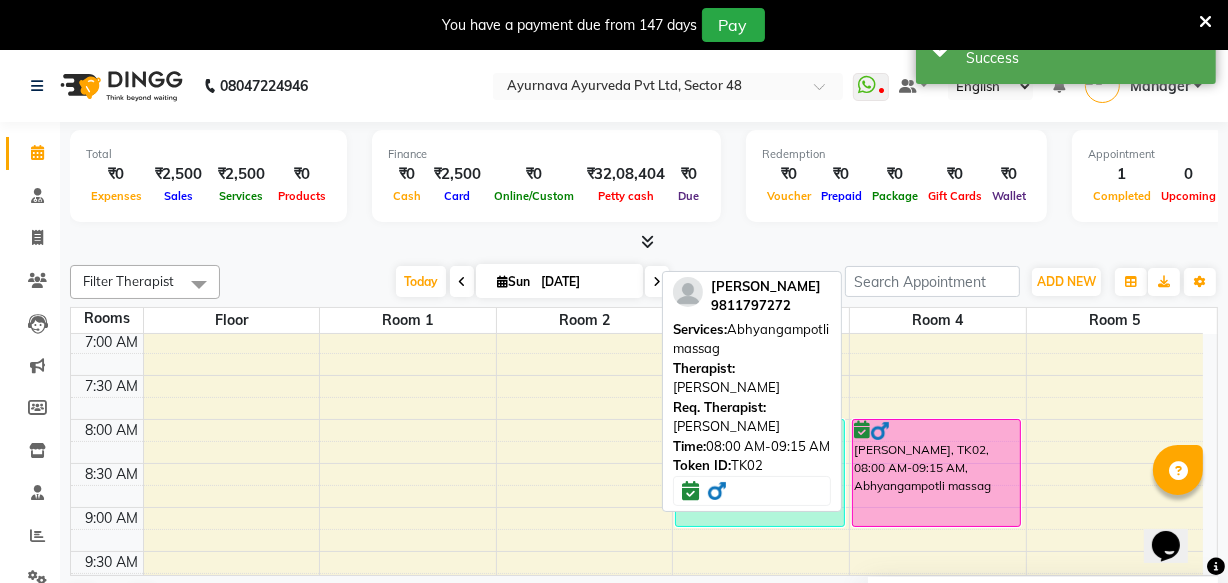click on "[PERSON_NAME], TK02, 08:00 AM-09:15 AM, Abhyangampotli massag" at bounding box center (936, 473) 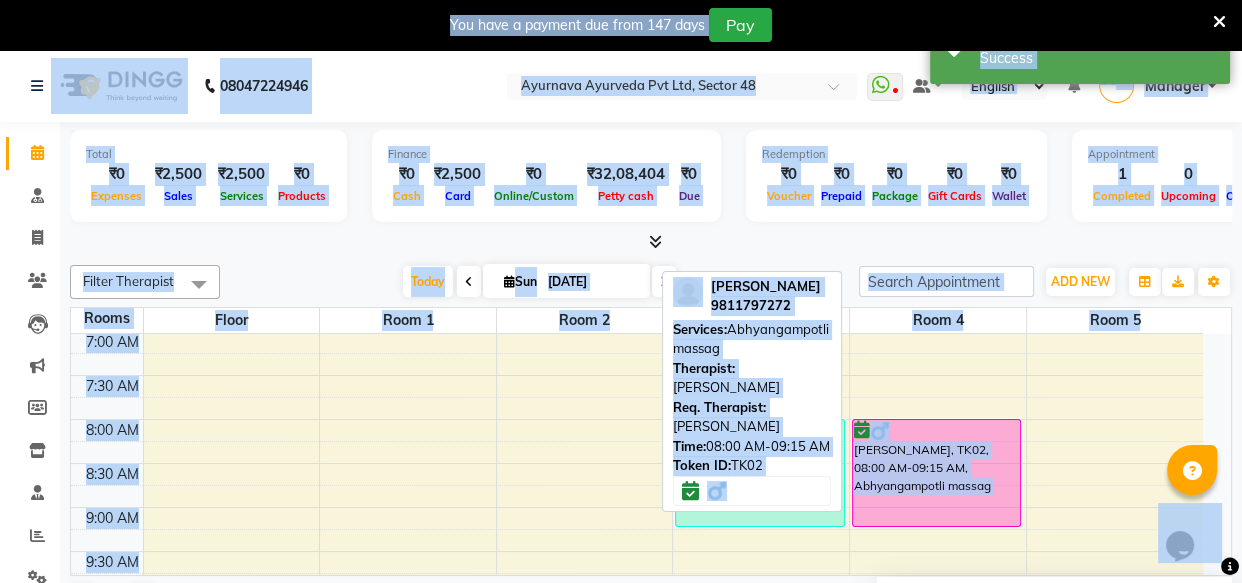 select on "6" 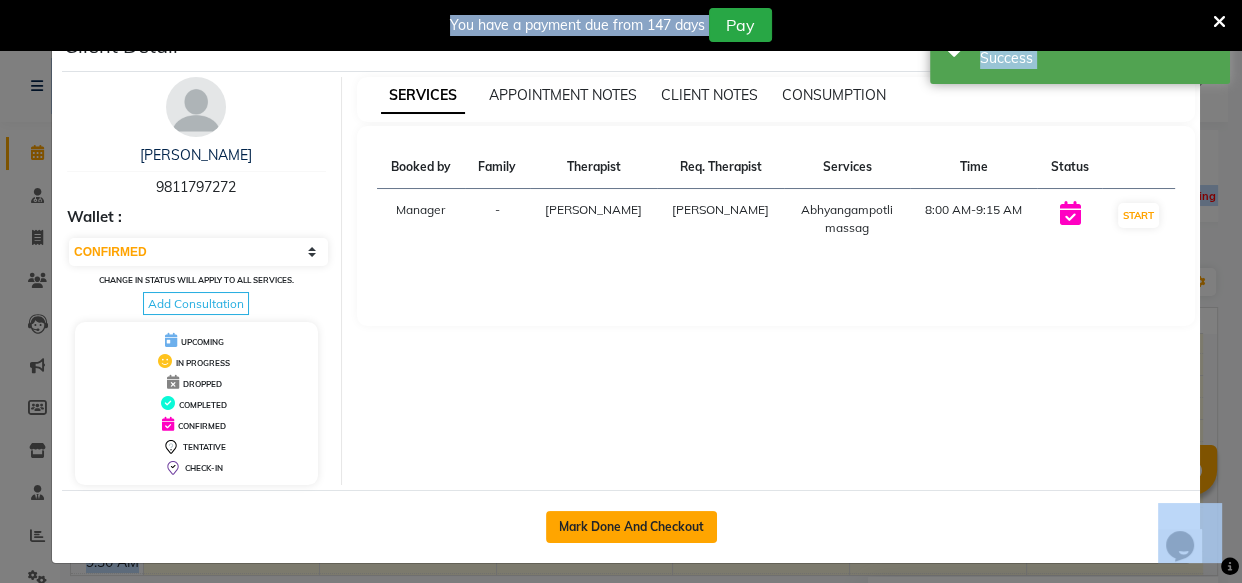click on "Mark Done And Checkout" 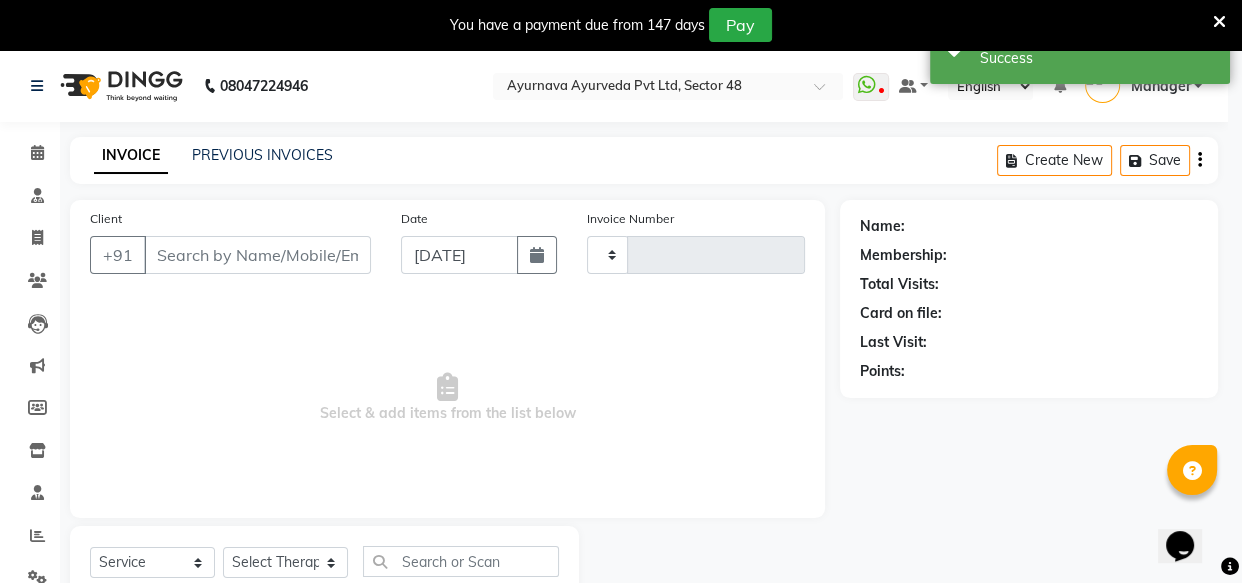 type on "0921" 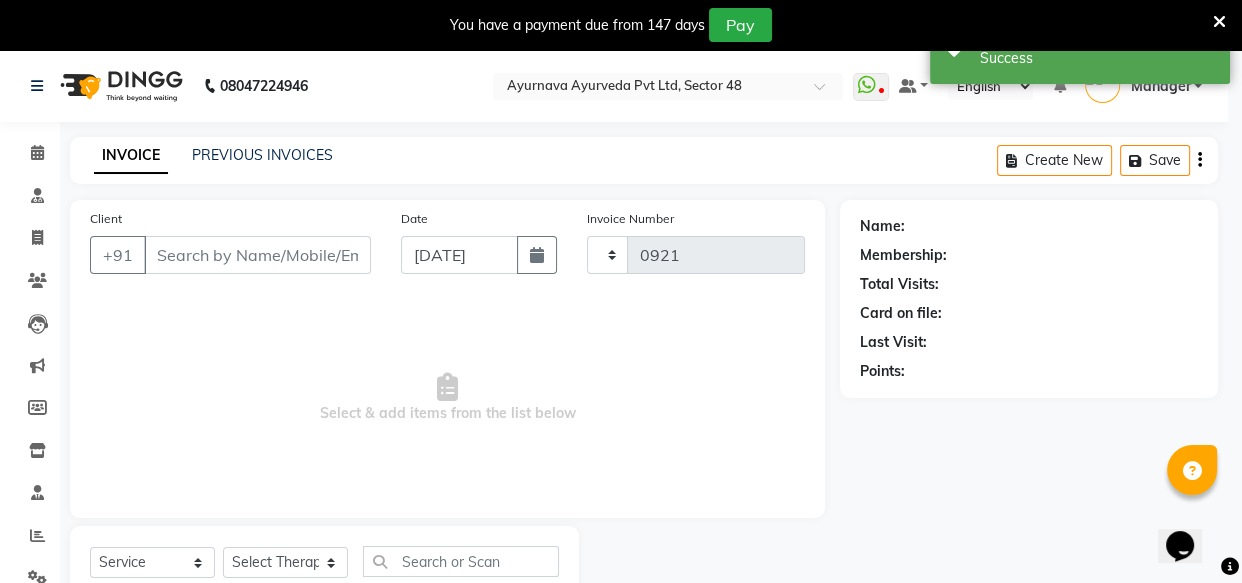 select on "3" 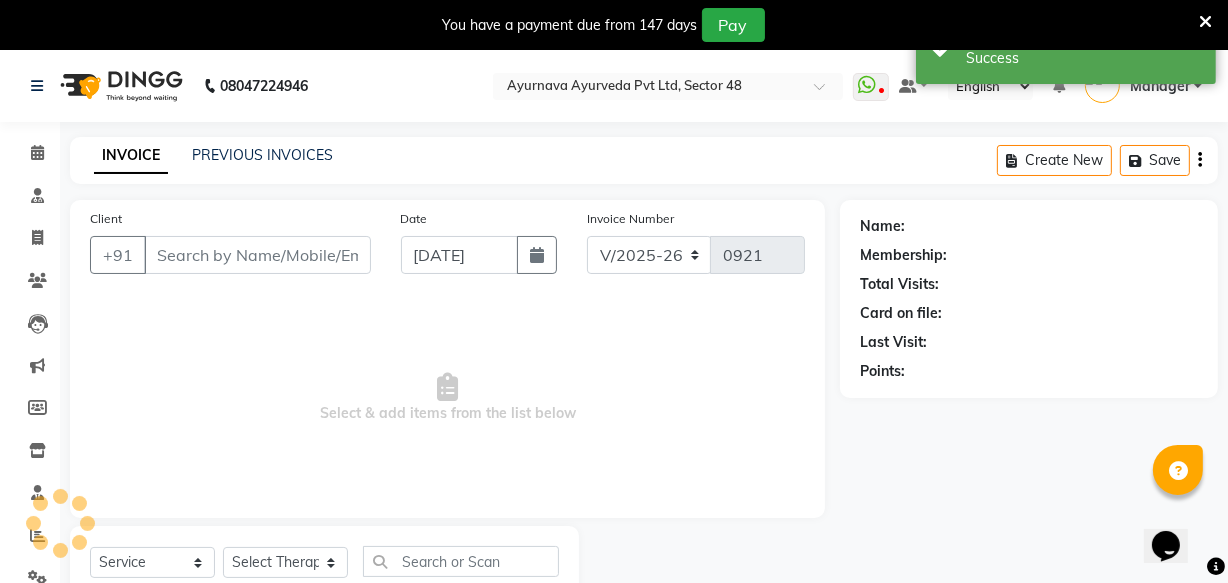 type on "9811797272" 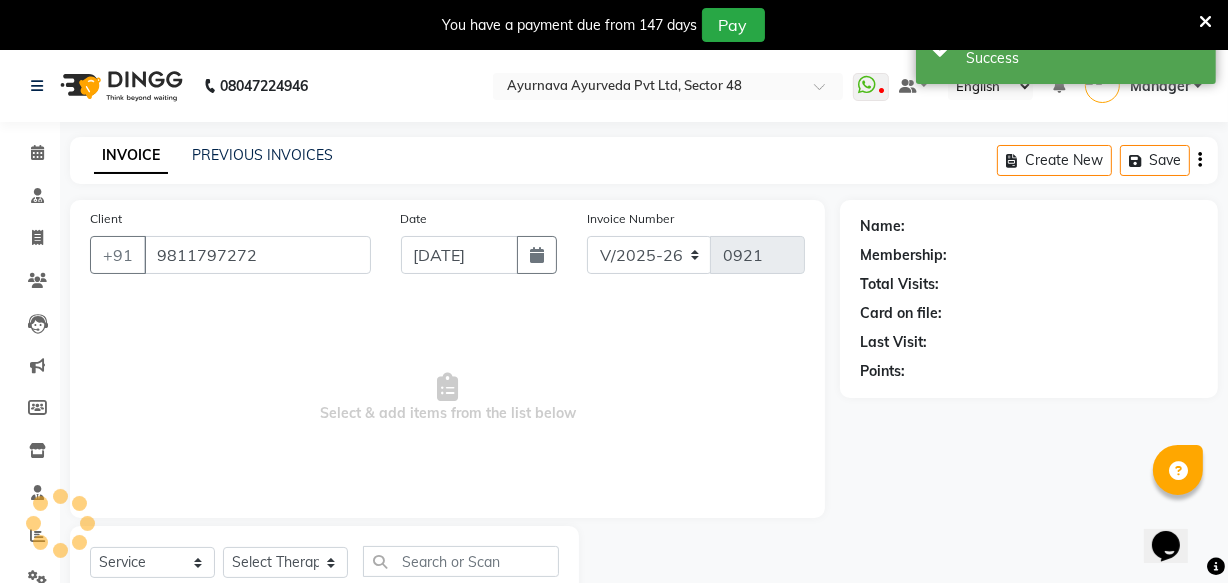 select on "63862" 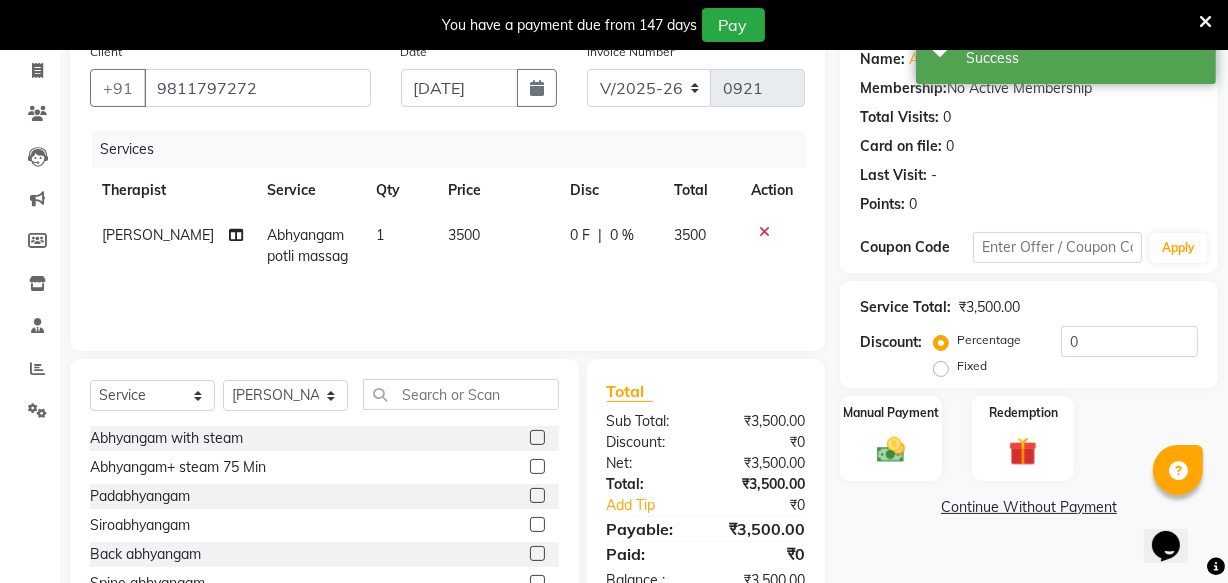 scroll, scrollTop: 269, scrollLeft: 0, axis: vertical 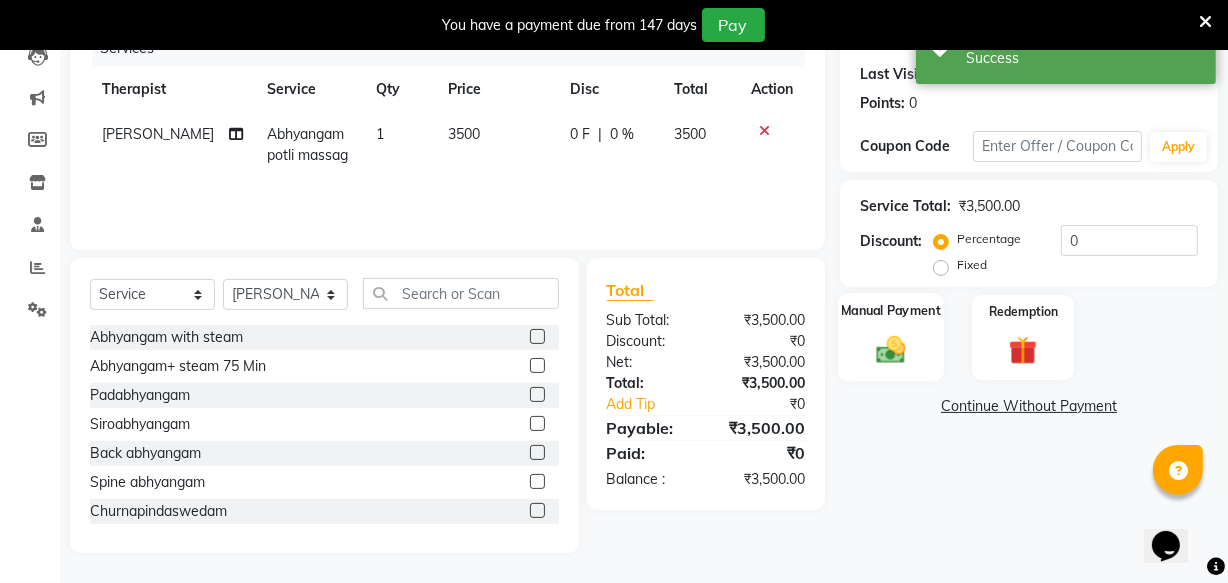click 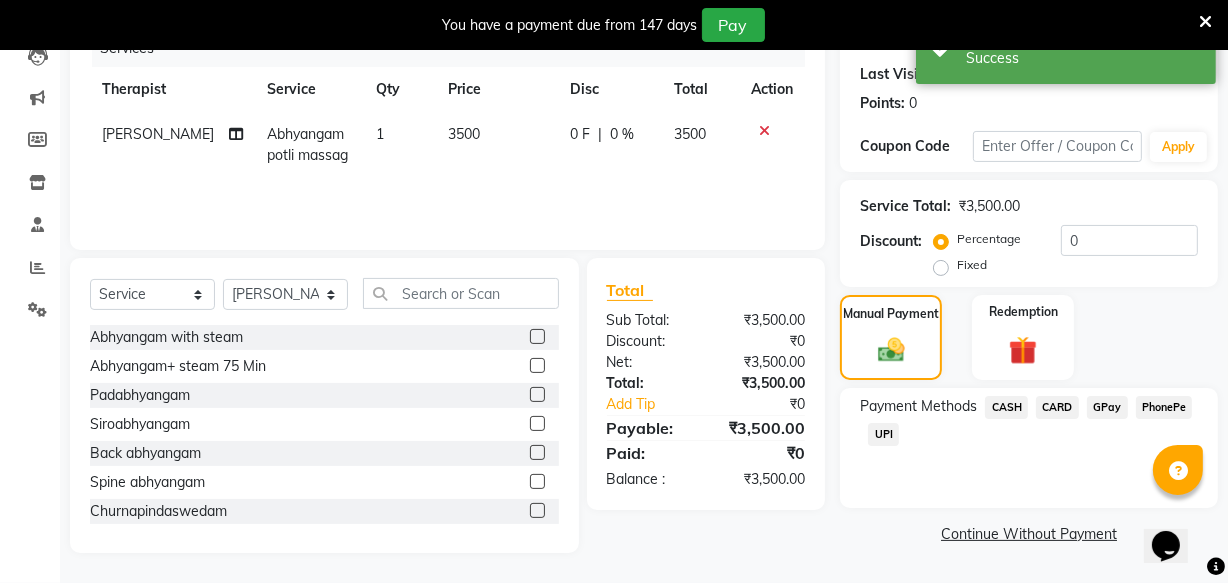 click on "UPI" 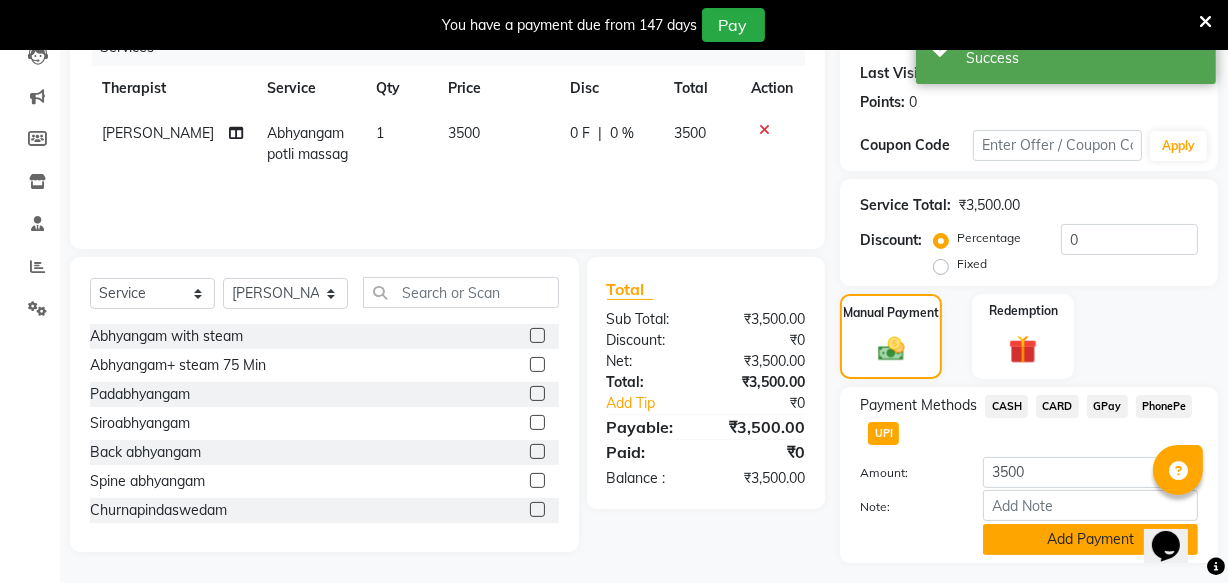click on "Add Payment" 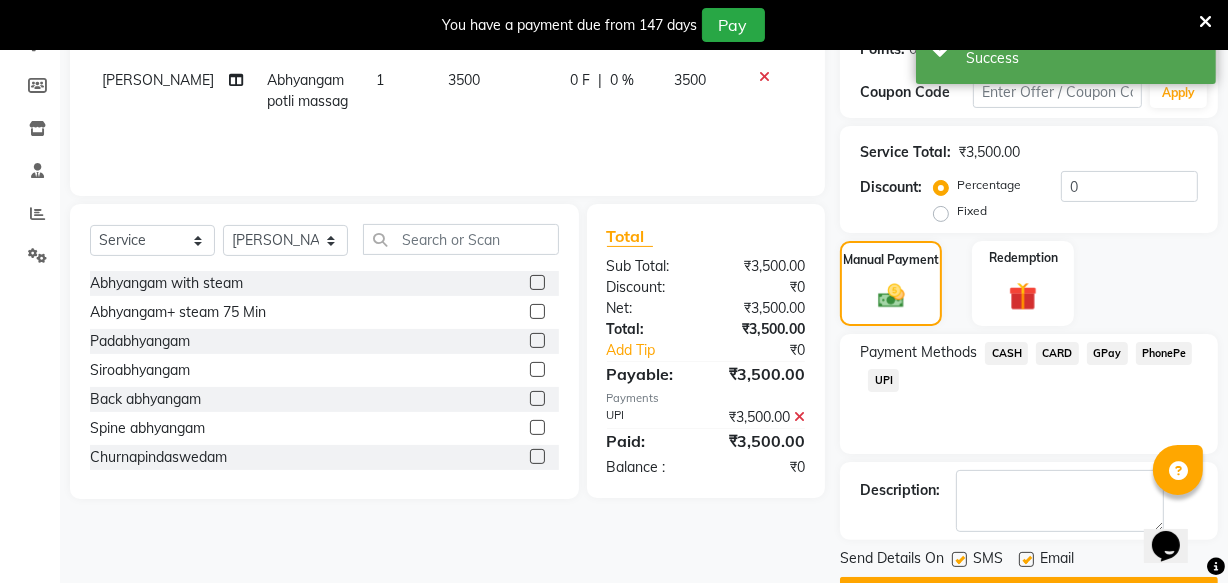 scroll, scrollTop: 376, scrollLeft: 0, axis: vertical 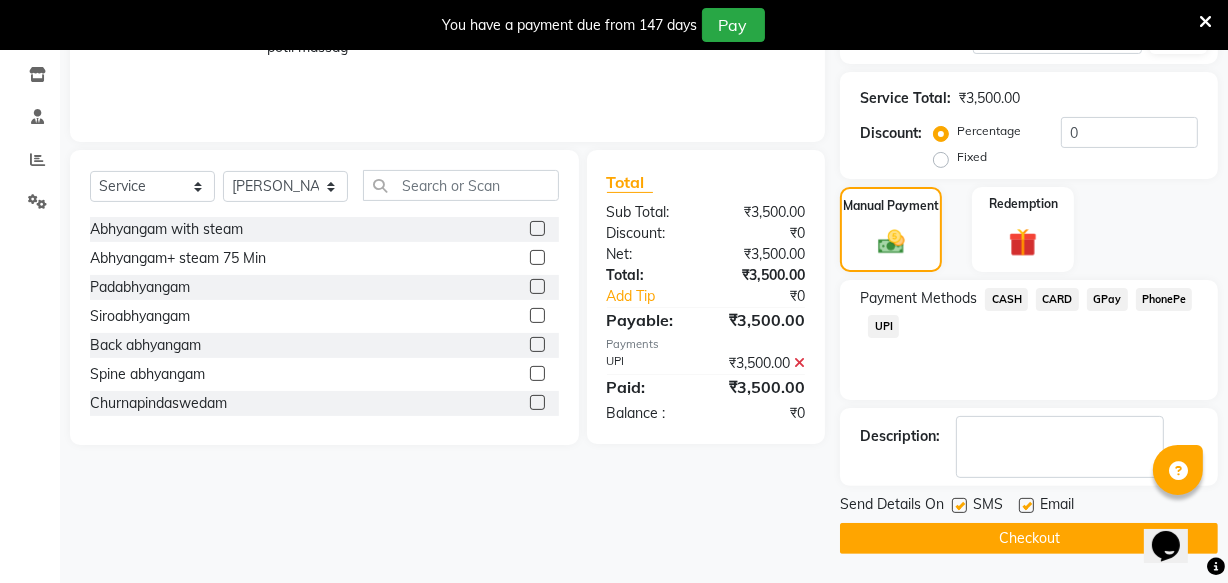 click on "Checkout" 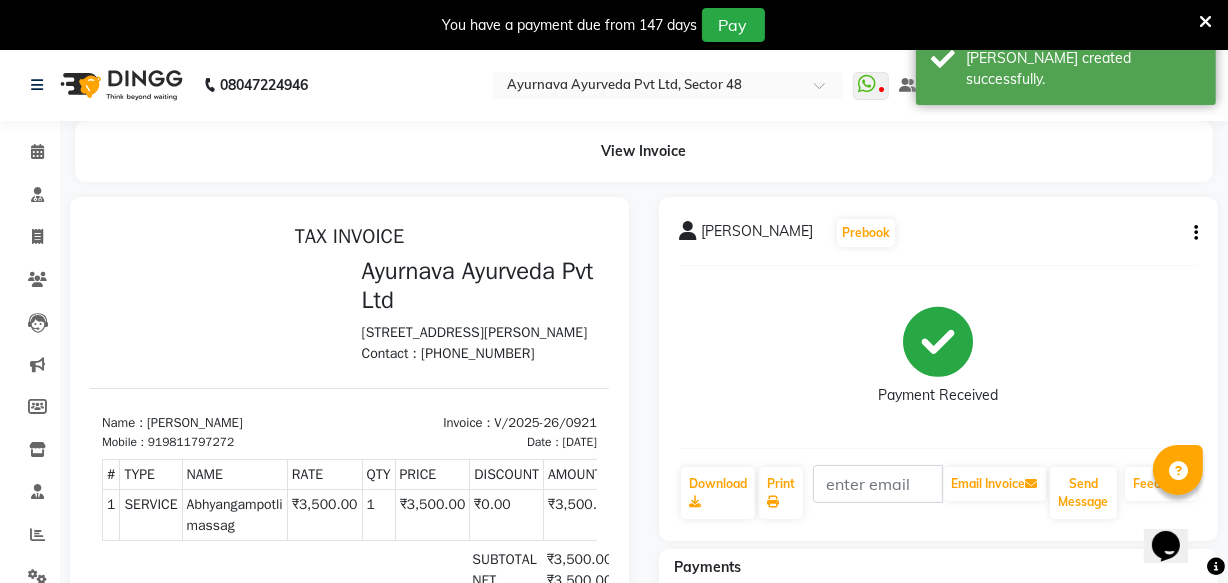 scroll, scrollTop: 0, scrollLeft: 0, axis: both 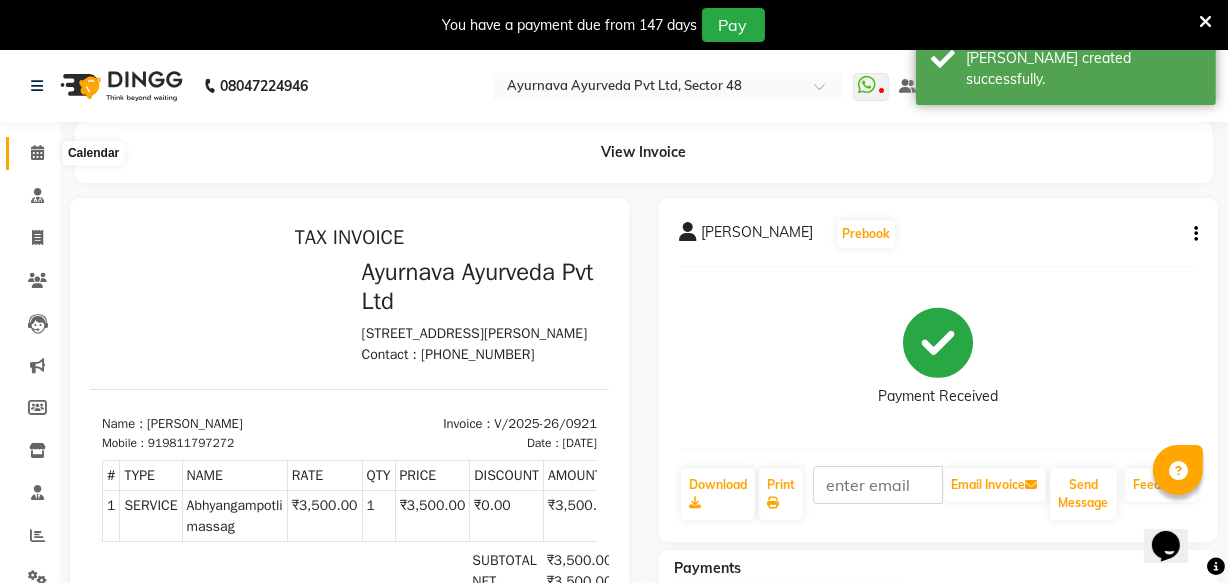 click 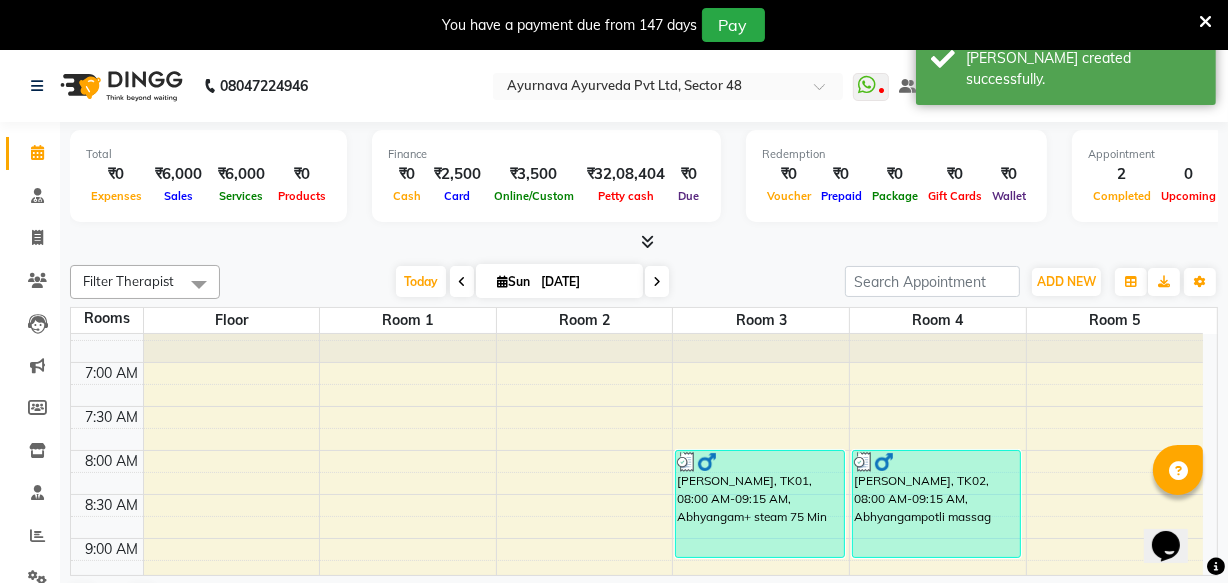scroll, scrollTop: 90, scrollLeft: 0, axis: vertical 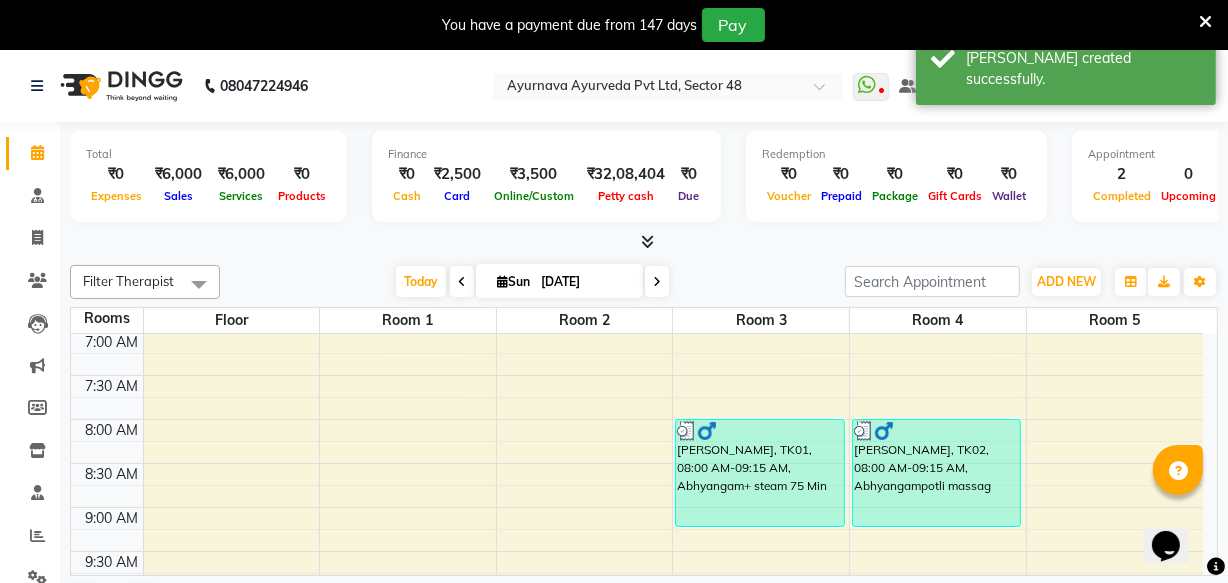 click on "6:00 AM 6:30 AM 7:00 AM 7:30 AM 8:00 AM 8:30 AM 9:00 AM 9:30 AM 10:00 AM 10:30 AM 11:00 AM 11:30 AM 12:00 PM 12:30 PM 1:00 PM 1:30 PM 2:00 PM 2:30 PM 3:00 PM 3:30 PM 4:00 PM 4:30 PM 5:00 PM 5:30 PM 6:00 PM 6:30 PM 7:00 PM 7:30 PM 8:00 PM 8:30 PM     [PERSON_NAME], TK01, 08:00 AM-09:15 AM, Abhyangam+ steam 75 Min     [PERSON_NAME], TK02, 08:00 AM-09:15 AM, Abhyangampotli massag" at bounding box center [637, 903] 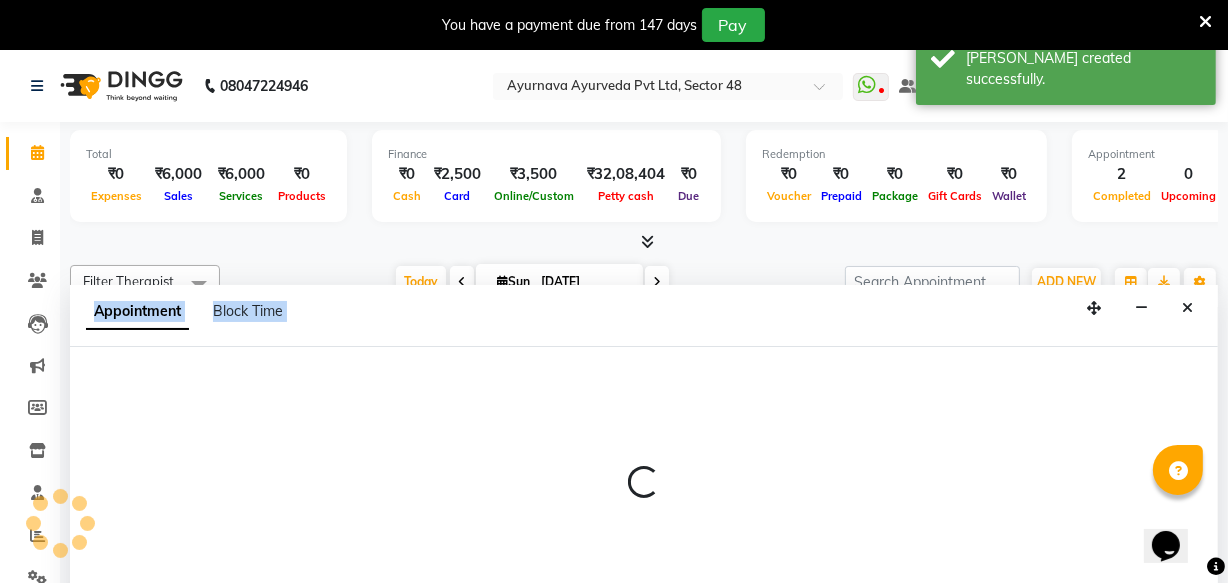 scroll, scrollTop: 50, scrollLeft: 0, axis: vertical 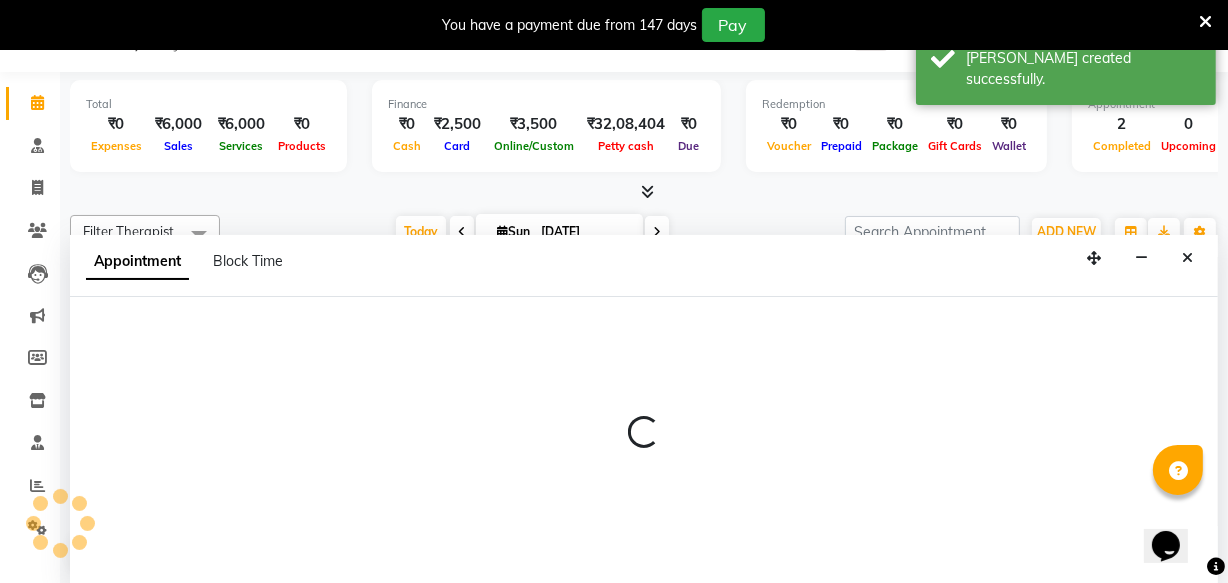 select on "540" 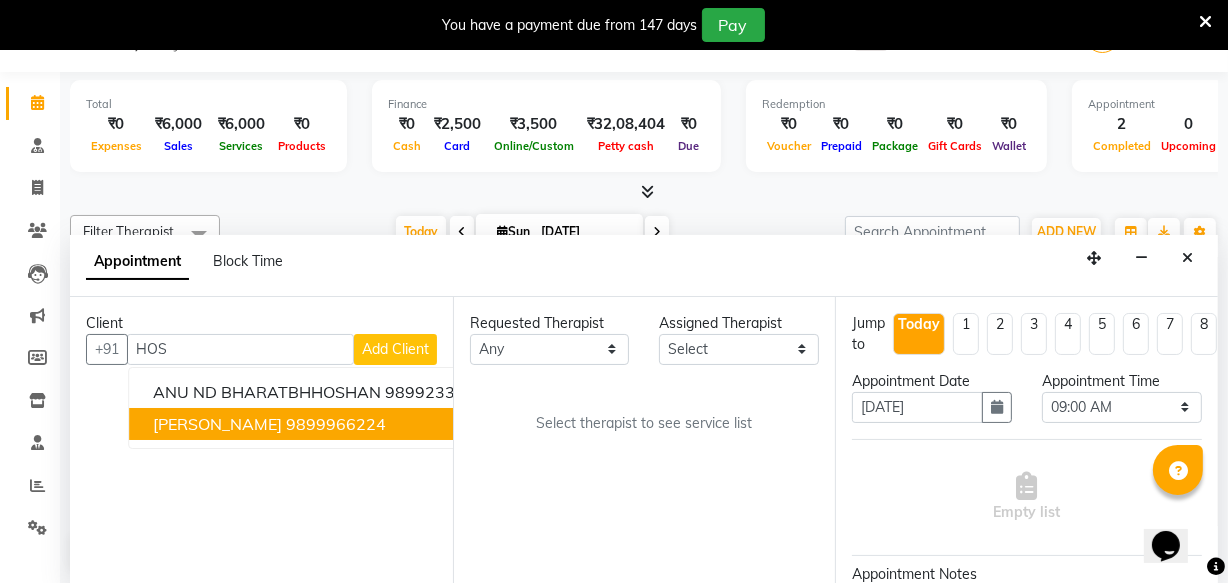 click on "[PERSON_NAME]" at bounding box center (217, 424) 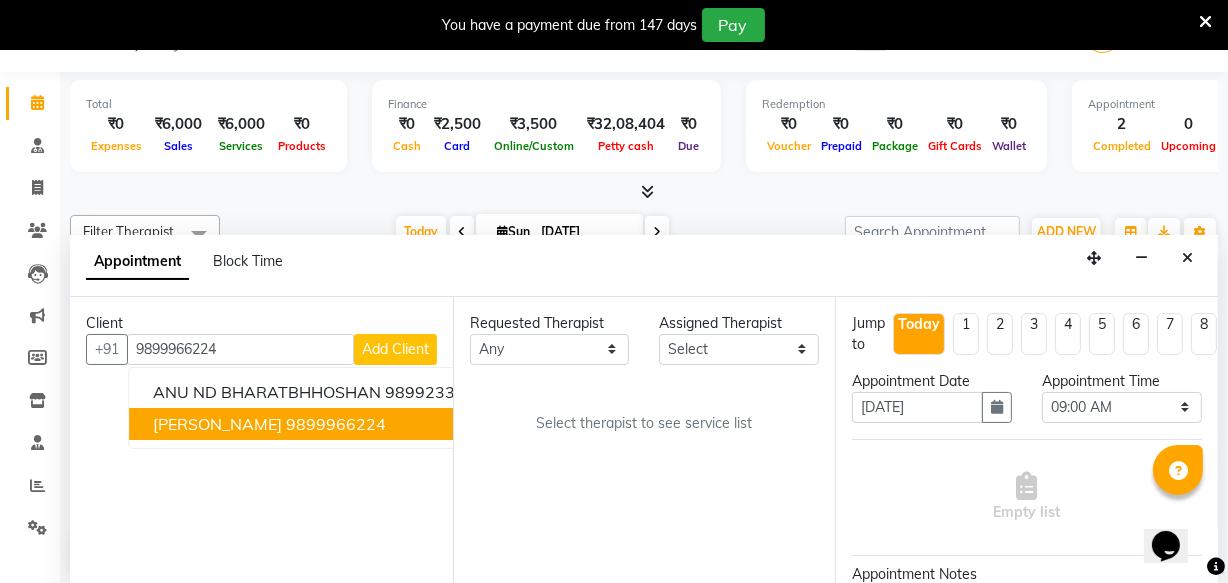 type on "9899966224" 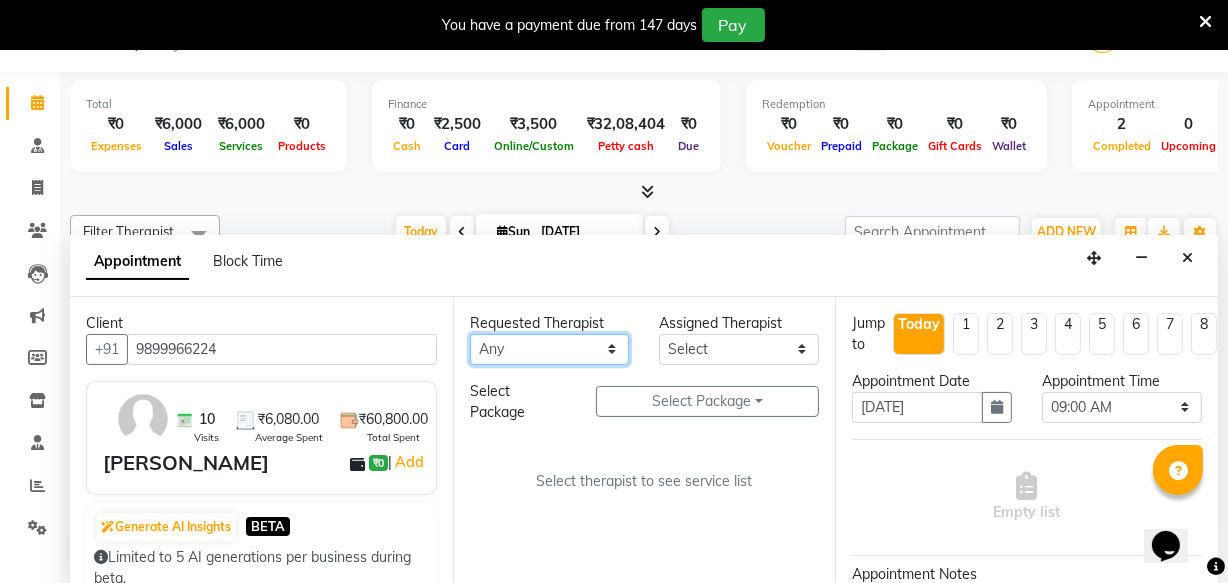 click on "Any [PERSON_NAME] [PERSON_NAME] V P [PERSON_NAME] [PERSON_NAME] [PERSON_NAME] [PERSON_NAME] [PERSON_NAME]  Dr [PERSON_NAME] DR [PERSON_NAME] [PERSON_NAME] Dr [PERSON_NAME] R [PERSON_NAME] [PERSON_NAME] Nijo [PERSON_NAME] [PERSON_NAME] radha Rasmi O S [PERSON_NAME] [PERSON_NAME] [PERSON_NAME] [PERSON_NAME] M [PERSON_NAME] [PERSON_NAME] Mon [PERSON_NAME] [PERSON_NAME]   [PERSON_NAME]   [PERSON_NAME]" at bounding box center (550, 349) 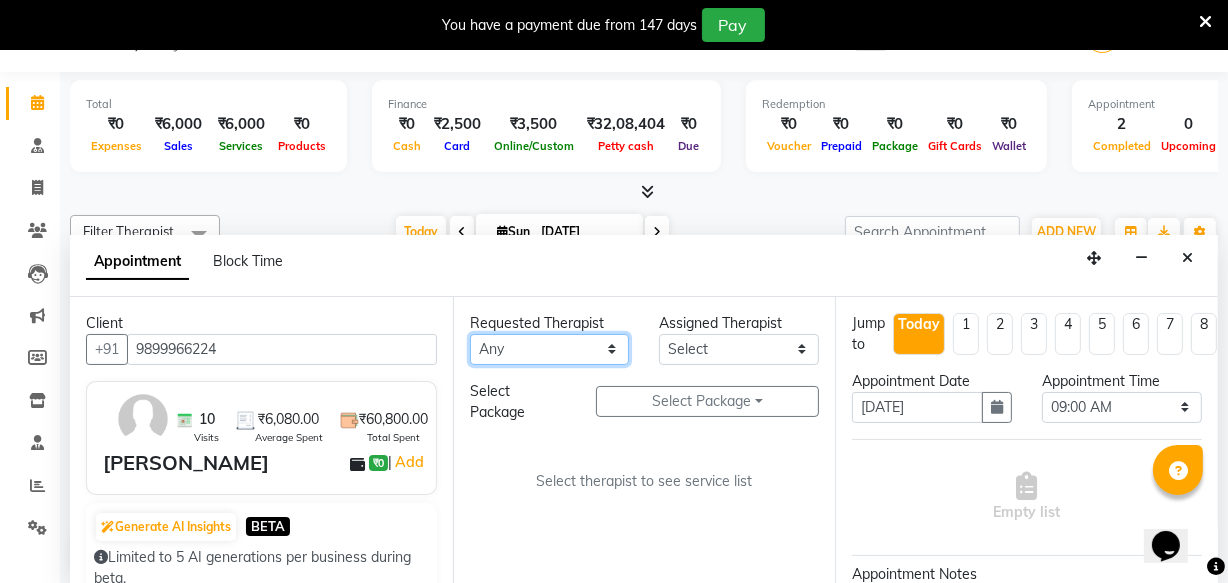 select on "46183" 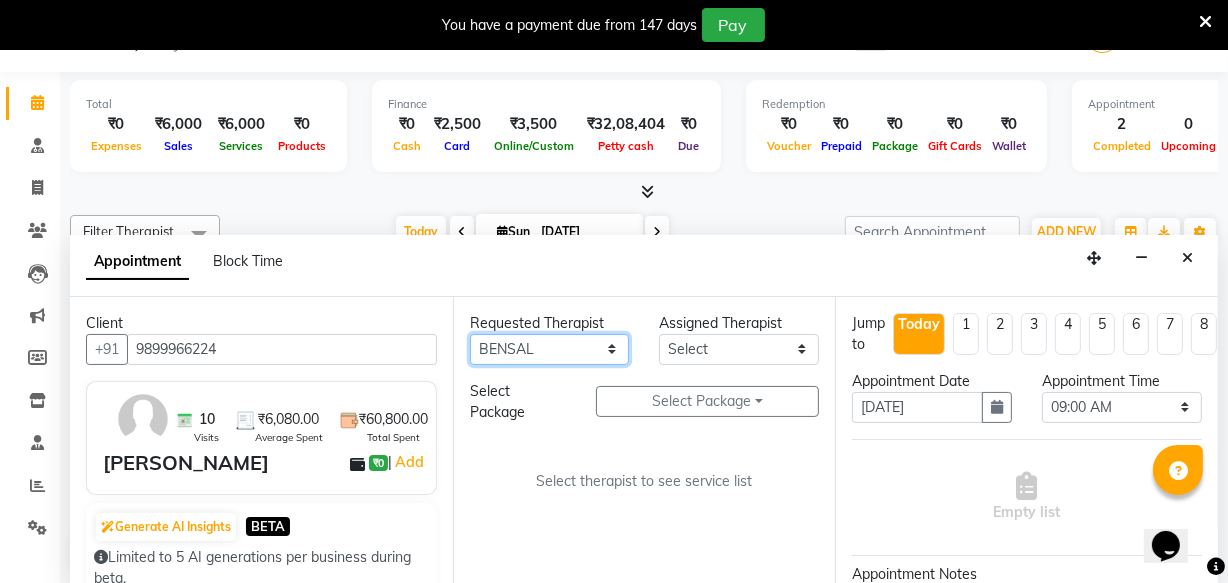 click on "Any [PERSON_NAME] [PERSON_NAME] V P [PERSON_NAME] [PERSON_NAME] [PERSON_NAME] [PERSON_NAME] [PERSON_NAME]  Dr [PERSON_NAME] DR [PERSON_NAME] [PERSON_NAME] Dr [PERSON_NAME] R [PERSON_NAME] [PERSON_NAME] Nijo [PERSON_NAME] [PERSON_NAME] radha Rasmi O S [PERSON_NAME] [PERSON_NAME] [PERSON_NAME] [PERSON_NAME] M [PERSON_NAME] [PERSON_NAME] Mon [PERSON_NAME] [PERSON_NAME]   [PERSON_NAME]   [PERSON_NAME]" at bounding box center [550, 349] 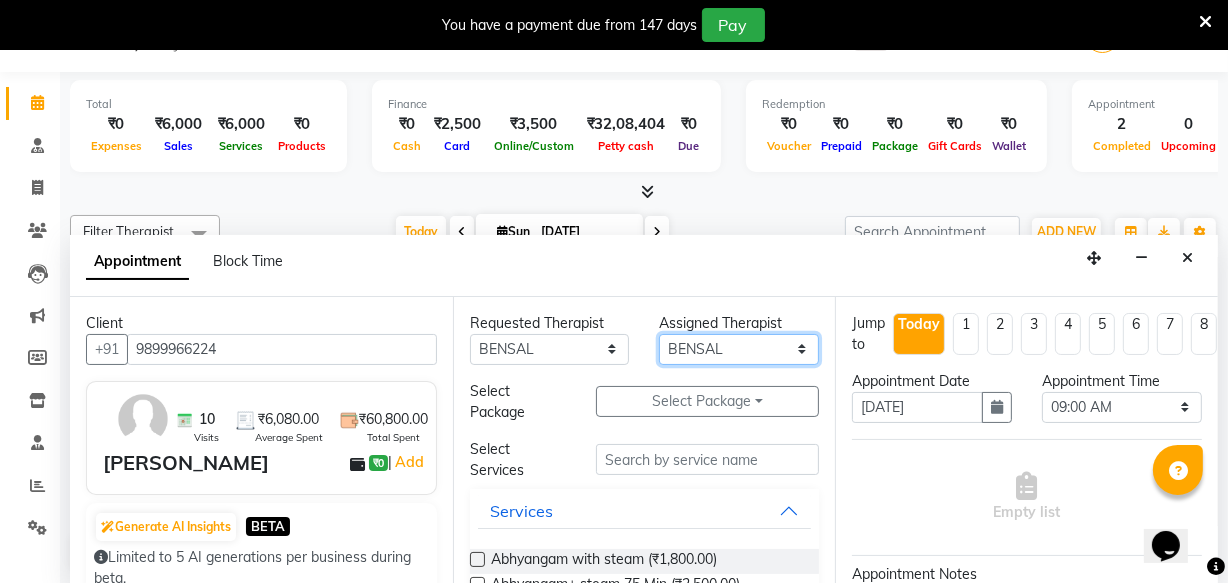 click on "Select [PERSON_NAME] [PERSON_NAME] V P [PERSON_NAME] [PERSON_NAME] [PERSON_NAME] [PERSON_NAME] [PERSON_NAME]  Dr [PERSON_NAME] DR [PERSON_NAME] [PERSON_NAME] Dr [PERSON_NAME] R [PERSON_NAME] [PERSON_NAME] Nijo [PERSON_NAME] [PERSON_NAME] radha Rasmi O S [PERSON_NAME] [PERSON_NAME] [PERSON_NAME] [PERSON_NAME] M [PERSON_NAME] [PERSON_NAME] Mon [PERSON_NAME] [PERSON_NAME]   [PERSON_NAME]   [PERSON_NAME]" at bounding box center [739, 349] 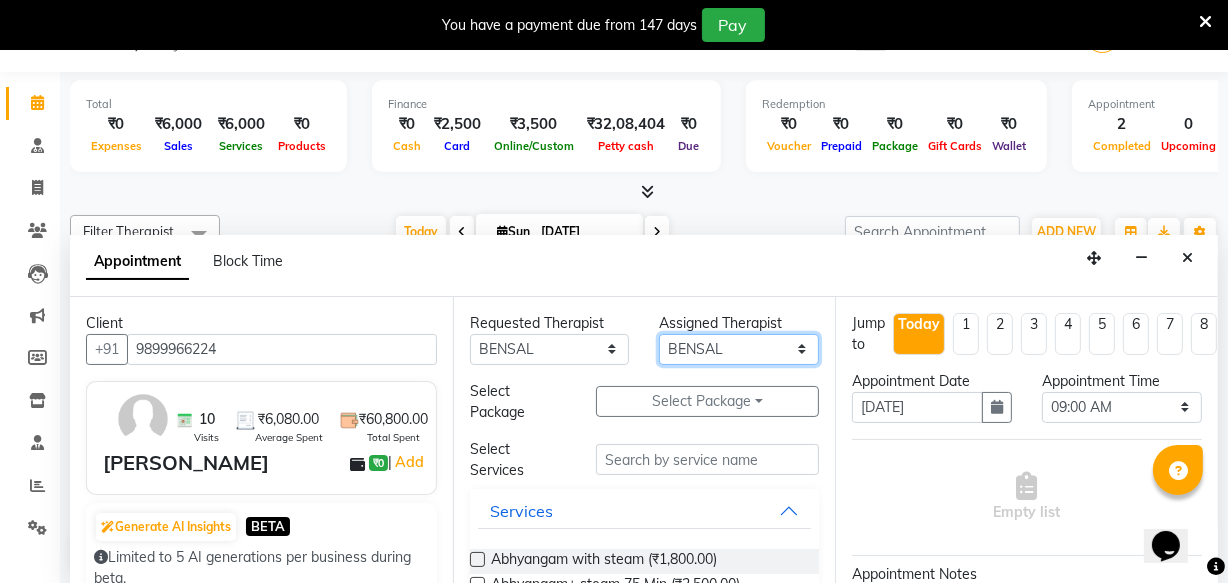 select on "76623" 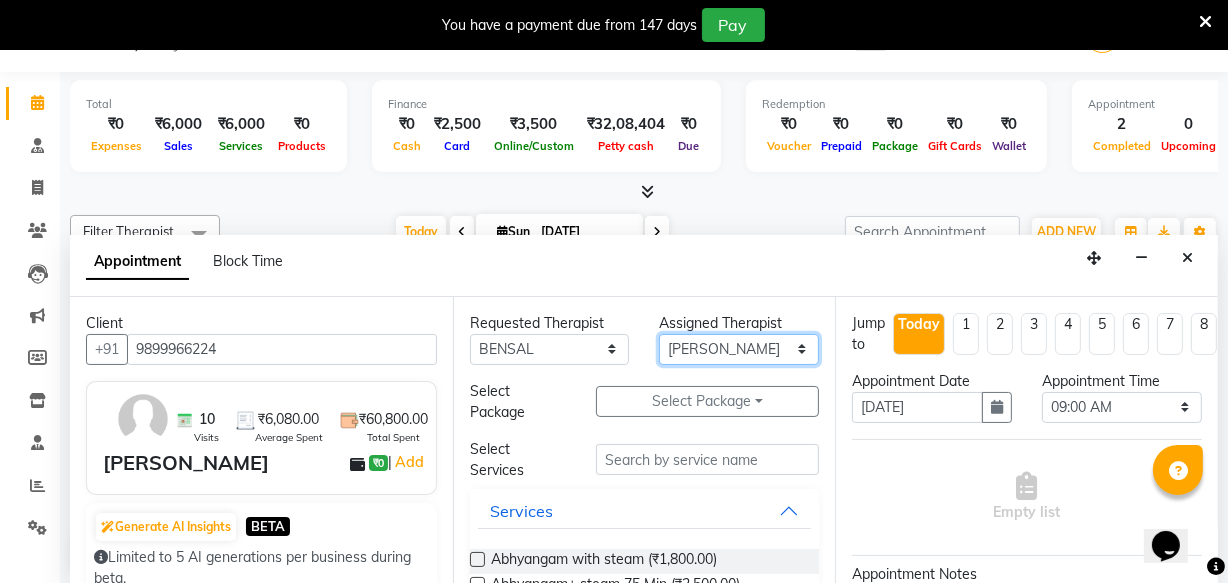 click on "Select [PERSON_NAME] [PERSON_NAME] V P [PERSON_NAME] [PERSON_NAME] [PERSON_NAME] [PERSON_NAME] [PERSON_NAME]  Dr [PERSON_NAME] DR [PERSON_NAME] [PERSON_NAME] Dr [PERSON_NAME] R [PERSON_NAME] [PERSON_NAME] Nijo [PERSON_NAME] [PERSON_NAME] radha Rasmi O S [PERSON_NAME] [PERSON_NAME] [PERSON_NAME] [PERSON_NAME] M [PERSON_NAME] [PERSON_NAME] Mon [PERSON_NAME] [PERSON_NAME]   [PERSON_NAME]   [PERSON_NAME]" at bounding box center [739, 349] 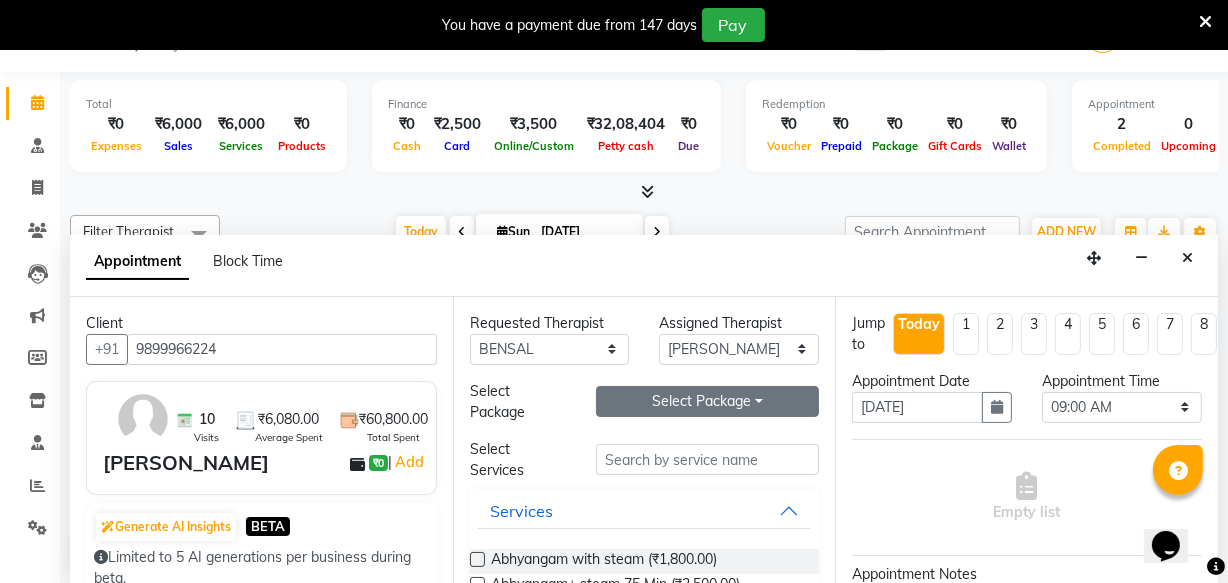 click on "Select Package  Toggle Dropdown" at bounding box center [707, 401] 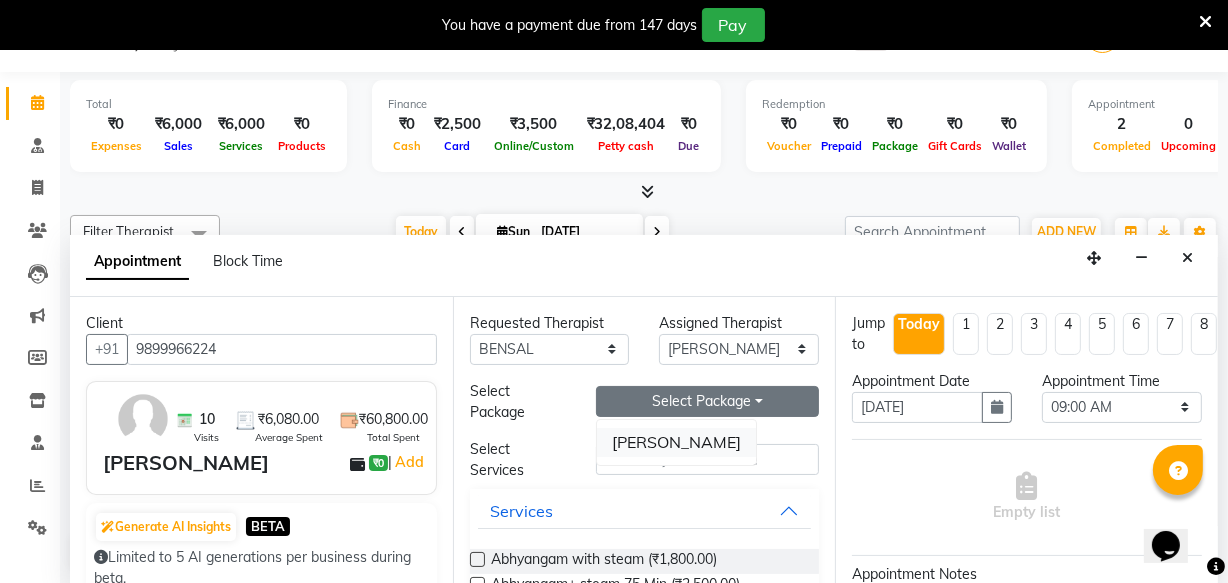 click on "[PERSON_NAME]" at bounding box center [676, 442] 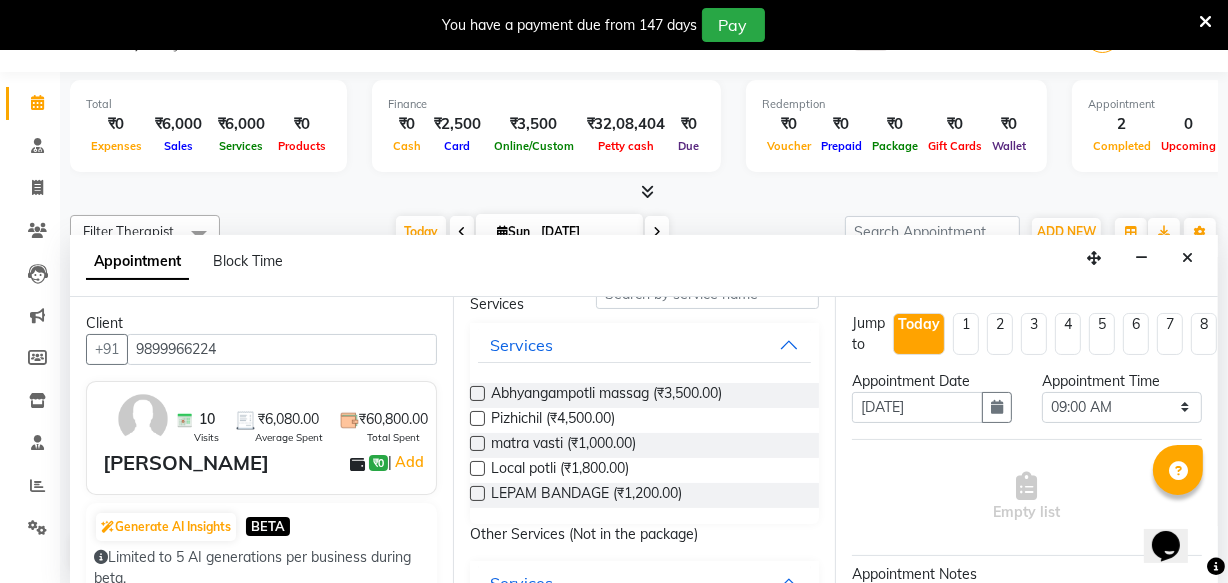 scroll, scrollTop: 181, scrollLeft: 0, axis: vertical 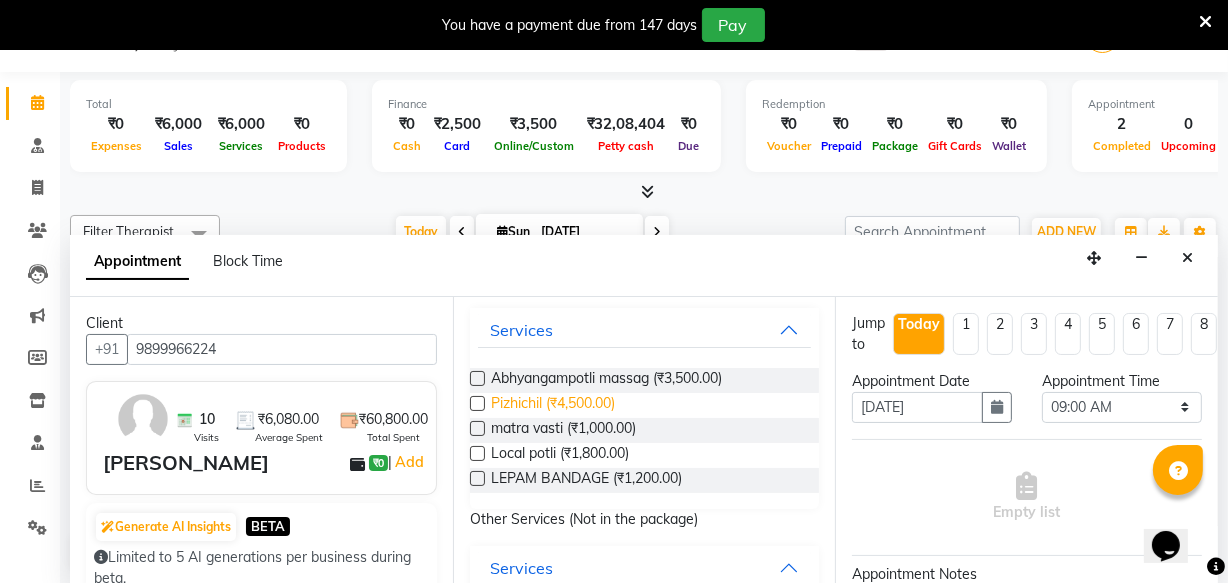 click on "Pizhichil (₹4,500.00)" at bounding box center (553, 405) 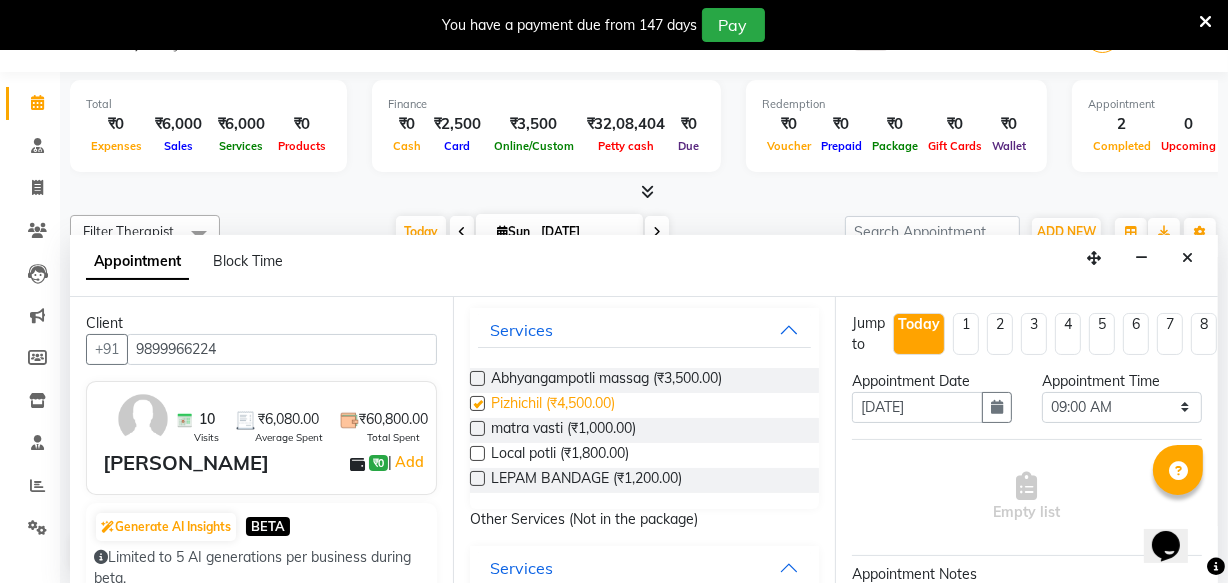 checkbox on "true" 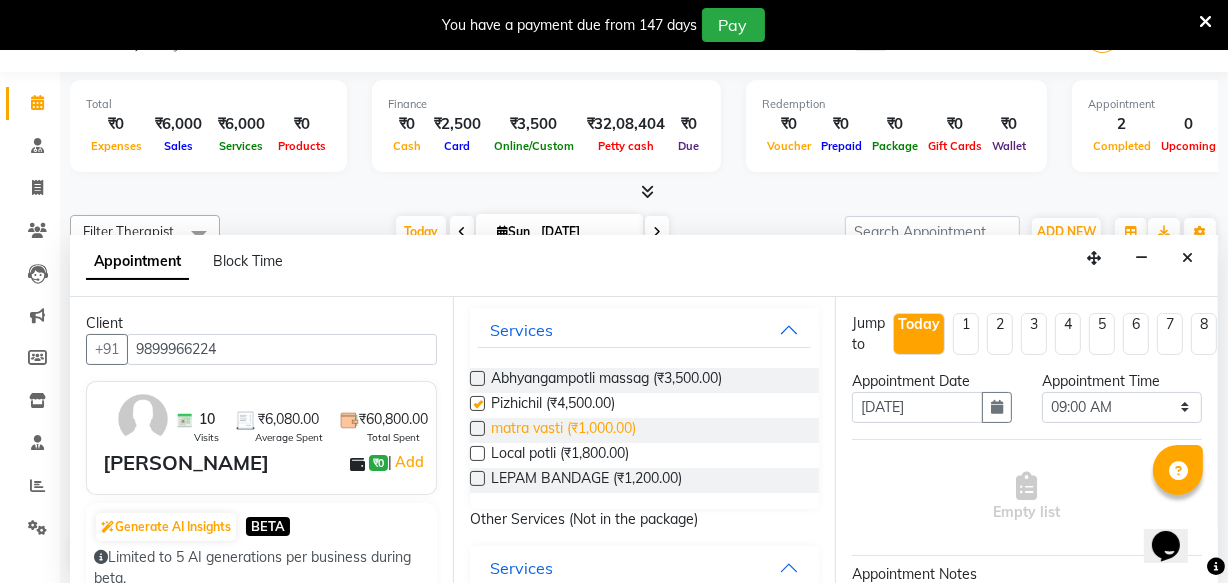 select on "2643" 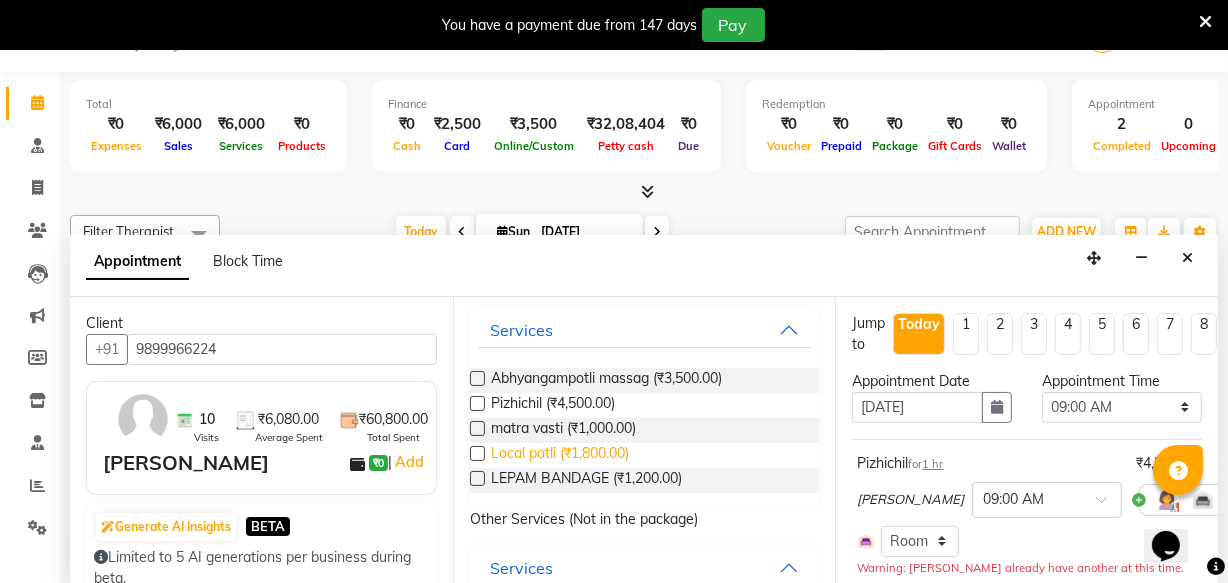 checkbox on "false" 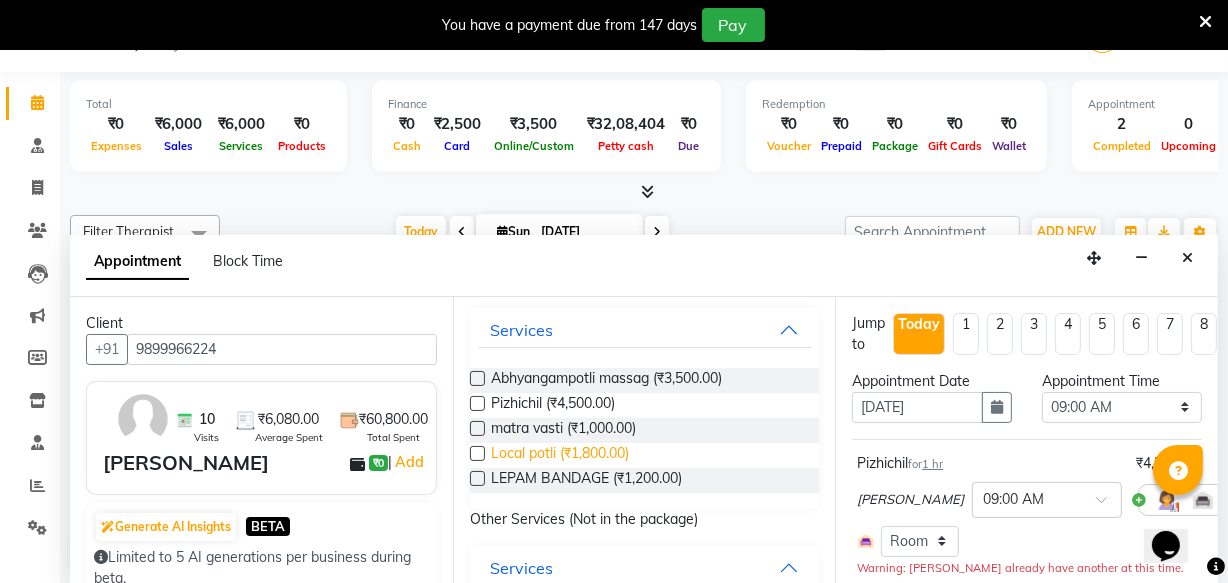 click on "Local potli (₹1,800.00)" at bounding box center [560, 455] 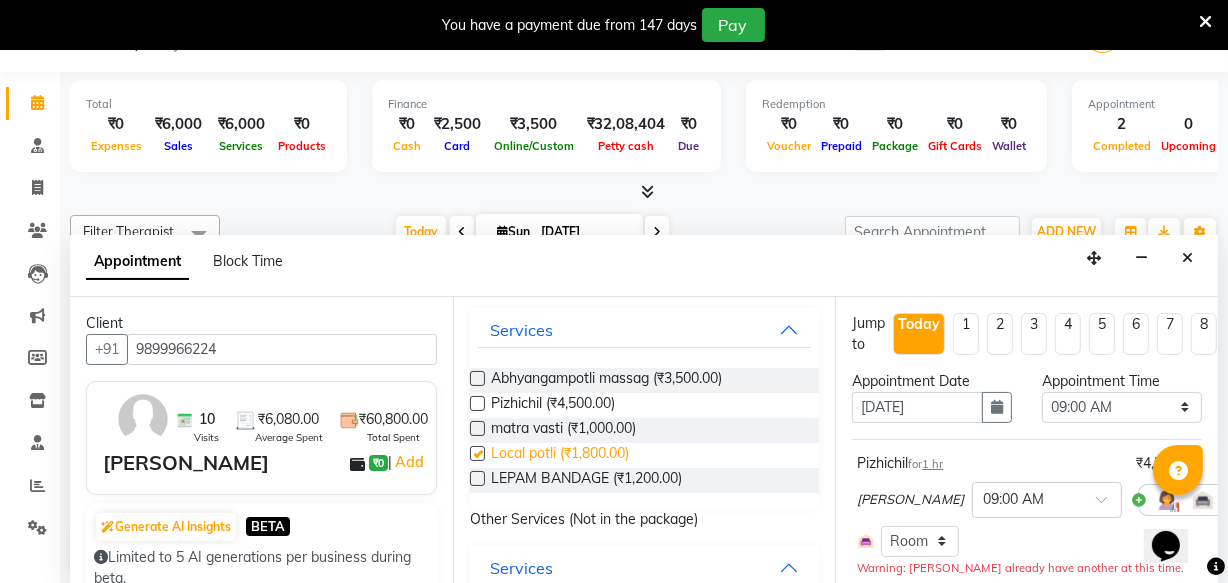 checkbox on "false" 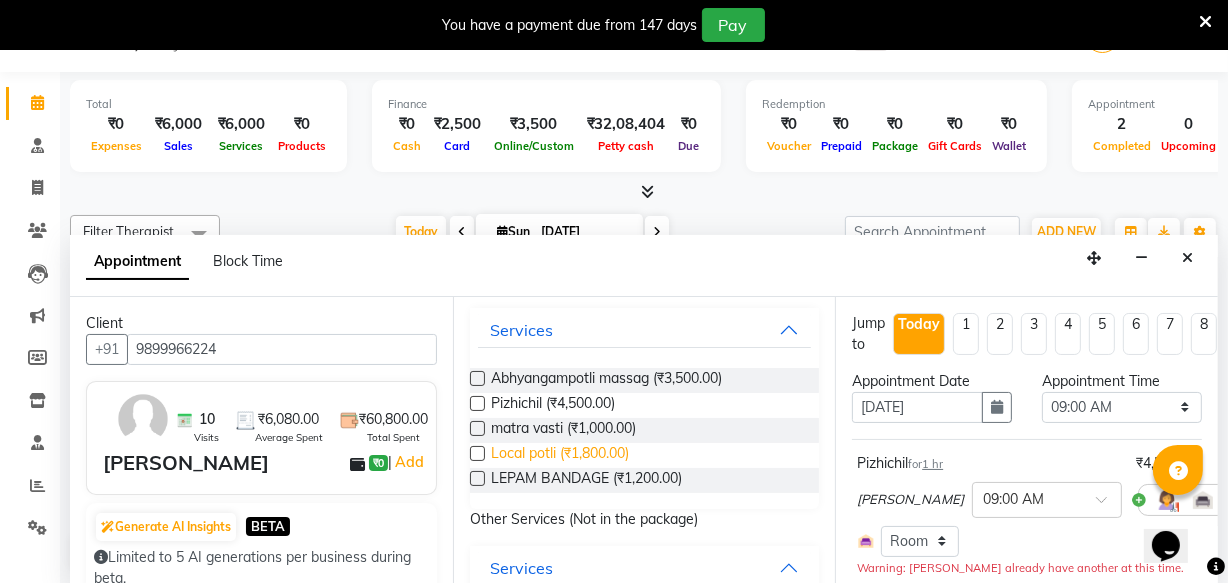 select on "2643" 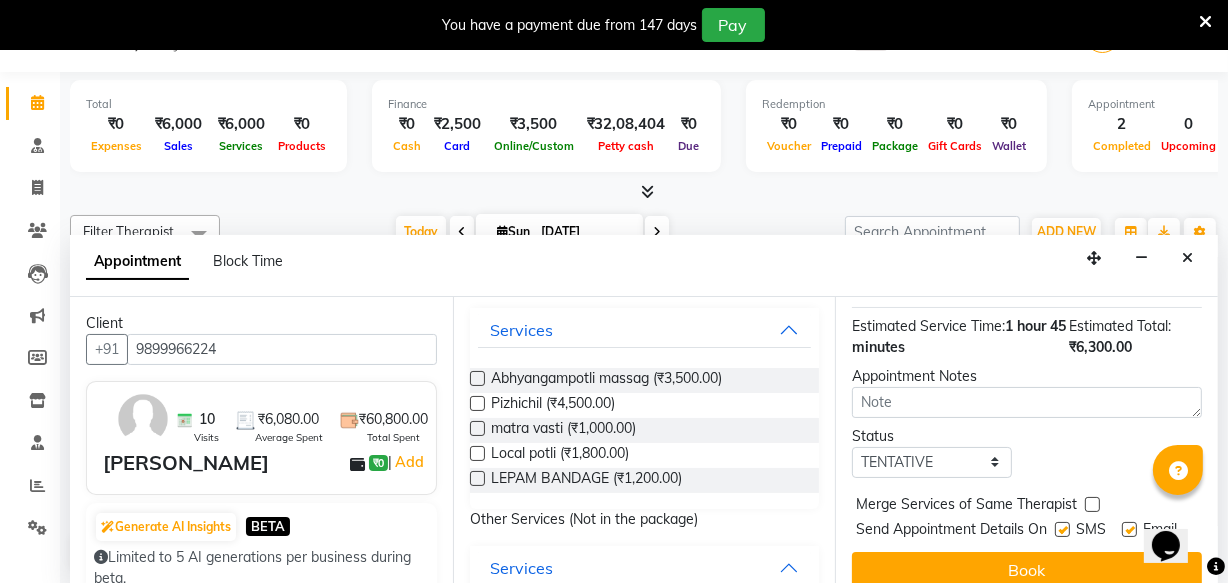 scroll, scrollTop: 463, scrollLeft: 0, axis: vertical 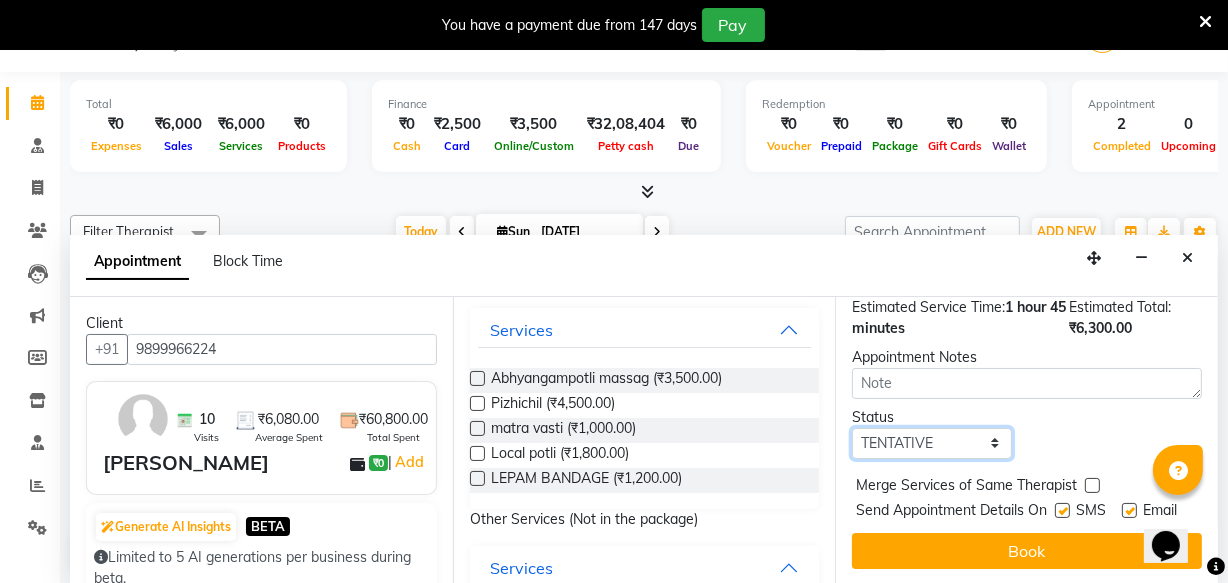 click on "Select TENTATIVE CONFIRM CHECK-IN UPCOMING" at bounding box center (932, 443) 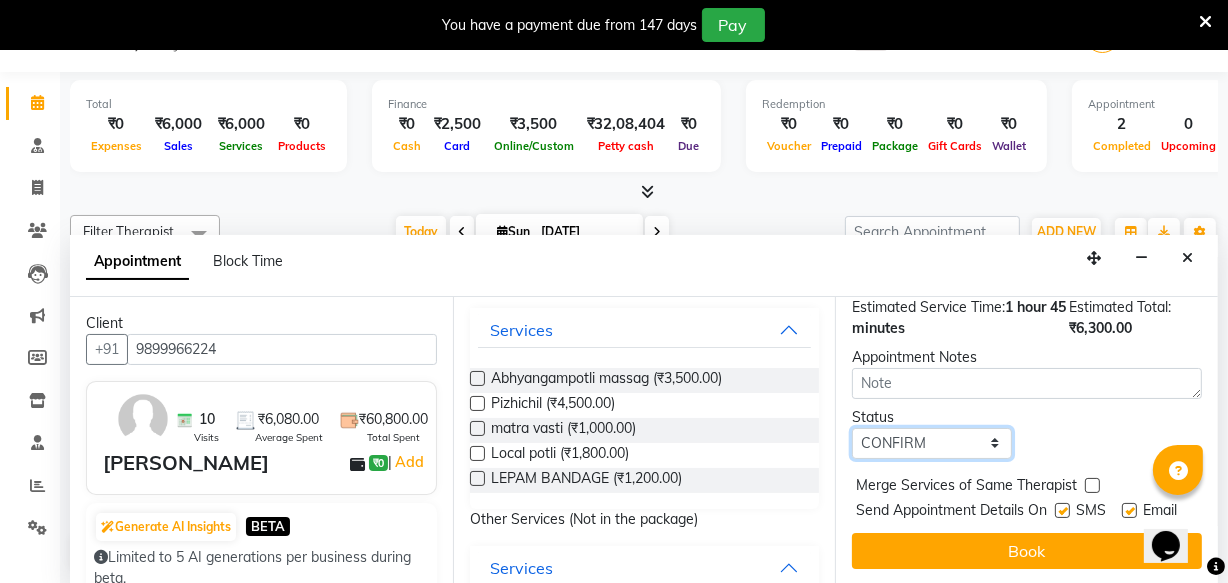 click on "Select TENTATIVE CONFIRM CHECK-IN UPCOMING" at bounding box center (932, 443) 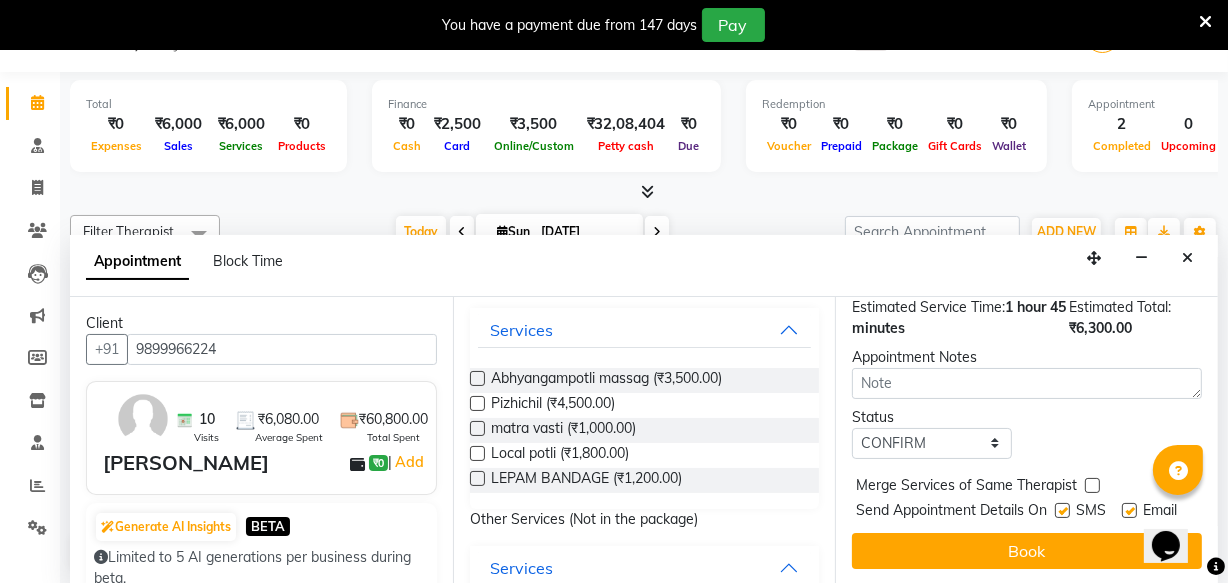 click at bounding box center (1062, 510) 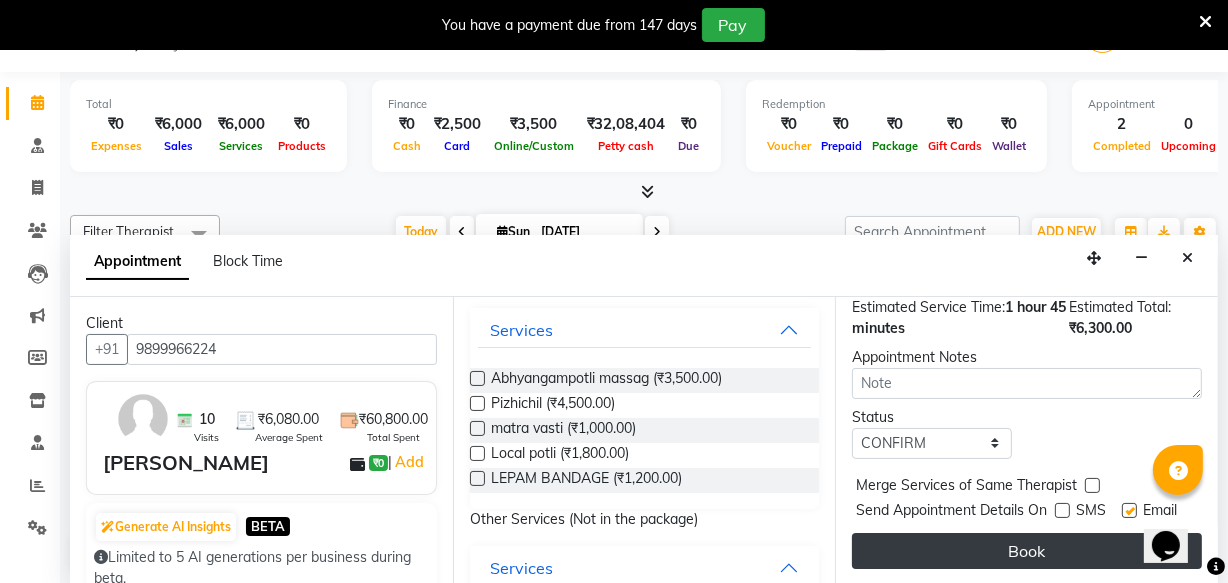 drag, startPoint x: 1125, startPoint y: 478, endPoint x: 1102, endPoint y: 552, distance: 77.491936 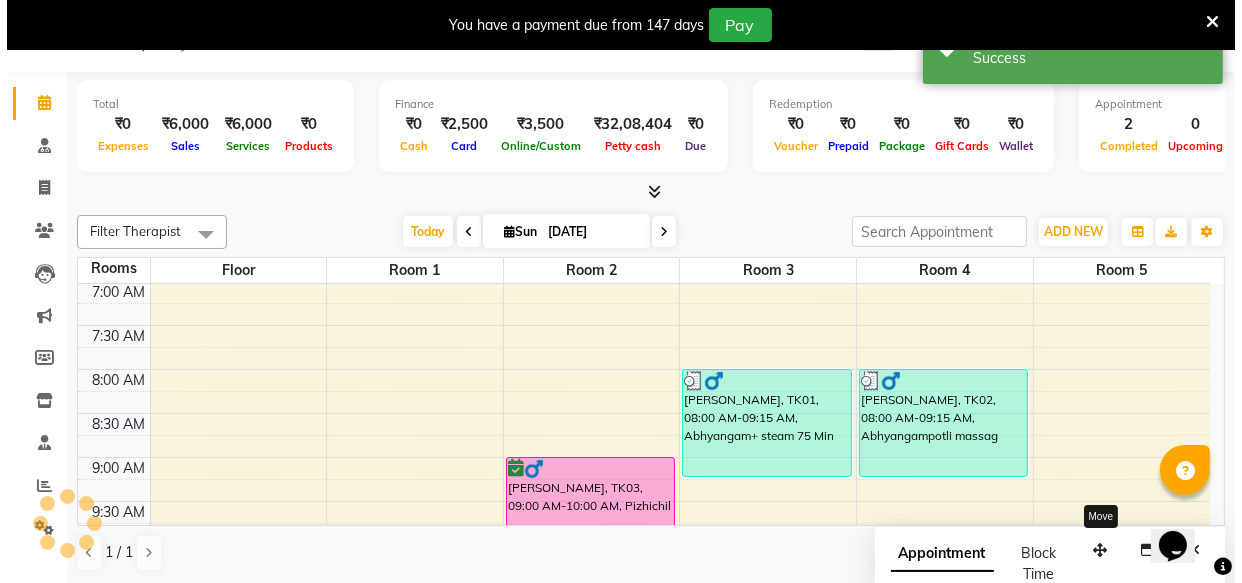 scroll, scrollTop: 0, scrollLeft: 0, axis: both 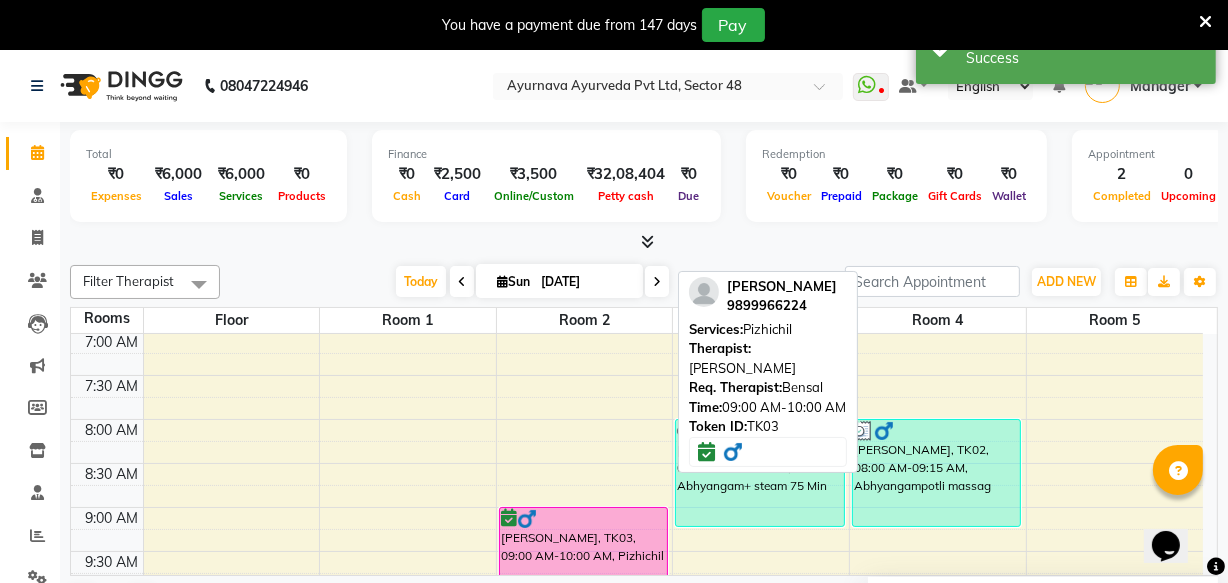 click on "[PERSON_NAME], TK03, 09:00 AM-10:00 AM, Pizhichil" at bounding box center [583, 550] 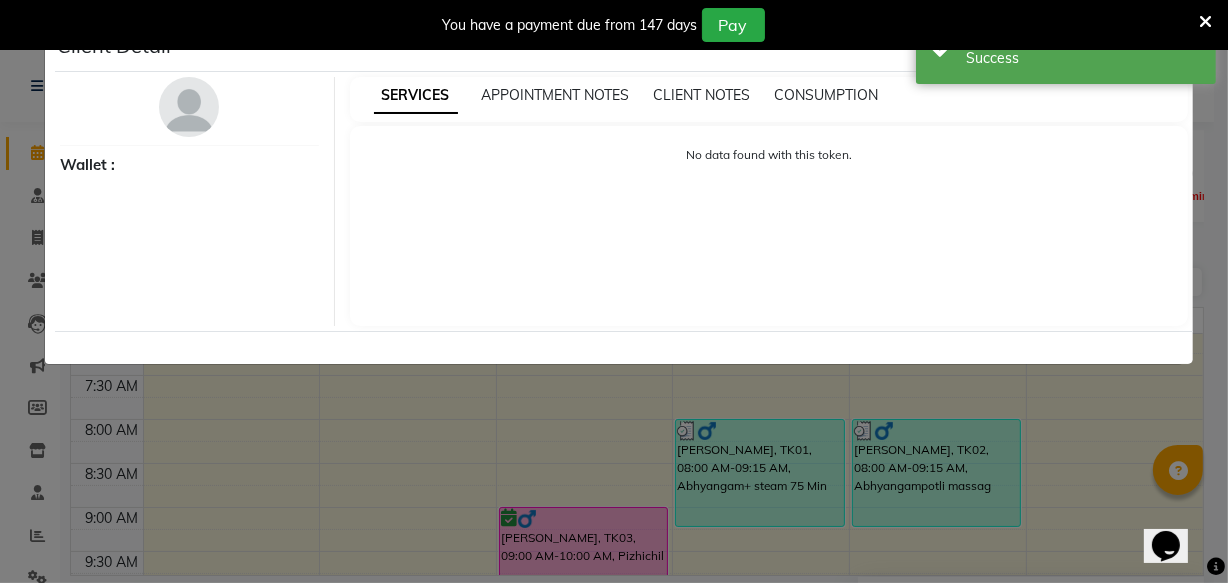 click on "Client Detail     Wallet : SERVICES APPOINTMENT NOTES CLIENT NOTES CONSUMPTION No data found with this token." 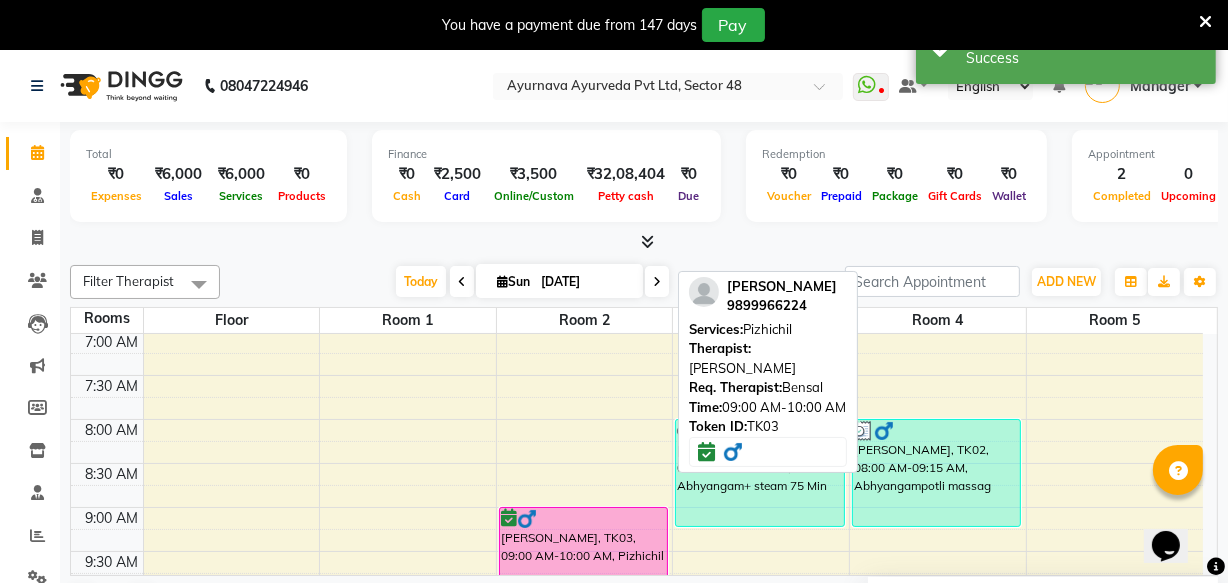 click at bounding box center (583, 519) 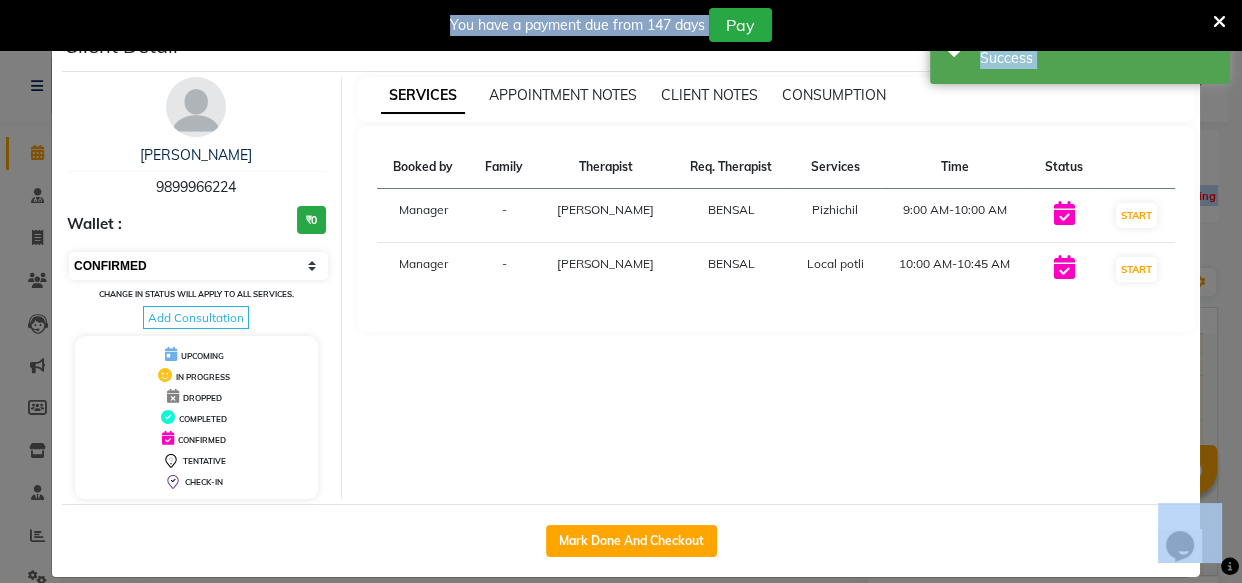 drag, startPoint x: 154, startPoint y: 262, endPoint x: 153, endPoint y: 275, distance: 13.038404 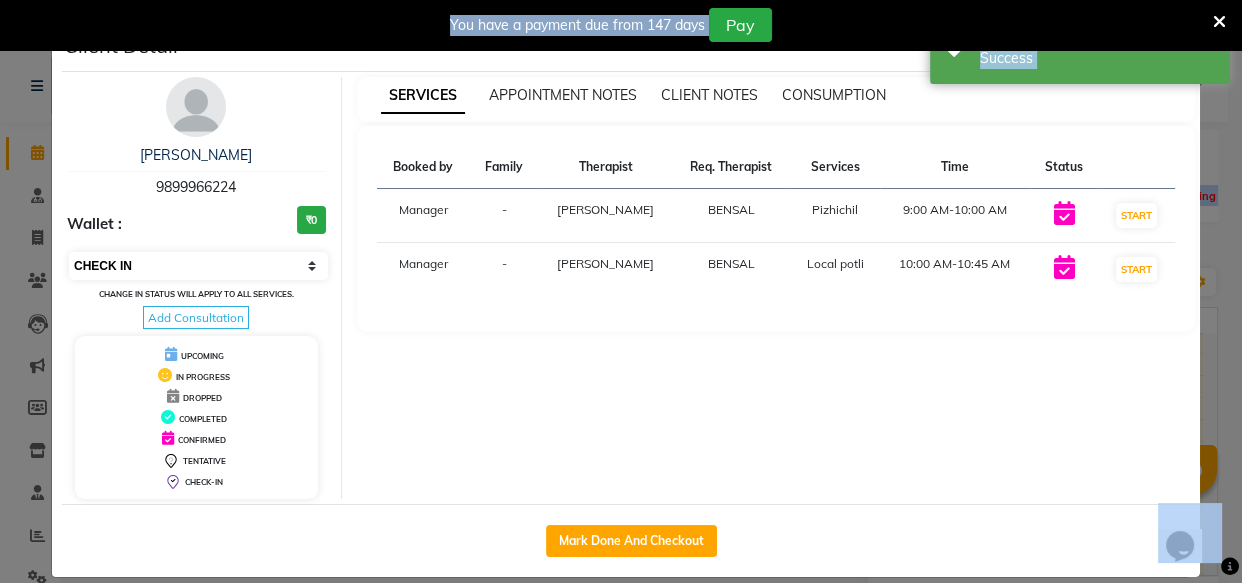 click on "Select IN SERVICE CONFIRMED TENTATIVE CHECK IN MARK DONE DROPPED UPCOMING" at bounding box center [198, 266] 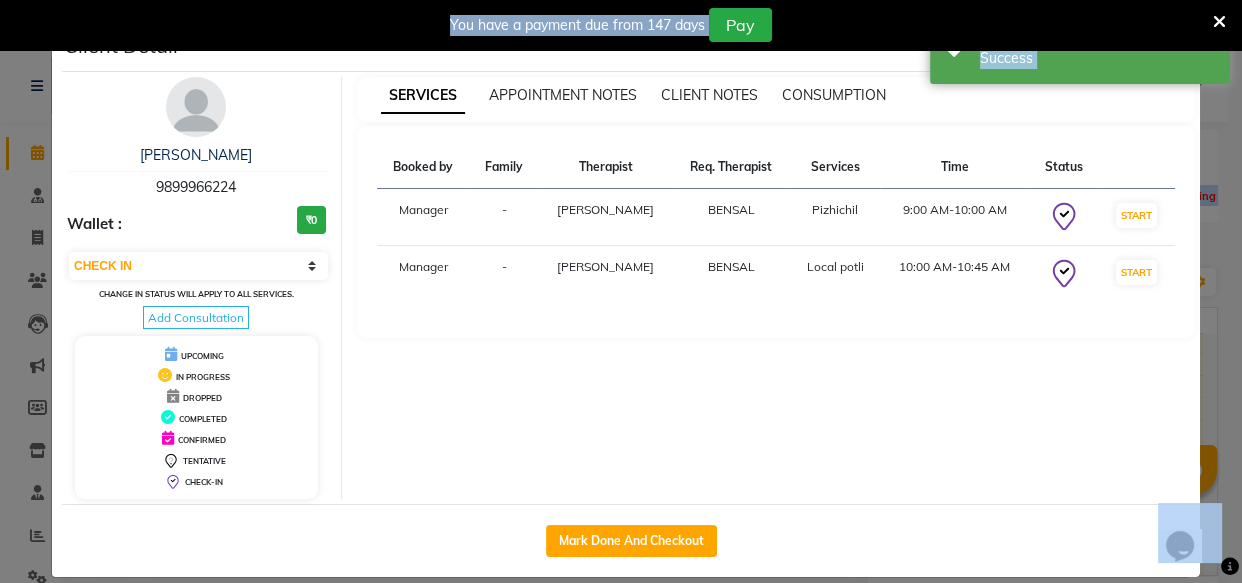 click on "SERVICES APPOINTMENT NOTES CLIENT NOTES CONSUMPTION Booked by Family Therapist Req. Therapist Services Time Status  Manager  - [PERSON_NAME]  Pizhichil   9:00 AM-10:00 AM   START   Manager  - [PERSON_NAME]  Local potli   10:00 AM-10:45 AM   START" at bounding box center [776, 288] 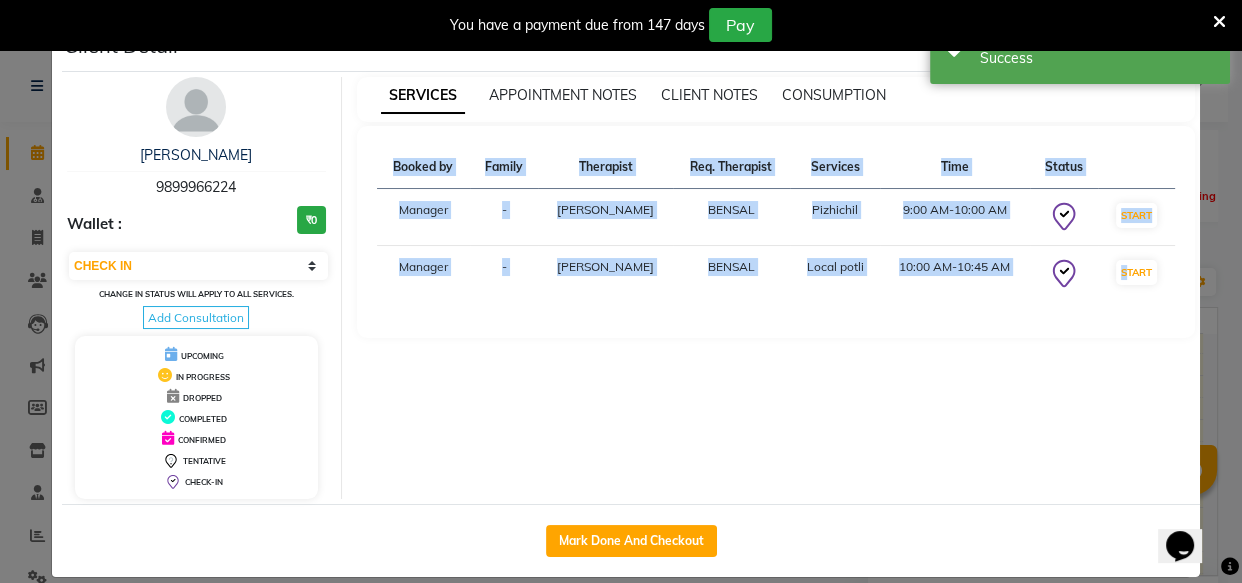 click on "SERVICES APPOINTMENT NOTES CLIENT NOTES CONSUMPTION Booked by Family Therapist Req. Therapist Services Time Status  Manager  - [PERSON_NAME]  Pizhichil   9:00 AM-10:00 AM   START   Manager  - [PERSON_NAME]  Local potli   10:00 AM-10:45 AM   START" at bounding box center (776, 288) 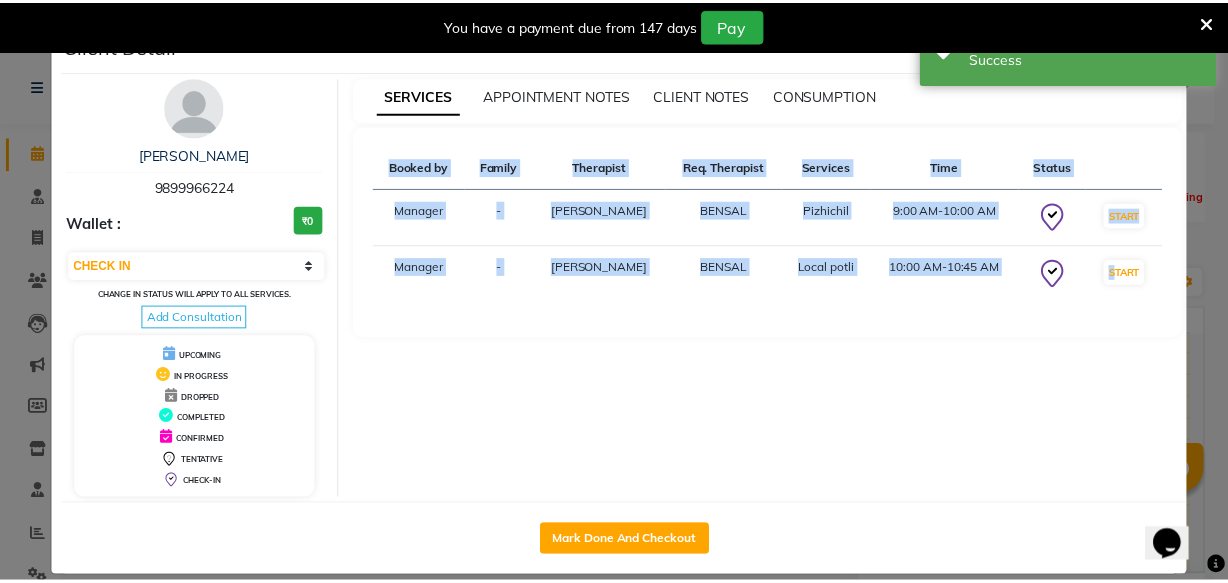 scroll, scrollTop: 22, scrollLeft: 0, axis: vertical 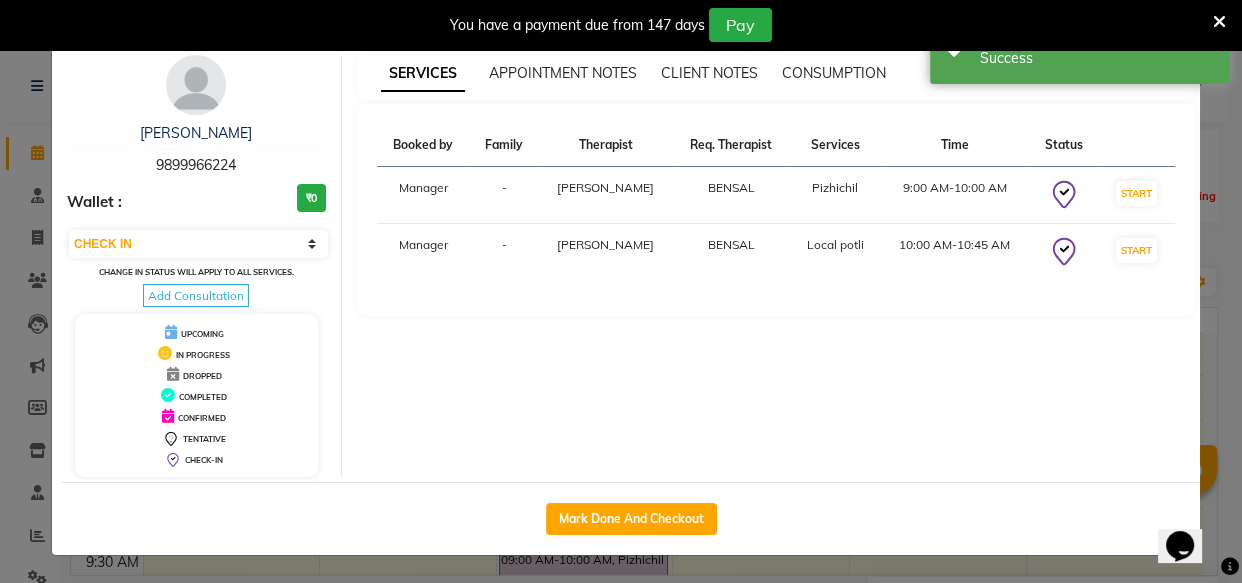 click on "Client Detail  [PERSON_NAME]   9899966224 Wallet : ₹0 Select IN SERVICE CONFIRMED TENTATIVE CHECK IN MARK DONE DROPPED UPCOMING Change in status will apply to all services. Add Consultation UPCOMING IN PROGRESS DROPPED COMPLETED CONFIRMED TENTATIVE CHECK-IN SERVICES APPOINTMENT NOTES CLIENT NOTES CONSUMPTION Booked by Family Therapist Req. Therapist Services Time Status  Manager  - [PERSON_NAME]  Pizhichil   9:00 AM-10:00 AM   START   Manager  - [PERSON_NAME]  Local potli   10:00 AM-10:45 AM   START   Mark Done And Checkout" 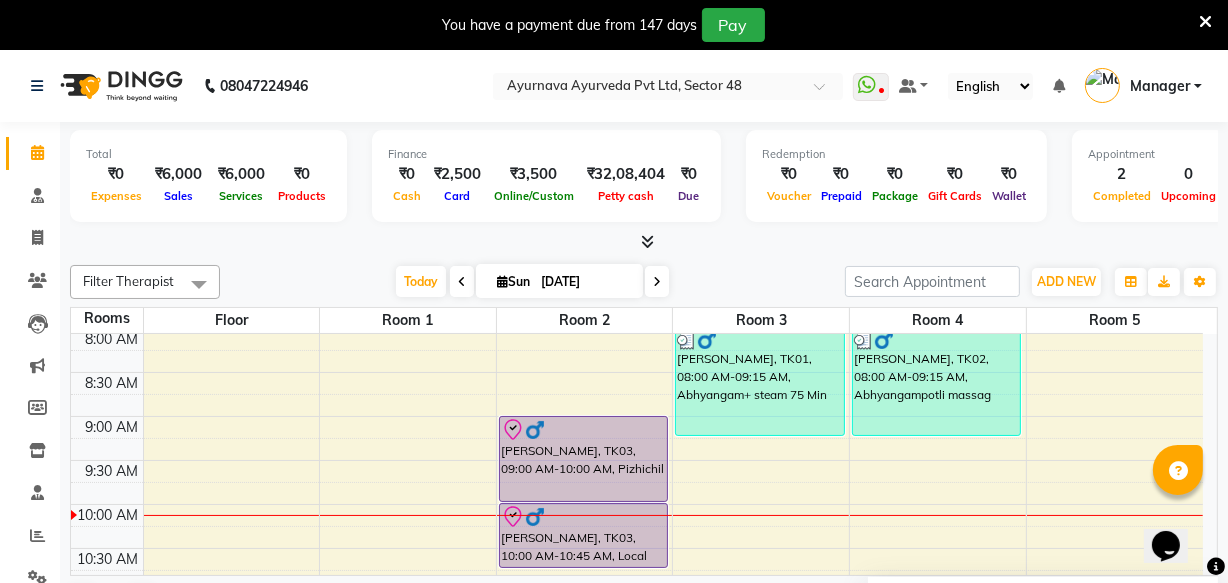 scroll, scrollTop: 272, scrollLeft: 0, axis: vertical 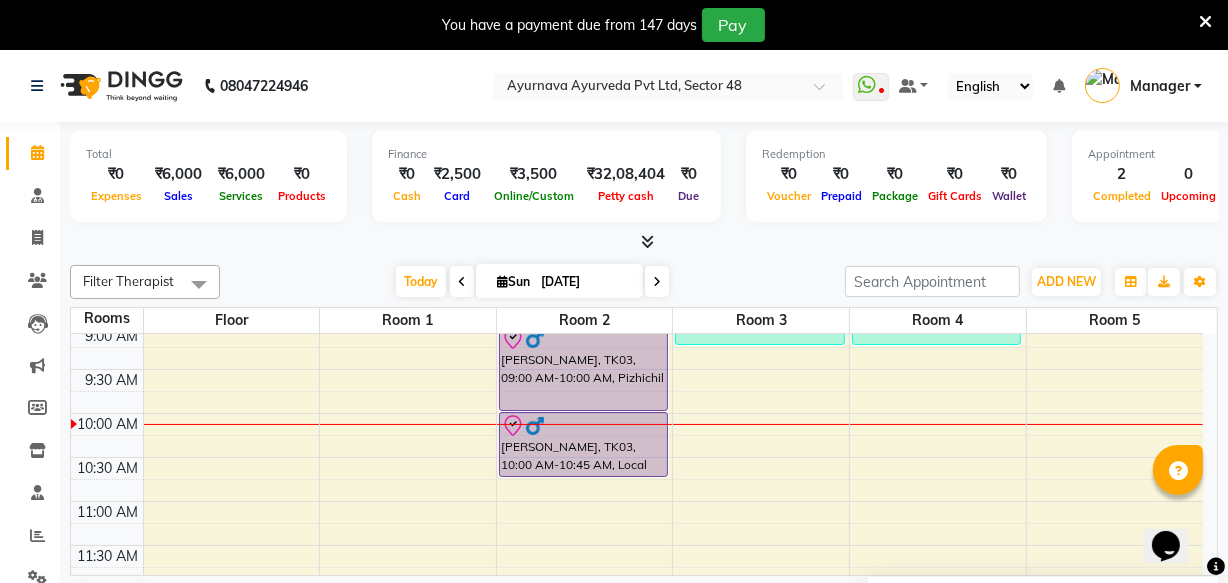 click on "6:00 AM 6:30 AM 7:00 AM 7:30 AM 8:00 AM 8:30 AM 9:00 AM 9:30 AM 10:00 AM 10:30 AM 11:00 AM 11:30 AM 12:00 PM 12:30 PM 1:00 PM 1:30 PM 2:00 PM 2:30 PM 3:00 PM 3:30 PM 4:00 PM 4:30 PM 5:00 PM 5:30 PM 6:00 PM 6:30 PM 7:00 PM 7:30 PM 8:00 PM 8:30 PM
[PERSON_NAME], TK03, 09:00 AM-10:00 AM, Pizhichil
[PERSON_NAME], TK03, 10:00 AM-10:45 AM, Local potli     [PERSON_NAME], TK01, 08:00 AM-09:15 AM, Abhyangam+ steam 75 Min     [PERSON_NAME], TK02, 08:00 AM-09:15 AM, Abhyangampotli massag" at bounding box center [637, 721] 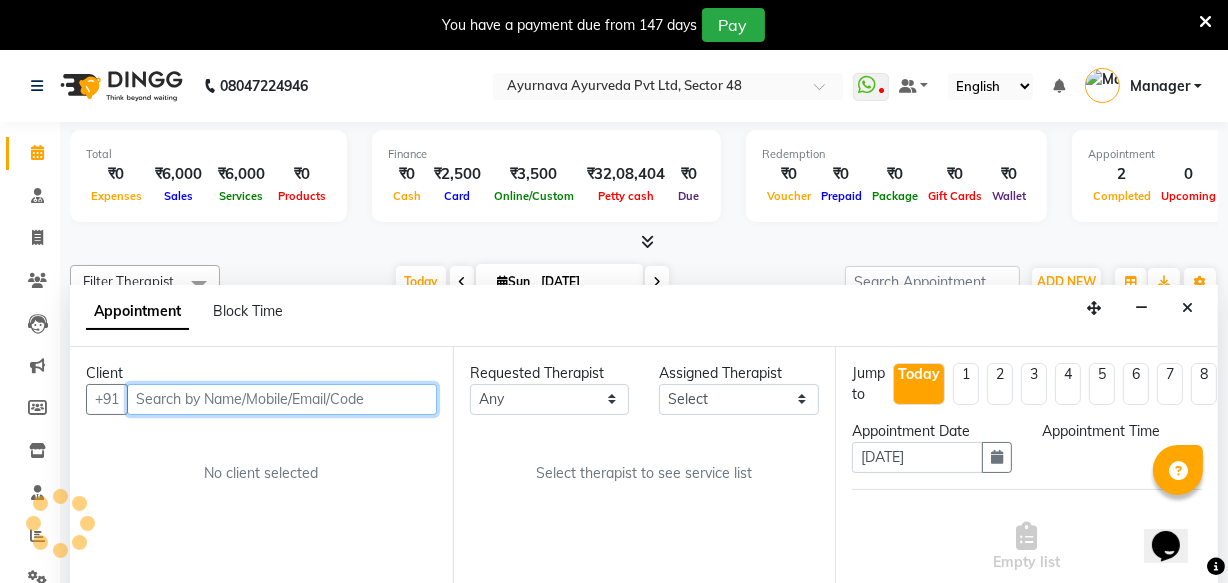 scroll, scrollTop: 50, scrollLeft: 0, axis: vertical 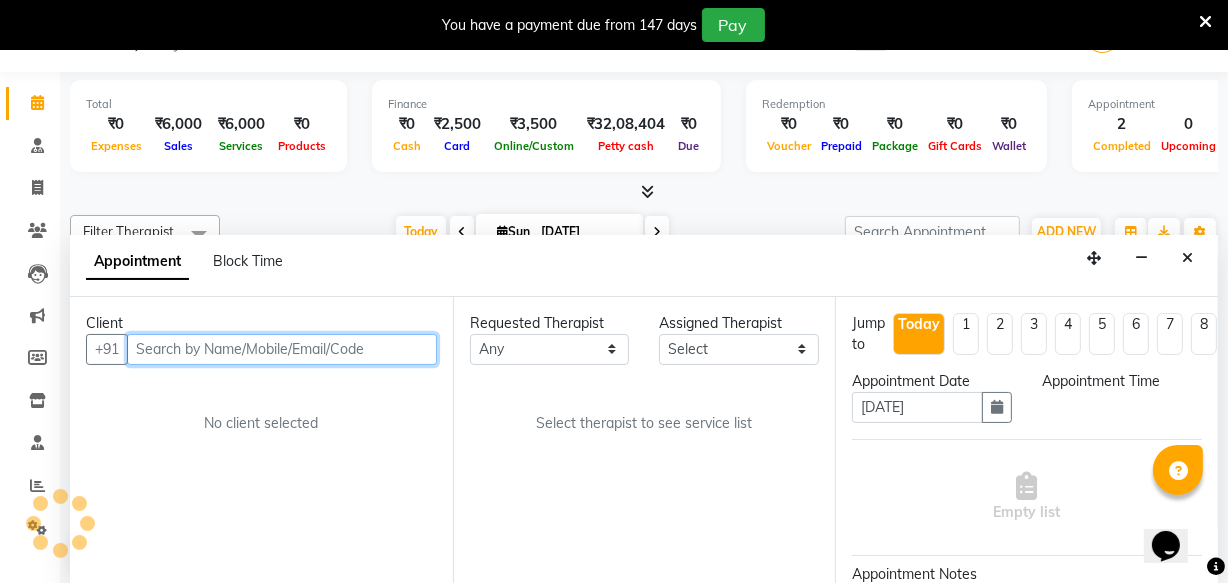 select on "630" 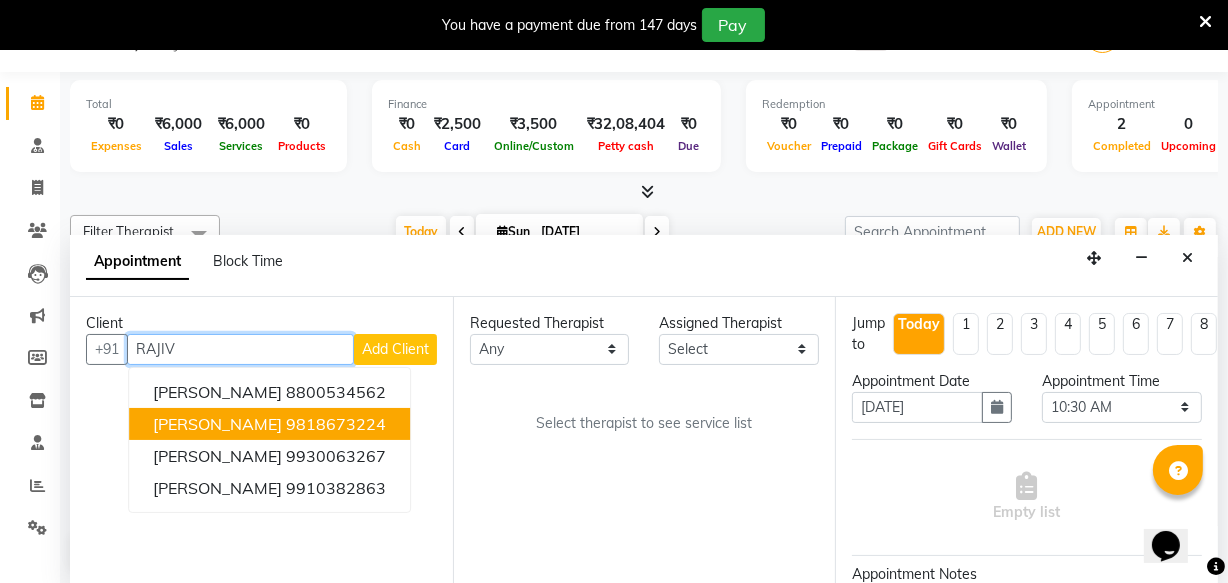 click on "9818673224" at bounding box center (336, 424) 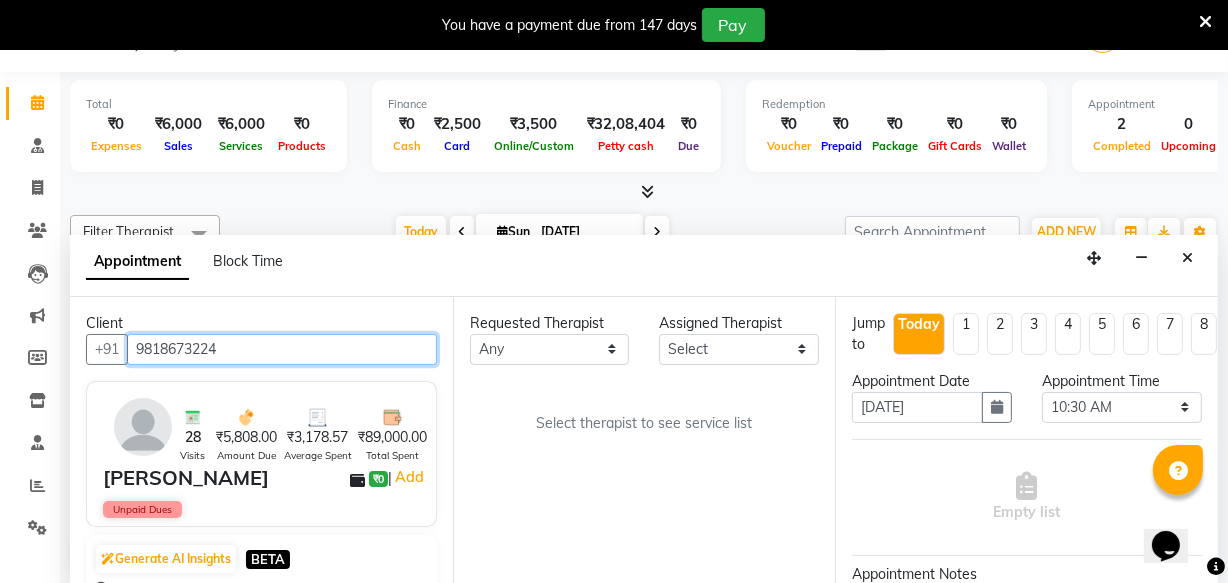 type on "9818673224" 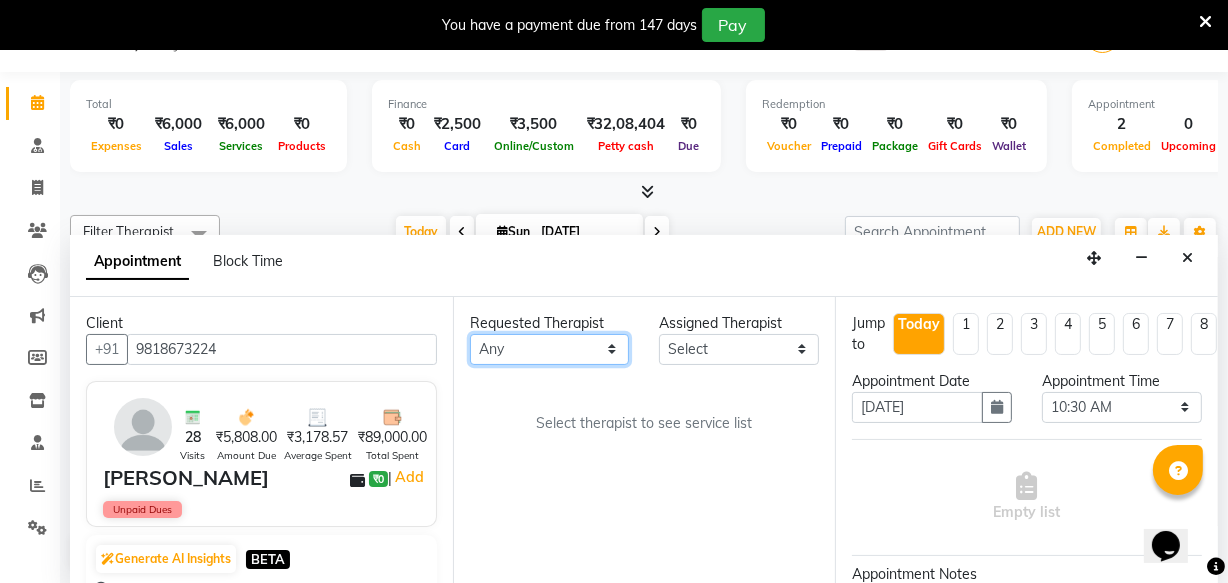 click on "Any [PERSON_NAME] [PERSON_NAME] V P [PERSON_NAME] [PERSON_NAME] [PERSON_NAME] [PERSON_NAME] [PERSON_NAME]  Dr [PERSON_NAME] DR [PERSON_NAME] [PERSON_NAME] Dr [PERSON_NAME] R [PERSON_NAME] [PERSON_NAME] Nijo [PERSON_NAME] [PERSON_NAME] radha Rasmi O S [PERSON_NAME] [PERSON_NAME] [PERSON_NAME] [PERSON_NAME] M [PERSON_NAME] [PERSON_NAME] Mon [PERSON_NAME] [PERSON_NAME]   [PERSON_NAME]   [PERSON_NAME]" at bounding box center [550, 349] 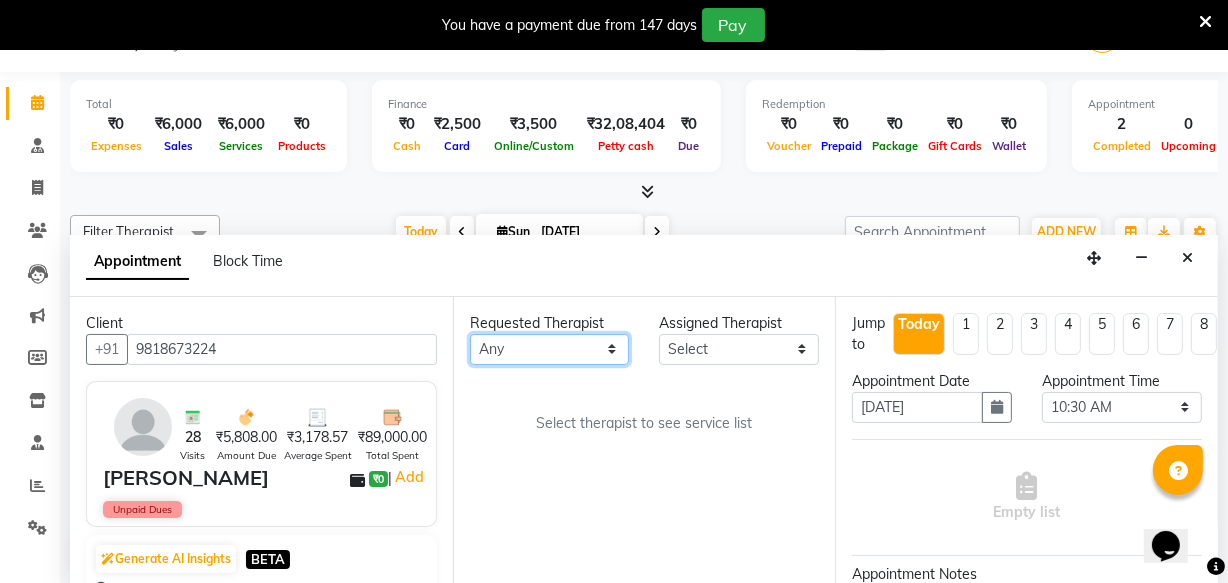 select on "63862" 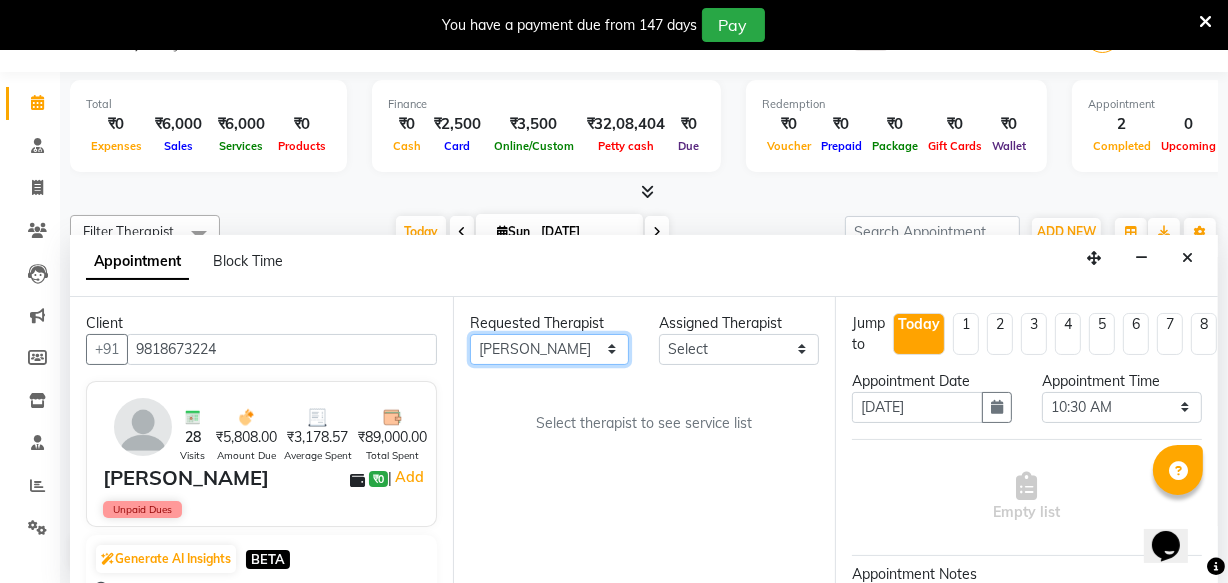 click on "Any [PERSON_NAME] [PERSON_NAME] V P [PERSON_NAME] [PERSON_NAME] [PERSON_NAME] [PERSON_NAME] [PERSON_NAME]  Dr [PERSON_NAME] DR [PERSON_NAME] [PERSON_NAME] Dr [PERSON_NAME] R [PERSON_NAME] [PERSON_NAME] Nijo [PERSON_NAME] [PERSON_NAME] radha Rasmi O S [PERSON_NAME] [PERSON_NAME] [PERSON_NAME] [PERSON_NAME] M [PERSON_NAME] [PERSON_NAME] Mon [PERSON_NAME] [PERSON_NAME]   [PERSON_NAME]   [PERSON_NAME]" at bounding box center (550, 349) 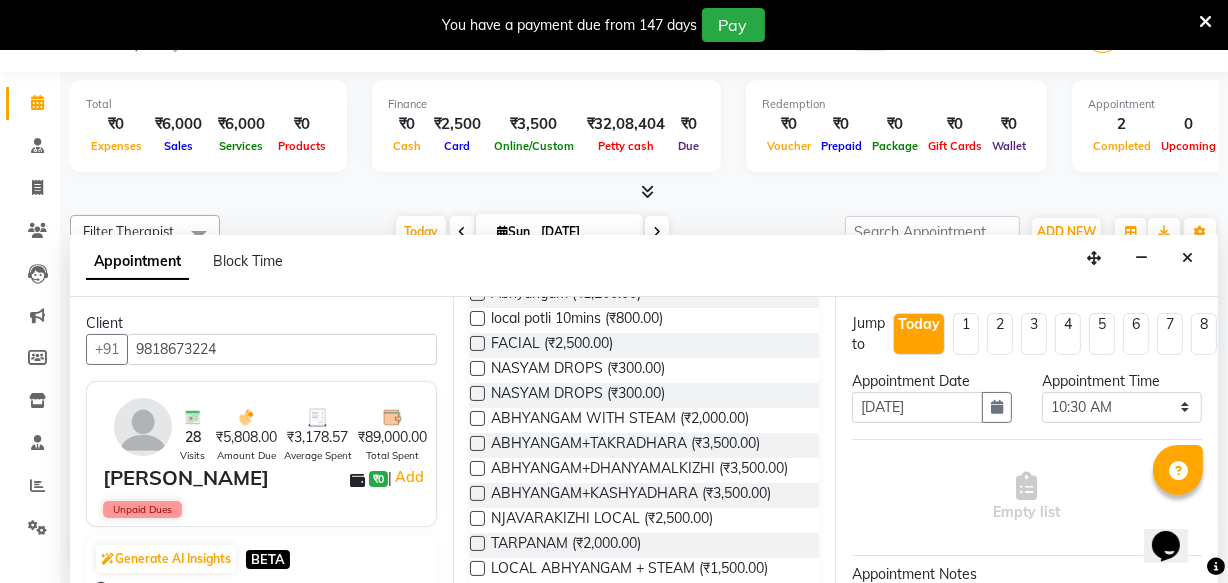 scroll, scrollTop: 1181, scrollLeft: 0, axis: vertical 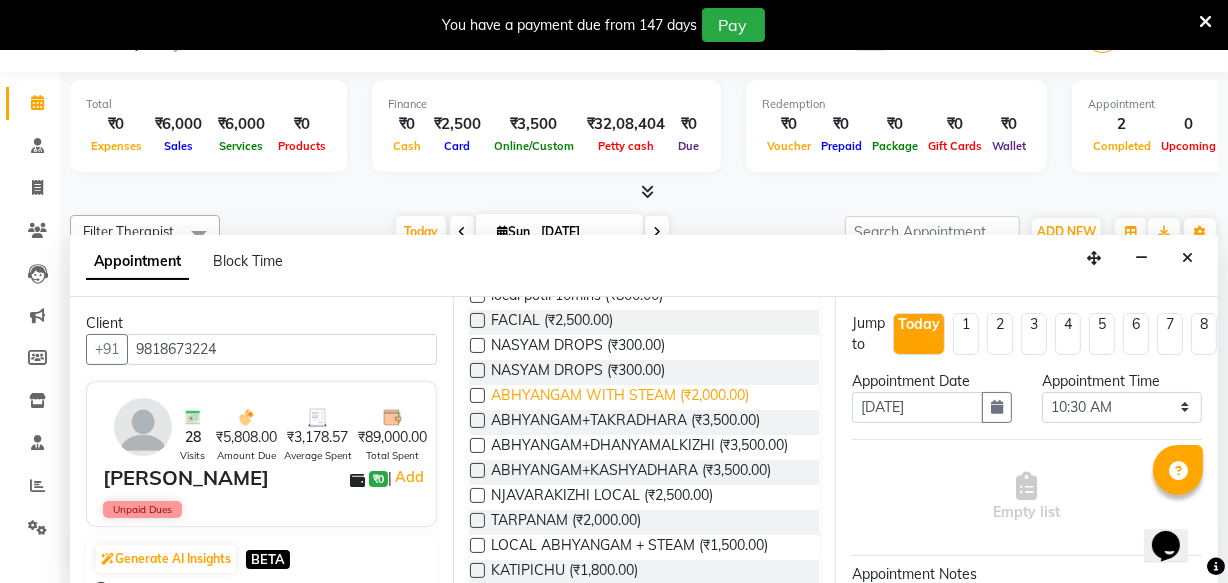 click on "ABHYANGAM WITH STEAM  (₹2,000.00)" at bounding box center (620, 397) 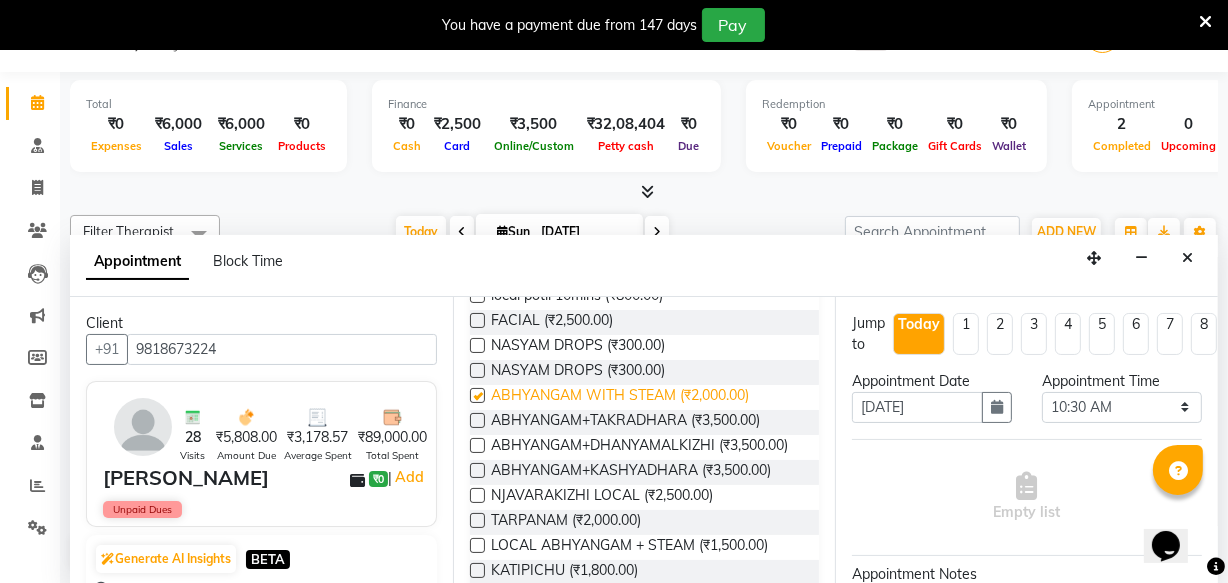 checkbox on "true" 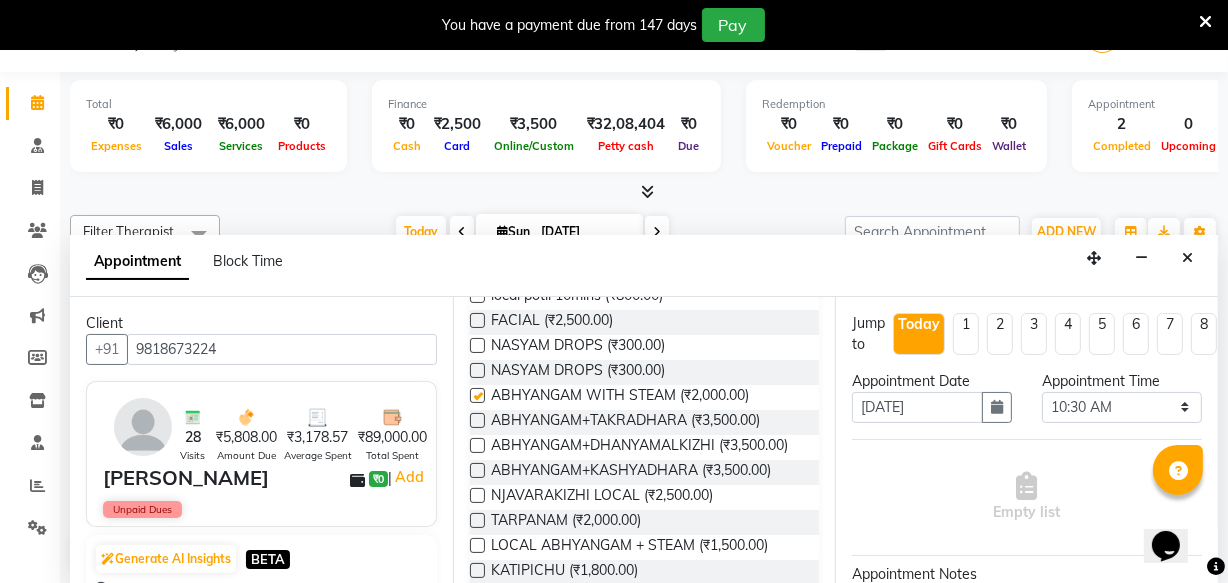 select on "2644" 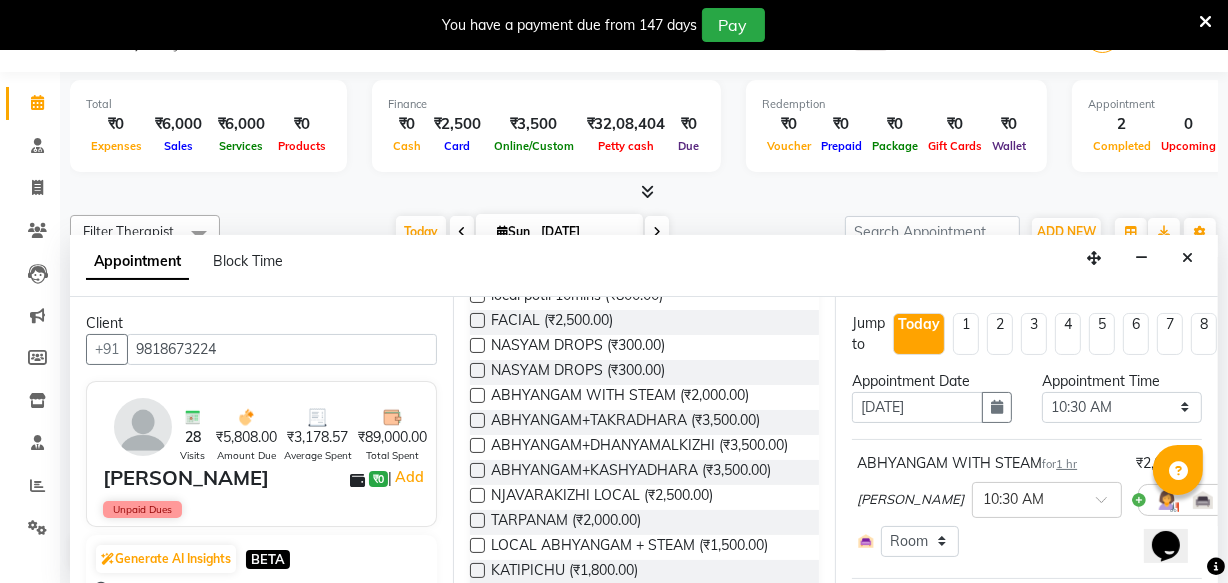 checkbox on "false" 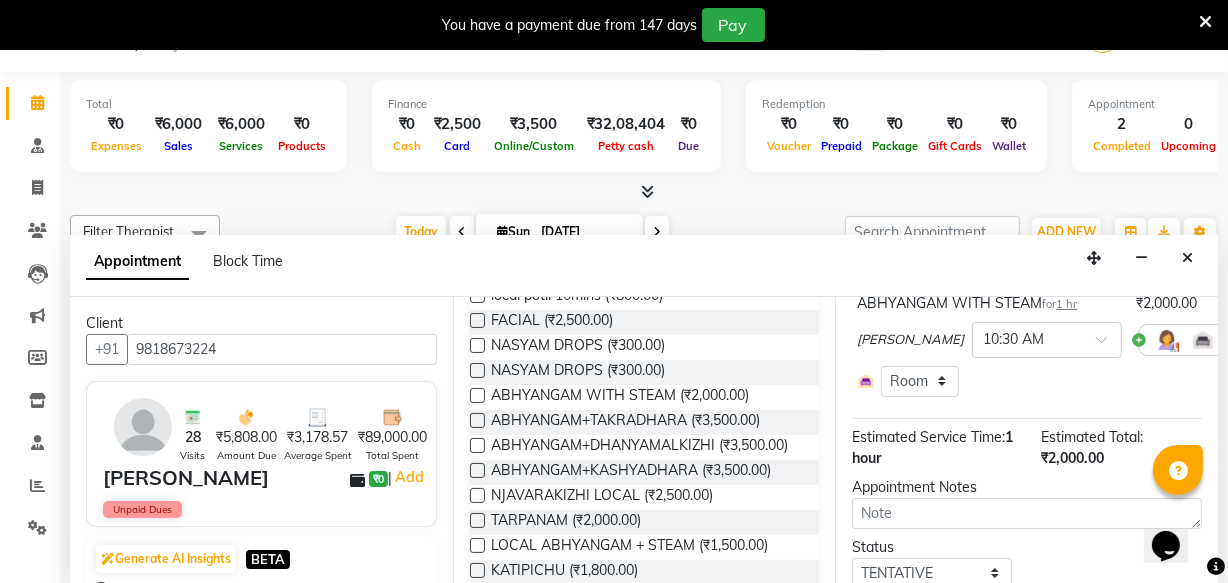 scroll, scrollTop: 272, scrollLeft: 0, axis: vertical 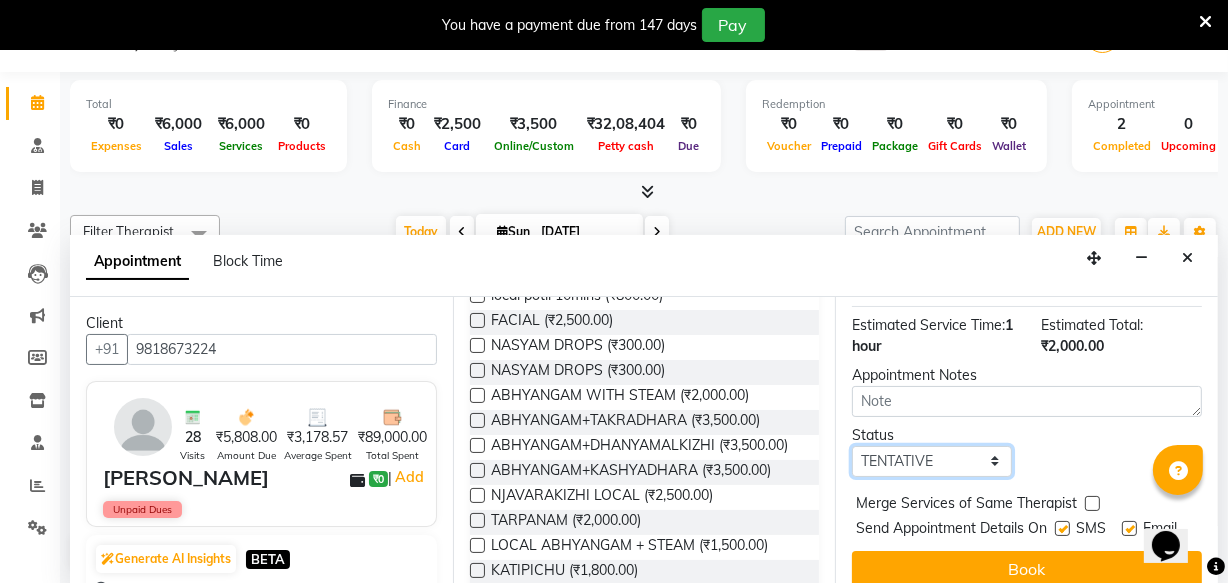 click on "Select TENTATIVE CONFIRM CHECK-IN UPCOMING" at bounding box center (932, 461) 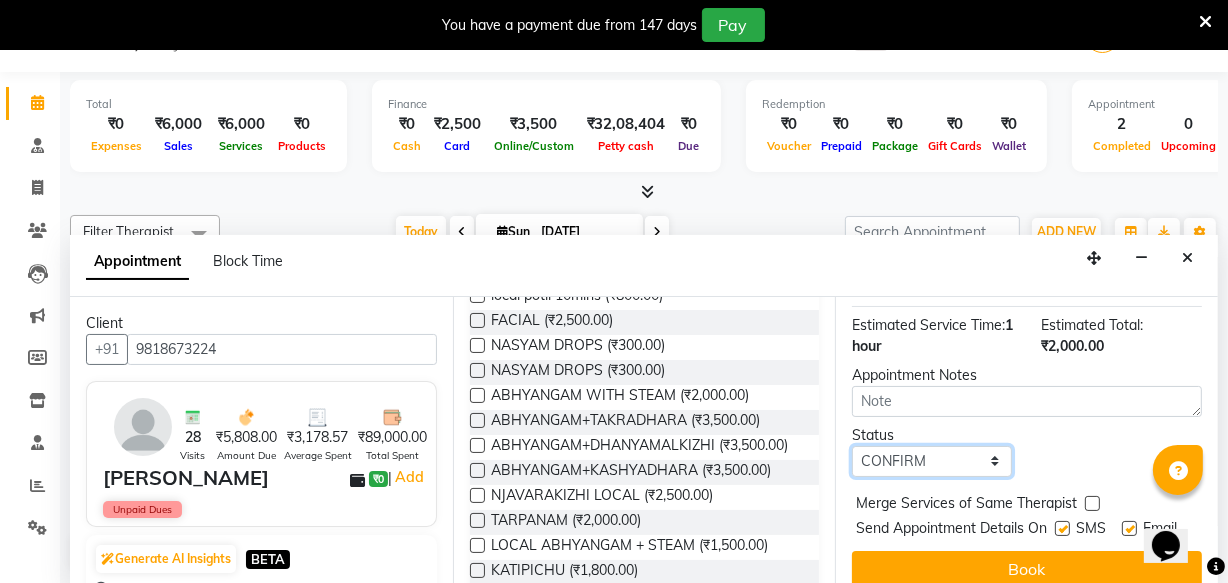 click on "Select TENTATIVE CONFIRM CHECK-IN UPCOMING" at bounding box center [932, 461] 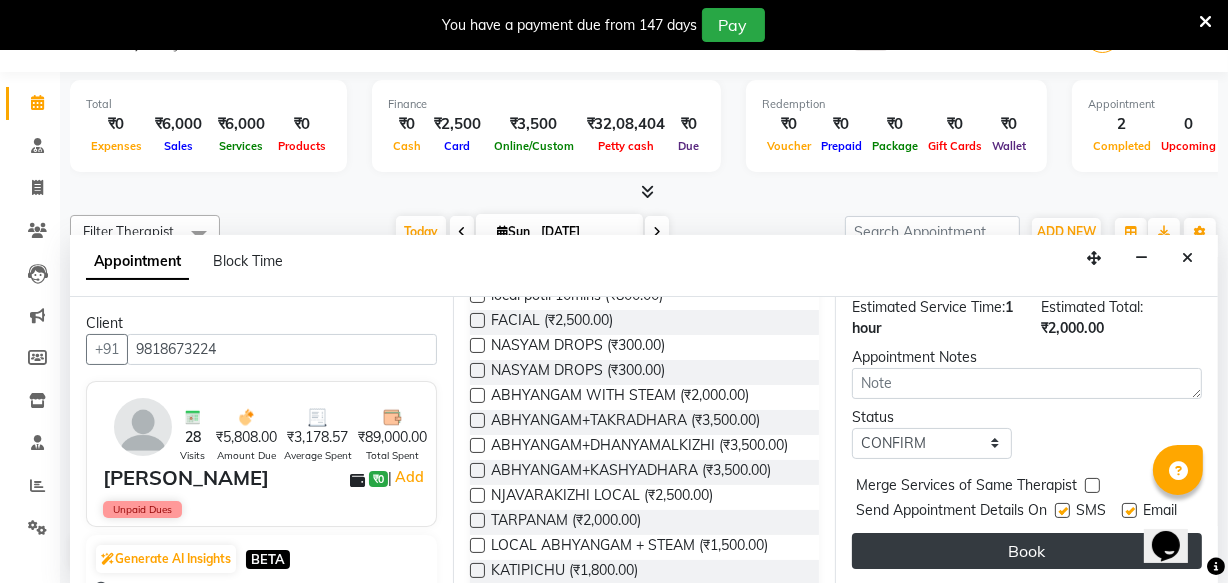click on "Book" at bounding box center [1027, 551] 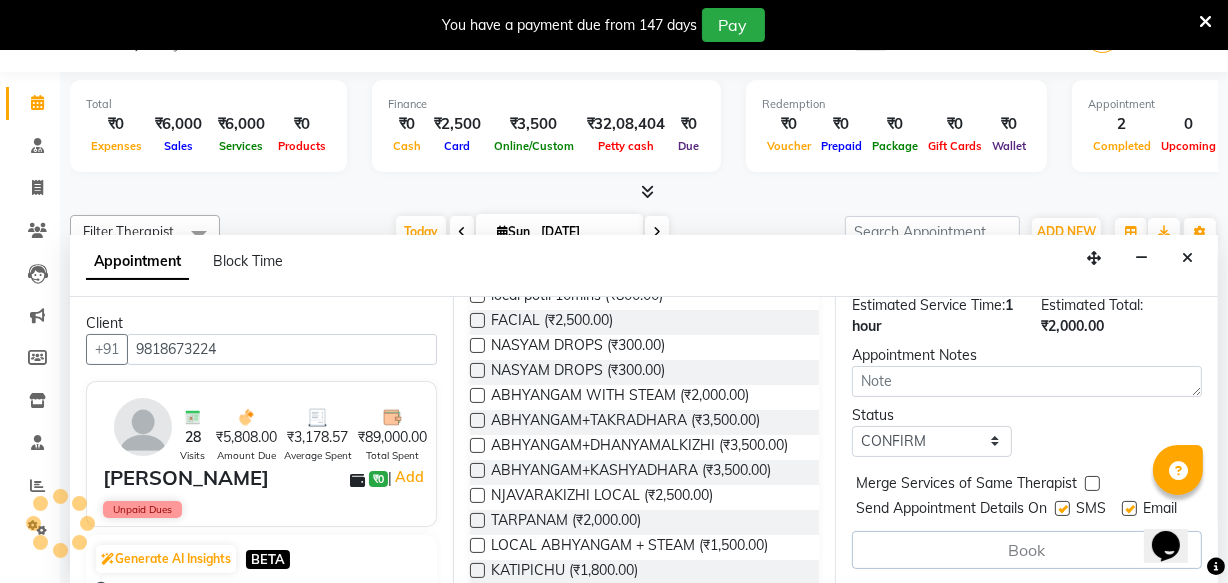 scroll, scrollTop: 0, scrollLeft: 0, axis: both 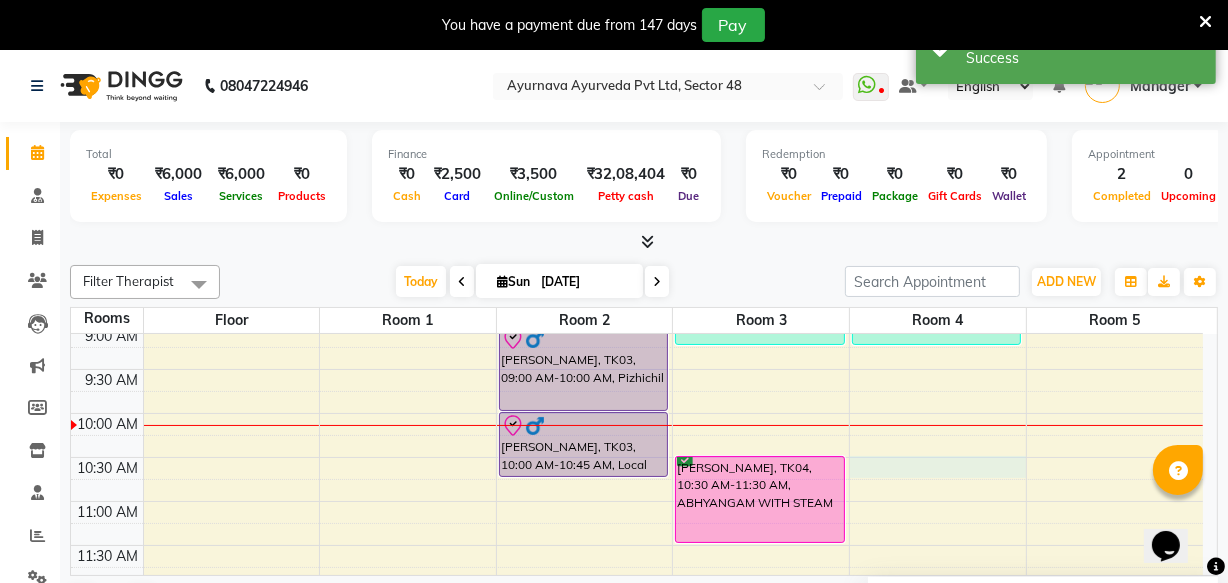 click on "6:00 AM 6:30 AM 7:00 AM 7:30 AM 8:00 AM 8:30 AM 9:00 AM 9:30 AM 10:00 AM 10:30 AM 11:00 AM 11:30 AM 12:00 PM 12:30 PM 1:00 PM 1:30 PM 2:00 PM 2:30 PM 3:00 PM 3:30 PM 4:00 PM 4:30 PM 5:00 PM 5:30 PM 6:00 PM 6:30 PM 7:00 PM 7:30 PM 8:00 PM 8:30 PM
[PERSON_NAME], TK03, 09:00 AM-10:00 AM, Pizhichil
[PERSON_NAME], TK03, 10:00 AM-10:45 AM, Local potli     [PERSON_NAME], TK01, 08:00 AM-09:15 AM, Abhyangam+ steam 75 Min     [PERSON_NAME], TK04, 10:30 AM-11:30 AM, ABHYANGAM WITH STEAM      [PERSON_NAME], TK02, 08:00 AM-09:15 AM, Abhyangampotli massag" at bounding box center (637, 721) 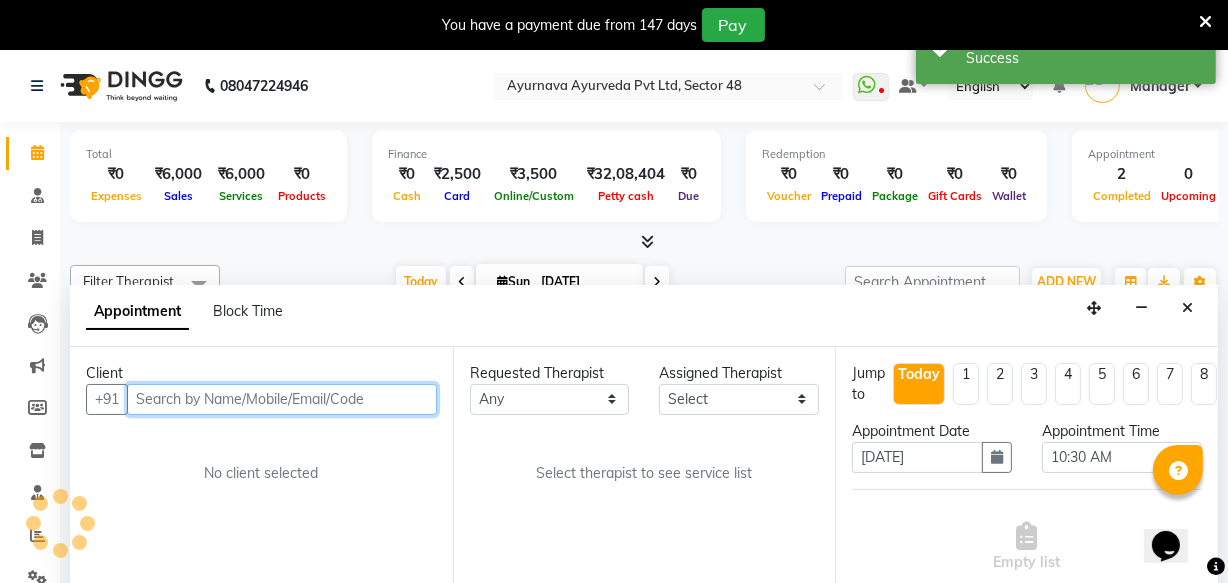 scroll, scrollTop: 50, scrollLeft: 0, axis: vertical 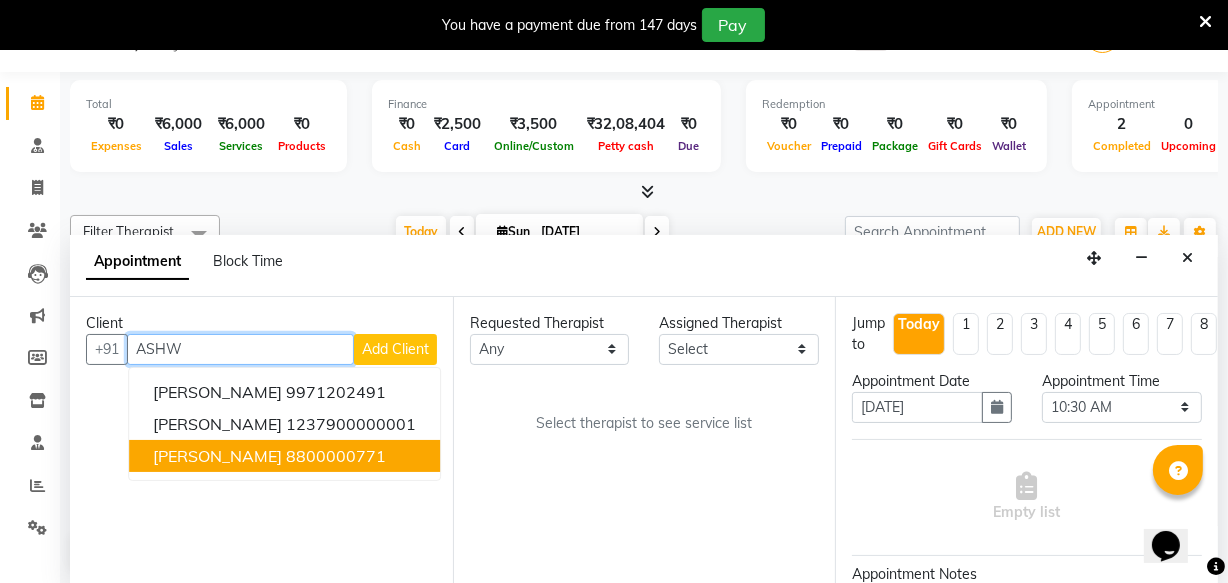 click on "[PERSON_NAME]" at bounding box center [217, 456] 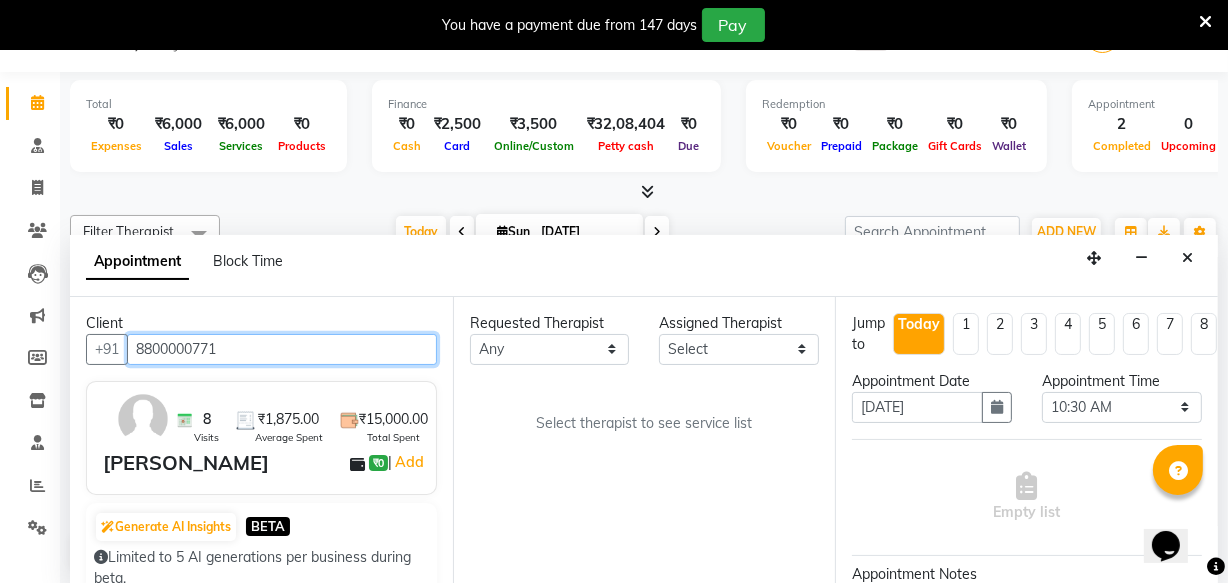 type on "8800000771" 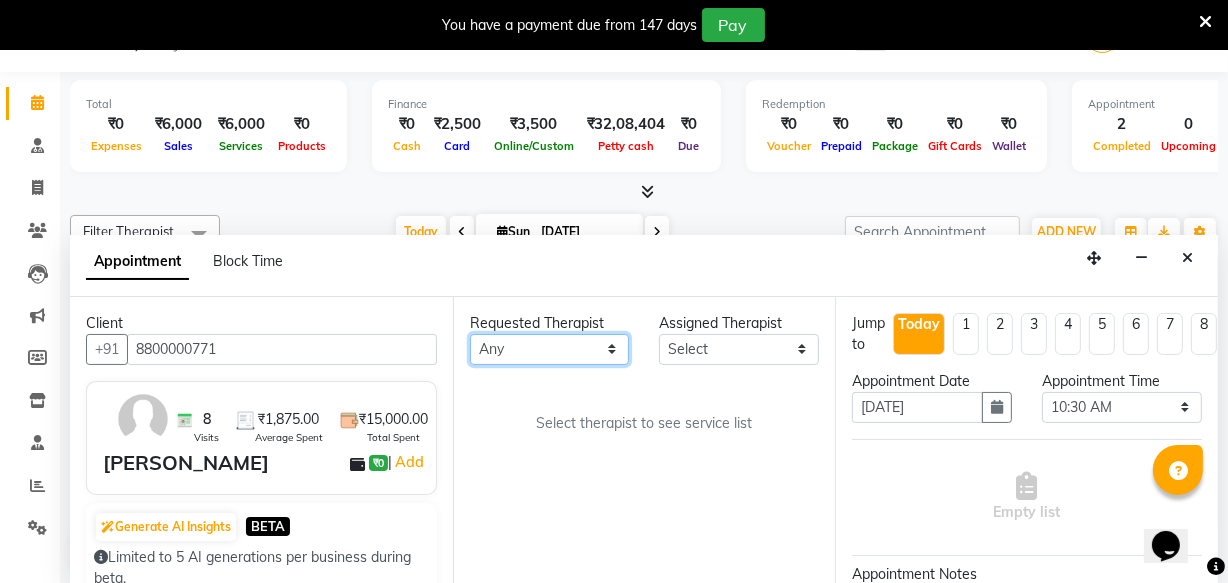 click on "Any [PERSON_NAME] [PERSON_NAME] V P [PERSON_NAME] [PERSON_NAME] [PERSON_NAME] [PERSON_NAME] [PERSON_NAME]  Dr [PERSON_NAME] DR [PERSON_NAME] [PERSON_NAME] Dr [PERSON_NAME] R [PERSON_NAME] [PERSON_NAME] Nijo [PERSON_NAME] [PERSON_NAME] radha Rasmi O S [PERSON_NAME] [PERSON_NAME] [PERSON_NAME] [PERSON_NAME] M [PERSON_NAME] [PERSON_NAME] Mon [PERSON_NAME] [PERSON_NAME]   [PERSON_NAME]   [PERSON_NAME]" at bounding box center [550, 349] 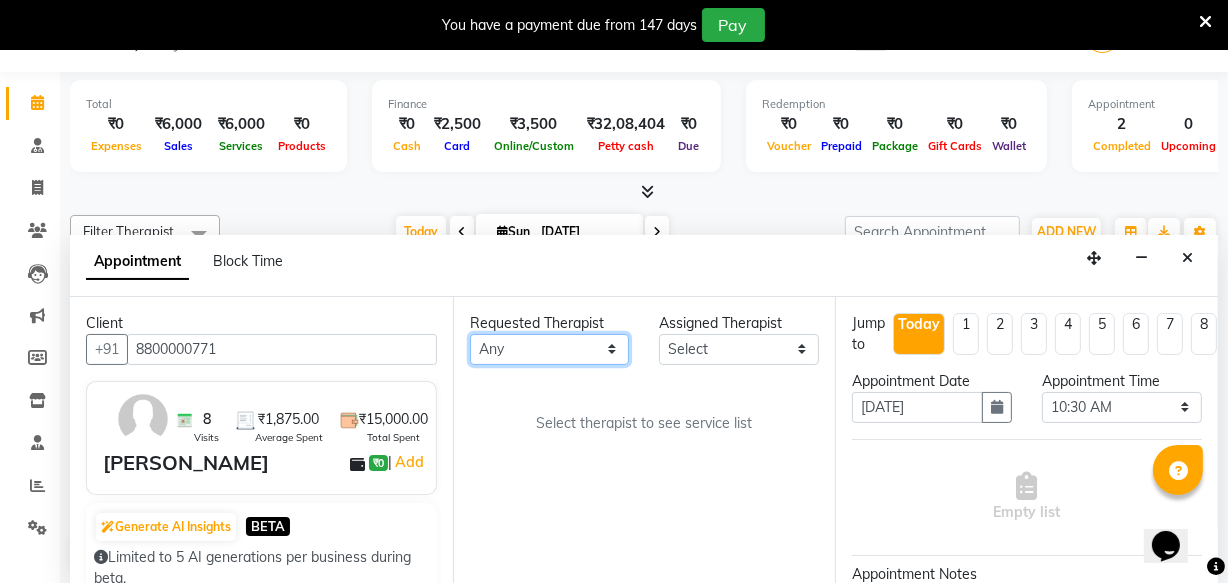 select on "76623" 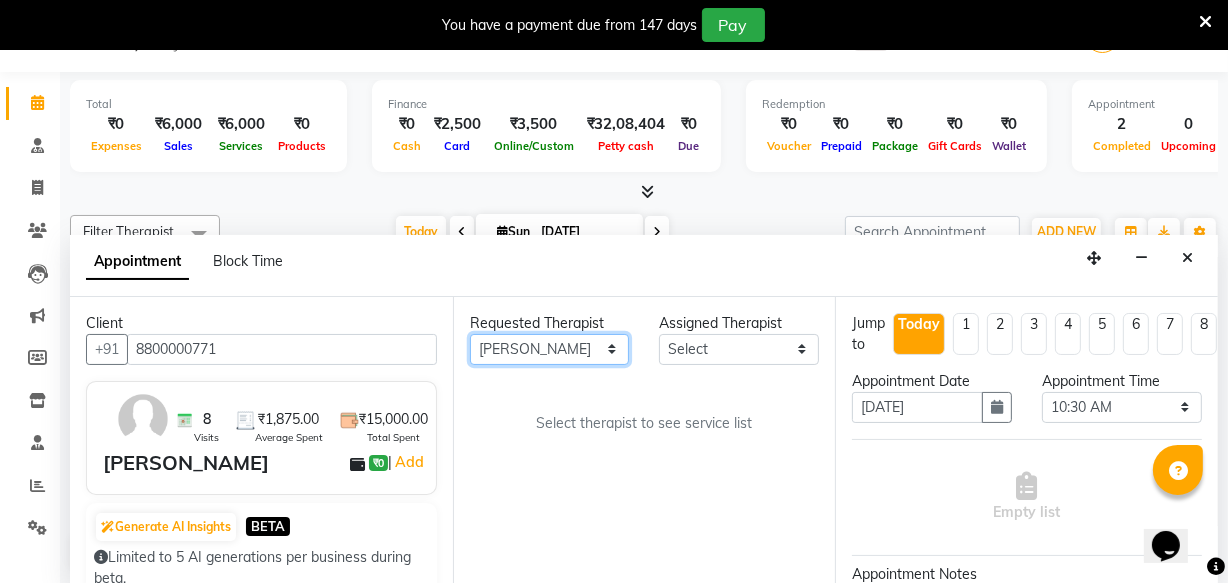 click on "Any [PERSON_NAME] [PERSON_NAME] V P [PERSON_NAME] [PERSON_NAME] [PERSON_NAME] [PERSON_NAME] [PERSON_NAME]  Dr [PERSON_NAME] DR [PERSON_NAME] [PERSON_NAME] Dr [PERSON_NAME] R [PERSON_NAME] [PERSON_NAME] Nijo [PERSON_NAME] [PERSON_NAME] radha Rasmi O S [PERSON_NAME] [PERSON_NAME] [PERSON_NAME] [PERSON_NAME] M [PERSON_NAME] [PERSON_NAME] Mon [PERSON_NAME] [PERSON_NAME]   [PERSON_NAME]   [PERSON_NAME]" at bounding box center [550, 349] 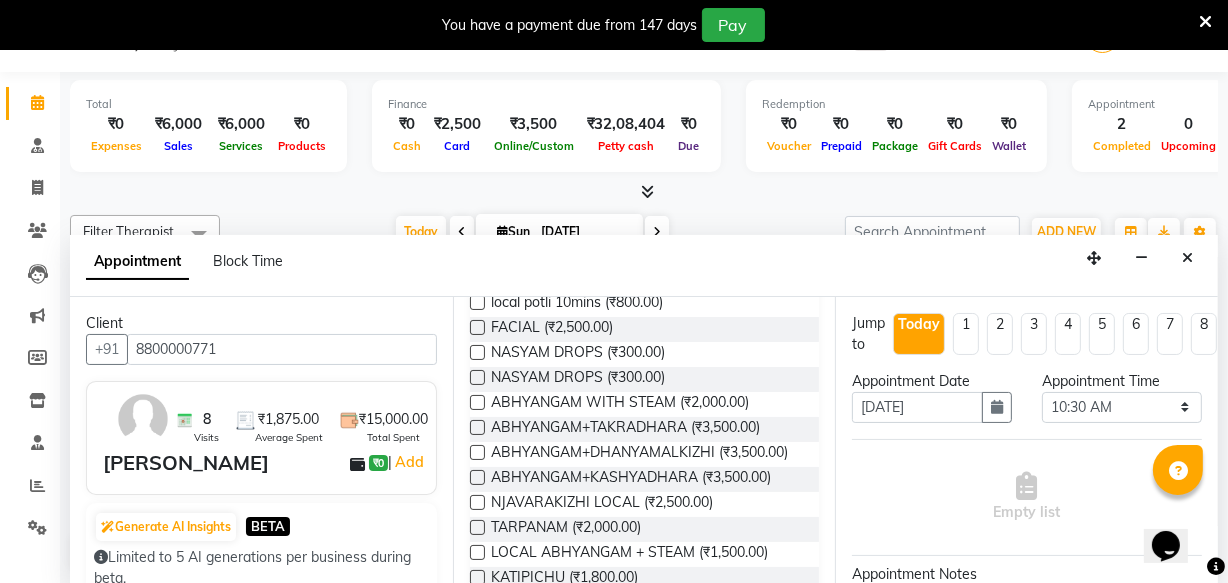 scroll, scrollTop: 1181, scrollLeft: 0, axis: vertical 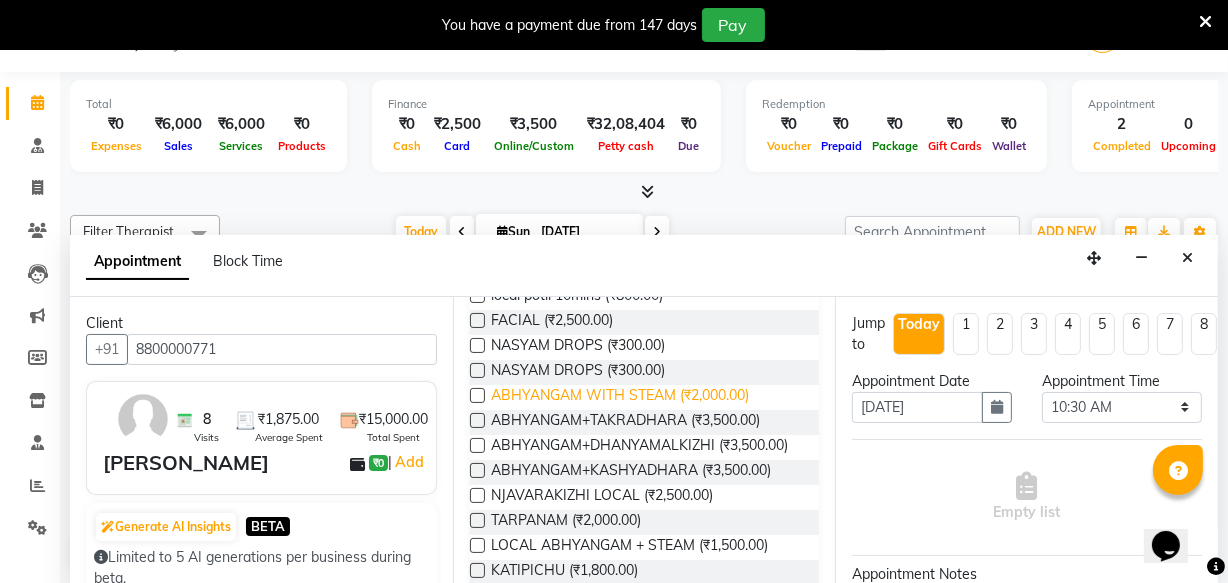 click on "ABHYANGAM WITH STEAM  (₹2,000.00)" at bounding box center [620, 397] 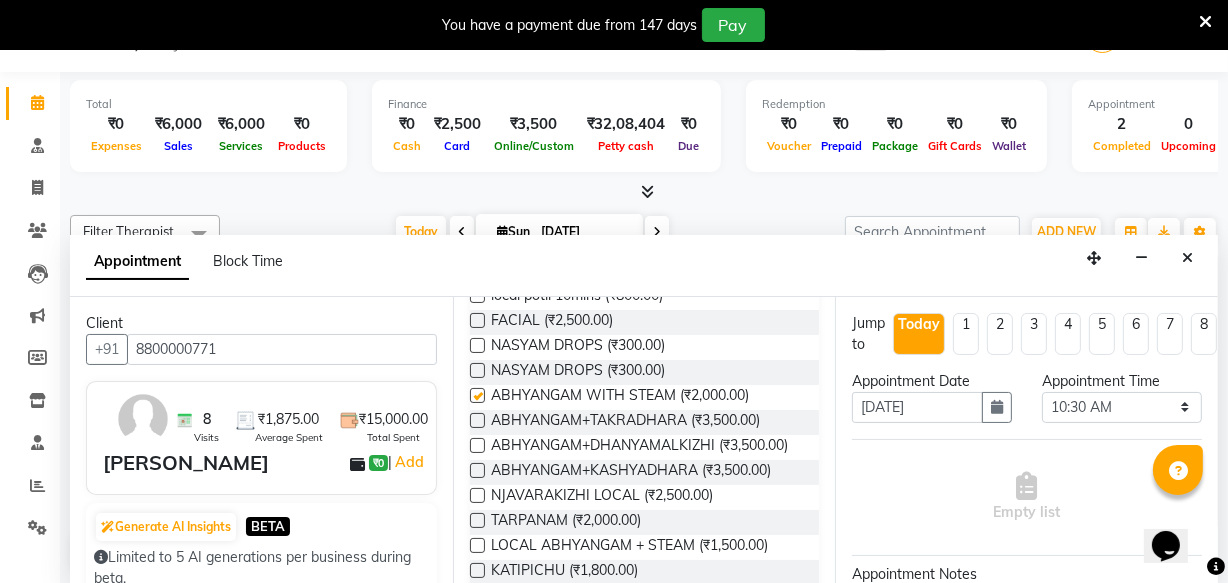 checkbox on "false" 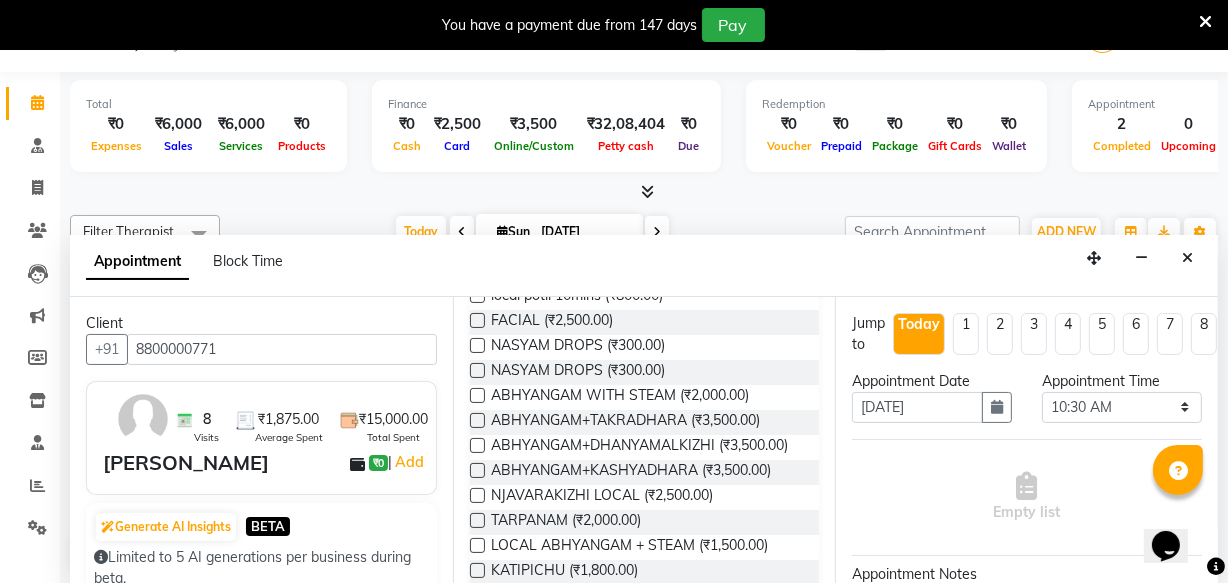 select on "2645" 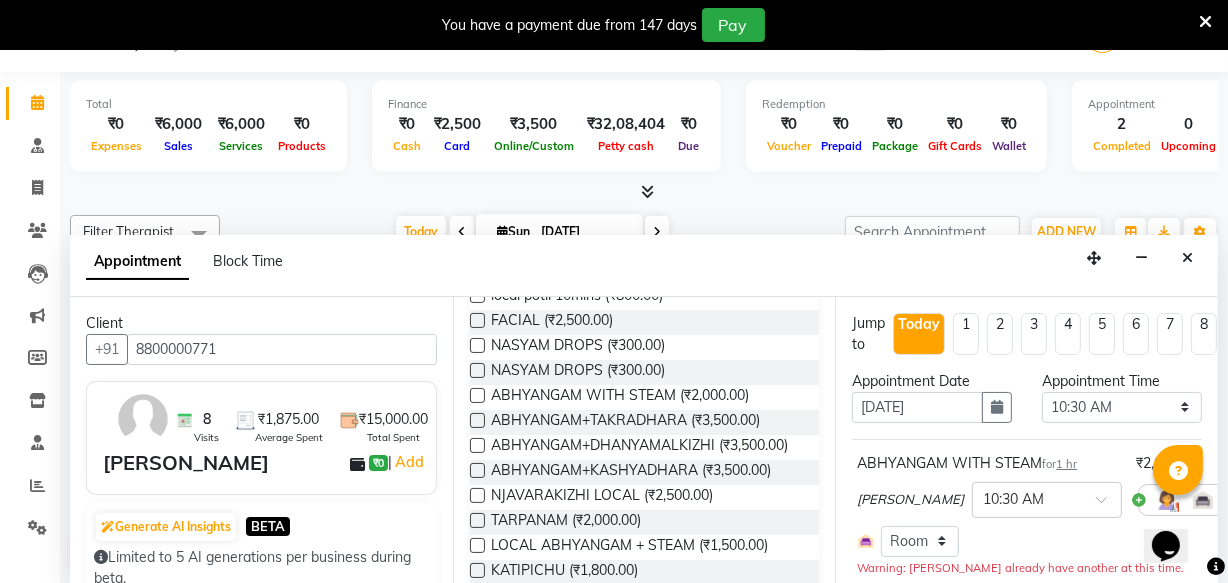 scroll, scrollTop: 340, scrollLeft: 0, axis: vertical 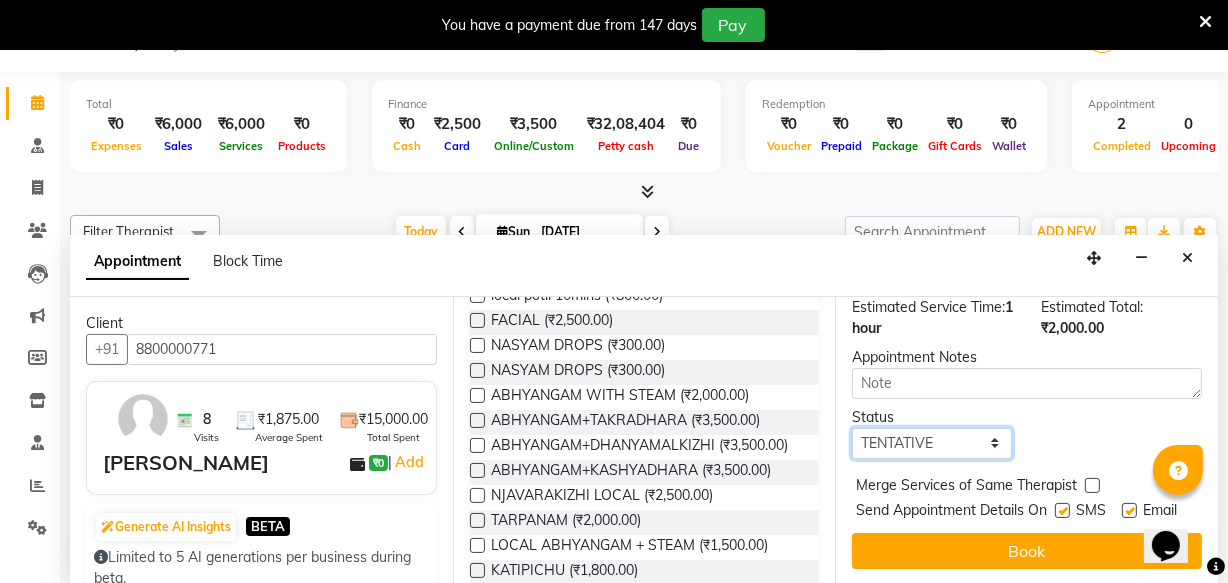 click on "Select TENTATIVE CONFIRM CHECK-IN UPCOMING" at bounding box center (932, 443) 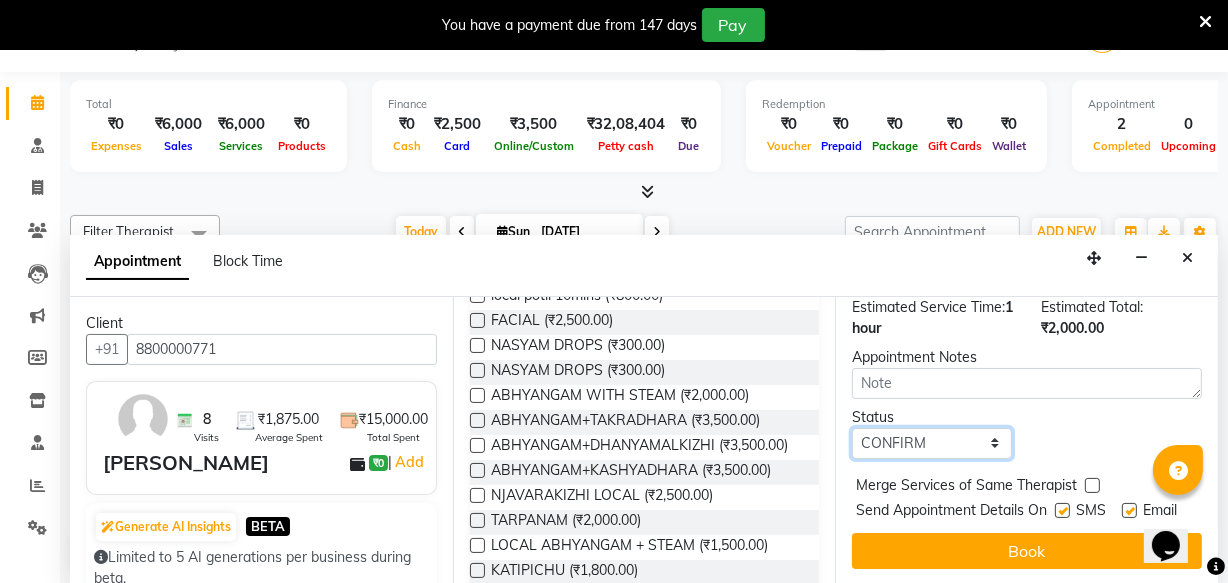 click on "Select TENTATIVE CONFIRM CHECK-IN UPCOMING" at bounding box center [932, 443] 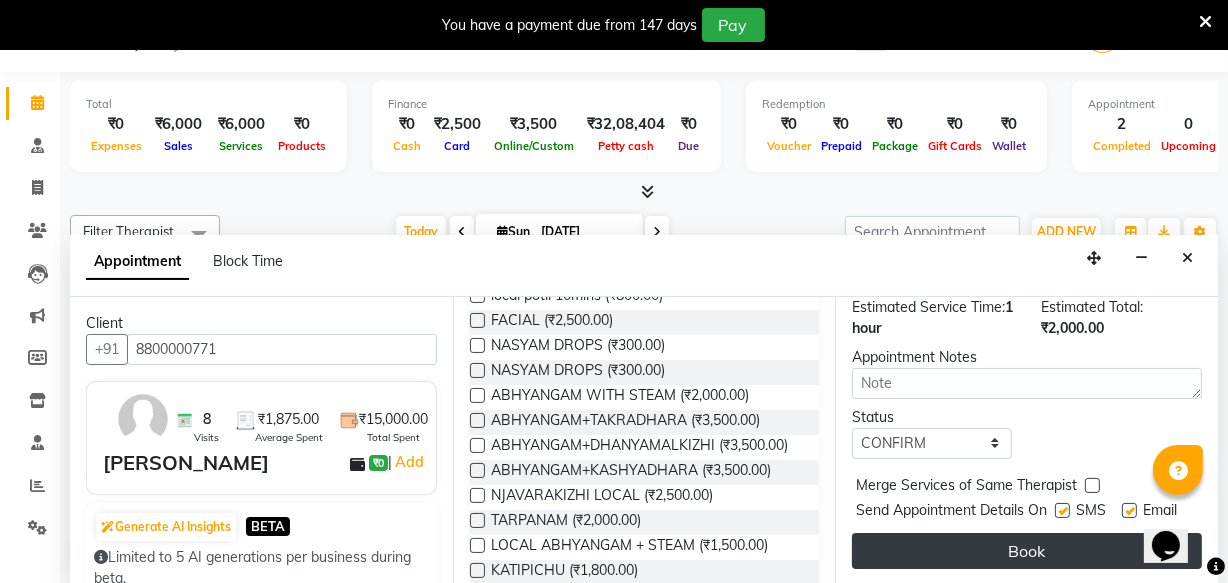 click on "Book" at bounding box center [1027, 551] 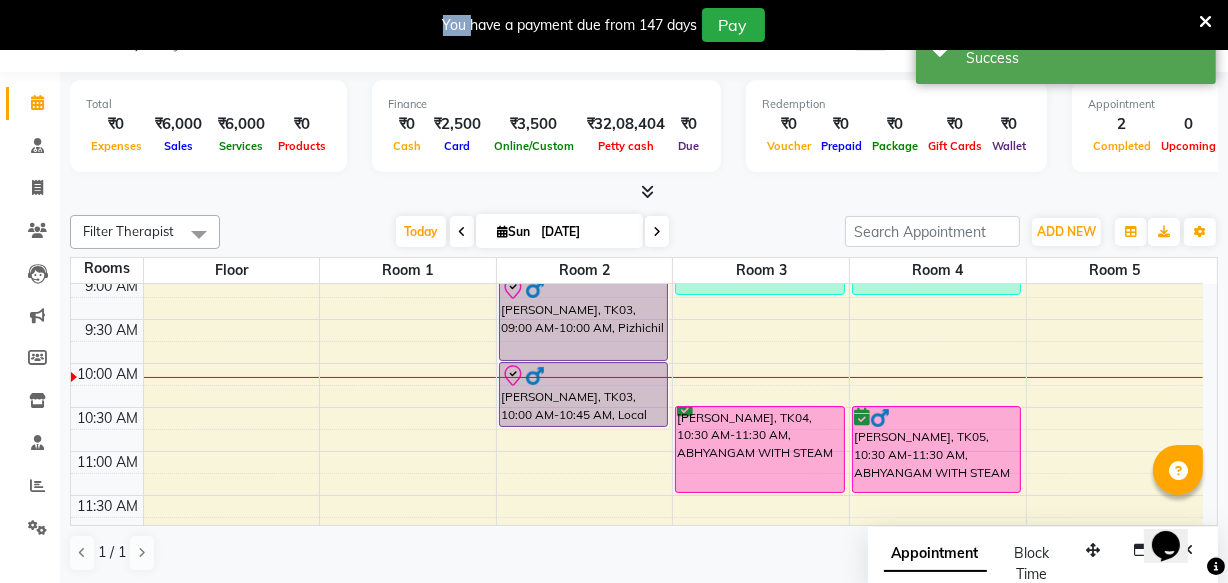 scroll, scrollTop: 0, scrollLeft: 0, axis: both 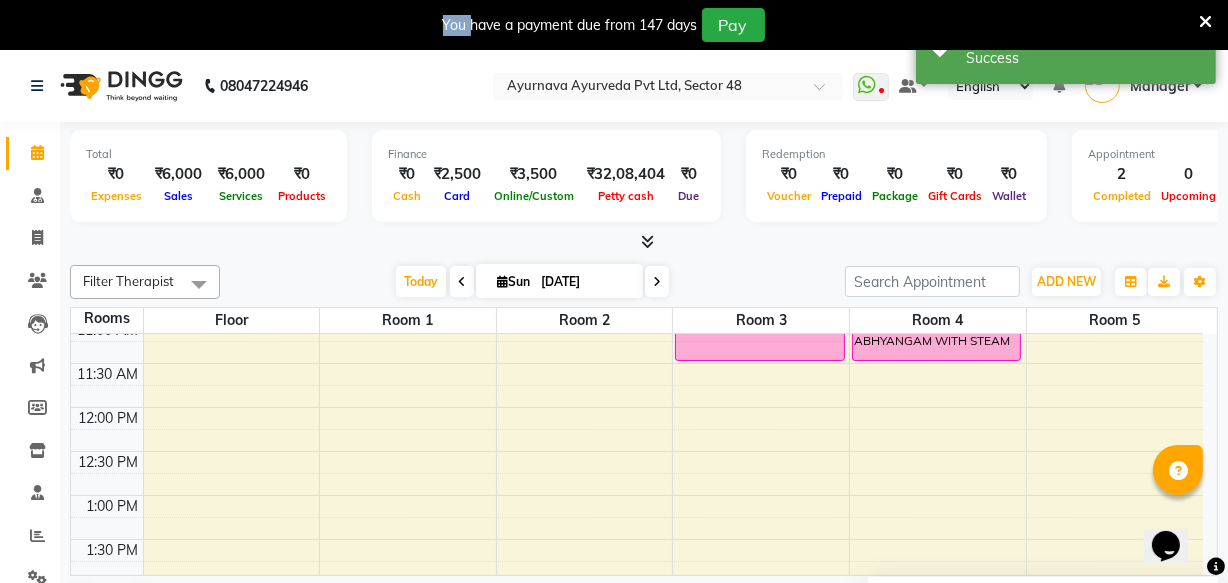 click on "6:00 AM 6:30 AM 7:00 AM 7:30 AM 8:00 AM 8:30 AM 9:00 AM 9:30 AM 10:00 AM 10:30 AM 11:00 AM 11:30 AM 12:00 PM 12:30 PM 1:00 PM 1:30 PM 2:00 PM 2:30 PM 3:00 PM 3:30 PM 4:00 PM 4:30 PM 5:00 PM 5:30 PM 6:00 PM 6:30 PM 7:00 PM 7:30 PM 8:00 PM 8:30 PM
[PERSON_NAME], TK03, 09:00 AM-10:00 AM, Pizhichil
[PERSON_NAME], TK03, 10:00 AM-10:45 AM, Local potli     [PERSON_NAME], TK01, 08:00 AM-09:15 AM, Abhyangam+ steam 75 Min     [PERSON_NAME], TK04, 10:30 AM-11:30 AM, ABHYANGAM WITH STEAM      [PERSON_NAME], TK02, 08:00 AM-09:15 AM, Abhyangampotli massag     [PERSON_NAME], TK05, 10:30 AM-11:30 AM, ABHYANGAM WITH STEAM" at bounding box center (637, 539) 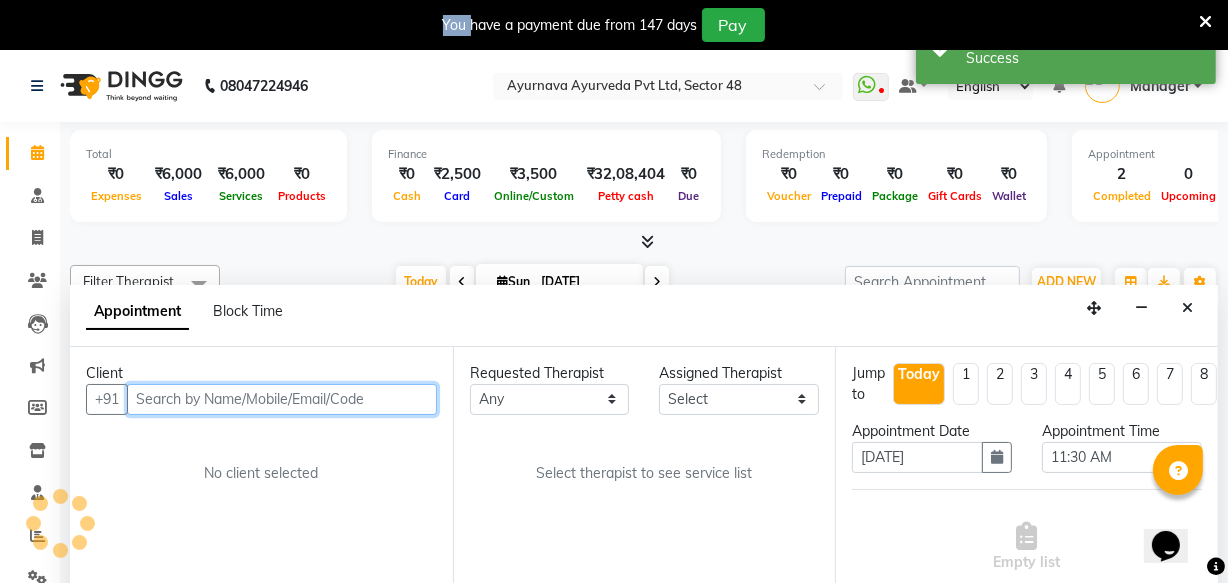 scroll, scrollTop: 50, scrollLeft: 0, axis: vertical 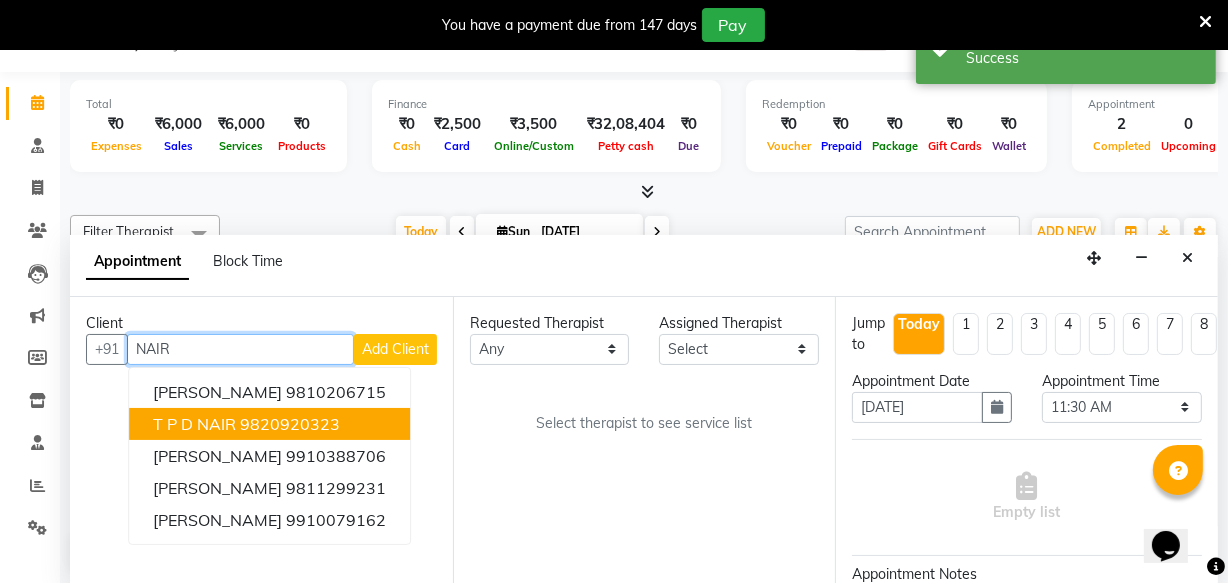 click on "9820920323" at bounding box center [290, 424] 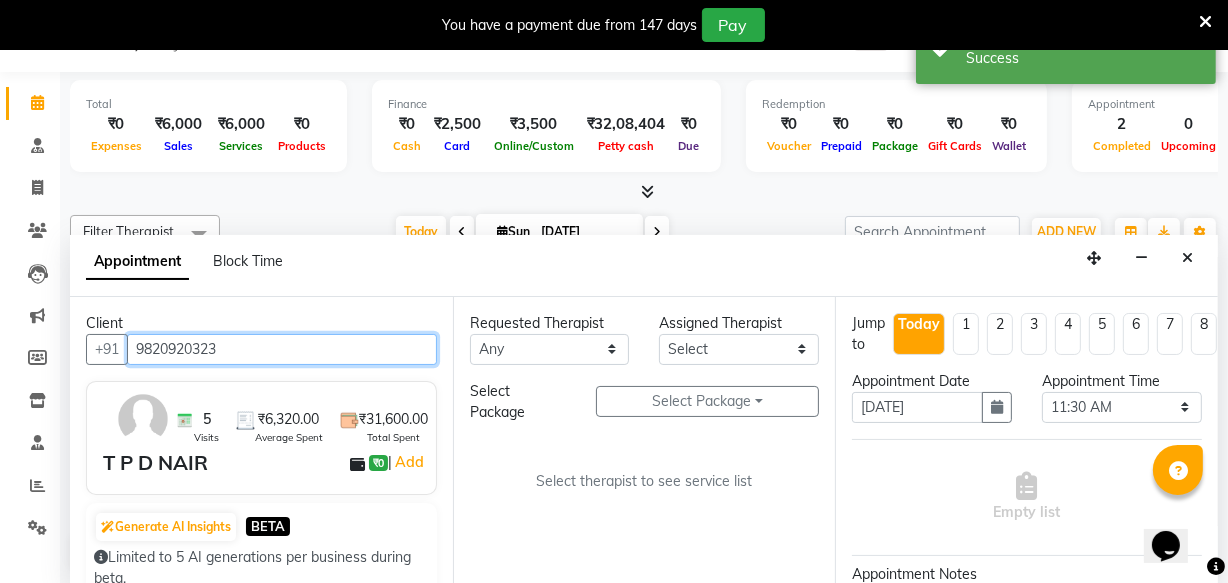 type on "9820920323" 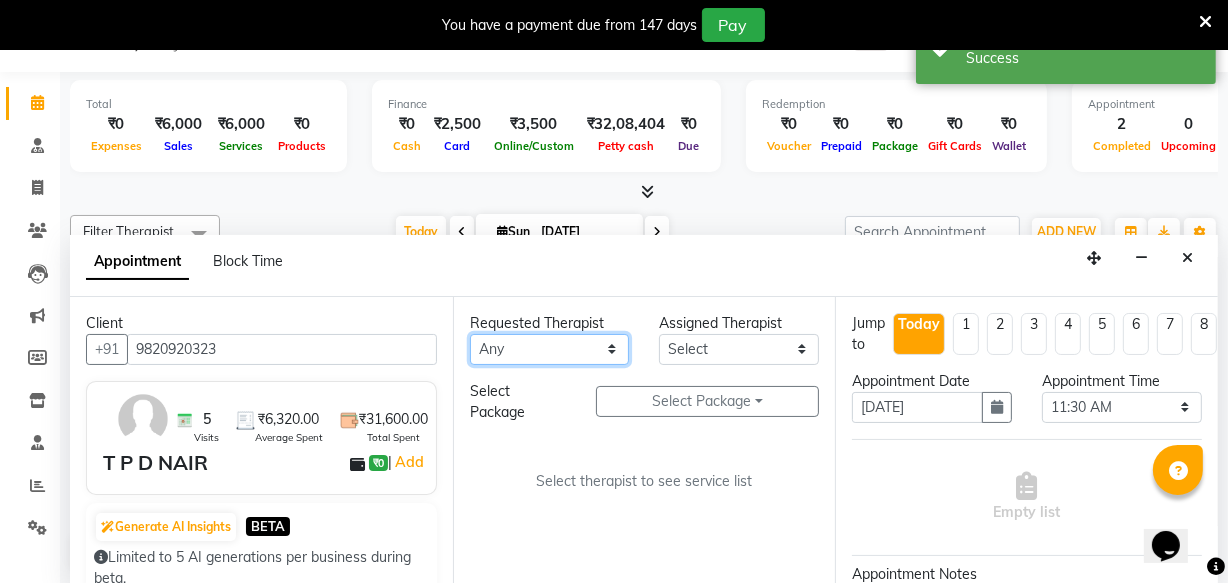 click on "Any [PERSON_NAME] [PERSON_NAME] V P [PERSON_NAME] [PERSON_NAME] [PERSON_NAME] [PERSON_NAME] [PERSON_NAME]  Dr [PERSON_NAME] DR [PERSON_NAME] [PERSON_NAME] Dr [PERSON_NAME] R [PERSON_NAME] [PERSON_NAME] Nijo [PERSON_NAME] [PERSON_NAME] radha Rasmi O S [PERSON_NAME] [PERSON_NAME] [PERSON_NAME] [PERSON_NAME] M [PERSON_NAME] [PERSON_NAME] Mon [PERSON_NAME] [PERSON_NAME]   [PERSON_NAME]   [PERSON_NAME]" at bounding box center (550, 349) 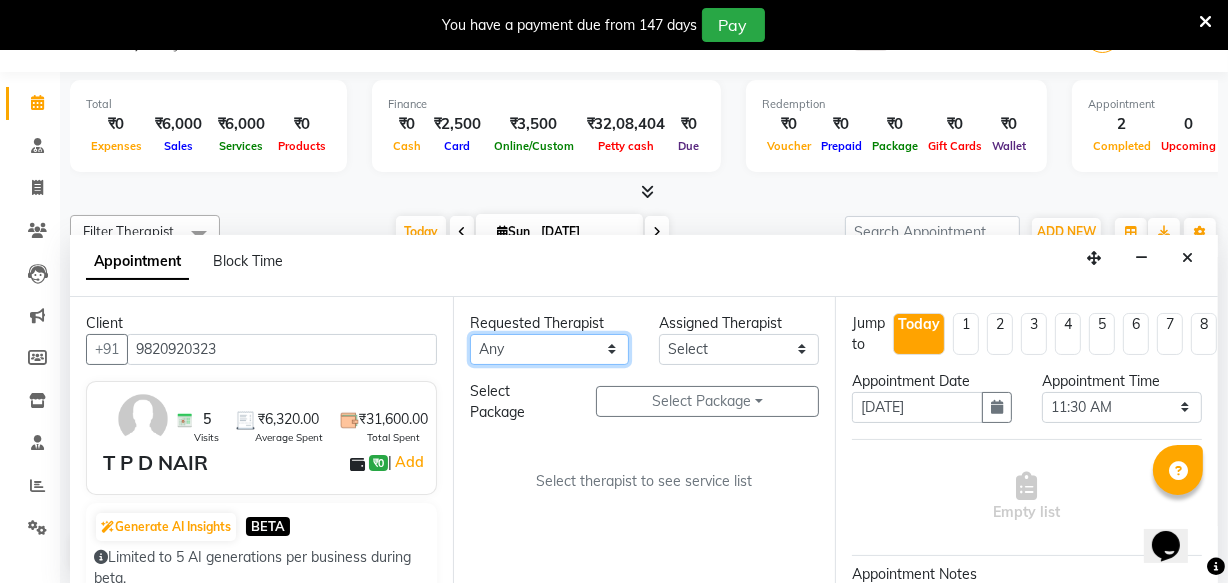 select on "46183" 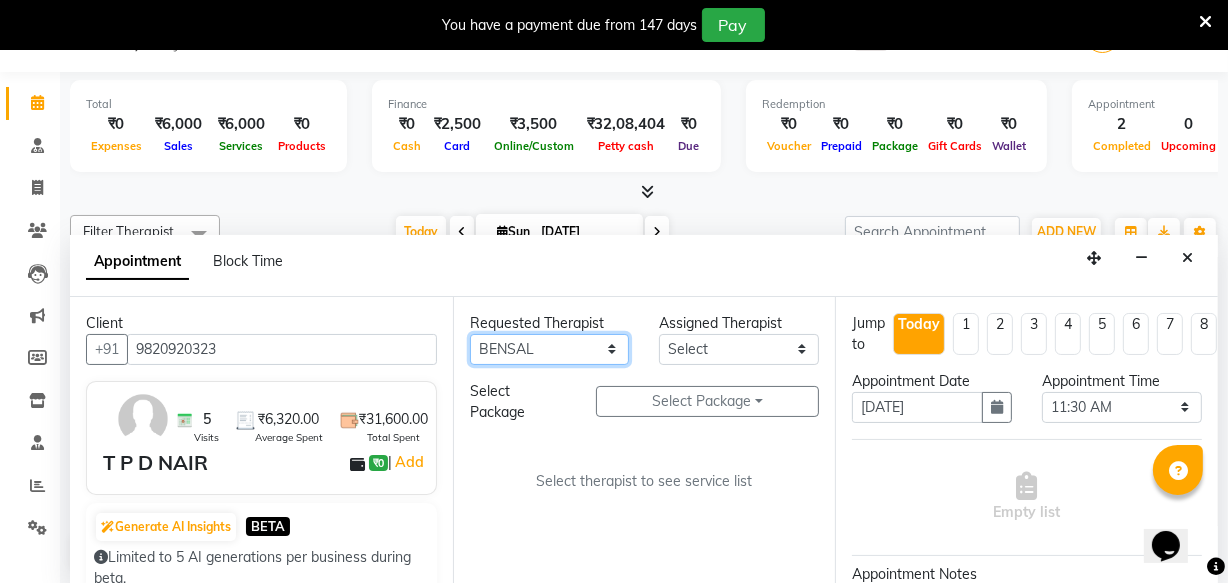 click on "Any [PERSON_NAME] [PERSON_NAME] V P [PERSON_NAME] [PERSON_NAME] [PERSON_NAME] [PERSON_NAME] [PERSON_NAME]  Dr [PERSON_NAME] DR [PERSON_NAME] [PERSON_NAME] Dr [PERSON_NAME] R [PERSON_NAME] [PERSON_NAME] Nijo [PERSON_NAME] [PERSON_NAME] radha Rasmi O S [PERSON_NAME] [PERSON_NAME] [PERSON_NAME] [PERSON_NAME] M [PERSON_NAME] [PERSON_NAME] Mon [PERSON_NAME] [PERSON_NAME]   [PERSON_NAME]   [PERSON_NAME]" at bounding box center [550, 349] 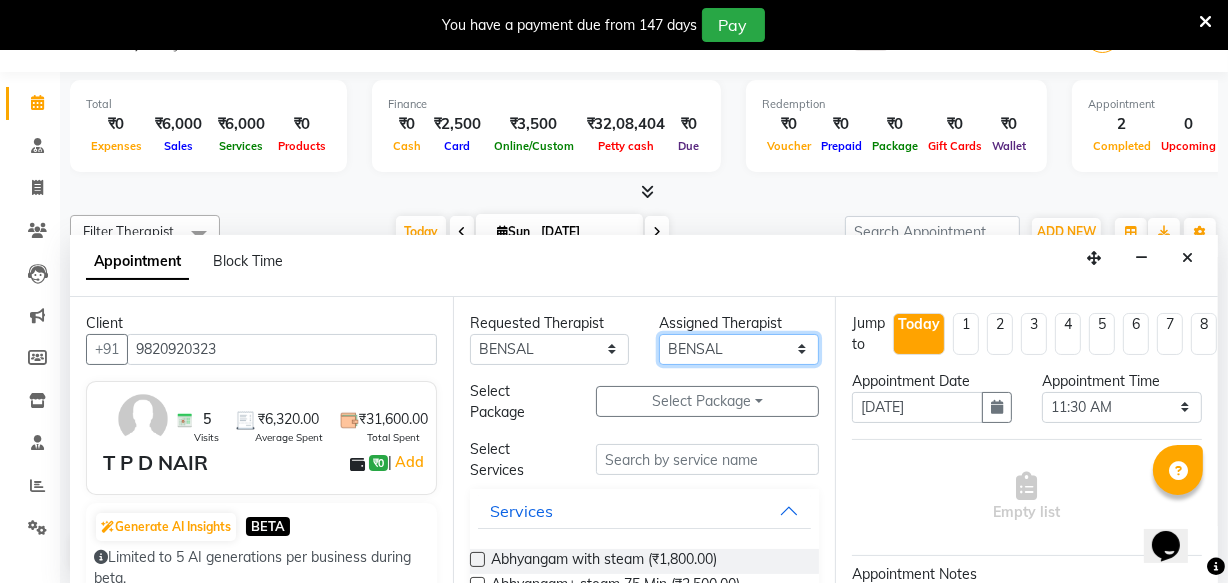 click on "Select [PERSON_NAME] [PERSON_NAME] V P [PERSON_NAME] [PERSON_NAME] [PERSON_NAME] [PERSON_NAME] [PERSON_NAME]  Dr [PERSON_NAME] DR [PERSON_NAME] [PERSON_NAME] Dr [PERSON_NAME] R [PERSON_NAME] [PERSON_NAME] Nijo [PERSON_NAME] [PERSON_NAME] radha Rasmi O S [PERSON_NAME] [PERSON_NAME] [PERSON_NAME] [PERSON_NAME] M [PERSON_NAME] [PERSON_NAME] Mon [PERSON_NAME] [PERSON_NAME]   [PERSON_NAME]   [PERSON_NAME]" at bounding box center [739, 349] 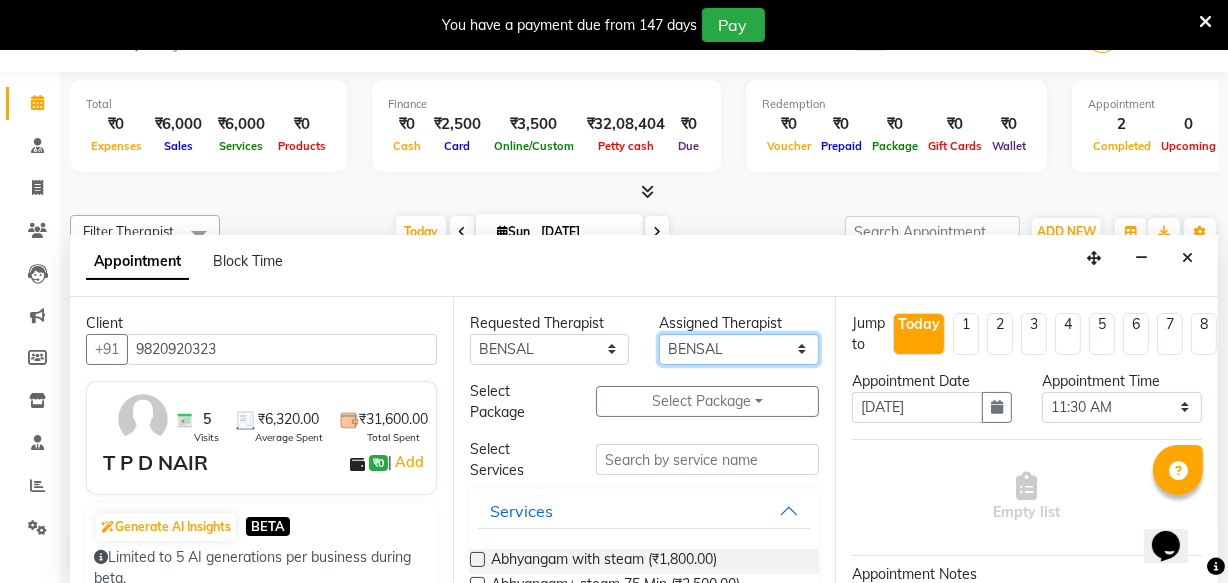 select on "76623" 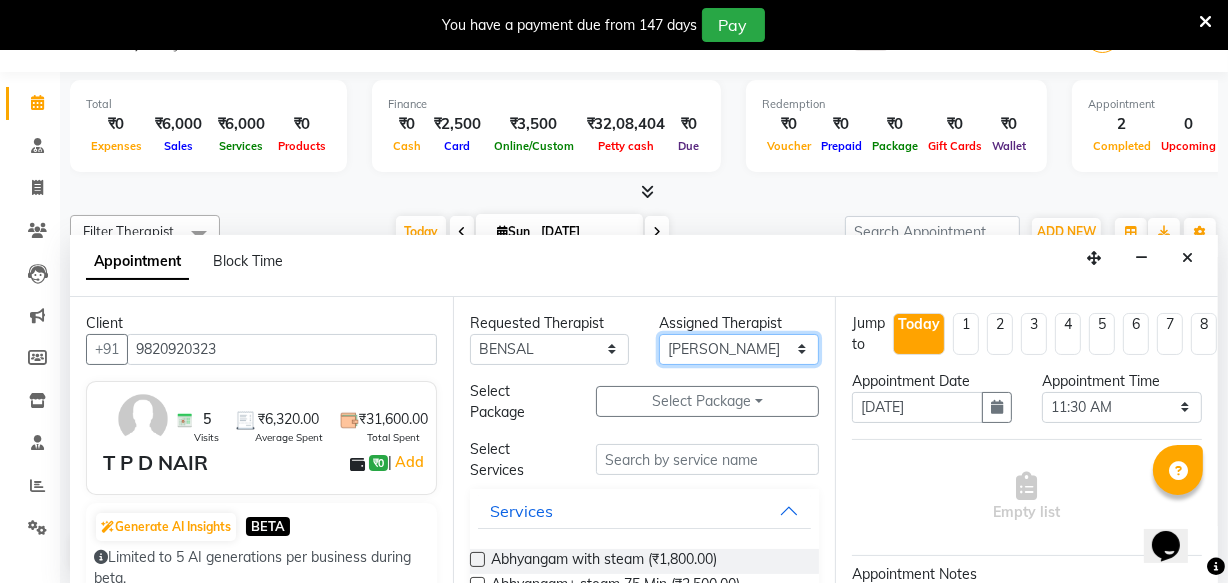 click on "Select [PERSON_NAME] [PERSON_NAME] V P [PERSON_NAME] [PERSON_NAME] [PERSON_NAME] [PERSON_NAME] [PERSON_NAME]  Dr [PERSON_NAME] DR [PERSON_NAME] [PERSON_NAME] Dr [PERSON_NAME] R [PERSON_NAME] [PERSON_NAME] Nijo [PERSON_NAME] [PERSON_NAME] radha Rasmi O S [PERSON_NAME] [PERSON_NAME] [PERSON_NAME] [PERSON_NAME] M [PERSON_NAME] [PERSON_NAME] Mon [PERSON_NAME] [PERSON_NAME]   [PERSON_NAME]   [PERSON_NAME]" at bounding box center [739, 349] 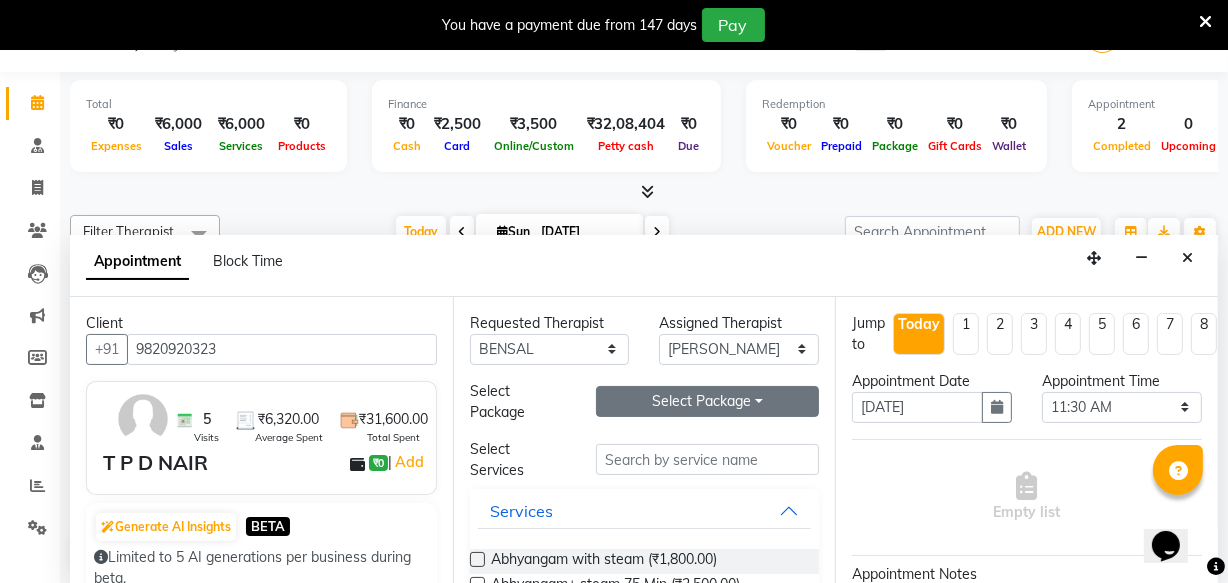 click on "Select Package  Toggle Dropdown" at bounding box center [707, 401] 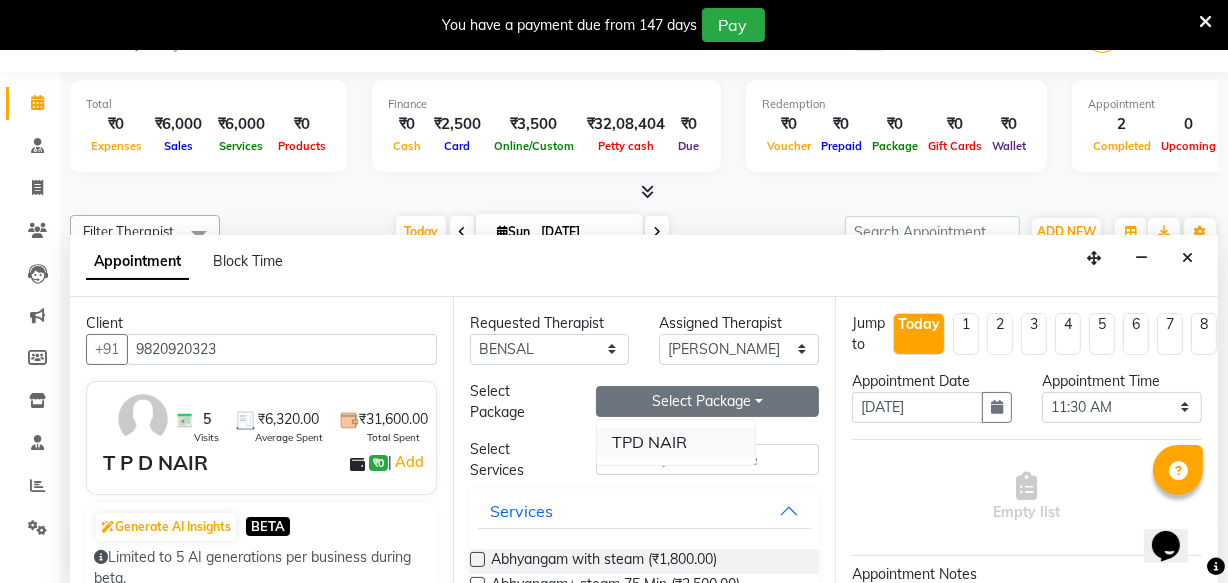 click on "TPD NAIR" at bounding box center [676, 442] 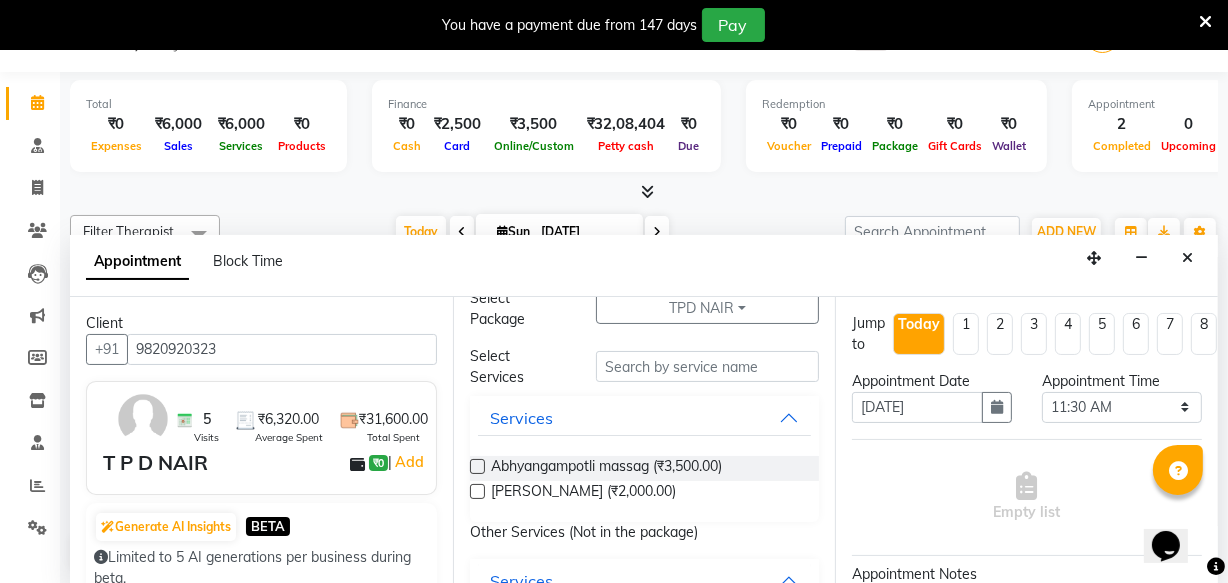 scroll, scrollTop: 181, scrollLeft: 0, axis: vertical 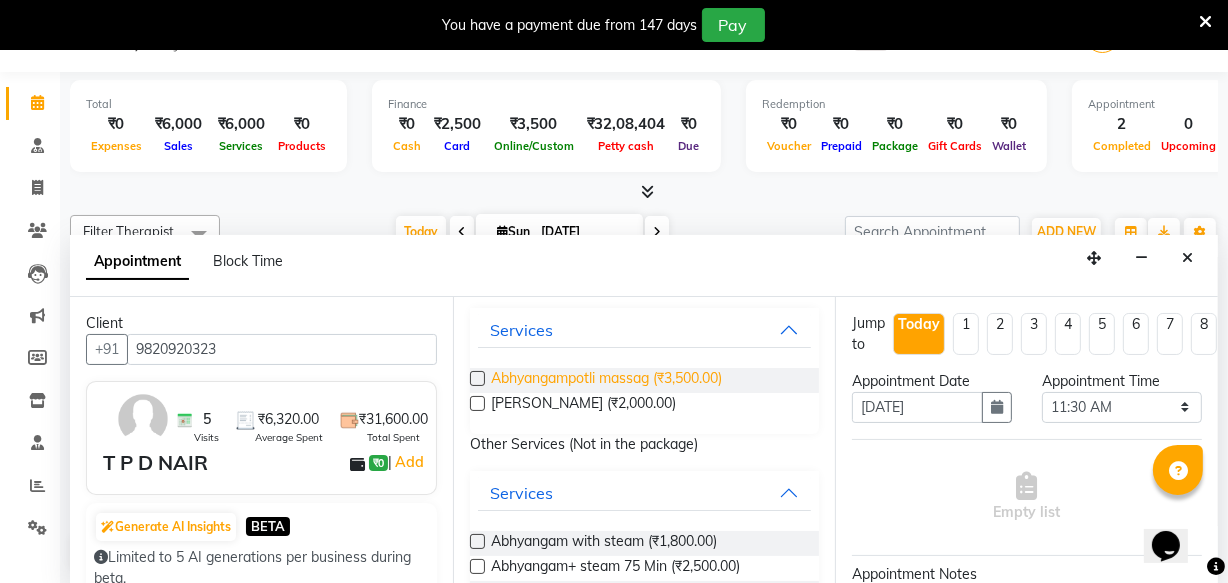 click on "Abhyangampotli massag (₹3,500.00)" at bounding box center (606, 380) 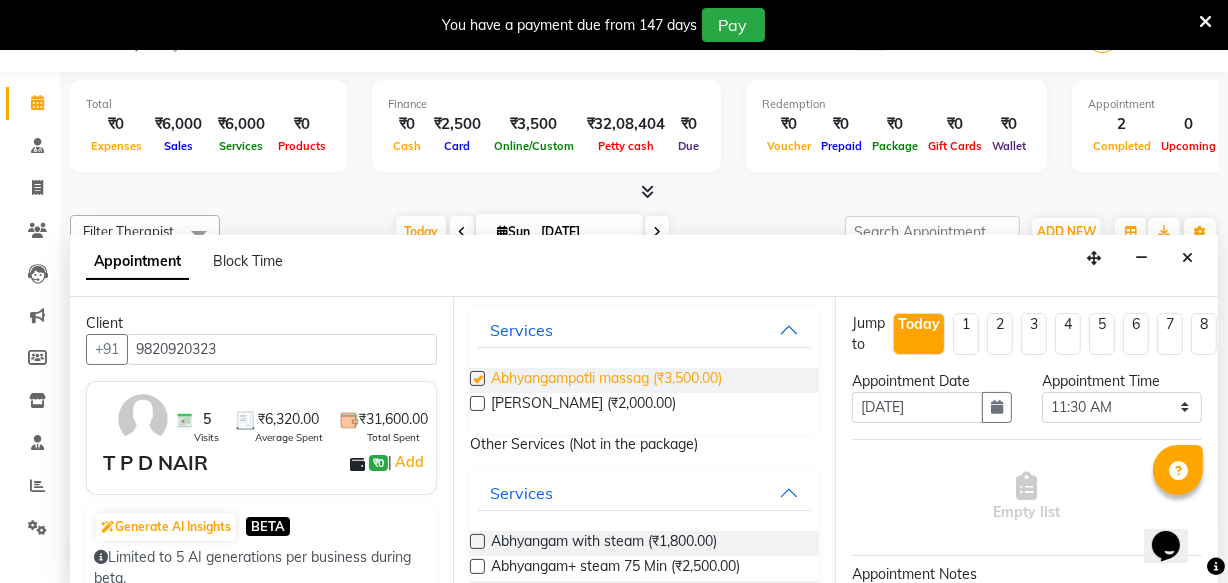 checkbox on "true" 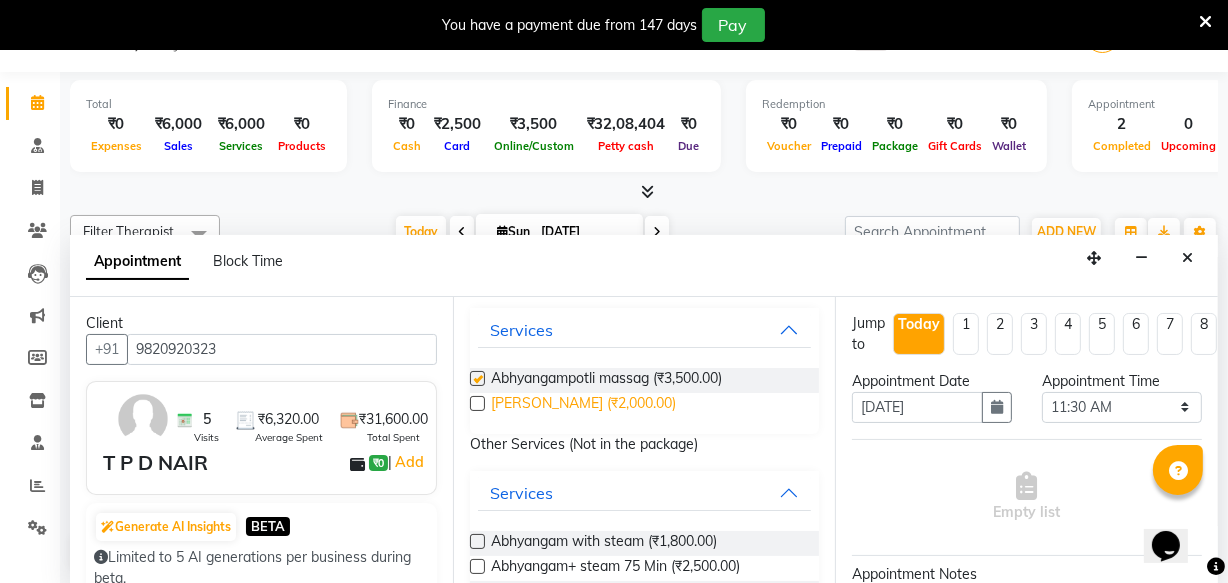 select on "2643" 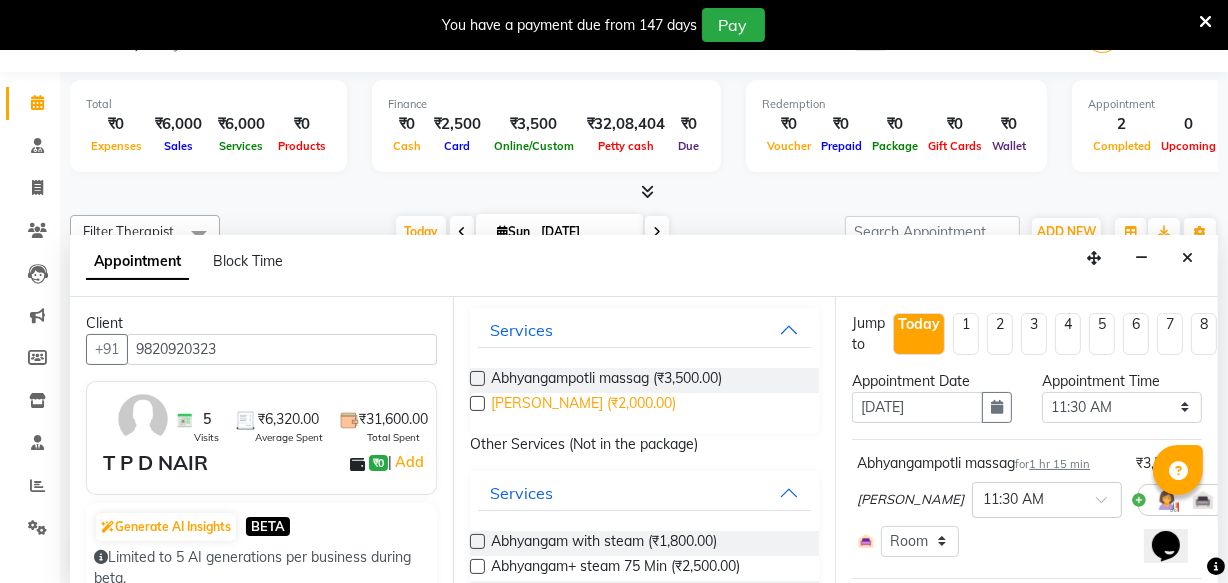checkbox on "false" 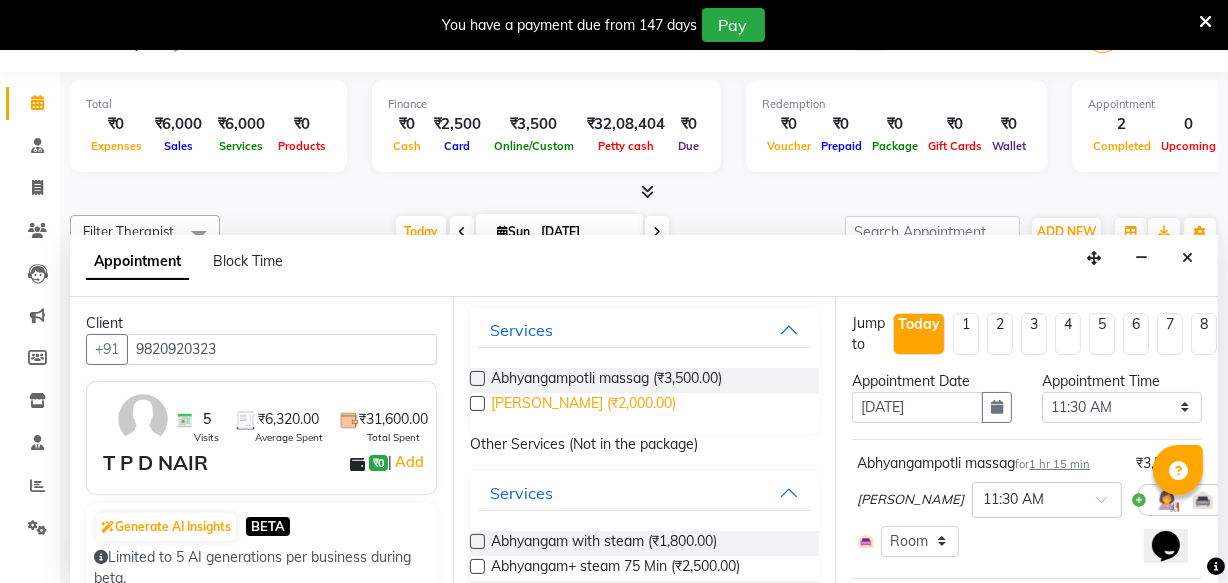 click on "[PERSON_NAME] (₹2,000.00)" at bounding box center [583, 405] 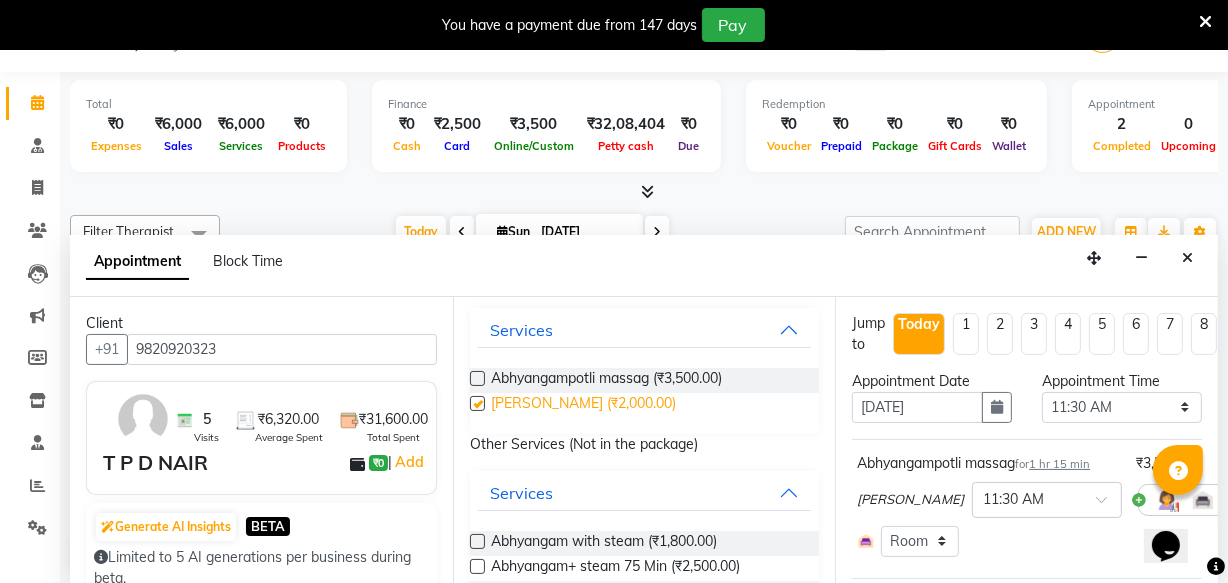 checkbox on "true" 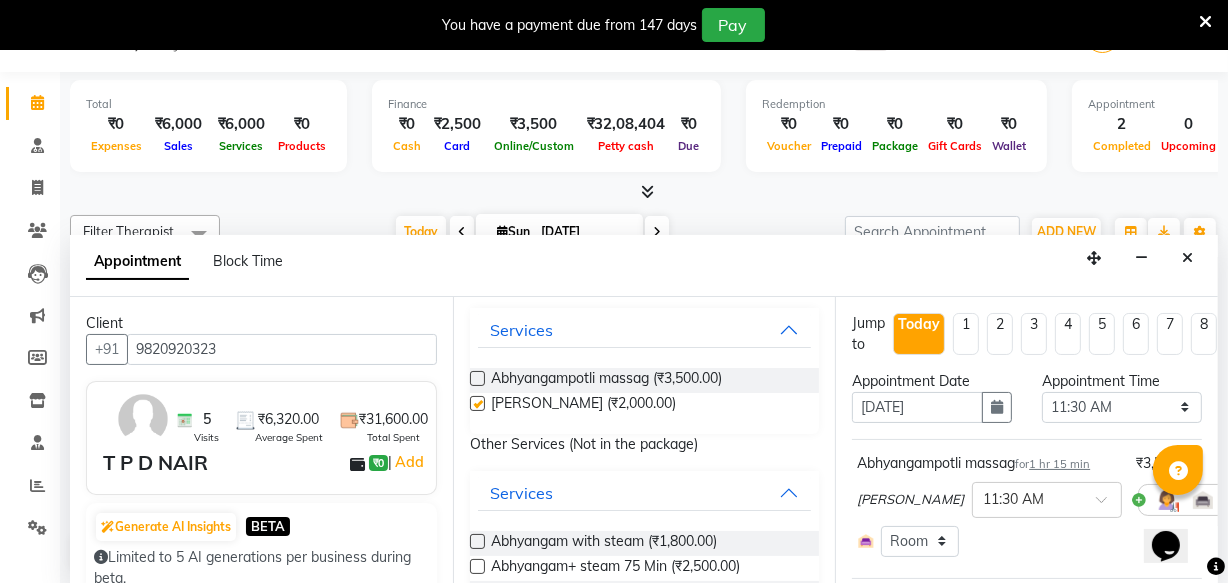 select on "2643" 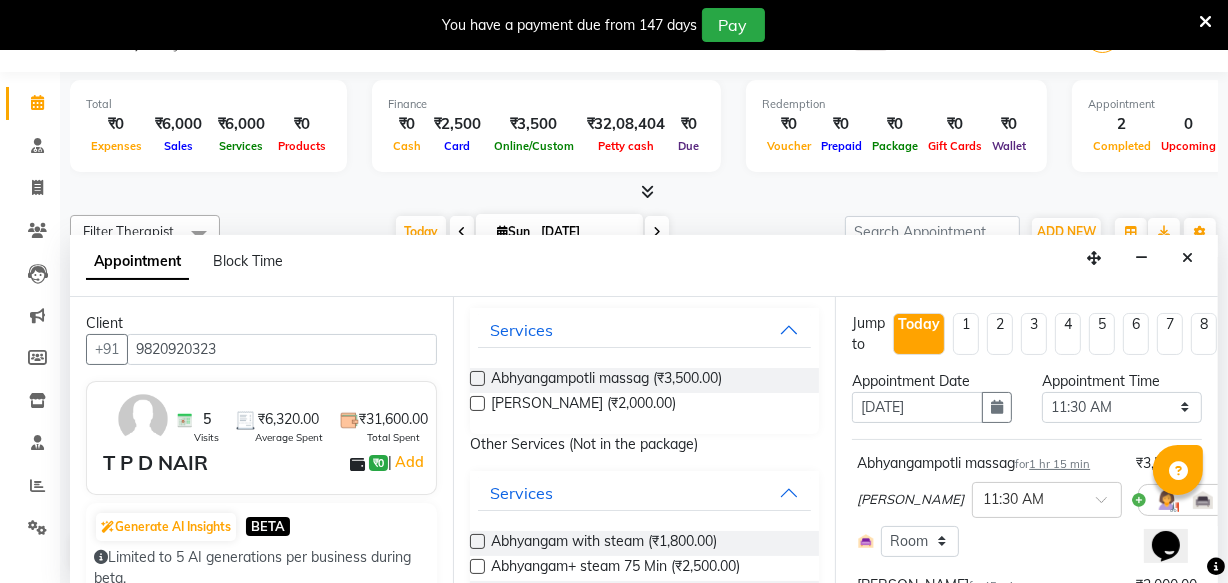 checkbox on "false" 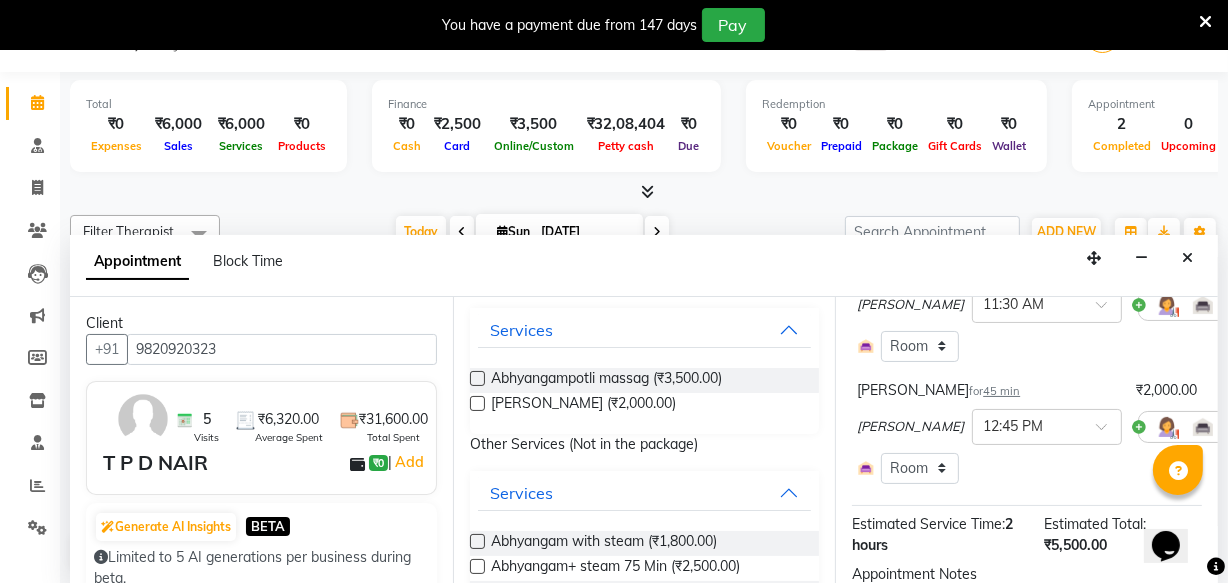 scroll, scrollTop: 363, scrollLeft: 0, axis: vertical 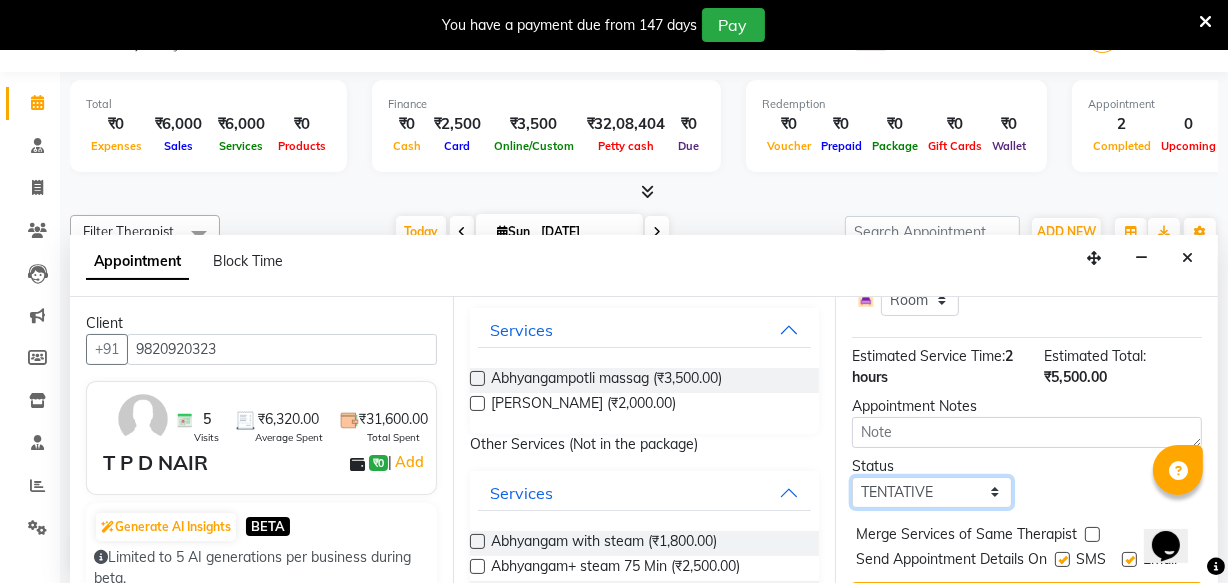 click on "Select TENTATIVE CONFIRM CHECK-IN UPCOMING" at bounding box center [932, 492] 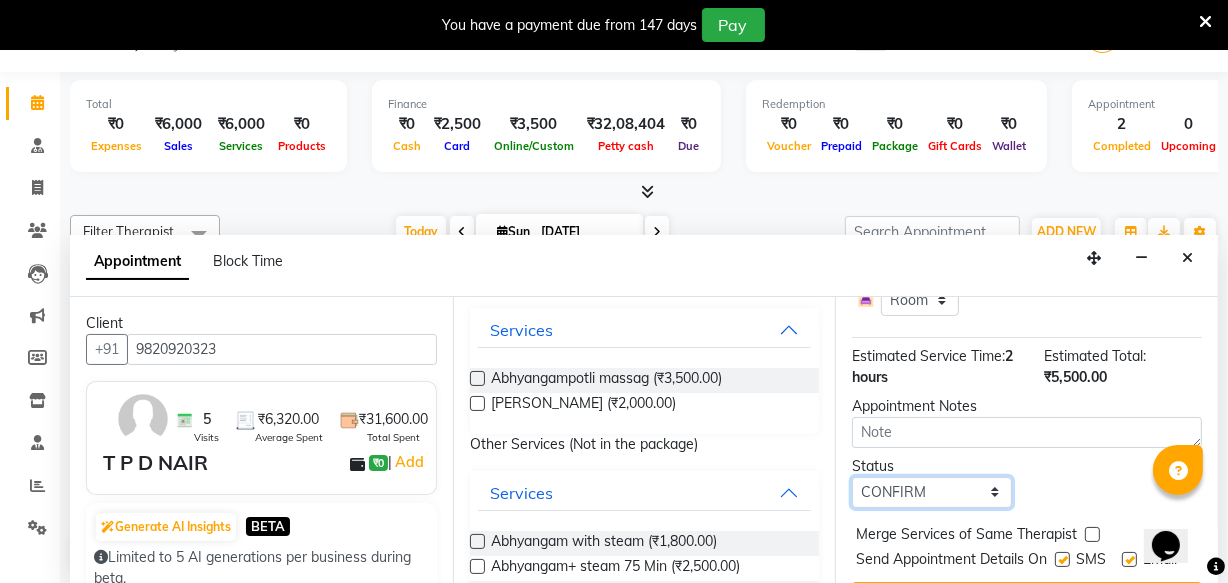 click on "Select TENTATIVE CONFIRM CHECK-IN UPCOMING" at bounding box center [932, 492] 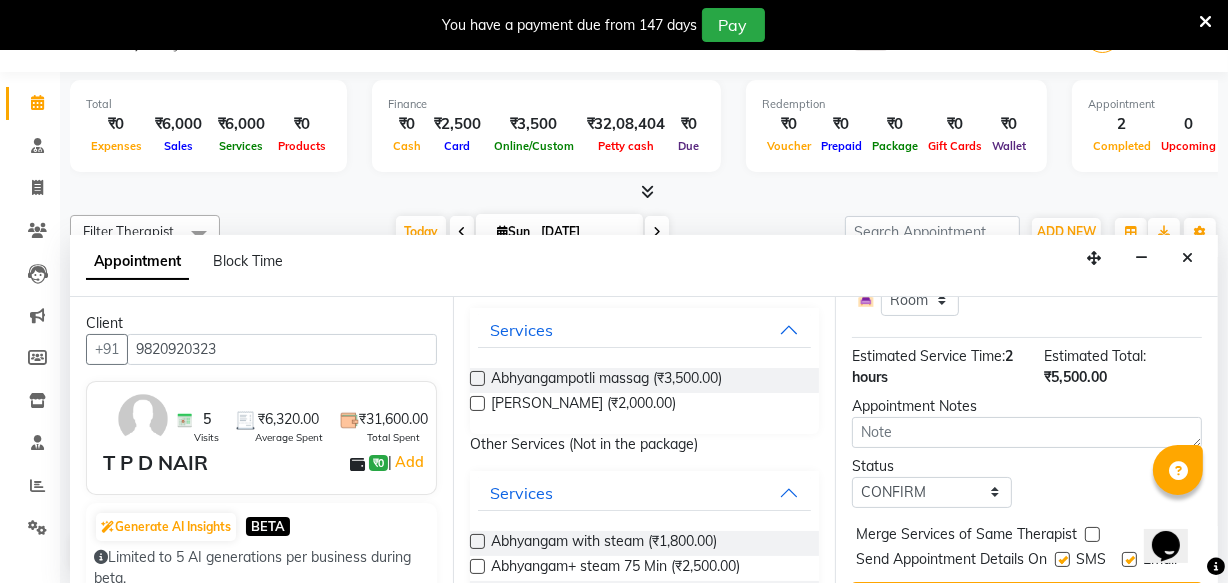 click on "Appointment Notes" at bounding box center [1027, 406] 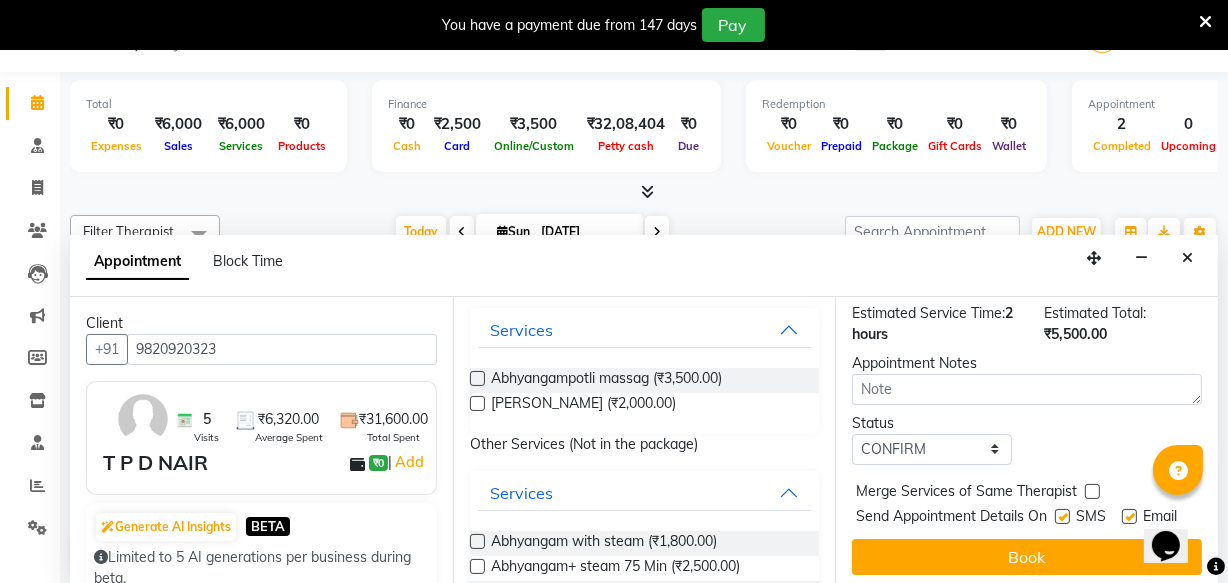 scroll, scrollTop: 441, scrollLeft: 0, axis: vertical 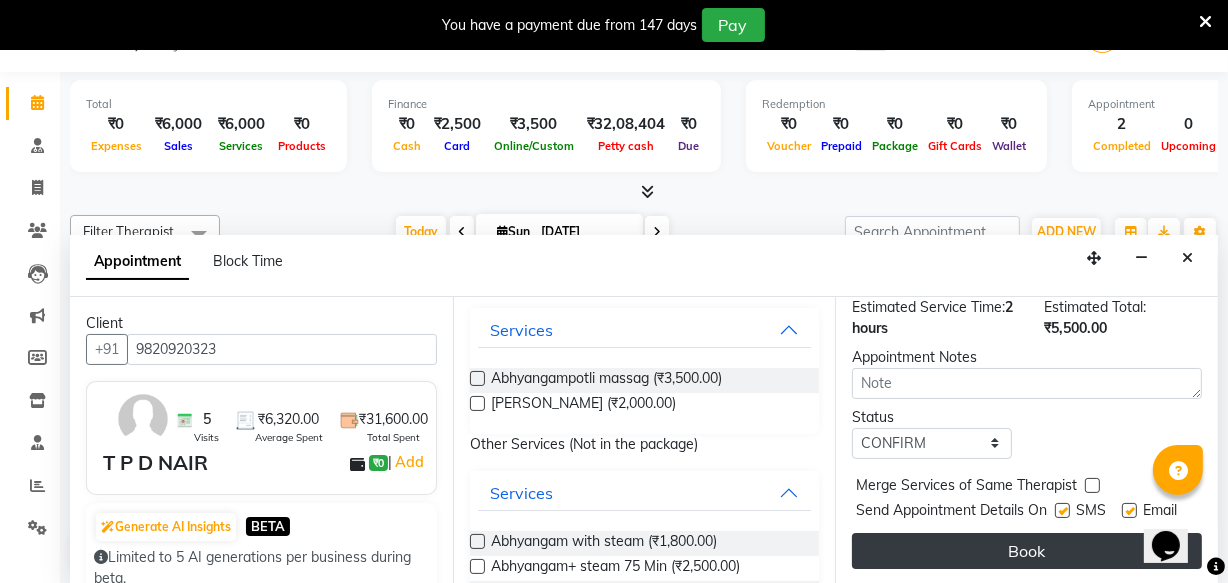 click on "Book" at bounding box center (1027, 551) 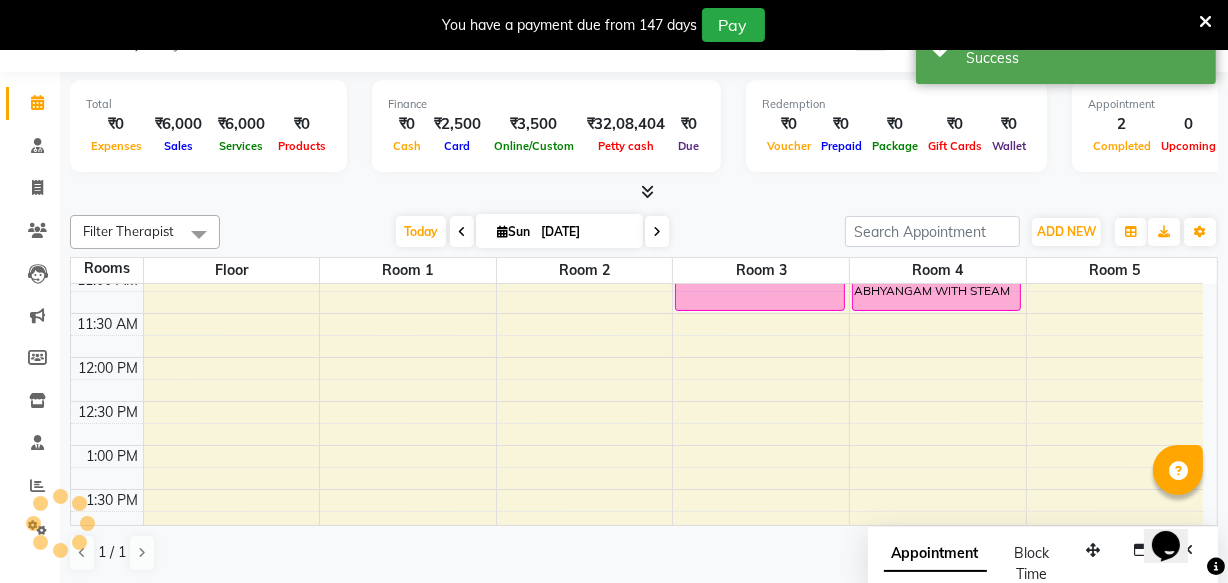 scroll, scrollTop: 0, scrollLeft: 0, axis: both 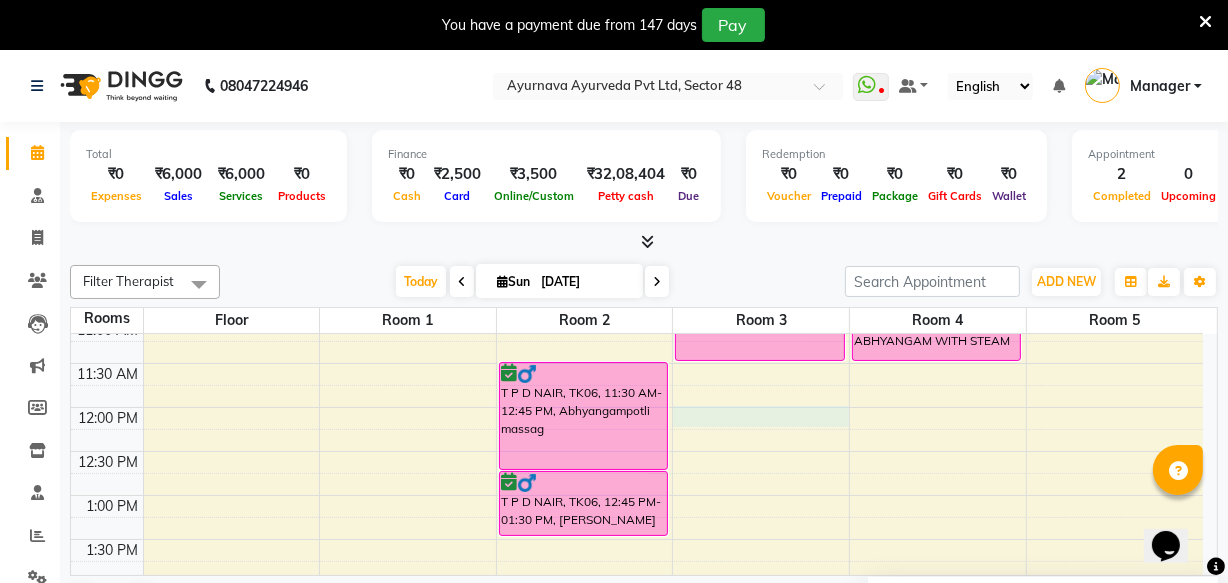 click on "6:00 AM 6:30 AM 7:00 AM 7:30 AM 8:00 AM 8:30 AM 9:00 AM 9:30 AM 10:00 AM 10:30 AM 11:00 AM 11:30 AM 12:00 PM 12:30 PM 1:00 PM 1:30 PM 2:00 PM 2:30 PM 3:00 PM 3:30 PM 4:00 PM 4:30 PM 5:00 PM 5:30 PM 6:00 PM 6:30 PM 7:00 PM 7:30 PM 8:00 PM 8:30 PM
[PERSON_NAME], TK03, 09:00 AM-10:00 AM, Pizhichil
[PERSON_NAME], TK03, 10:00 AM-10:45 AM, Local potli     T P D NAIR, TK06, 11:30 AM-12:45 PM, Abhyangampotli massag     T P D NAIR, TK06, 12:45 PM-01:30 PM, [PERSON_NAME]     [PERSON_NAME], TK01, 08:00 AM-09:15 AM, Abhyangam+ steam 75 Min     [PERSON_NAME], TK04, 10:30 AM-11:30 AM, ABHYANGAM WITH STEAM      [PERSON_NAME], TK02, 08:00 AM-09:15 AM, Abhyangampotli massag     [PERSON_NAME], TK05, 10:30 AM-11:30 AM, ABHYANGAM WITH STEAM" at bounding box center (637, 539) 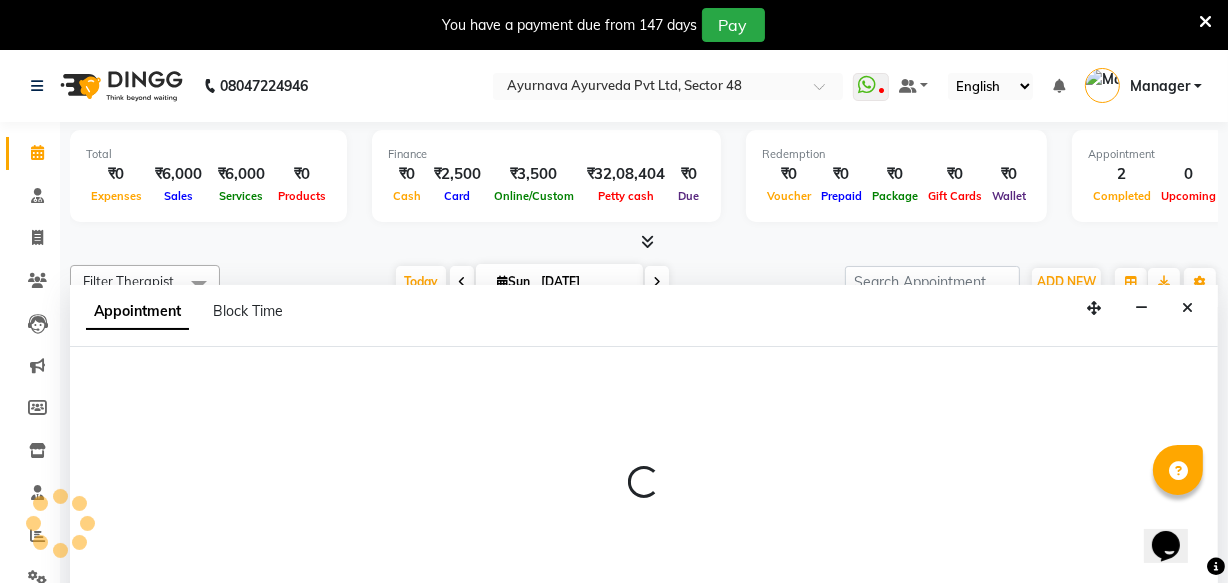 scroll, scrollTop: 50, scrollLeft: 0, axis: vertical 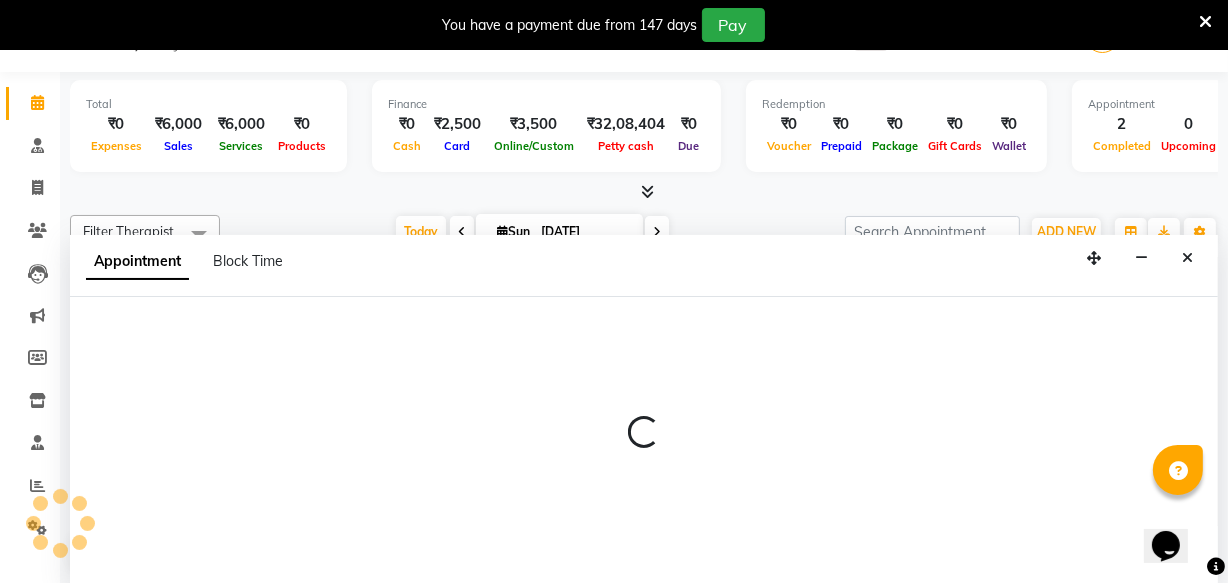 select on "tentative" 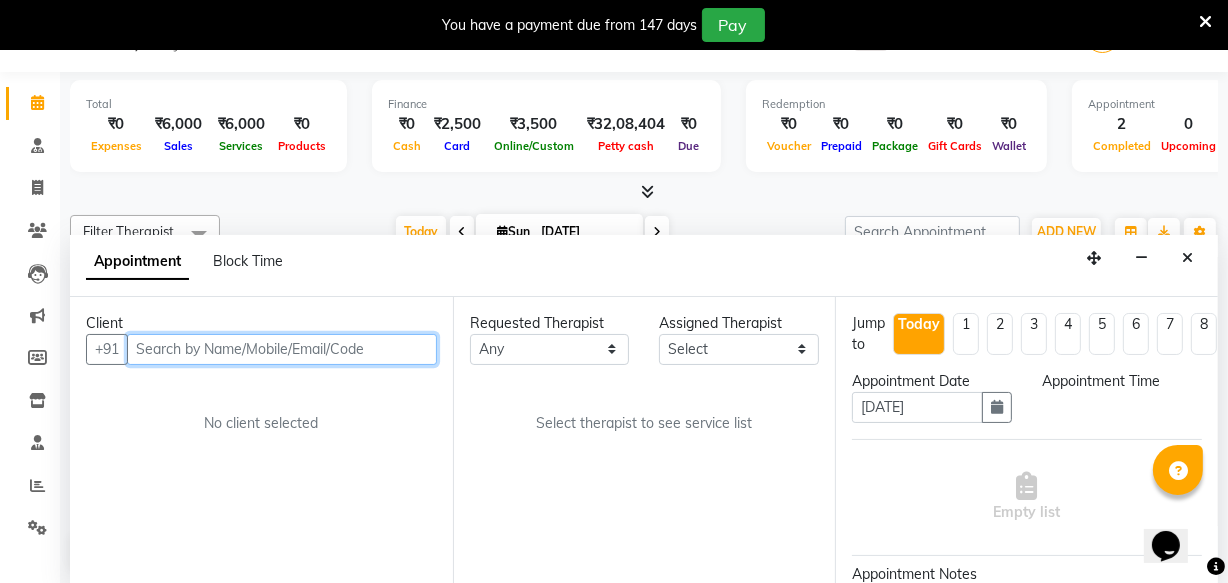 select on "720" 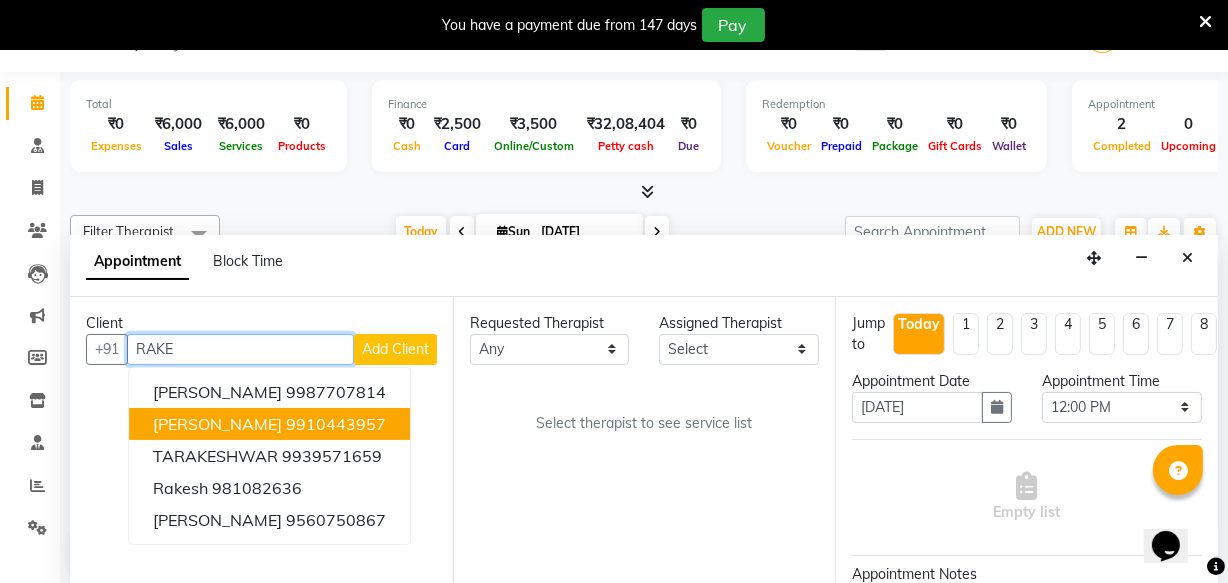 click on "9910443957" at bounding box center (336, 424) 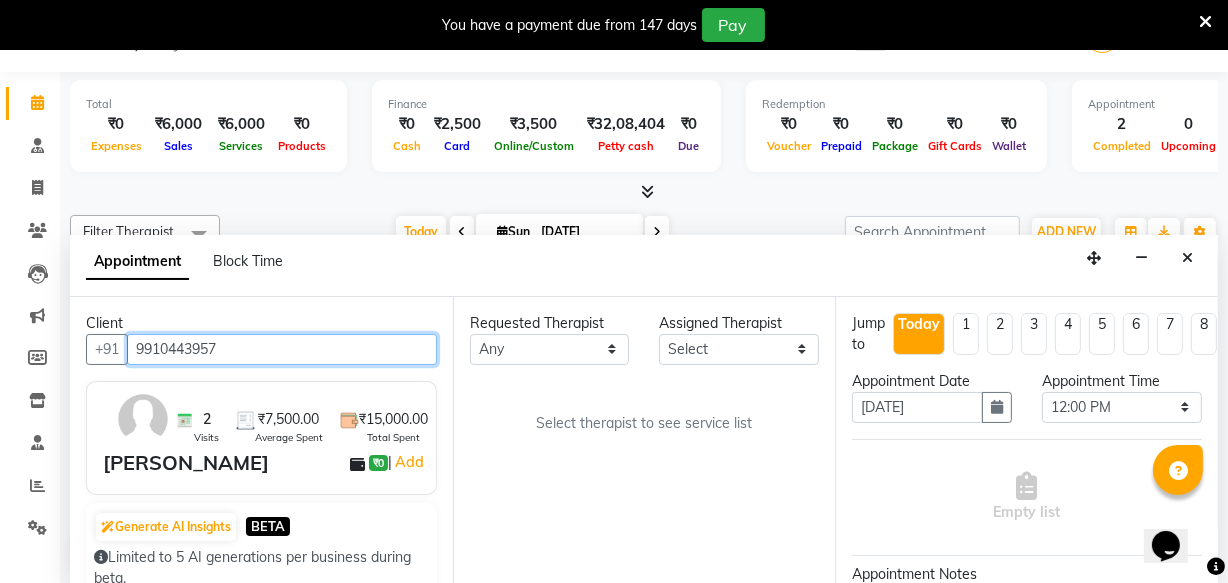 type on "9910443957" 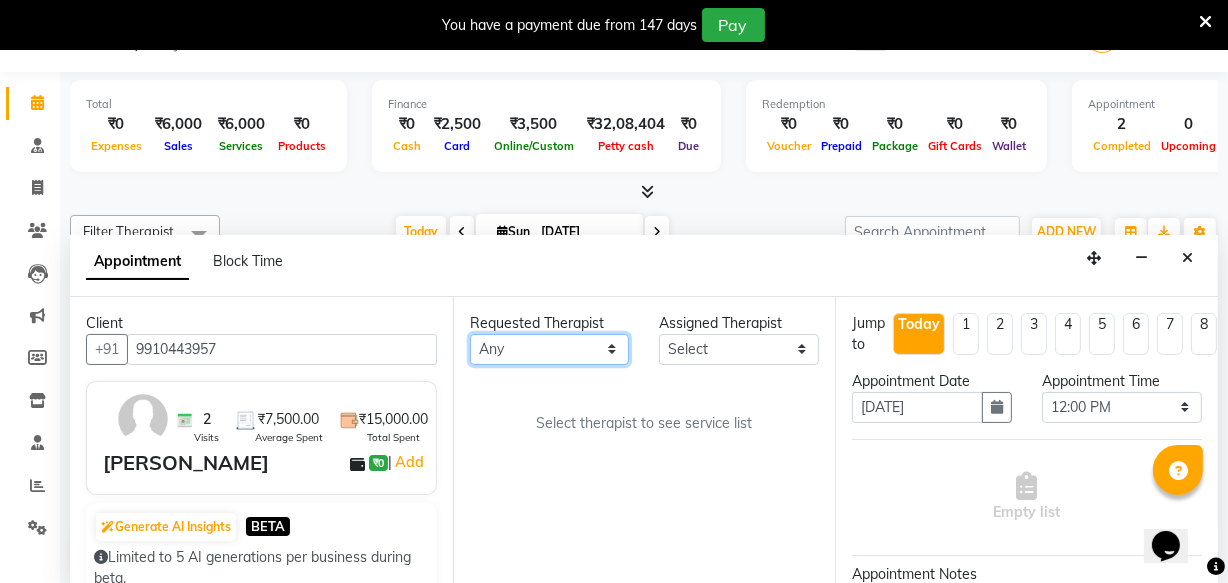 drag, startPoint x: 507, startPoint y: 346, endPoint x: 496, endPoint y: 356, distance: 14.866069 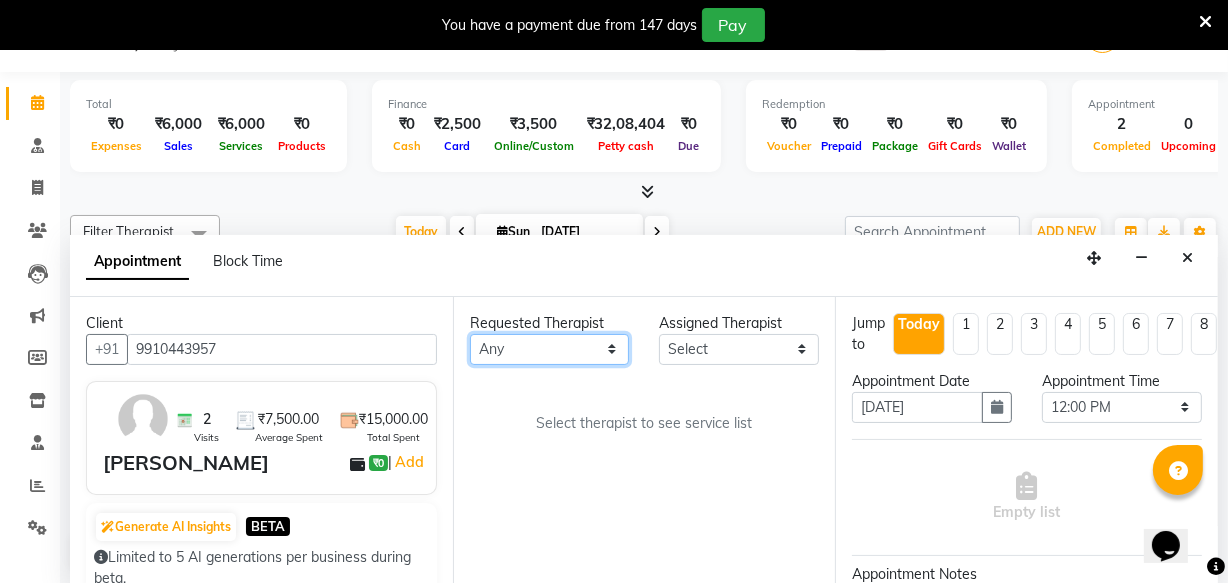 select on "63862" 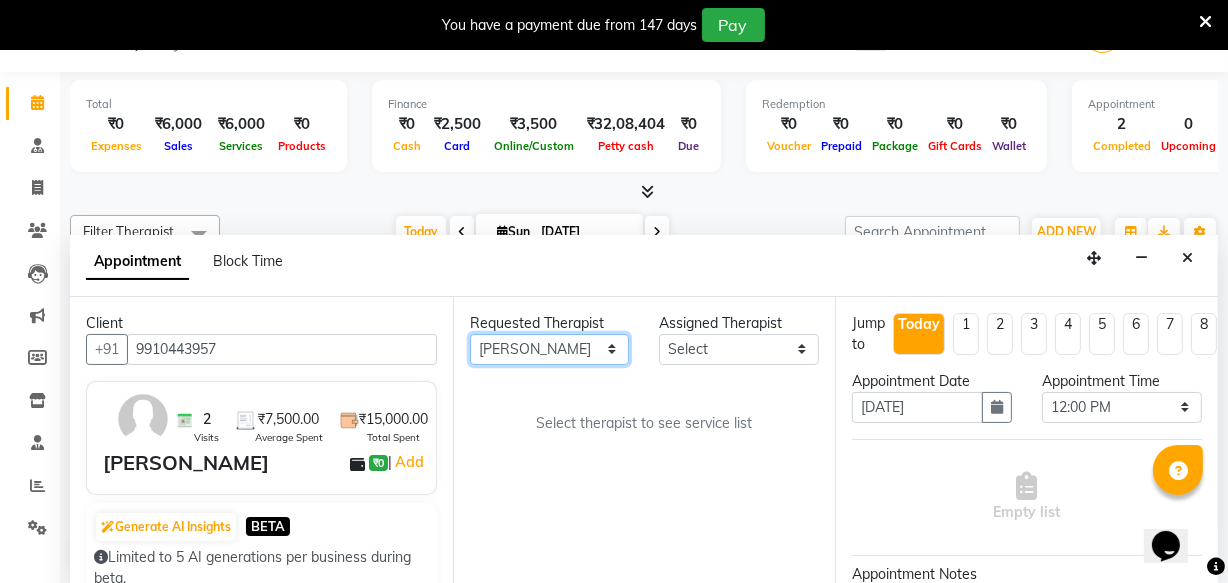 click on "Any [PERSON_NAME] [PERSON_NAME] V P [PERSON_NAME] [PERSON_NAME] [PERSON_NAME] [PERSON_NAME] [PERSON_NAME]  Dr [PERSON_NAME] DR [PERSON_NAME] [PERSON_NAME] Dr [PERSON_NAME] R [PERSON_NAME] [PERSON_NAME] Nijo [PERSON_NAME] [PERSON_NAME] radha Rasmi O S [PERSON_NAME] [PERSON_NAME] [PERSON_NAME] [PERSON_NAME] M [PERSON_NAME] [PERSON_NAME] Mon [PERSON_NAME] [PERSON_NAME]   [PERSON_NAME]   [PERSON_NAME]" at bounding box center [550, 349] 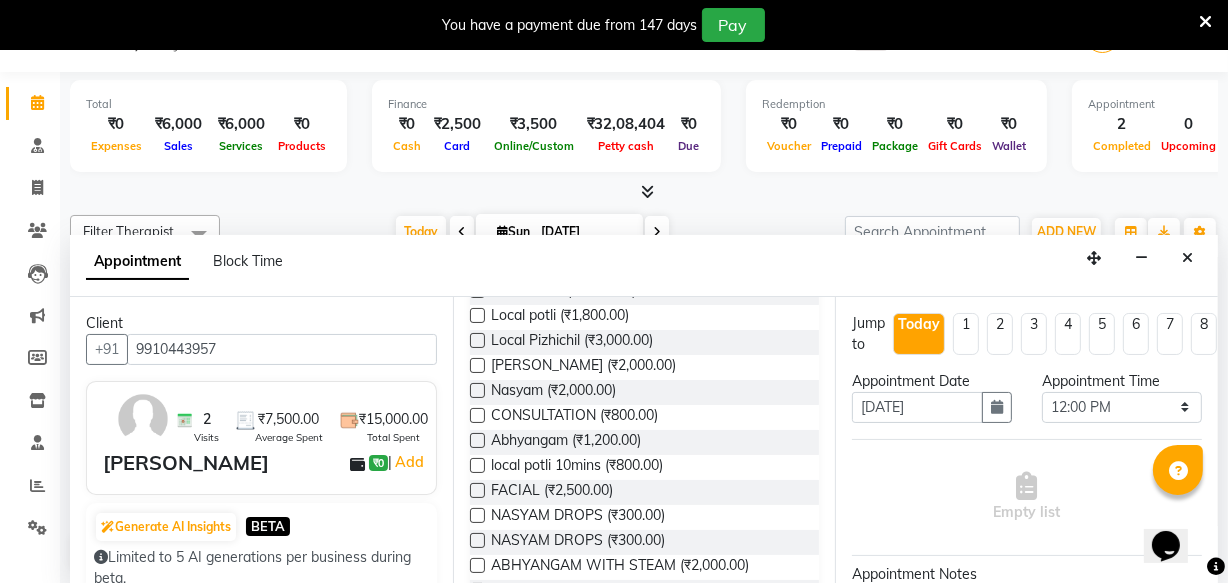 scroll, scrollTop: 1090, scrollLeft: 0, axis: vertical 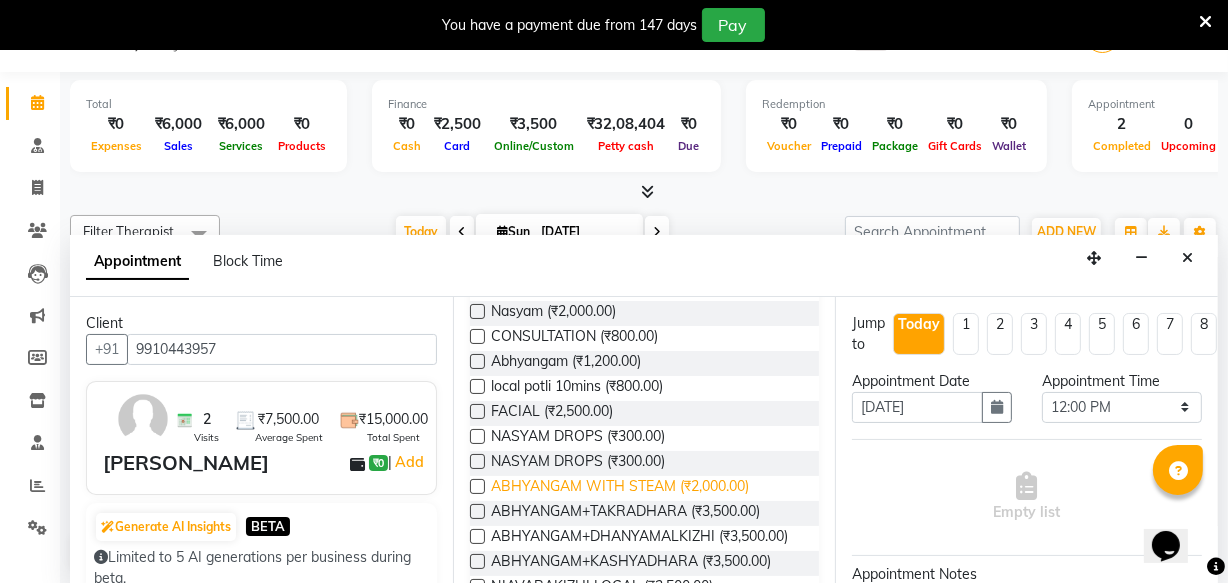 click on "ABHYANGAM WITH STEAM  (₹2,000.00)" at bounding box center (620, 488) 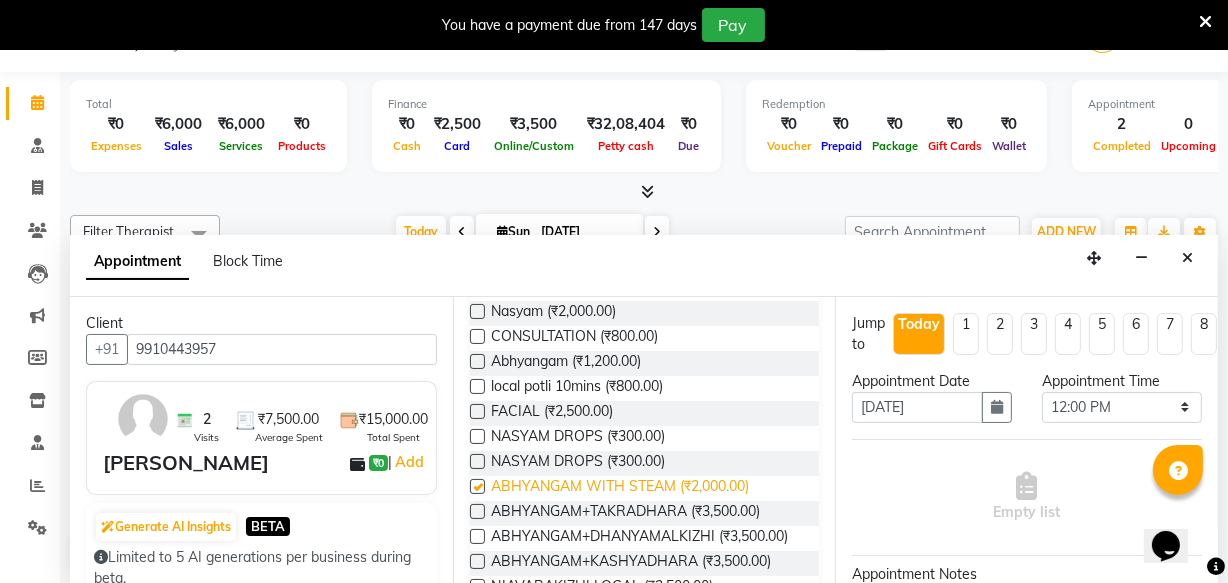 checkbox on "true" 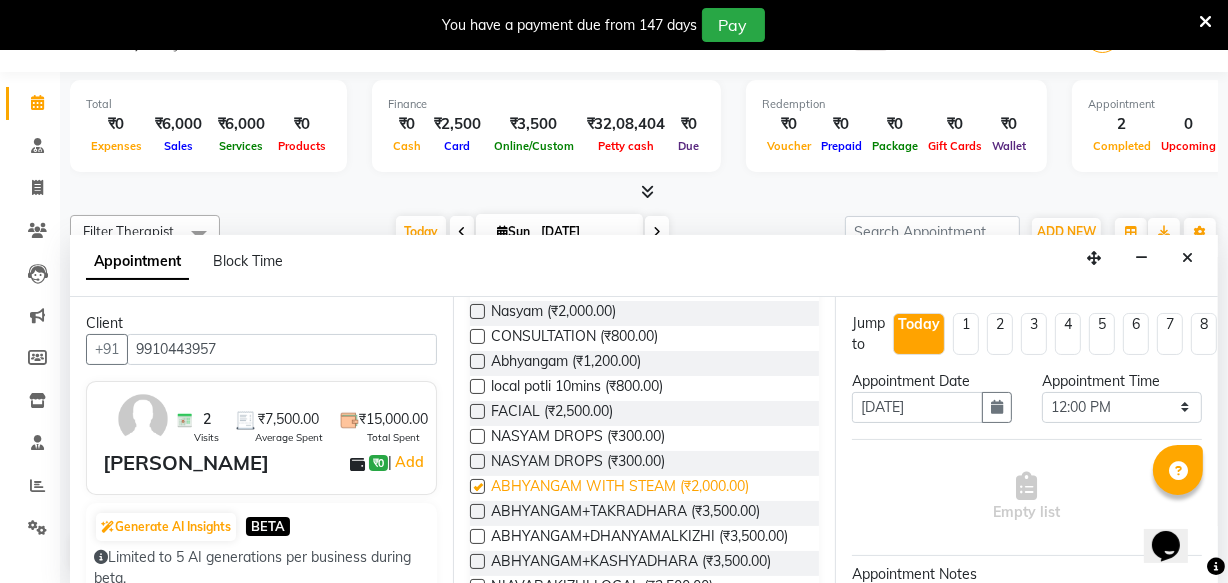 select on "2644" 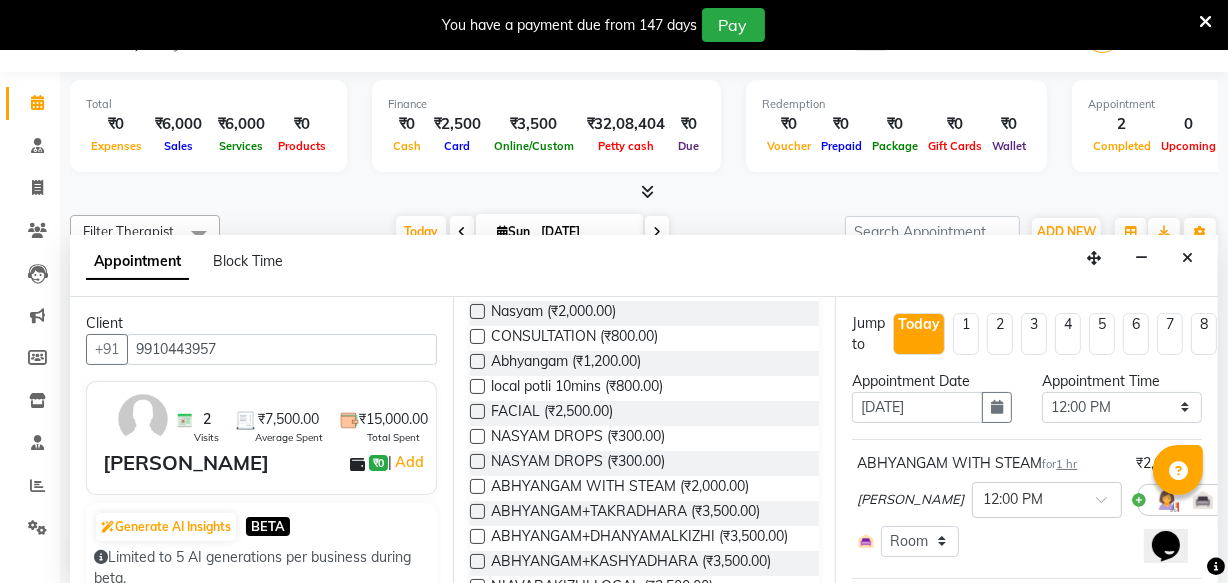 checkbox on "false" 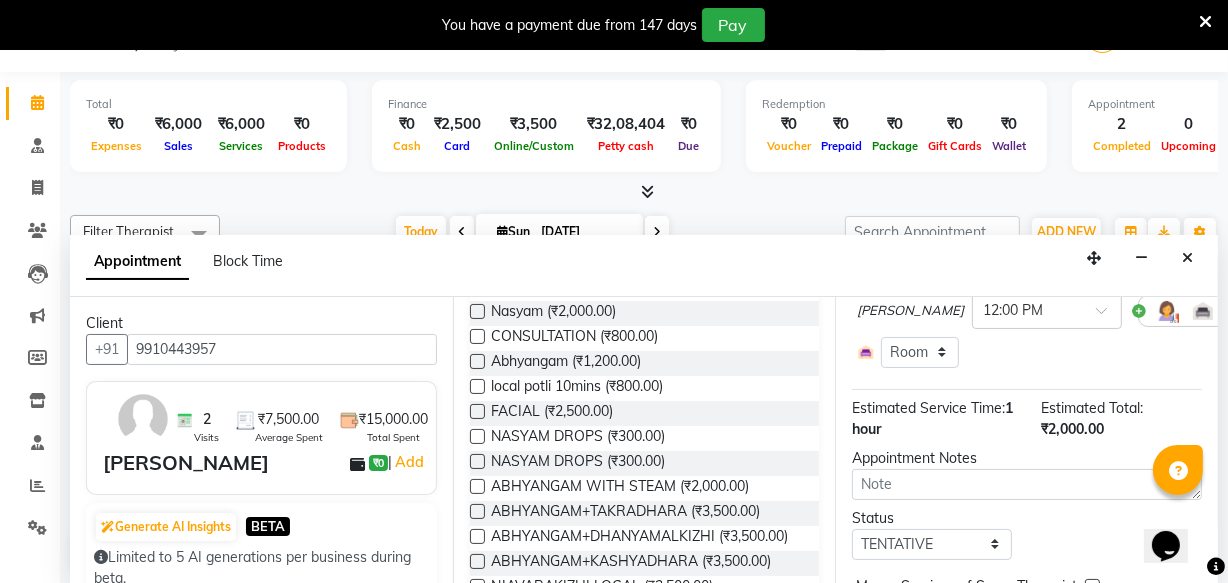 scroll, scrollTop: 320, scrollLeft: 0, axis: vertical 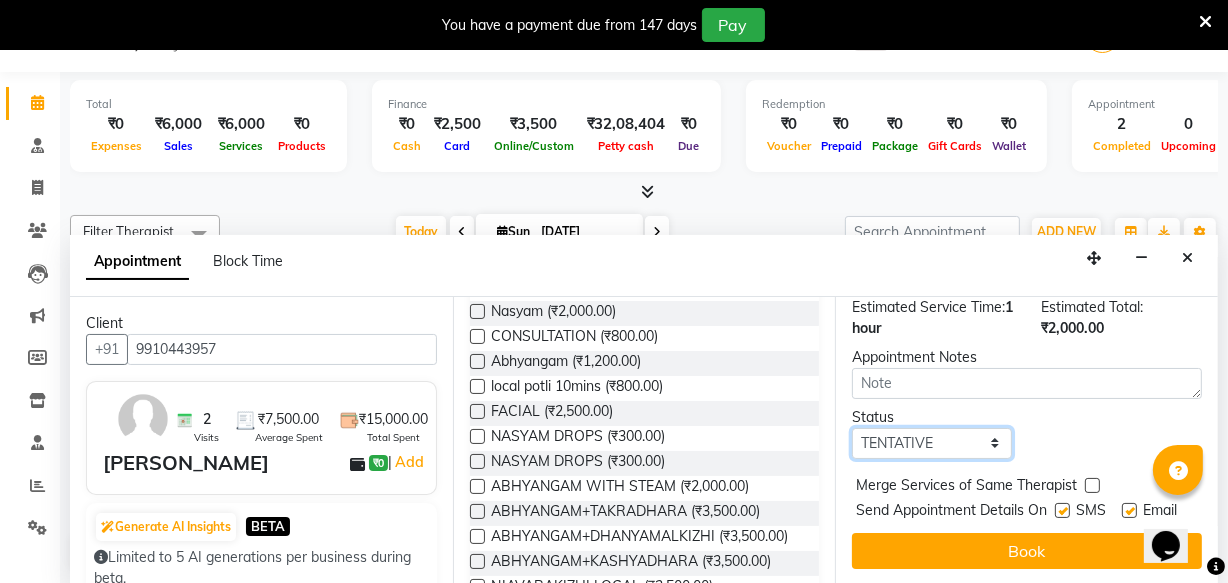 click on "Select TENTATIVE CONFIRM CHECK-IN UPCOMING" at bounding box center (932, 443) 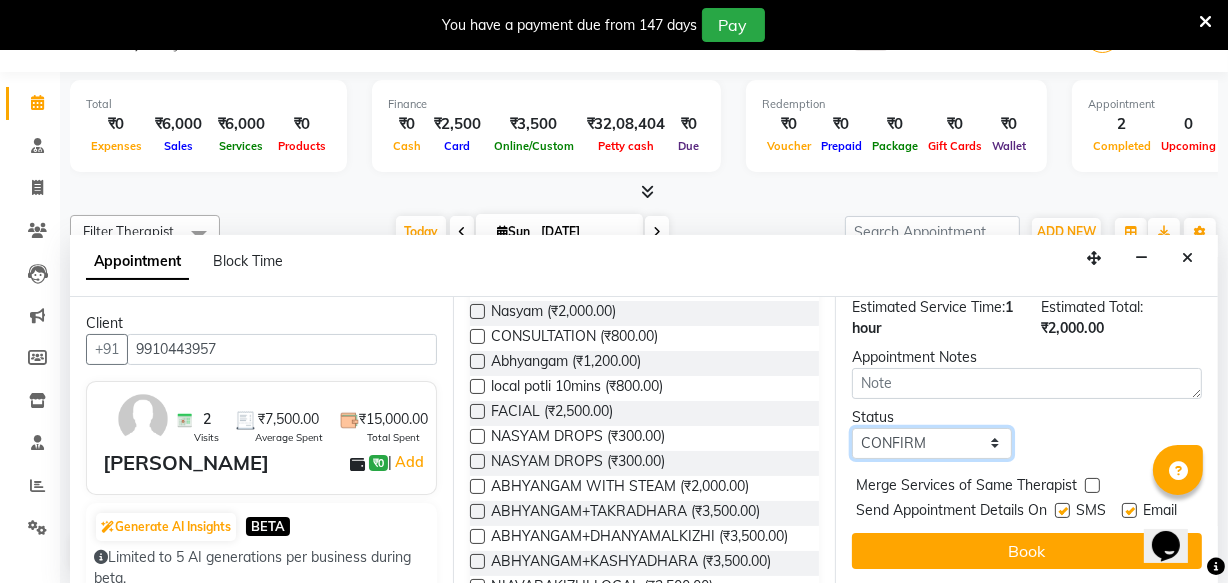 click on "Select TENTATIVE CONFIRM CHECK-IN UPCOMING" at bounding box center (932, 443) 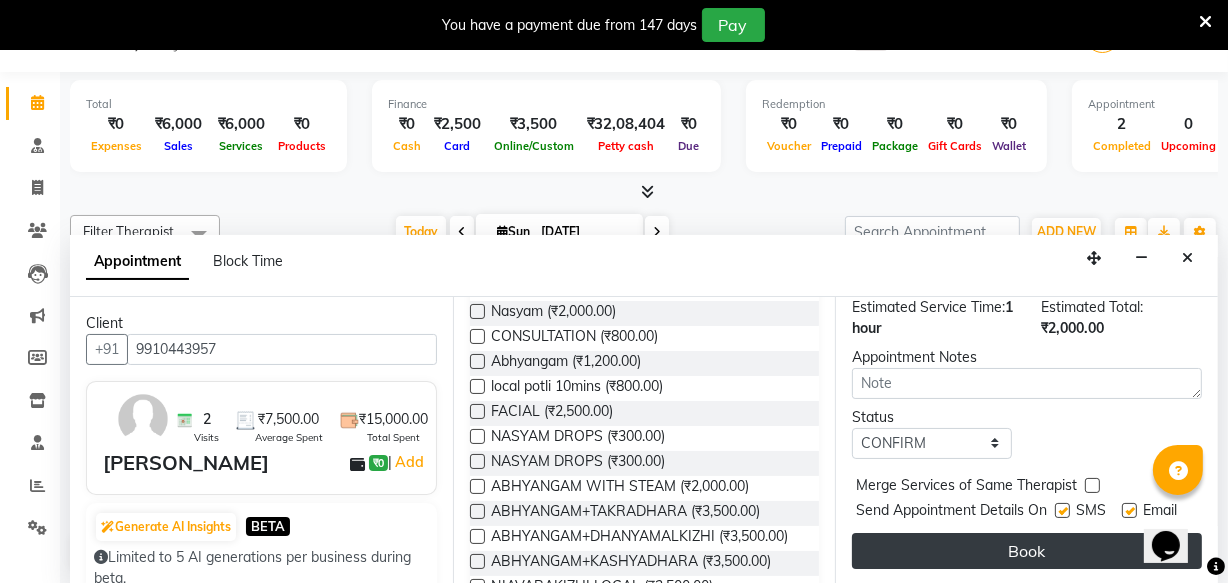 click on "Book" at bounding box center (1027, 551) 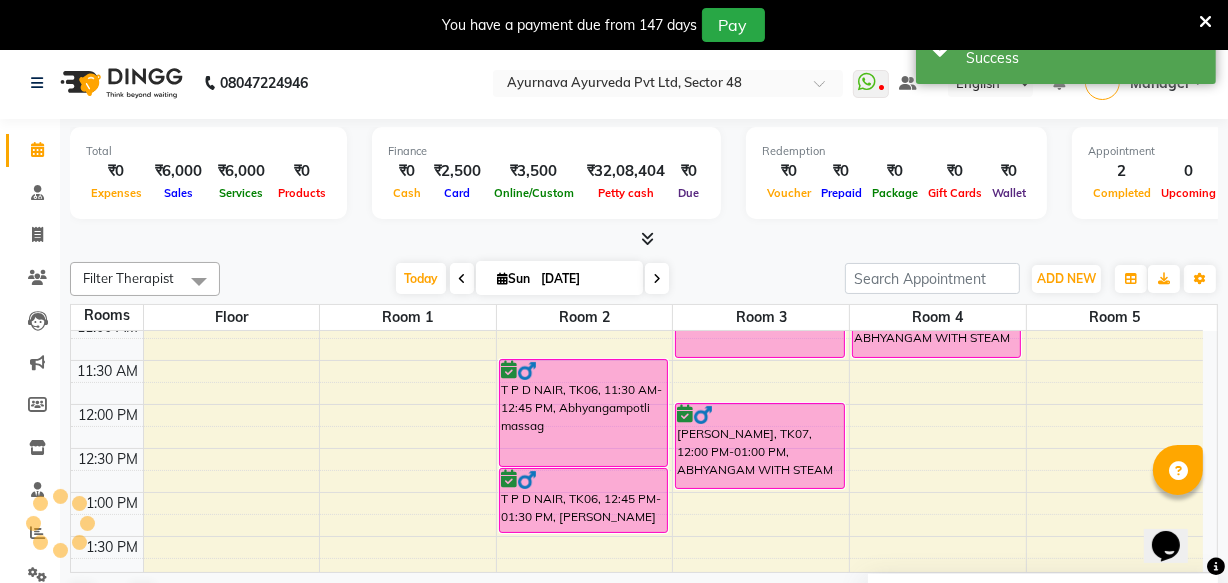 scroll, scrollTop: 0, scrollLeft: 0, axis: both 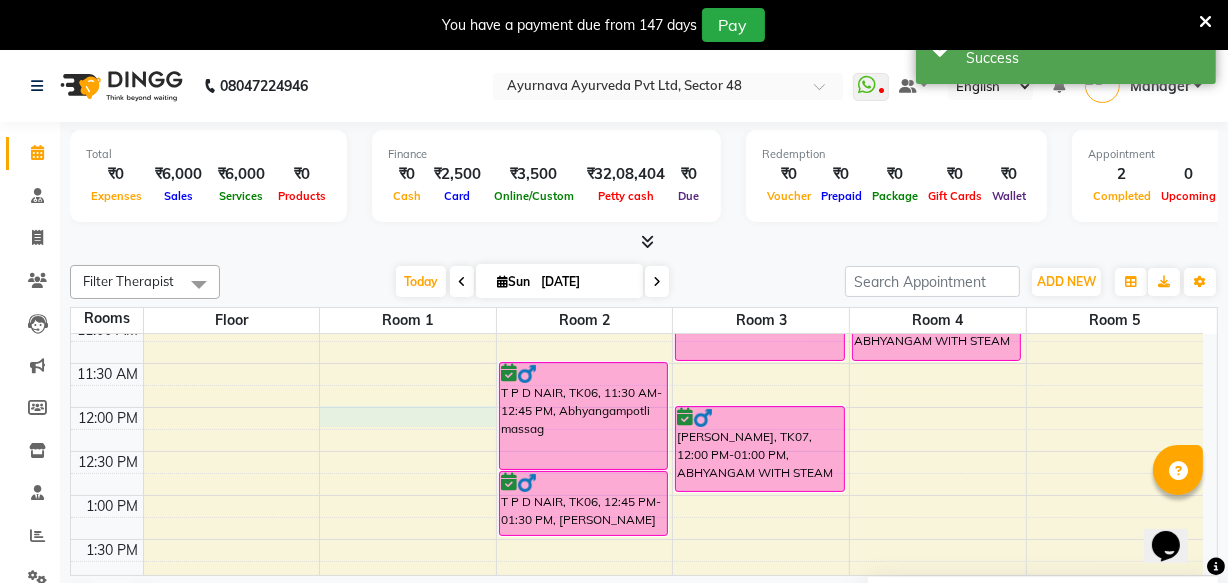 click on "6:00 AM 6:30 AM 7:00 AM 7:30 AM 8:00 AM 8:30 AM 9:00 AM 9:30 AM 10:00 AM 10:30 AM 11:00 AM 11:30 AM 12:00 PM 12:30 PM 1:00 PM 1:30 PM 2:00 PM 2:30 PM 3:00 PM 3:30 PM 4:00 PM 4:30 PM 5:00 PM 5:30 PM 6:00 PM 6:30 PM 7:00 PM 7:30 PM 8:00 PM 8:30 PM
[PERSON_NAME], TK03, 09:00 AM-10:00 AM, Pizhichil
[PERSON_NAME], TK03, 10:00 AM-10:45 AM, Local potli     T P D NAIR, TK06, 11:30 AM-12:45 PM, Abhyangampotli massag     T P D NAIR, TK06, 12:45 PM-01:30 PM, [PERSON_NAME]     [PERSON_NAME], TK01, 08:00 AM-09:15 AM, Abhyangam+ steam 75 Min     [PERSON_NAME], TK04, 10:30 AM-11:30 AM, ABHYANGAM WITH STEAM      [PERSON_NAME], TK07, 12:00 PM-01:00 PM, ABHYANGAM WITH STEAM      [PERSON_NAME], TK02, 08:00 AM-09:15 AM, Abhyangampotli massag     [PERSON_NAME], TK05, 10:30 AM-11:30 AM, ABHYANGAM WITH STEAM" at bounding box center (637, 539) 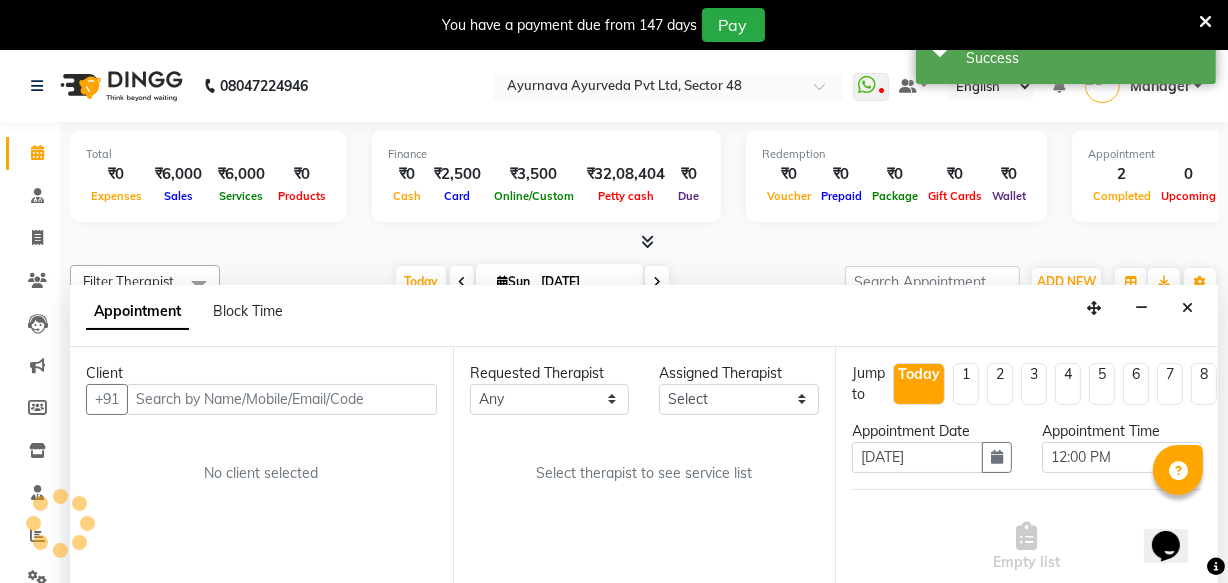 scroll, scrollTop: 50, scrollLeft: 0, axis: vertical 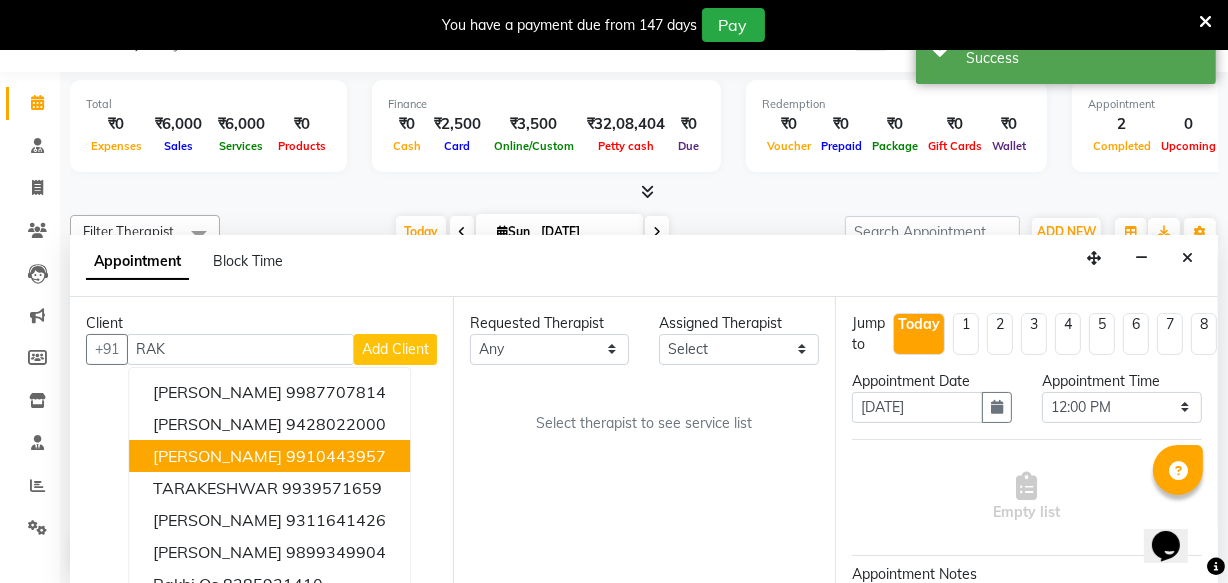 click on "9910443957" at bounding box center (336, 456) 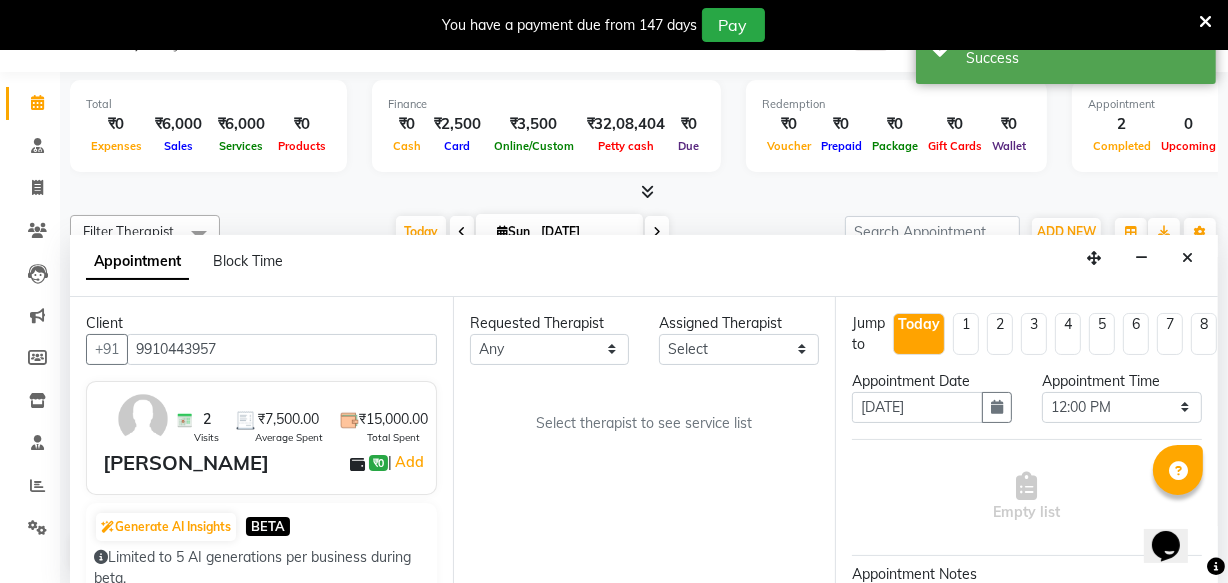 type on "9910443957" 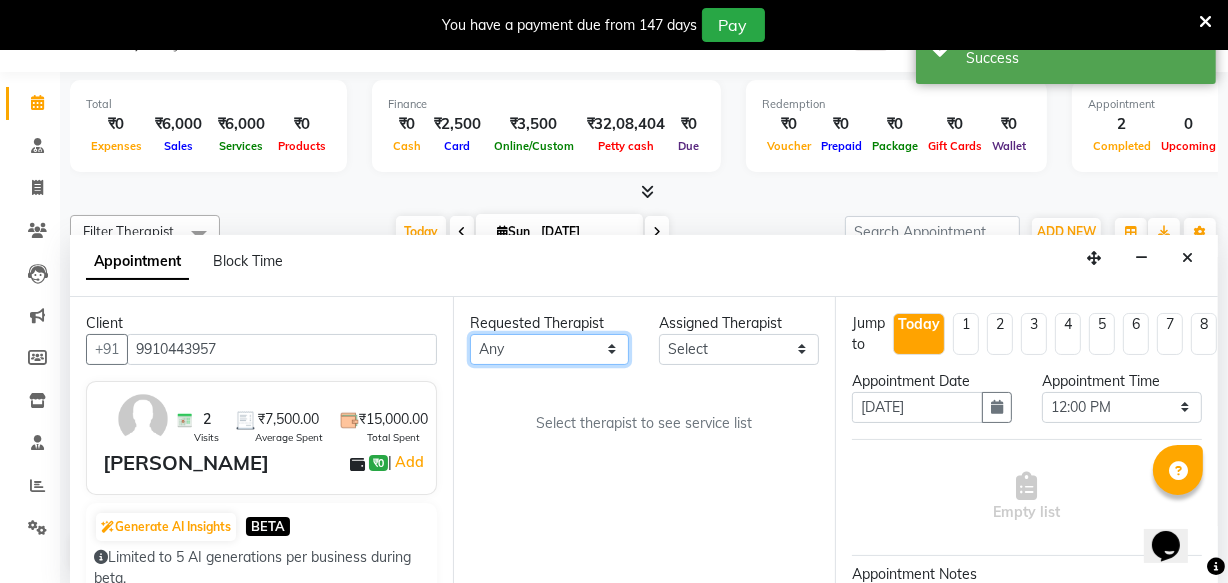 click on "Any [PERSON_NAME] [PERSON_NAME] V P [PERSON_NAME] [PERSON_NAME] [PERSON_NAME] [PERSON_NAME] [PERSON_NAME]  Dr [PERSON_NAME] DR [PERSON_NAME] [PERSON_NAME] Dr [PERSON_NAME] R [PERSON_NAME] [PERSON_NAME] Nijo [PERSON_NAME] [PERSON_NAME] radha Rasmi O S [PERSON_NAME] [PERSON_NAME] [PERSON_NAME] [PERSON_NAME] M [PERSON_NAME] [PERSON_NAME] Mon [PERSON_NAME] [PERSON_NAME]   [PERSON_NAME]   [PERSON_NAME]" at bounding box center (550, 349) 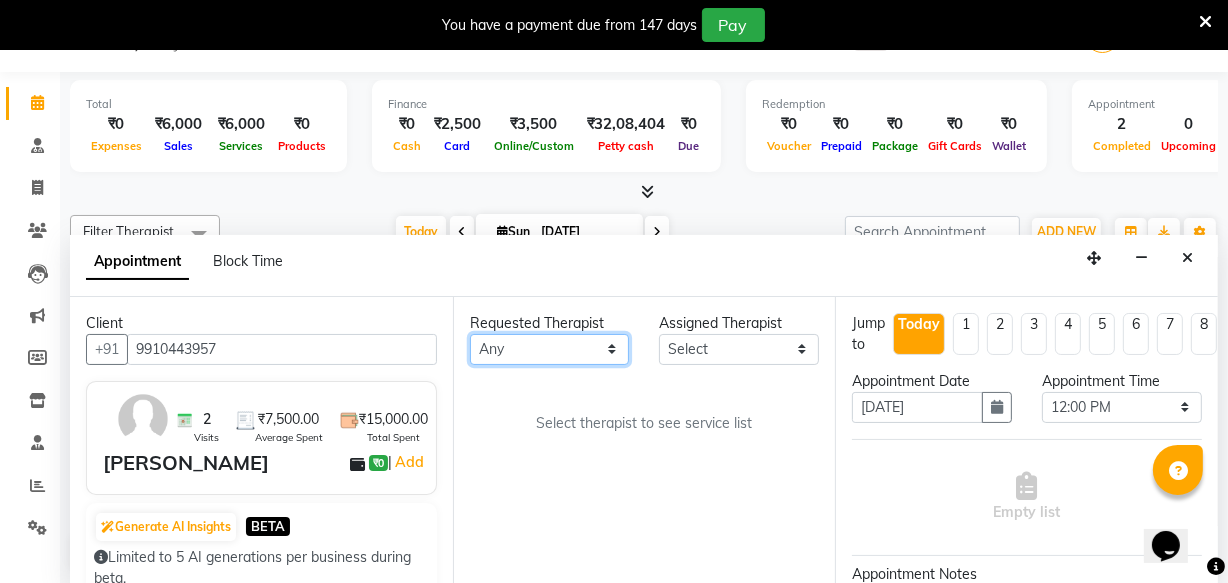 click on "Any [PERSON_NAME] [PERSON_NAME] V P [PERSON_NAME] [PERSON_NAME] [PERSON_NAME] [PERSON_NAME] [PERSON_NAME]  Dr [PERSON_NAME] DR [PERSON_NAME] [PERSON_NAME] Dr [PERSON_NAME] R [PERSON_NAME] [PERSON_NAME] Nijo [PERSON_NAME] [PERSON_NAME] radha Rasmi O S [PERSON_NAME] [PERSON_NAME] [PERSON_NAME] [PERSON_NAME] M [PERSON_NAME] [PERSON_NAME] Mon [PERSON_NAME] [PERSON_NAME]   [PERSON_NAME]   [PERSON_NAME]" at bounding box center (550, 349) 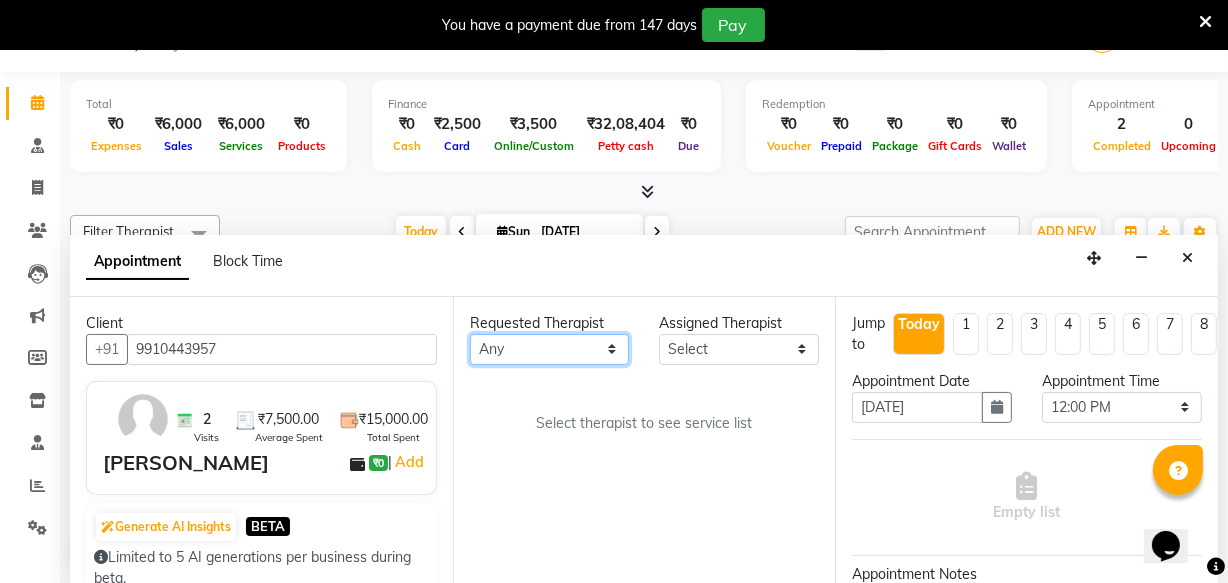 select on "38450" 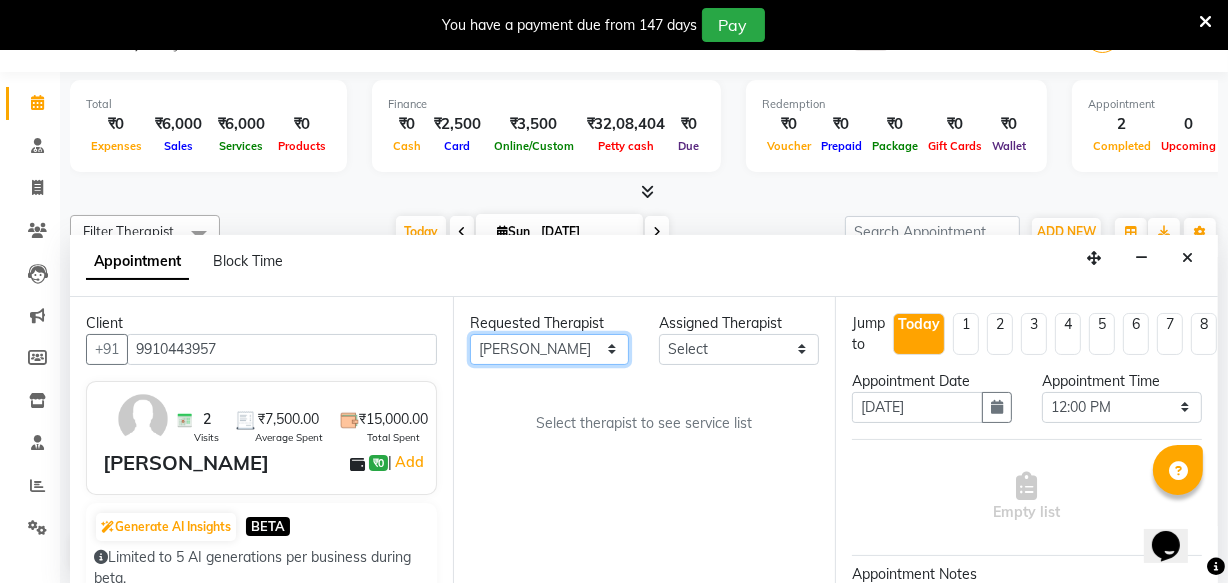 click on "Any [PERSON_NAME] [PERSON_NAME] V P [PERSON_NAME] [PERSON_NAME] [PERSON_NAME] [PERSON_NAME] [PERSON_NAME]  Dr [PERSON_NAME] DR [PERSON_NAME] [PERSON_NAME] Dr [PERSON_NAME] R [PERSON_NAME] [PERSON_NAME] Nijo [PERSON_NAME] [PERSON_NAME] radha Rasmi O S [PERSON_NAME] [PERSON_NAME] [PERSON_NAME] [PERSON_NAME] M [PERSON_NAME] [PERSON_NAME] Mon [PERSON_NAME] [PERSON_NAME]   [PERSON_NAME]   [PERSON_NAME]" at bounding box center [550, 349] 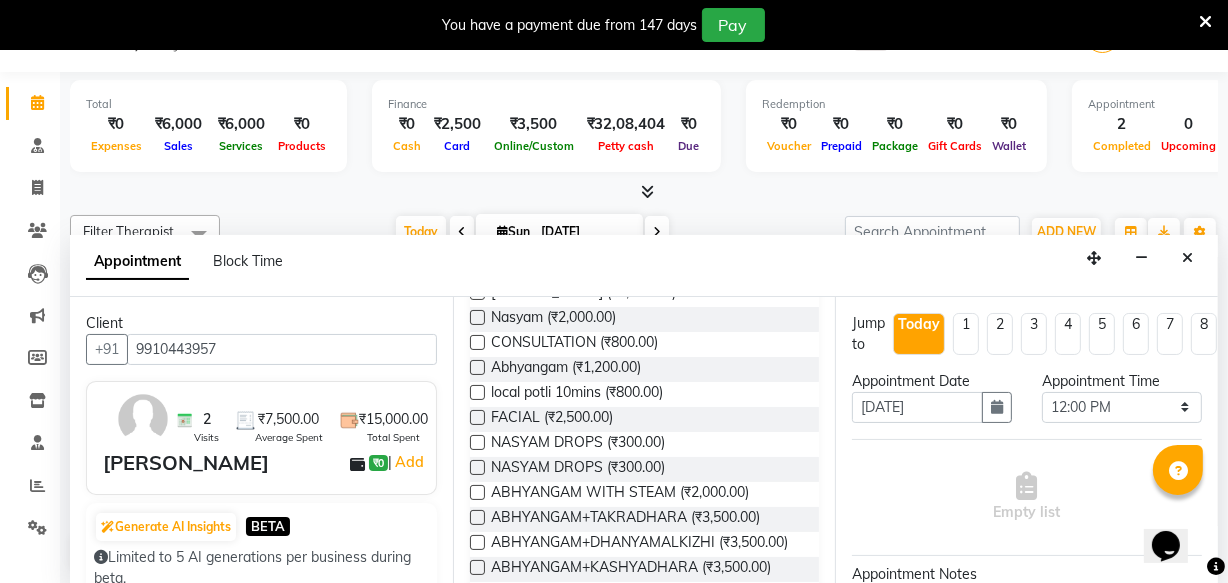 scroll, scrollTop: 1090, scrollLeft: 0, axis: vertical 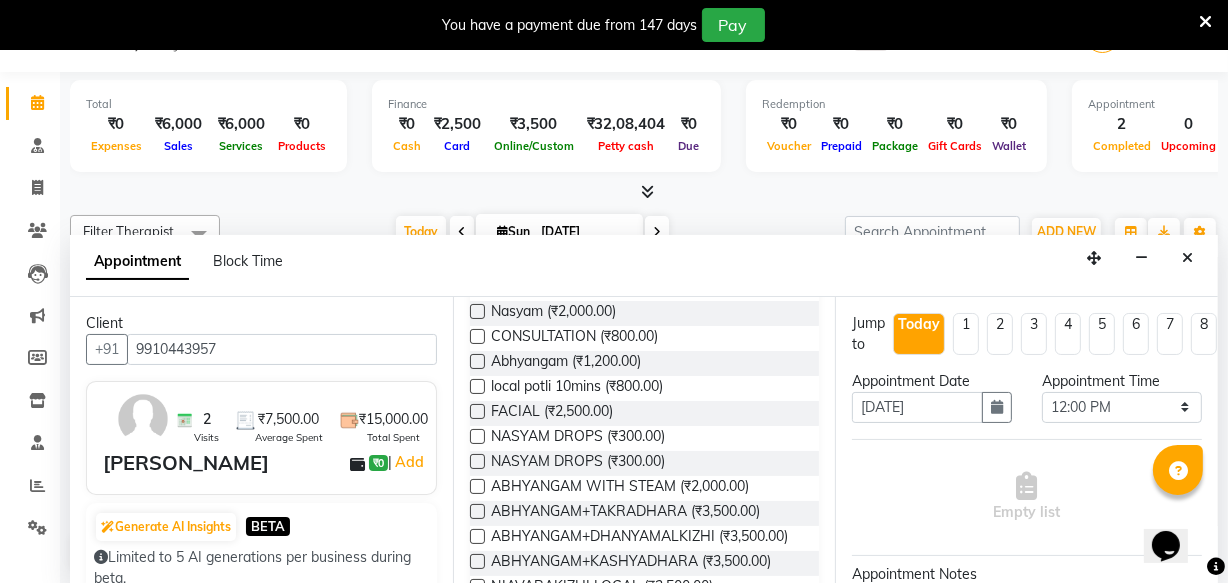 click on "ABHYANGAM WITH STEAM  (₹2,000.00)" at bounding box center [620, 488] 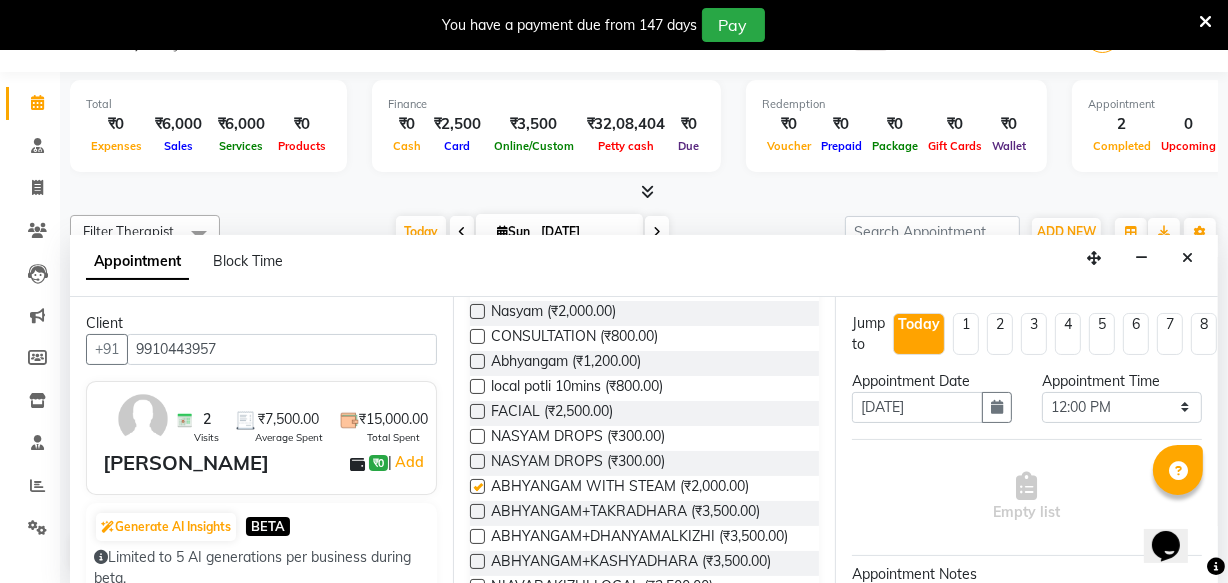 checkbox on "true" 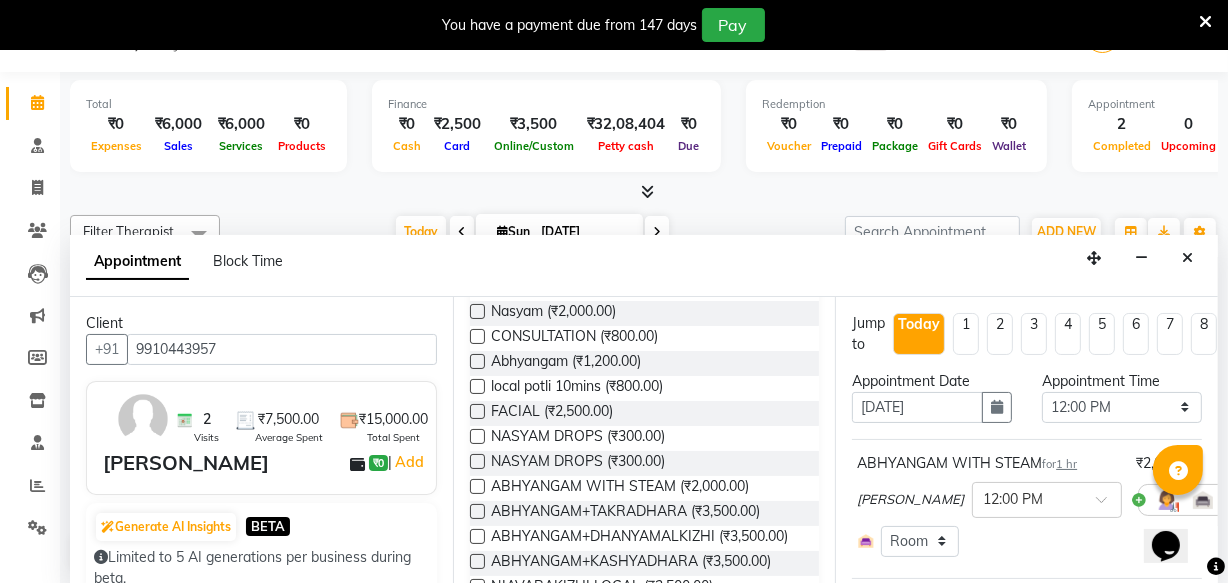 checkbox on "false" 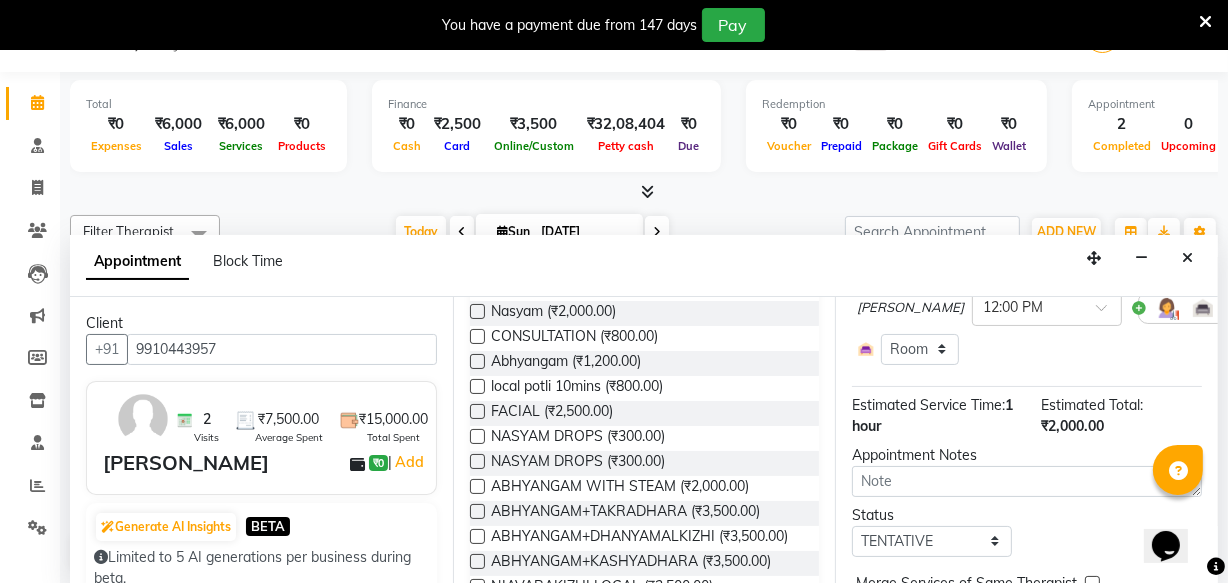 scroll, scrollTop: 323, scrollLeft: 0, axis: vertical 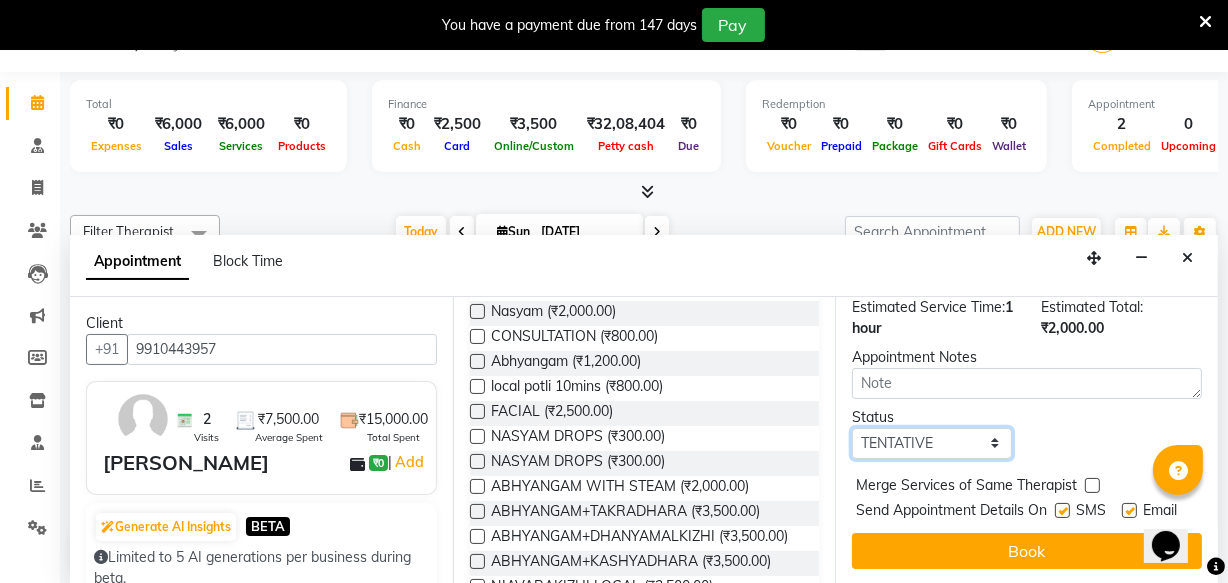 drag, startPoint x: 887, startPoint y: 412, endPoint x: 887, endPoint y: 424, distance: 12 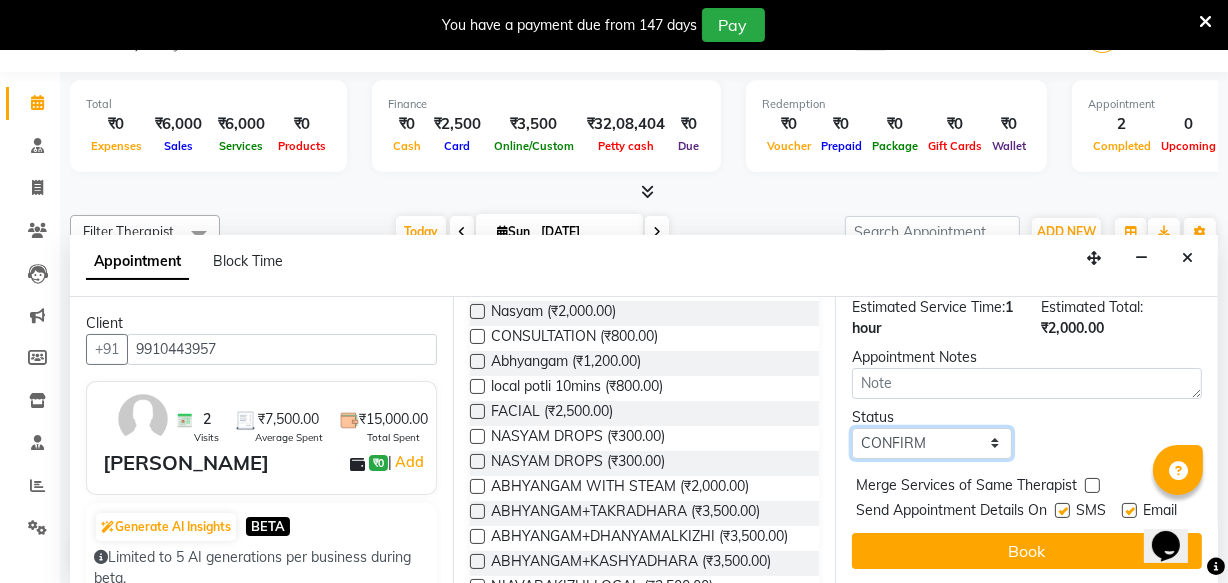 click on "Select TENTATIVE CONFIRM CHECK-IN UPCOMING" at bounding box center [932, 443] 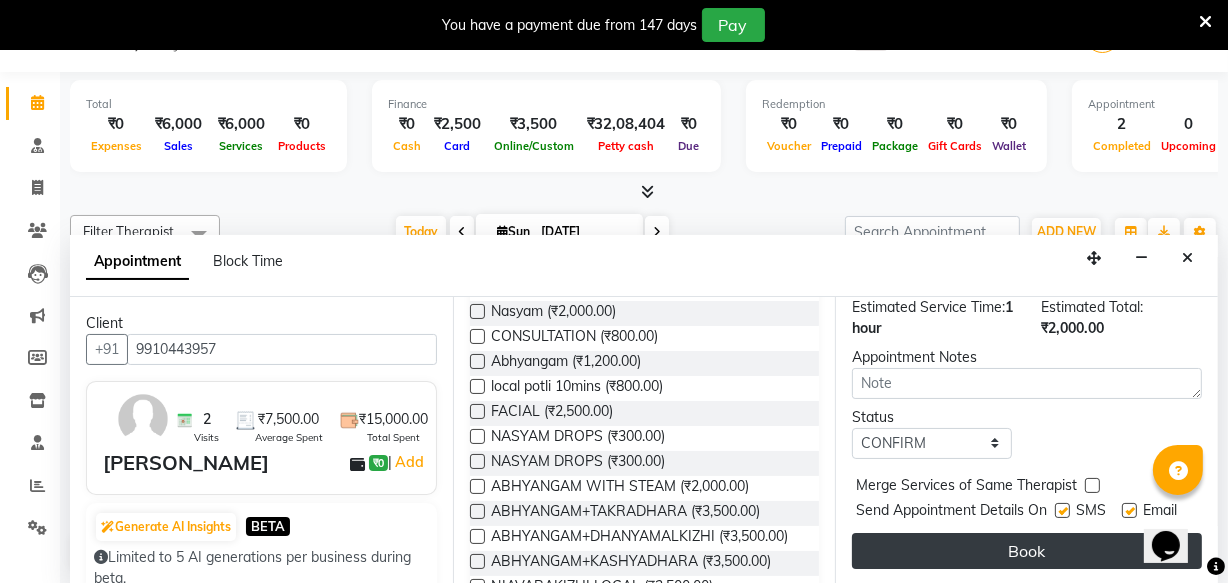 click on "Book" at bounding box center (1027, 551) 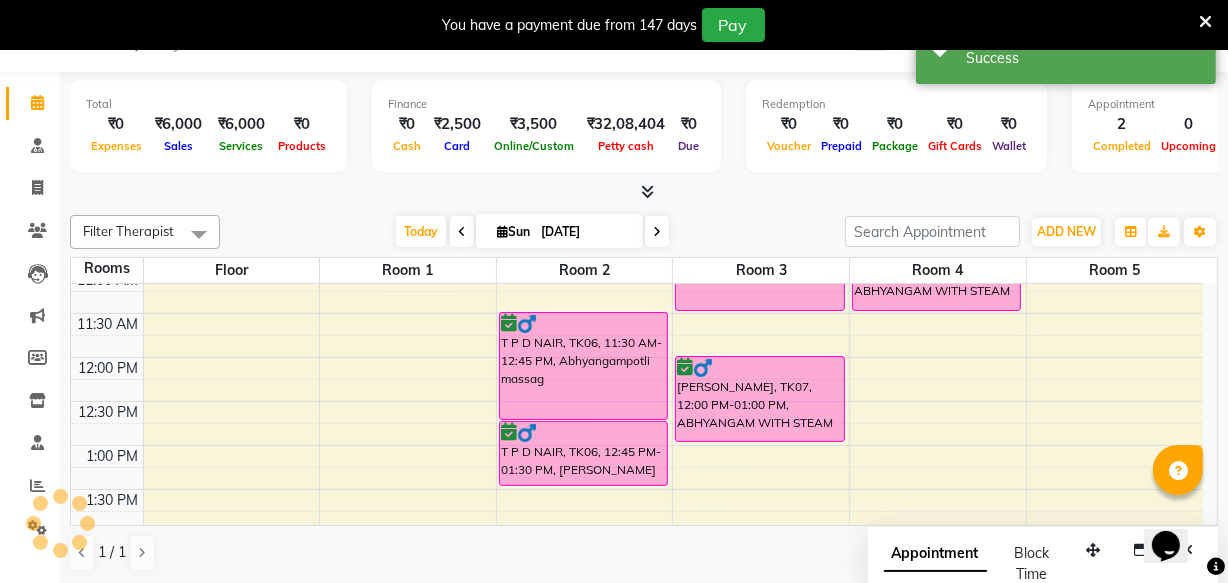 scroll, scrollTop: 0, scrollLeft: 0, axis: both 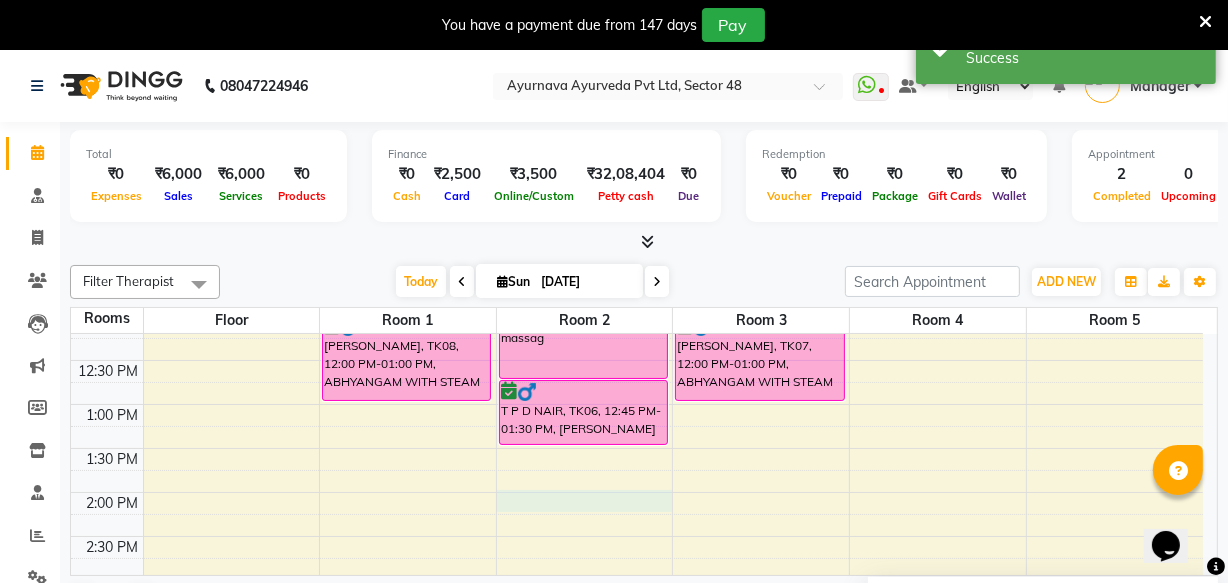 click on "6:00 AM 6:30 AM 7:00 AM 7:30 AM 8:00 AM 8:30 AM 9:00 AM 9:30 AM 10:00 AM 10:30 AM 11:00 AM 11:30 AM 12:00 PM 12:30 PM 1:00 PM 1:30 PM 2:00 PM 2:30 PM 3:00 PM 3:30 PM 4:00 PM 4:30 PM 5:00 PM 5:30 PM 6:00 PM 6:30 PM 7:00 PM 7:30 PM 8:00 PM 8:30 PM     [PERSON_NAME], TK08, 12:00 PM-01:00 PM, ABHYANGAM WITH STEAM
[PERSON_NAME], TK03, 09:00 AM-10:00 AM, Pizhichil
[PERSON_NAME], TK03, 10:00 AM-10:45 AM, Local potli     T P D NAIR, TK06, 11:30 AM-12:45 PM, Abhyangampotli massag     T P D NAIR, TK06, 12:45 PM-01:30 PM, [PERSON_NAME]     [PERSON_NAME], TK01, 08:00 AM-09:15 AM, Abhyangam+ steam 75 Min     [PERSON_NAME], TK04, 10:30 AM-11:30 AM, ABHYANGAM WITH STEAM      [PERSON_NAME], TK07, 12:00 PM-01:00 PM, ABHYANGAM WITH STEAM      [PERSON_NAME], TK02, 08:00 AM-09:15 AM, Abhyangampotli massag     [PERSON_NAME], TK05, 10:30 AM-11:30 AM, ABHYANGAM WITH STEAM" at bounding box center (637, 448) 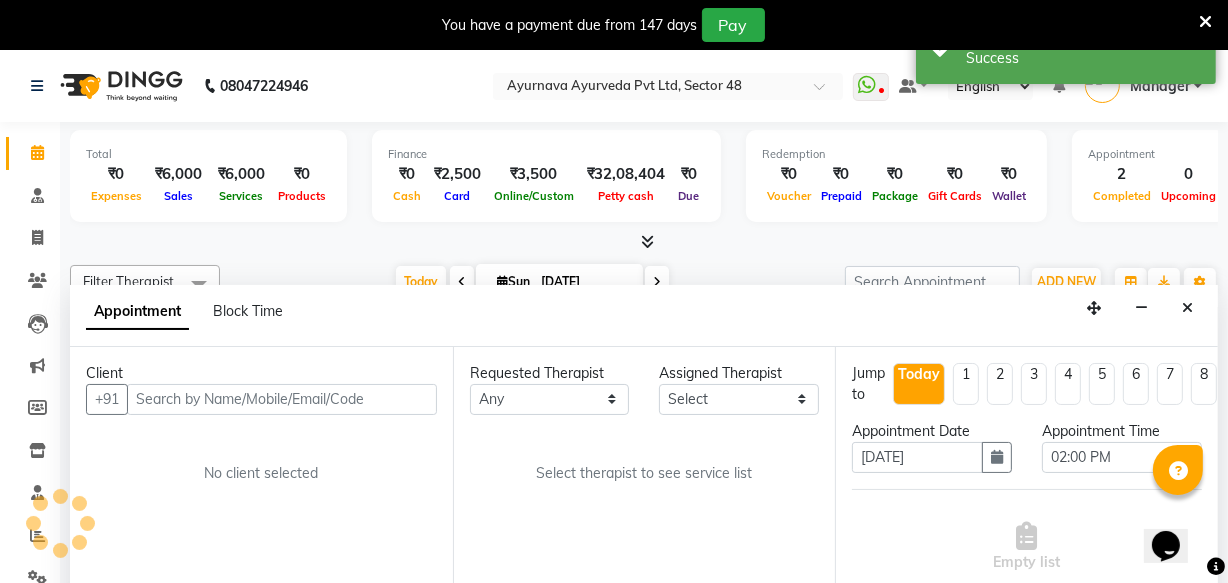 scroll, scrollTop: 50, scrollLeft: 0, axis: vertical 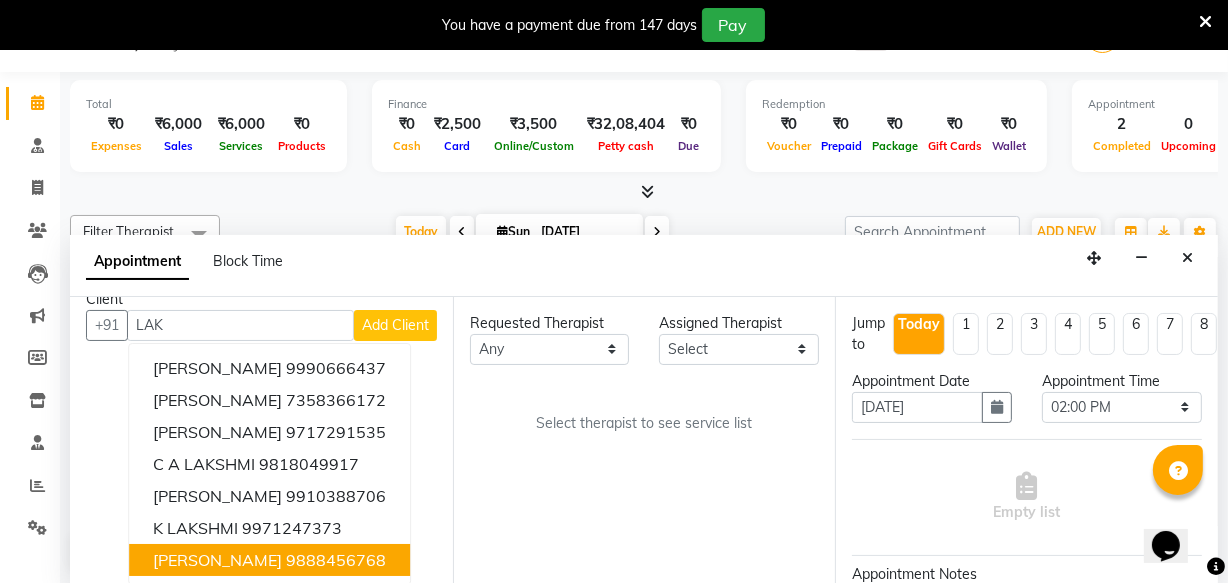 click on "[PERSON_NAME]" at bounding box center [217, 560] 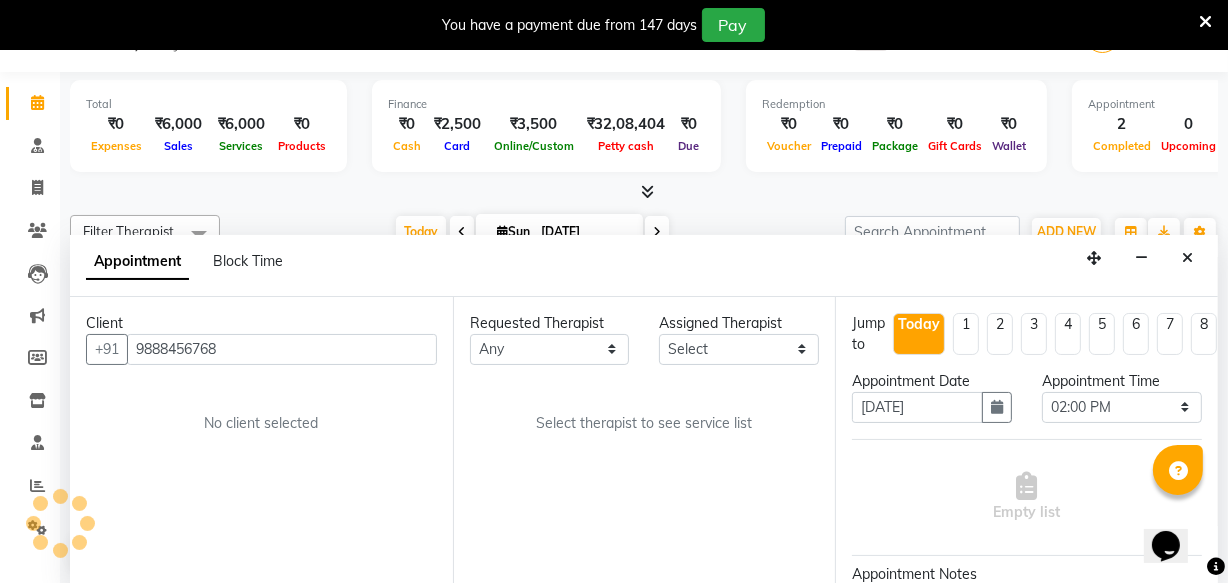 click on "Client [PHONE_NUMBER]  No client selected" at bounding box center (261, 441) 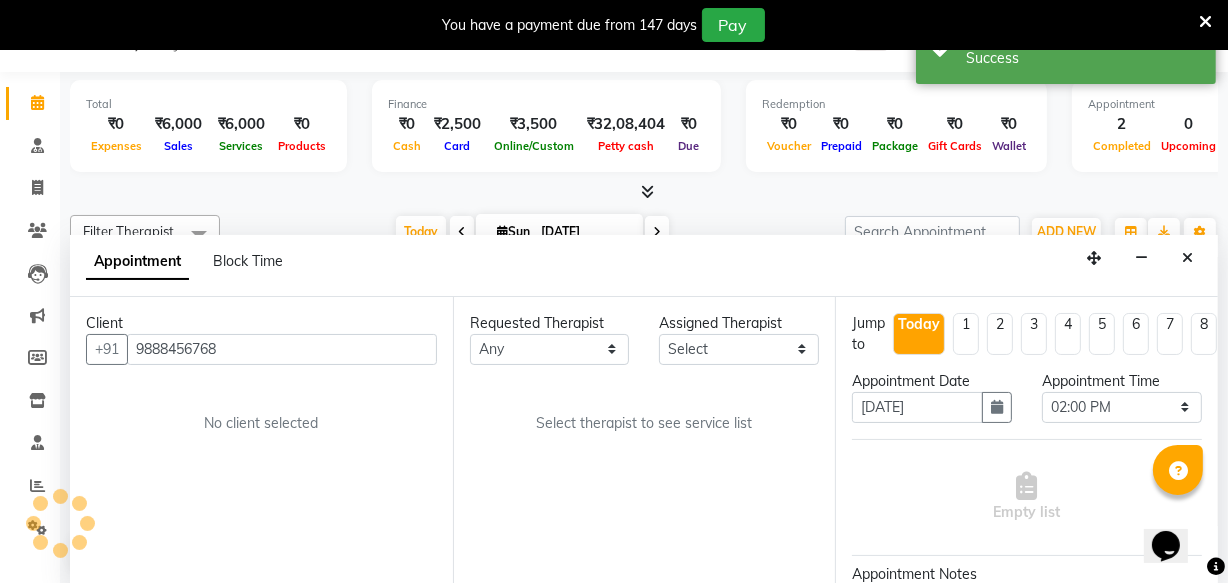 scroll, scrollTop: 0, scrollLeft: 0, axis: both 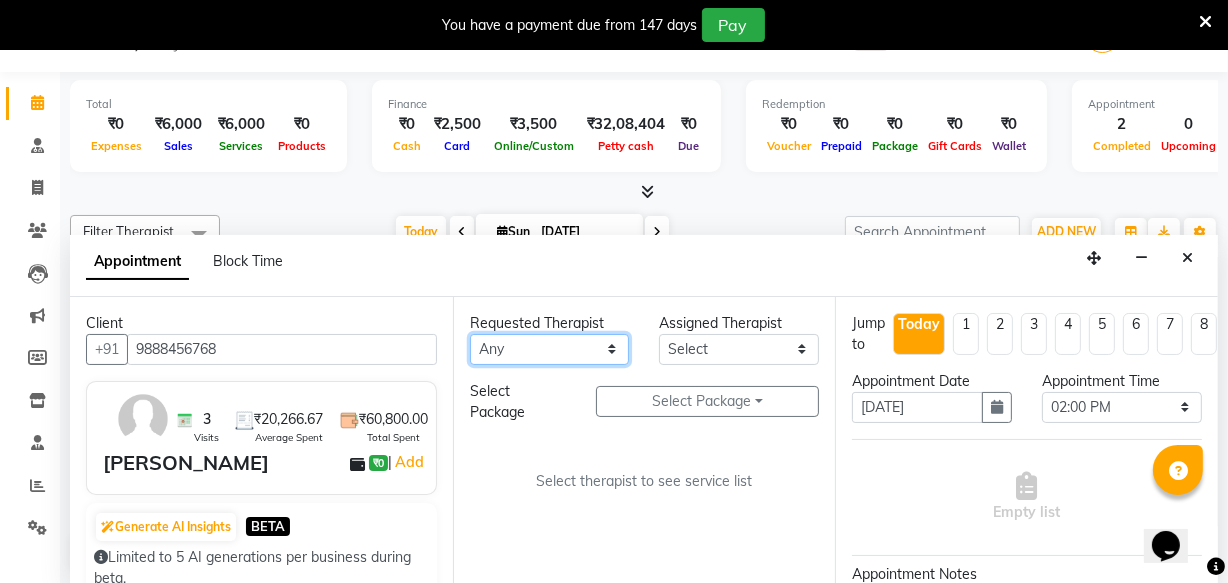 drag, startPoint x: 520, startPoint y: 343, endPoint x: 517, endPoint y: 355, distance: 12.369317 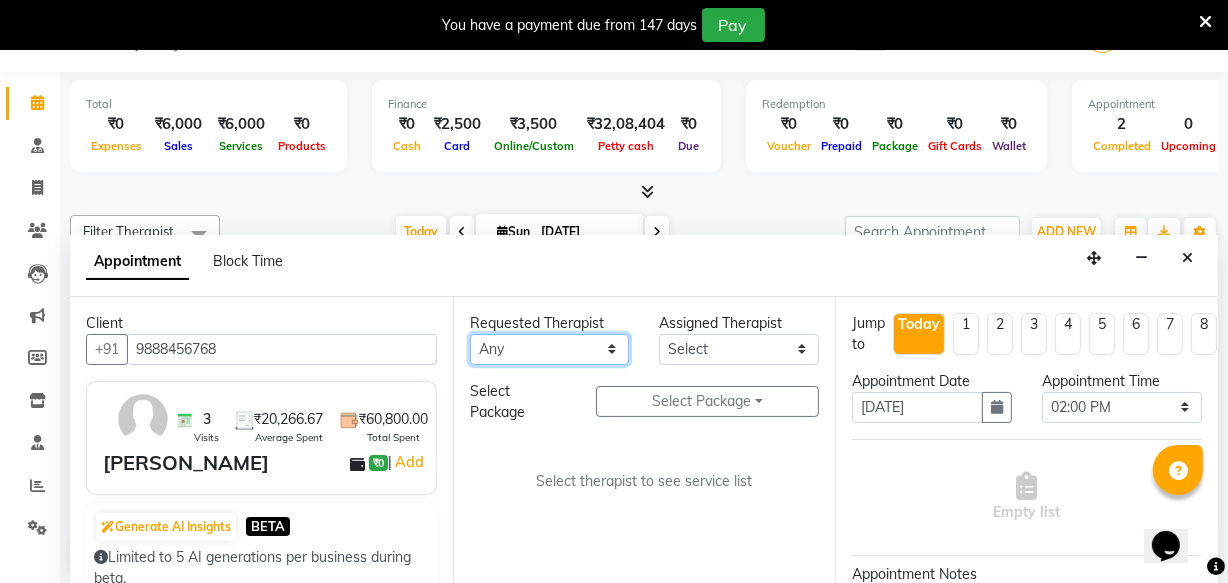select on "46183" 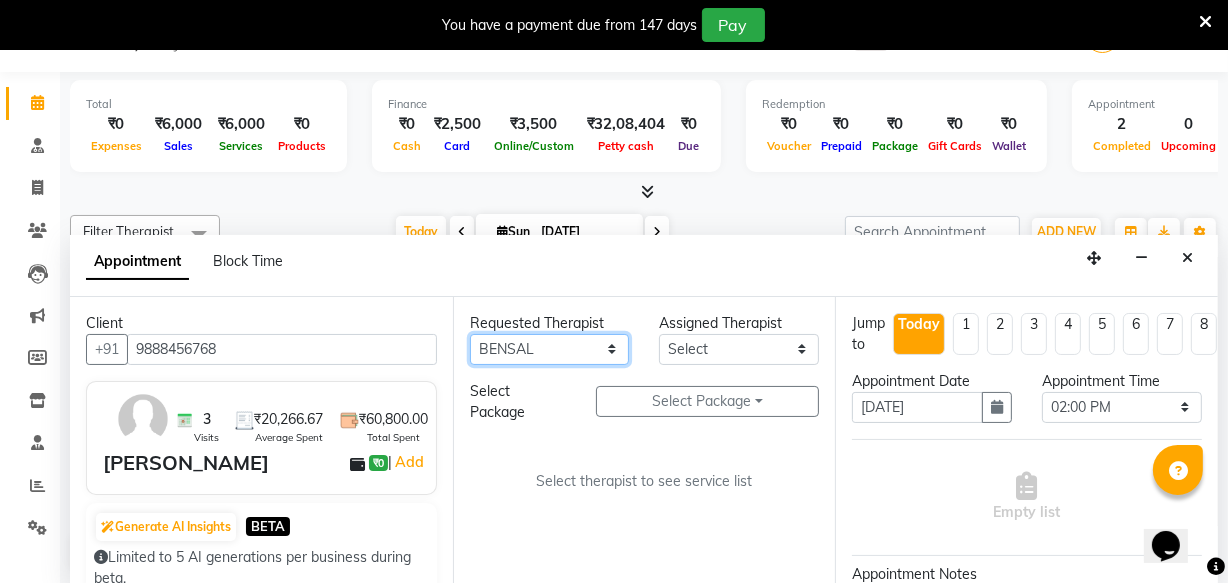 click on "Any [PERSON_NAME] [PERSON_NAME] V P [PERSON_NAME] [PERSON_NAME] [PERSON_NAME] [PERSON_NAME] [PERSON_NAME]  Dr [PERSON_NAME] DR [PERSON_NAME] [PERSON_NAME] Dr [PERSON_NAME] R [PERSON_NAME] [PERSON_NAME] Nijo [PERSON_NAME] [PERSON_NAME] radha Rasmi O S [PERSON_NAME] [PERSON_NAME] [PERSON_NAME] [PERSON_NAME] M [PERSON_NAME] [PERSON_NAME] Mon [PERSON_NAME] [PERSON_NAME]   [PERSON_NAME]   [PERSON_NAME]" at bounding box center [550, 349] 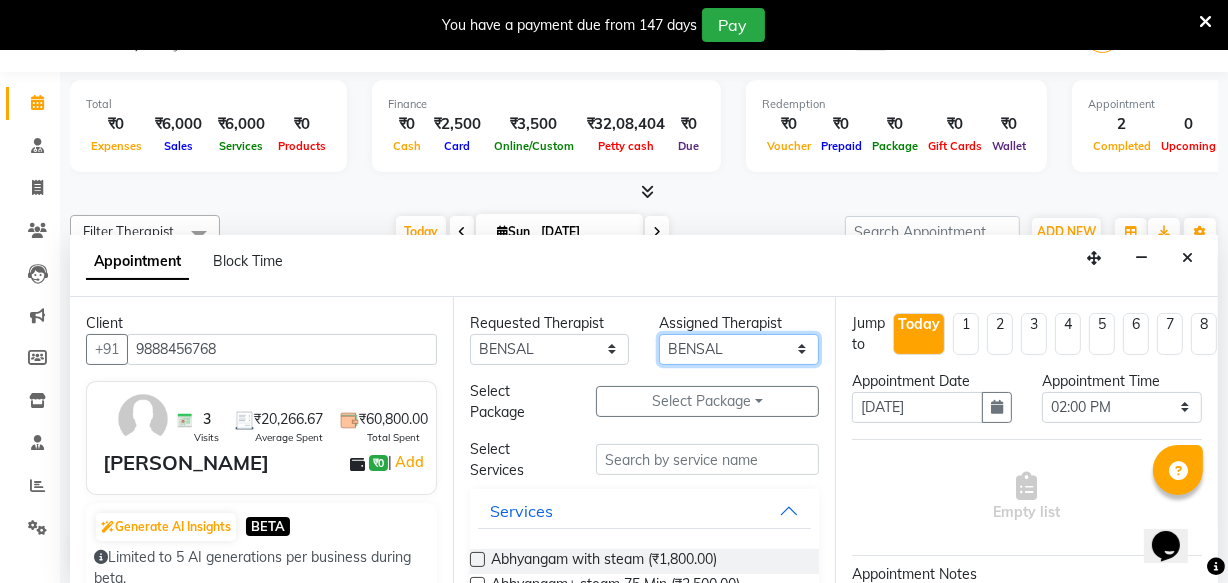 click on "Select [PERSON_NAME] [PERSON_NAME] V P [PERSON_NAME] [PERSON_NAME] [PERSON_NAME] [PERSON_NAME] [PERSON_NAME]  Dr [PERSON_NAME] DR [PERSON_NAME] [PERSON_NAME] Dr [PERSON_NAME] R [PERSON_NAME] [PERSON_NAME] Nijo [PERSON_NAME] [PERSON_NAME] radha Rasmi O S [PERSON_NAME] [PERSON_NAME] [PERSON_NAME] [PERSON_NAME] M [PERSON_NAME] [PERSON_NAME] Mon [PERSON_NAME] [PERSON_NAME]   [PERSON_NAME]   [PERSON_NAME]" at bounding box center (739, 349) 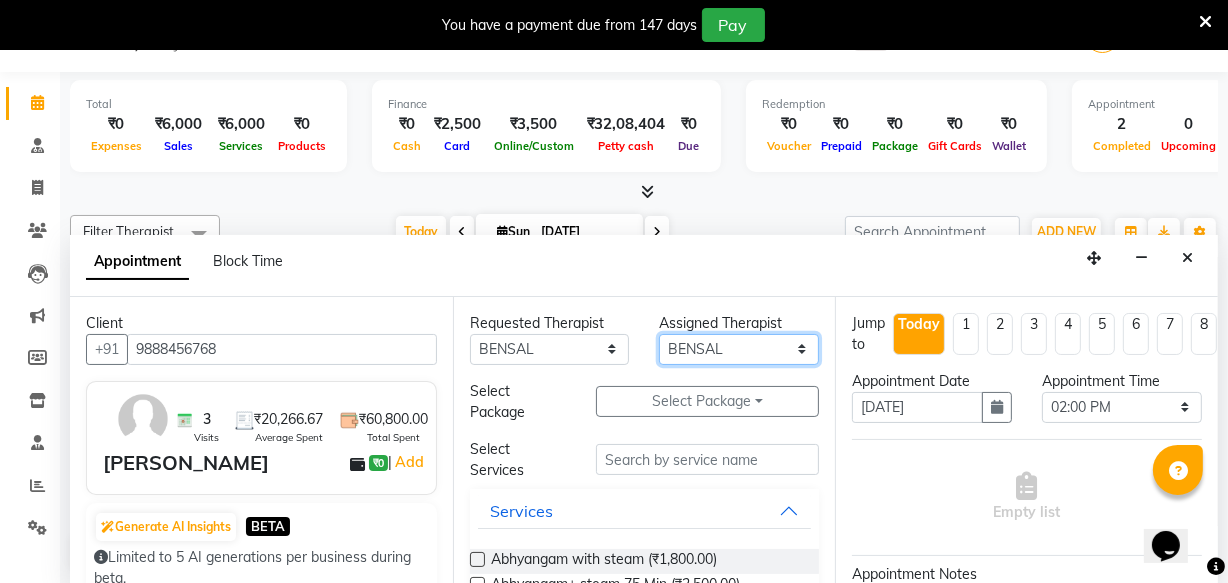 click on "Select [PERSON_NAME] [PERSON_NAME] V P [PERSON_NAME] [PERSON_NAME] [PERSON_NAME] [PERSON_NAME] [PERSON_NAME]  Dr [PERSON_NAME] DR [PERSON_NAME] [PERSON_NAME] Dr [PERSON_NAME] R [PERSON_NAME] [PERSON_NAME] Nijo [PERSON_NAME] [PERSON_NAME] radha Rasmi O S [PERSON_NAME] [PERSON_NAME] [PERSON_NAME] [PERSON_NAME] M [PERSON_NAME] [PERSON_NAME] Mon [PERSON_NAME] [PERSON_NAME]   [PERSON_NAME]   [PERSON_NAME]" at bounding box center (739, 349) 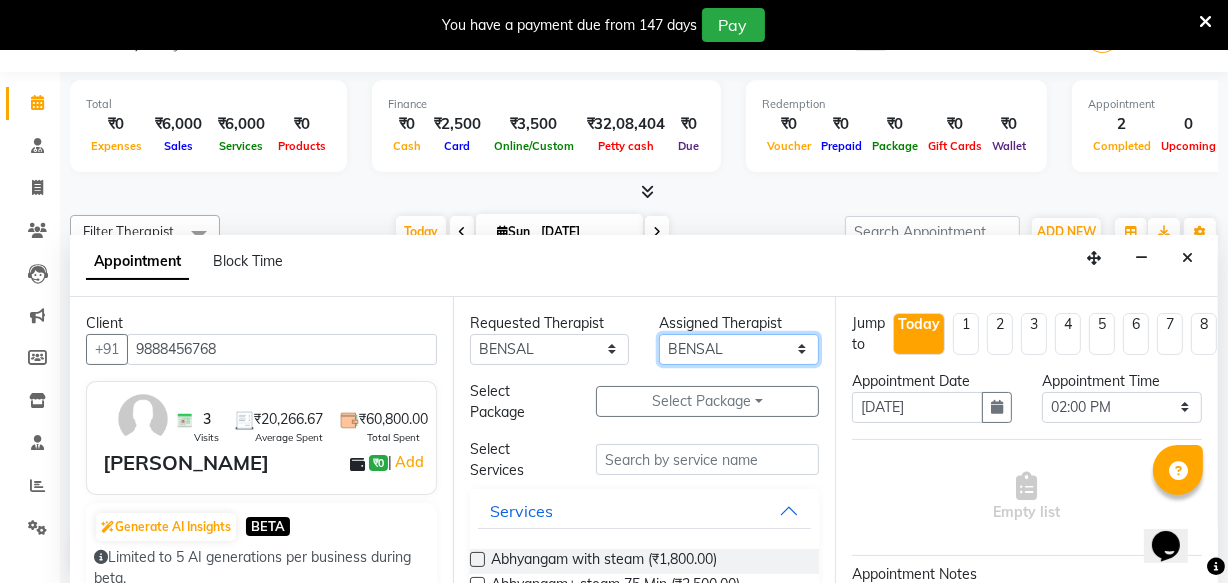 drag, startPoint x: 702, startPoint y: 344, endPoint x: 690, endPoint y: 346, distance: 12.165525 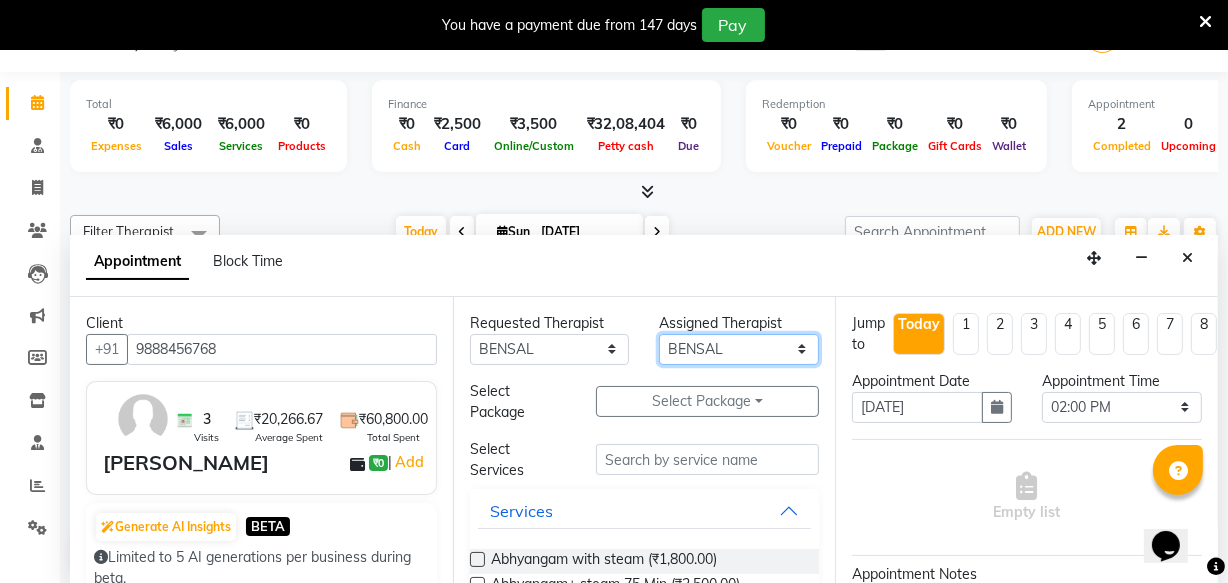 click on "Select [PERSON_NAME] [PERSON_NAME] V P [PERSON_NAME] [PERSON_NAME] [PERSON_NAME] [PERSON_NAME] [PERSON_NAME]  Dr [PERSON_NAME] DR [PERSON_NAME] [PERSON_NAME] Dr [PERSON_NAME] R [PERSON_NAME] [PERSON_NAME] Nijo [PERSON_NAME] [PERSON_NAME] radha Rasmi O S [PERSON_NAME] [PERSON_NAME] [PERSON_NAME] [PERSON_NAME] M [PERSON_NAME] [PERSON_NAME] Mon [PERSON_NAME] [PERSON_NAME]   [PERSON_NAME]   [PERSON_NAME]" at bounding box center [739, 349] 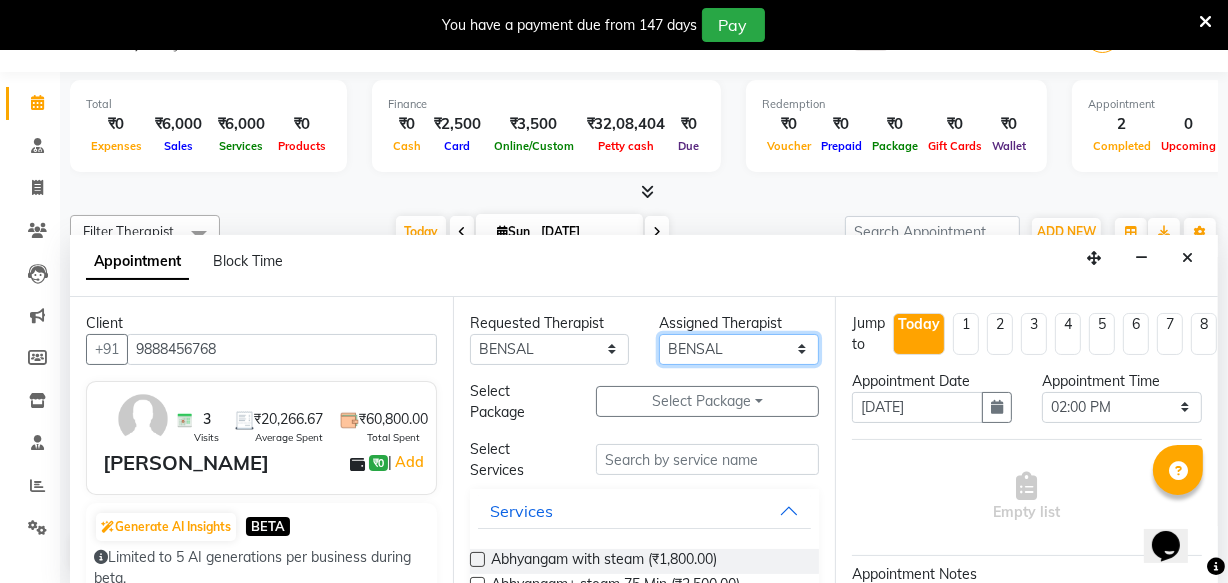 select on "85619" 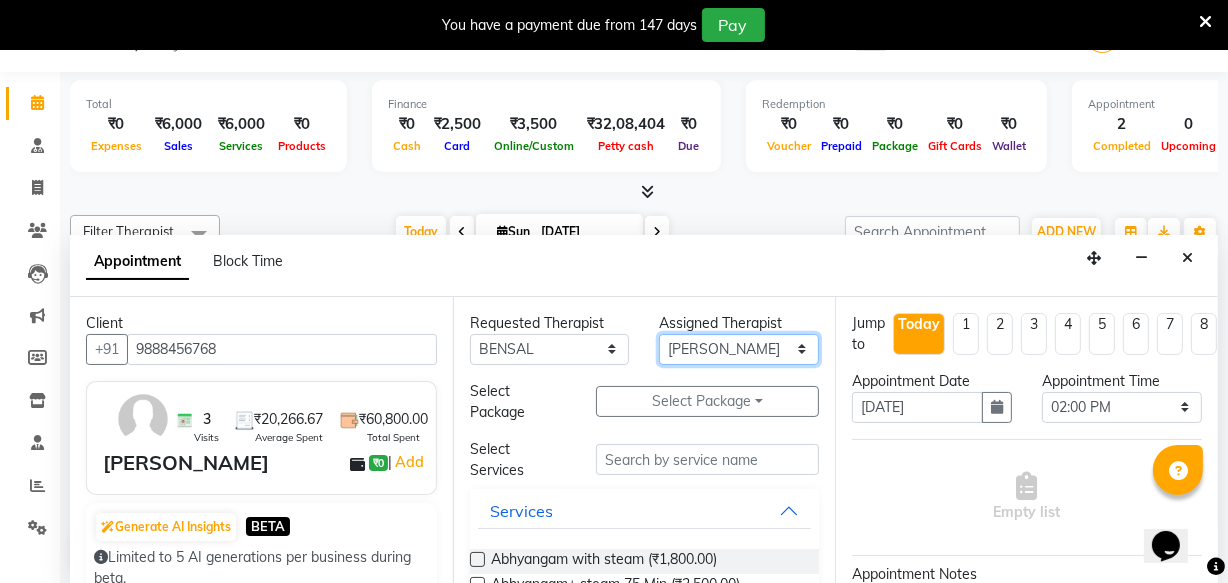 click on "Select [PERSON_NAME] [PERSON_NAME] V P [PERSON_NAME] [PERSON_NAME] [PERSON_NAME] [PERSON_NAME] [PERSON_NAME]  Dr [PERSON_NAME] DR [PERSON_NAME] [PERSON_NAME] Dr [PERSON_NAME] R [PERSON_NAME] [PERSON_NAME] Nijo [PERSON_NAME] [PERSON_NAME] radha Rasmi O S [PERSON_NAME] [PERSON_NAME] [PERSON_NAME] [PERSON_NAME] M [PERSON_NAME] [PERSON_NAME] Mon [PERSON_NAME] [PERSON_NAME]   [PERSON_NAME]   [PERSON_NAME]" at bounding box center [739, 349] 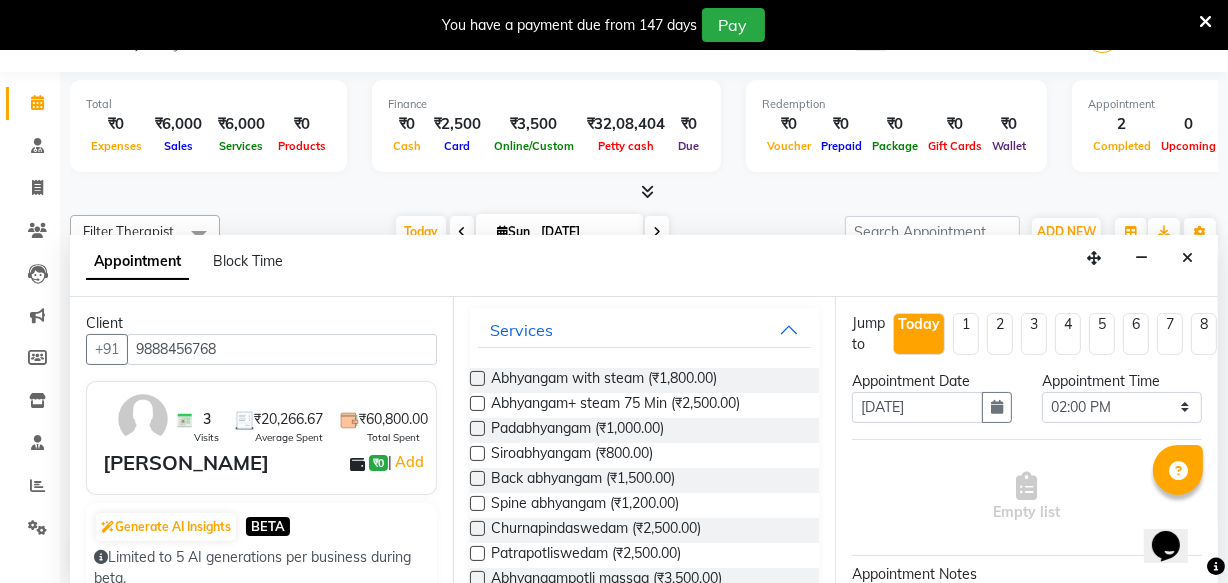scroll, scrollTop: 272, scrollLeft: 0, axis: vertical 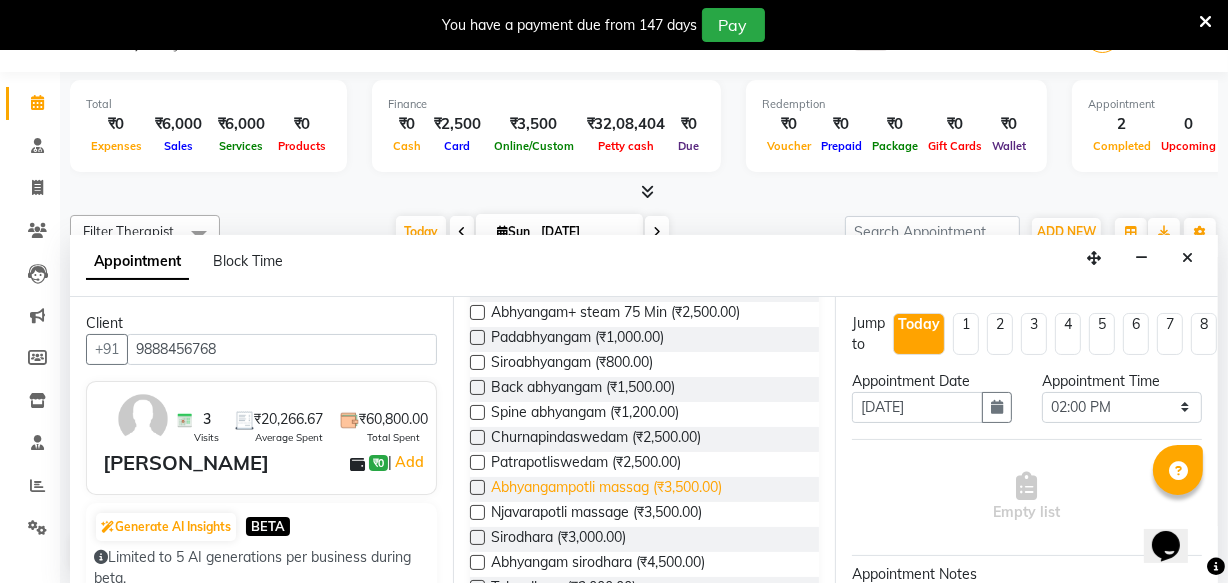 click on "Abhyangampotli massag (₹3,500.00)" at bounding box center (606, 489) 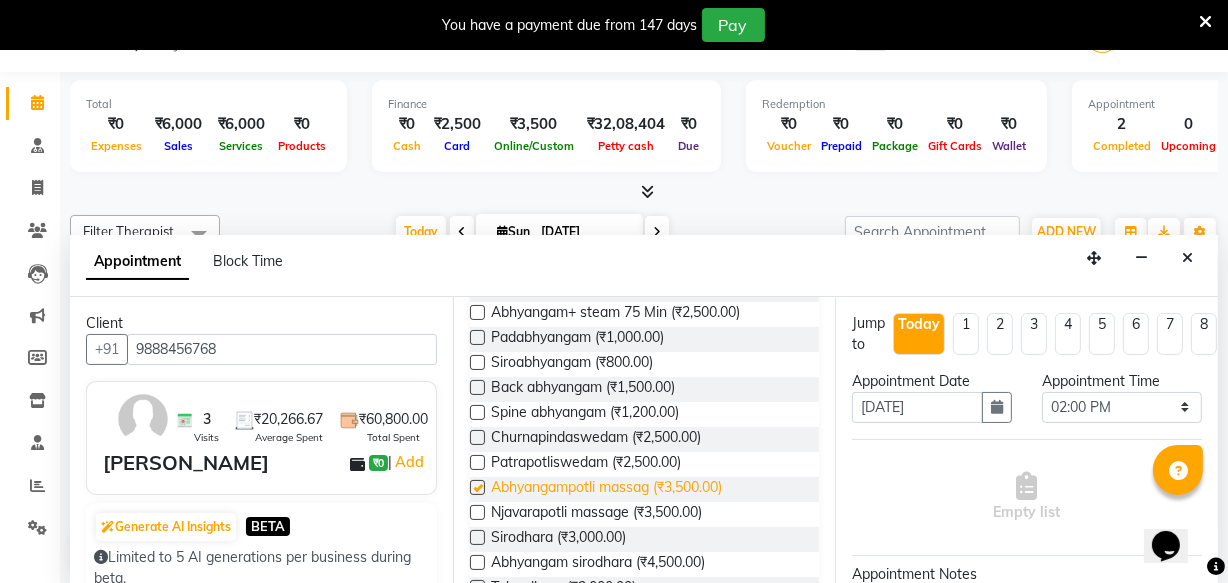 checkbox on "true" 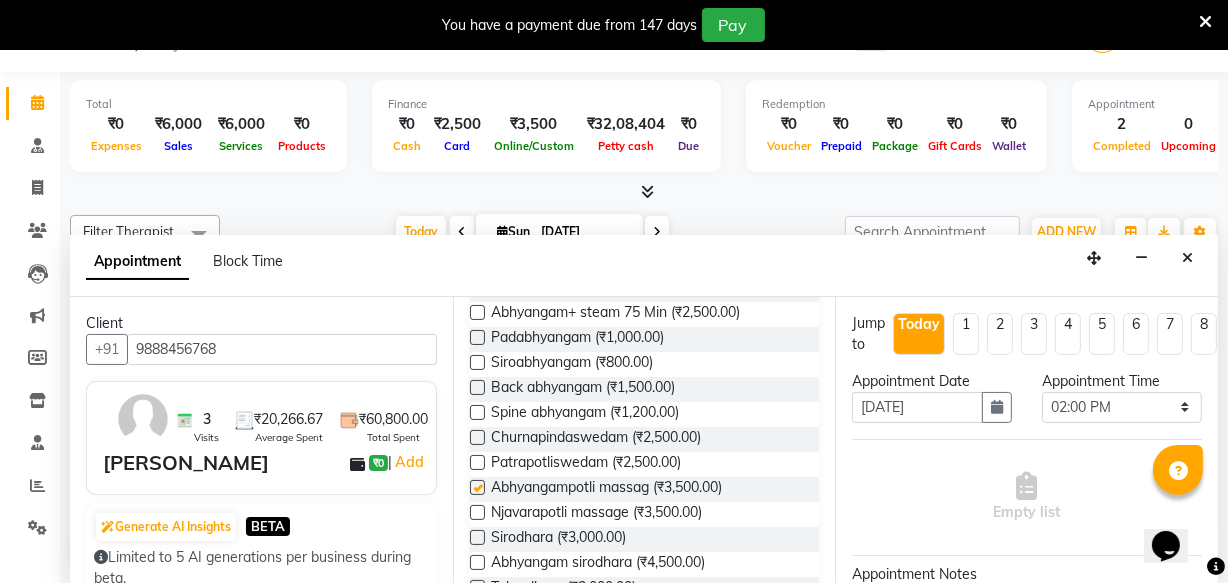 select on "2643" 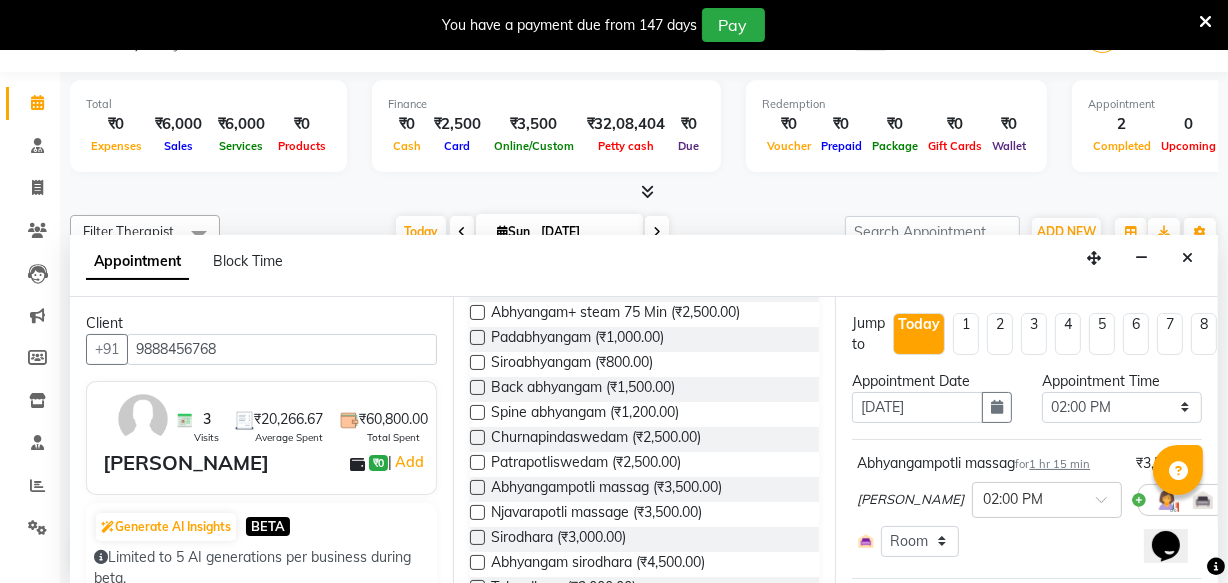checkbox on "false" 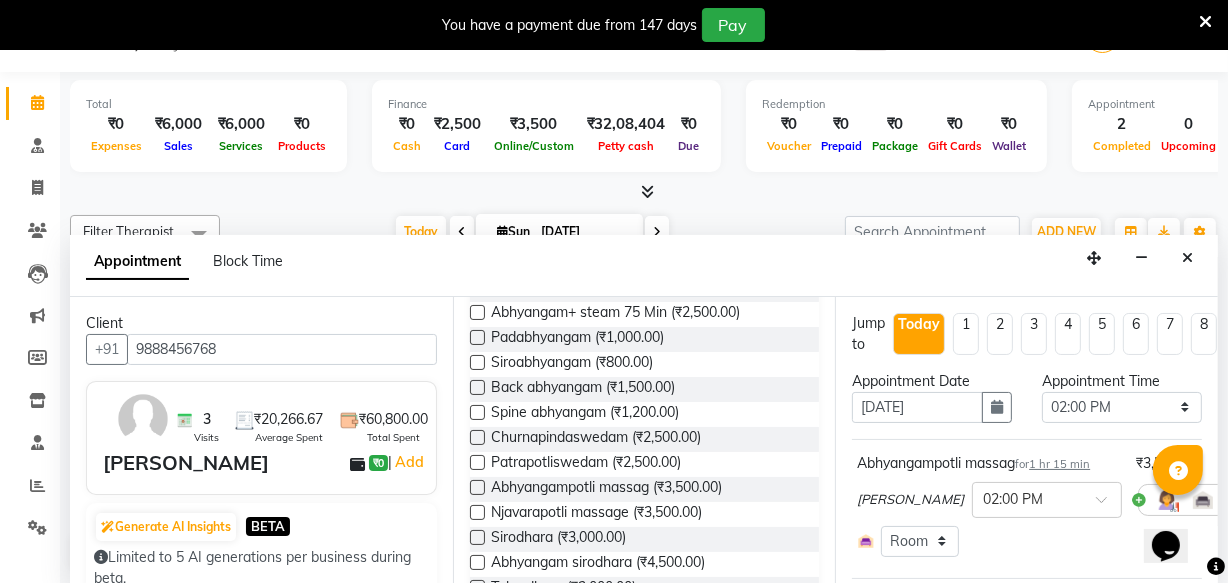 scroll, scrollTop: 320, scrollLeft: 0, axis: vertical 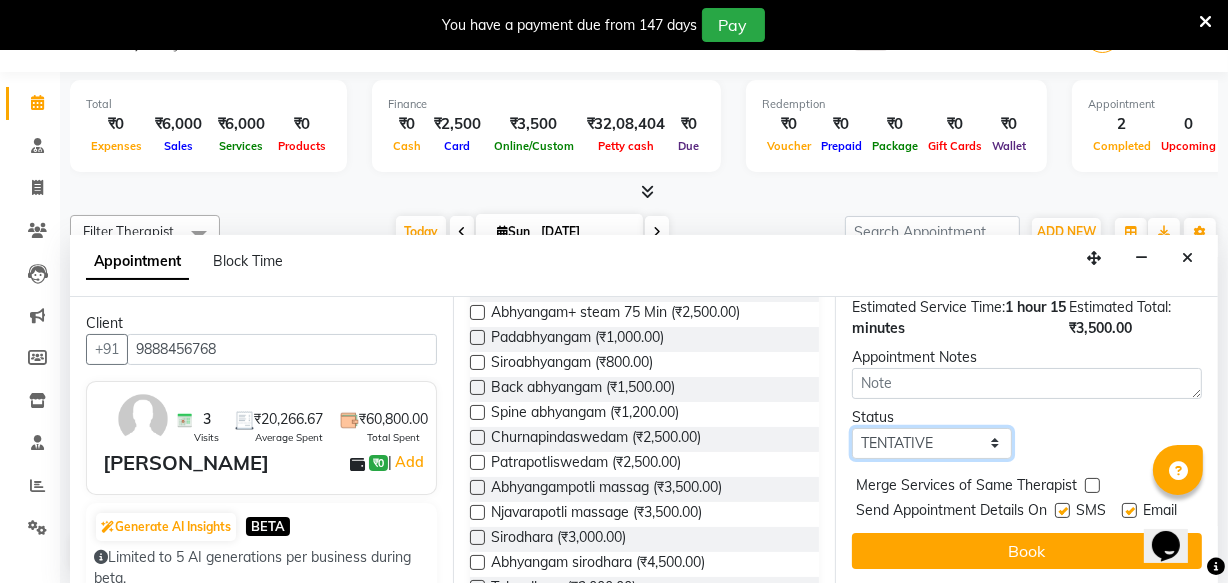 click on "Select TENTATIVE CONFIRM CHECK-IN UPCOMING" at bounding box center [932, 443] 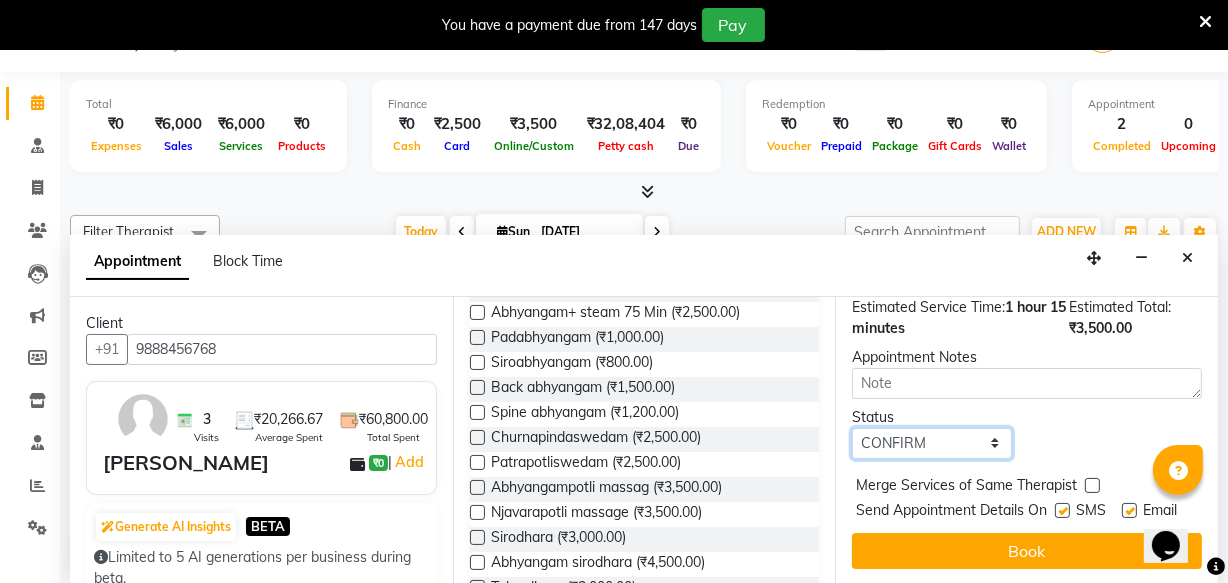 click on "Select TENTATIVE CONFIRM CHECK-IN UPCOMING" at bounding box center [932, 443] 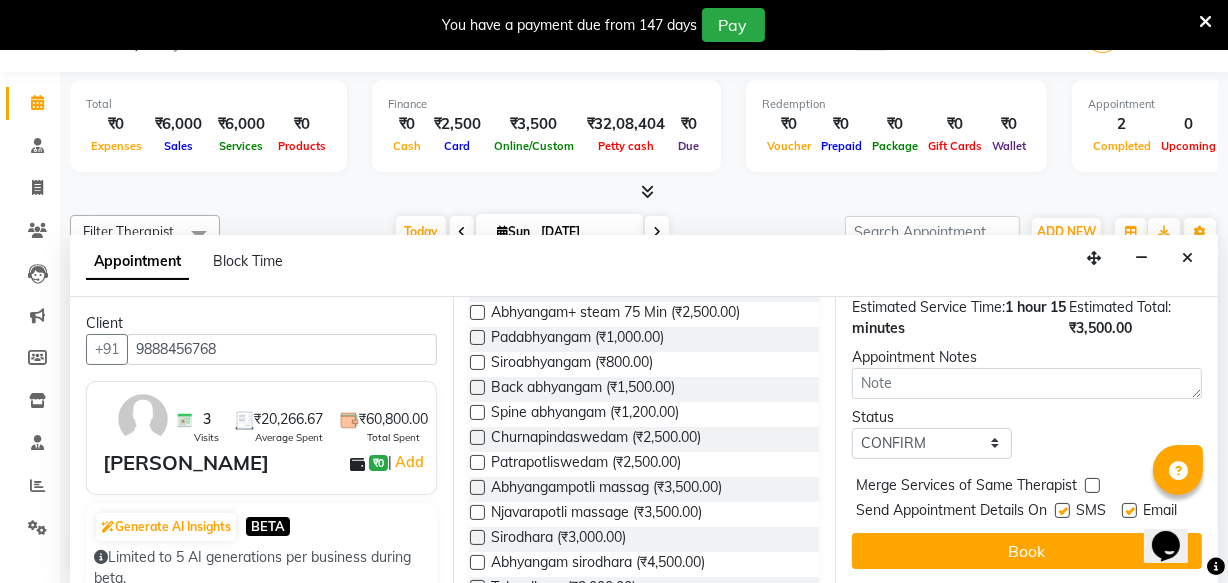 click at bounding box center (1062, 510) 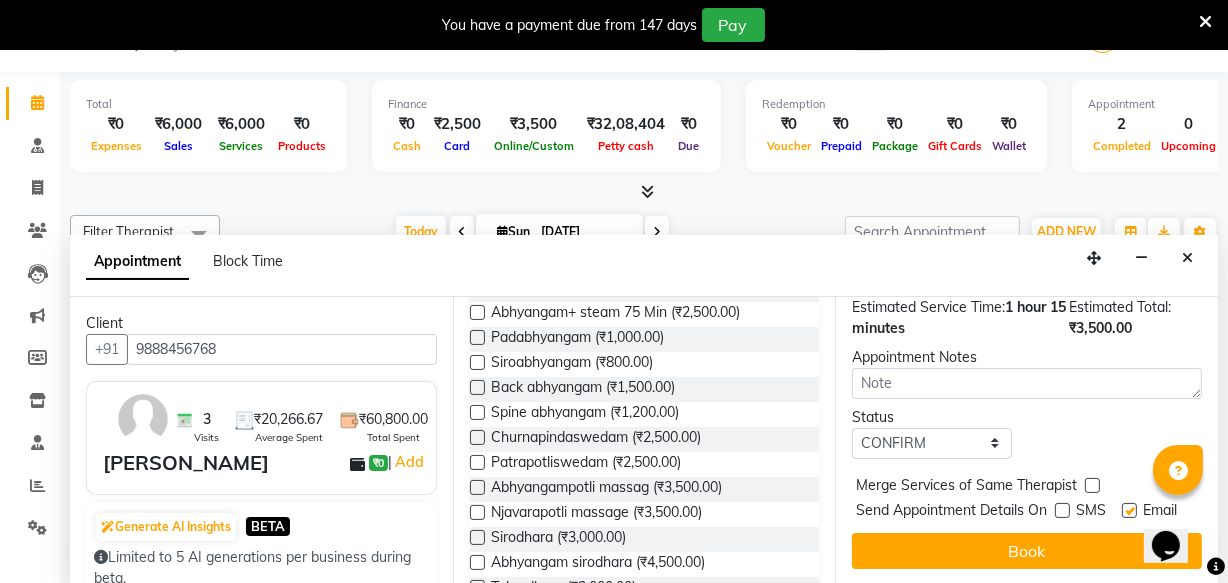 click at bounding box center (1129, 510) 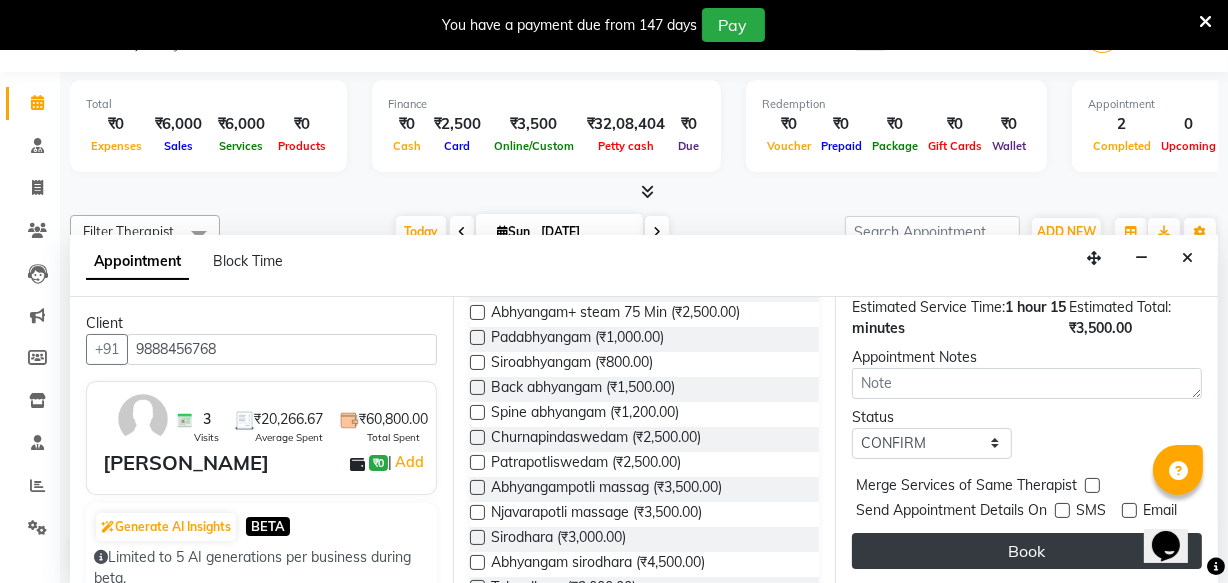 click on "Book" at bounding box center [1027, 551] 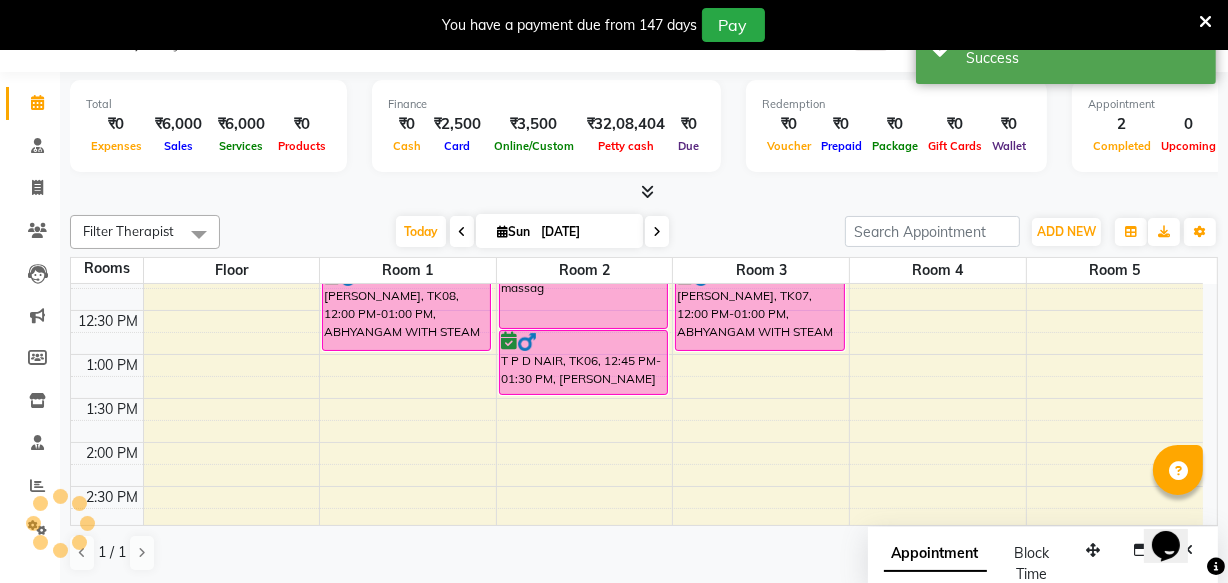 scroll, scrollTop: 0, scrollLeft: 0, axis: both 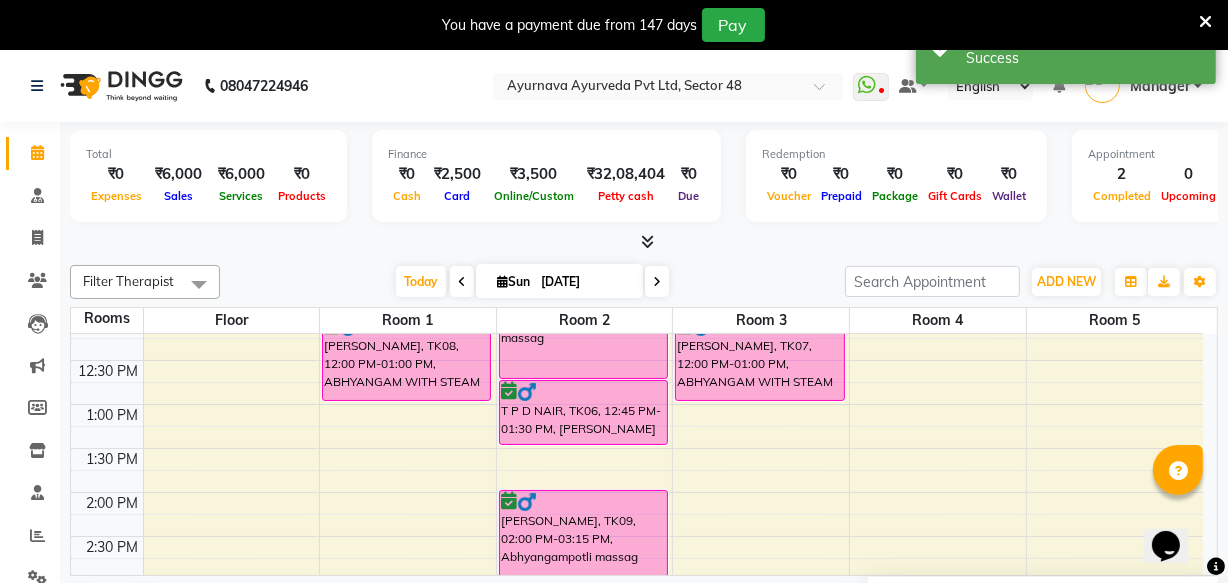 click on "6:00 AM 6:30 AM 7:00 AM 7:30 AM 8:00 AM 8:30 AM 9:00 AM 9:30 AM 10:00 AM 10:30 AM 11:00 AM 11:30 AM 12:00 PM 12:30 PM 1:00 PM 1:30 PM 2:00 PM 2:30 PM 3:00 PM 3:30 PM 4:00 PM 4:30 PM 5:00 PM 5:30 PM 6:00 PM 6:30 PM 7:00 PM 7:30 PM 8:00 PM 8:30 PM     [PERSON_NAME], TK08, 12:00 PM-01:00 PM, ABHYANGAM WITH STEAM
[PERSON_NAME], TK03, 09:00 AM-10:00 AM, Pizhichil
[PERSON_NAME], TK03, 10:00 AM-10:45 AM, Local potli     T P D NAIR, TK06, 11:30 AM-12:45 PM, Abhyangampotli massag     T P D NAIR, TK06, 12:45 PM-01:30 PM, [PERSON_NAME]     [PERSON_NAME], TK09, 02:00 PM-03:15 PM, Abhyangampotli massag     [PERSON_NAME], TK01, 08:00 AM-09:15 AM, Abhyangam+ steam 75 Min     [PERSON_NAME], TK04, 10:30 AM-11:30 AM, ABHYANGAM WITH STEAM      [PERSON_NAME], TK07, 12:00 PM-01:00 PM, ABHYANGAM WITH STEAM      [PERSON_NAME], TK02, 08:00 AM-09:15 AM, Abhyangampotli massag     [PERSON_NAME], TK05, 10:30 AM-11:30 AM, ABHYANGAM WITH STEAM" at bounding box center (637, 448) 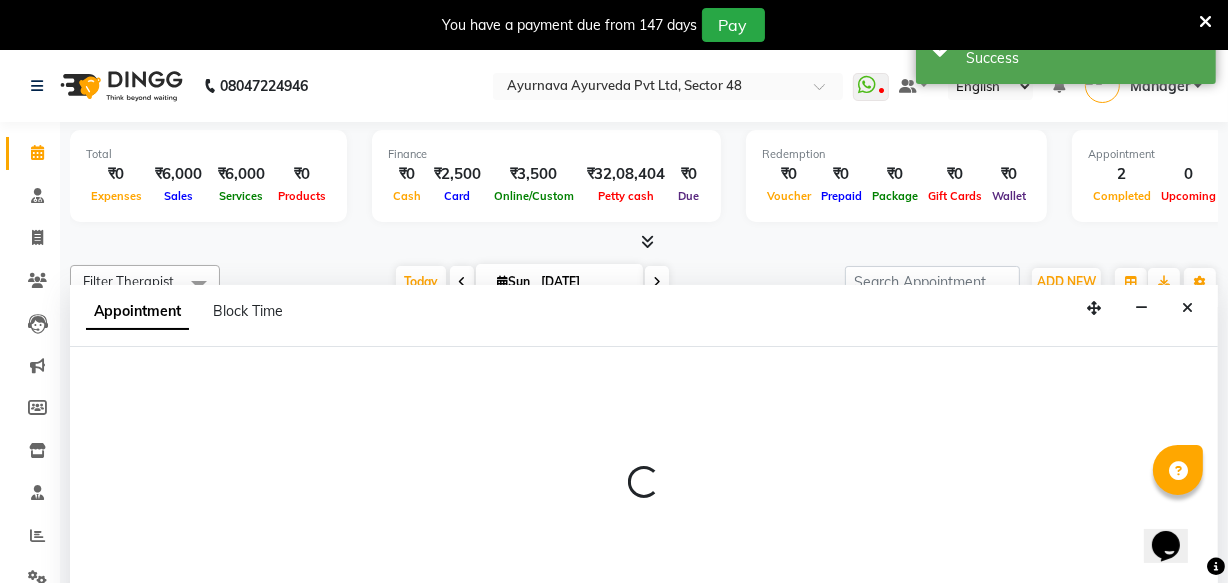 scroll, scrollTop: 50, scrollLeft: 0, axis: vertical 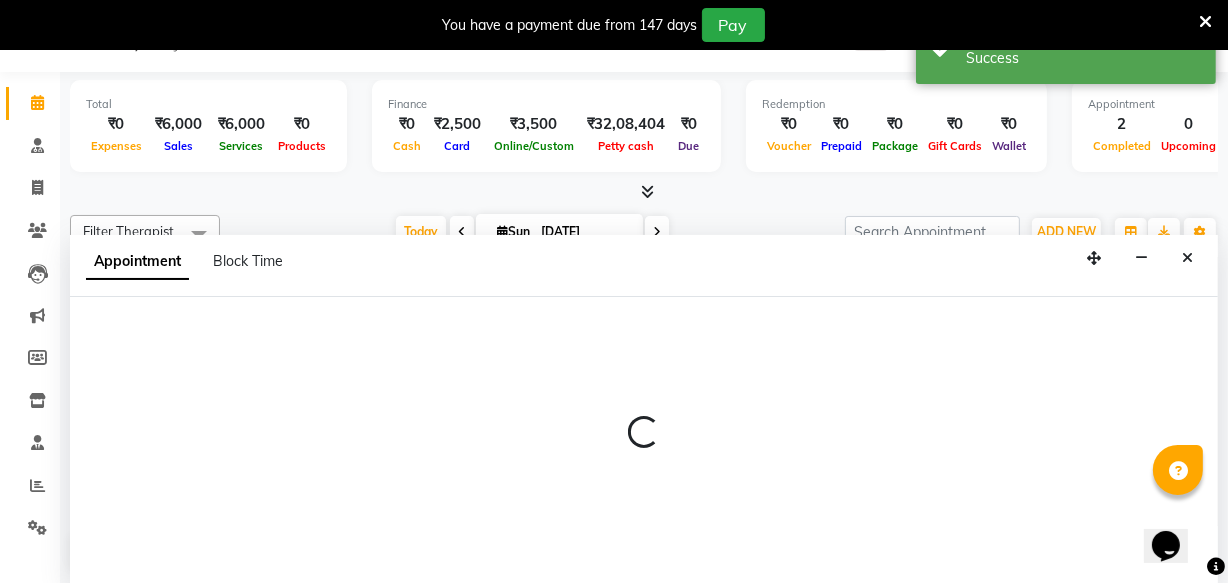 select on "840" 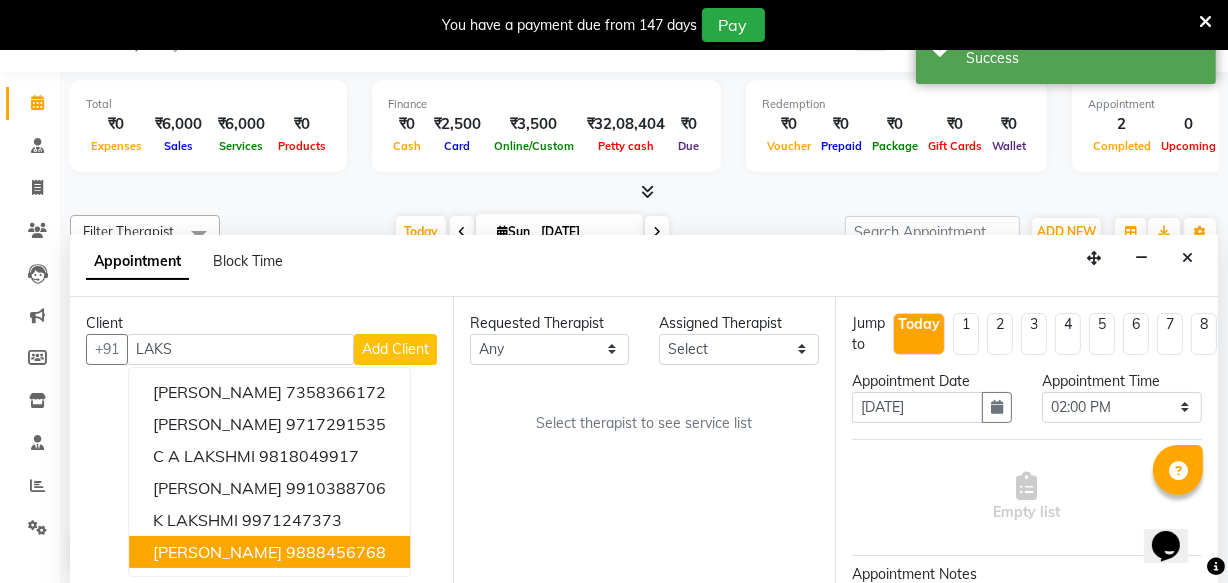 click on "9888456768" at bounding box center [336, 552] 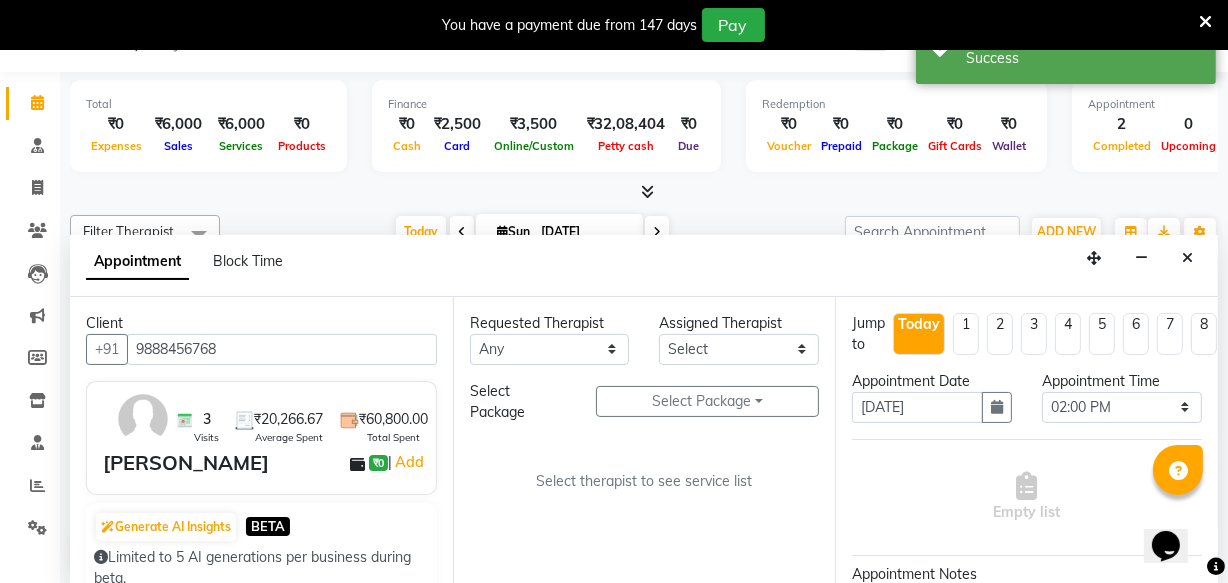 type on "9888456768" 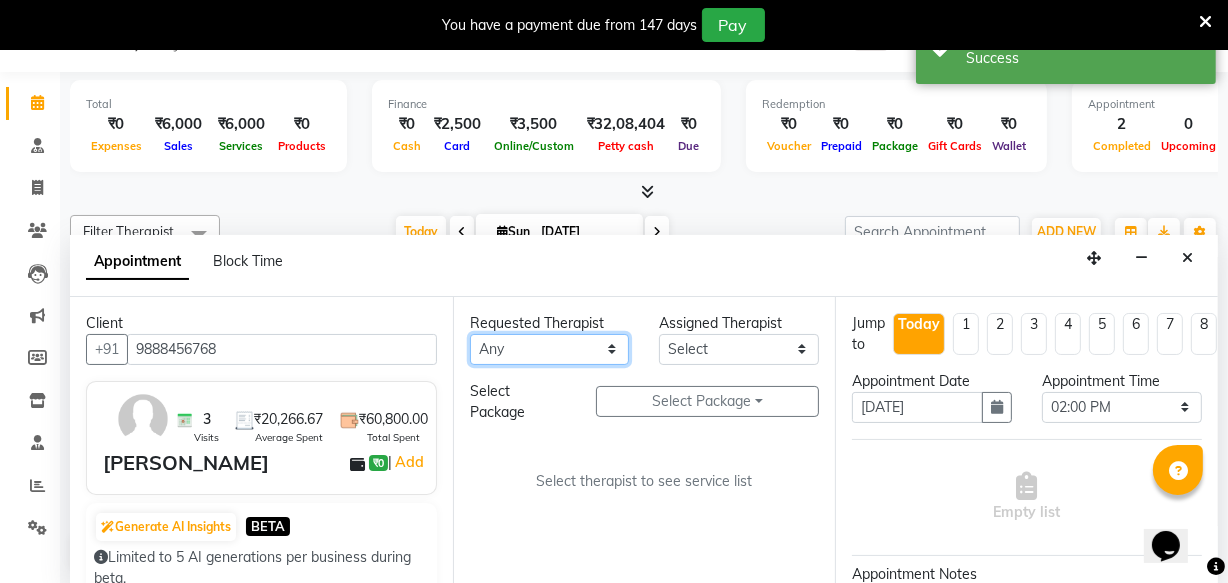 click on "Any [PERSON_NAME] [PERSON_NAME] V P [PERSON_NAME] [PERSON_NAME] [PERSON_NAME] [PERSON_NAME] [PERSON_NAME]  Dr [PERSON_NAME] DR [PERSON_NAME] [PERSON_NAME] Dr [PERSON_NAME] R [PERSON_NAME] [PERSON_NAME] Nijo [PERSON_NAME] [PERSON_NAME] radha Rasmi O S [PERSON_NAME] [PERSON_NAME] [PERSON_NAME] [PERSON_NAME] M [PERSON_NAME] [PERSON_NAME] Mon [PERSON_NAME] [PERSON_NAME]   [PERSON_NAME]   [PERSON_NAME]" at bounding box center (550, 349) 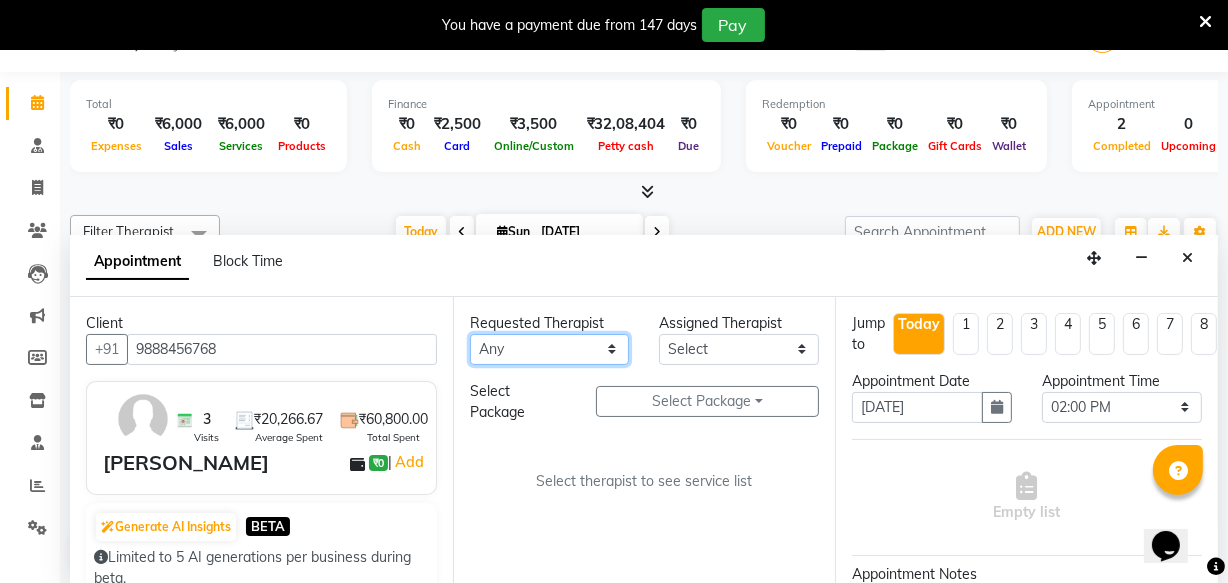 select on "38450" 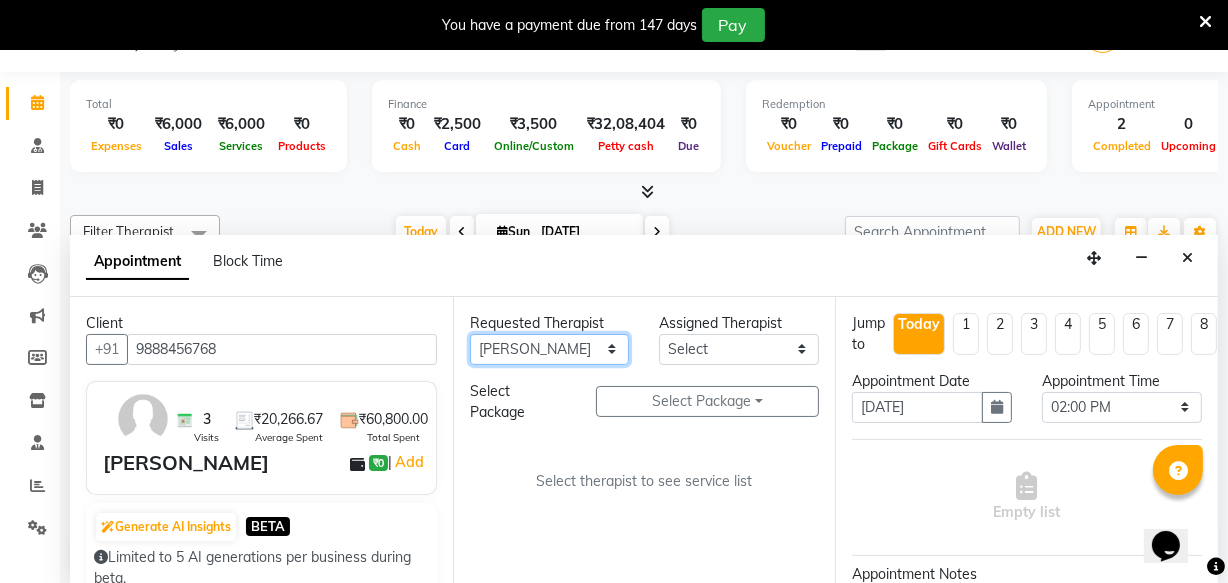 click on "Any [PERSON_NAME] [PERSON_NAME] V P [PERSON_NAME] [PERSON_NAME] [PERSON_NAME] [PERSON_NAME] [PERSON_NAME]  Dr [PERSON_NAME] DR [PERSON_NAME] [PERSON_NAME] Dr [PERSON_NAME] R [PERSON_NAME] [PERSON_NAME] Nijo [PERSON_NAME] [PERSON_NAME] radha Rasmi O S [PERSON_NAME] [PERSON_NAME] [PERSON_NAME] [PERSON_NAME] M [PERSON_NAME] [PERSON_NAME] Mon [PERSON_NAME] [PERSON_NAME]   [PERSON_NAME]   [PERSON_NAME]" at bounding box center [550, 349] 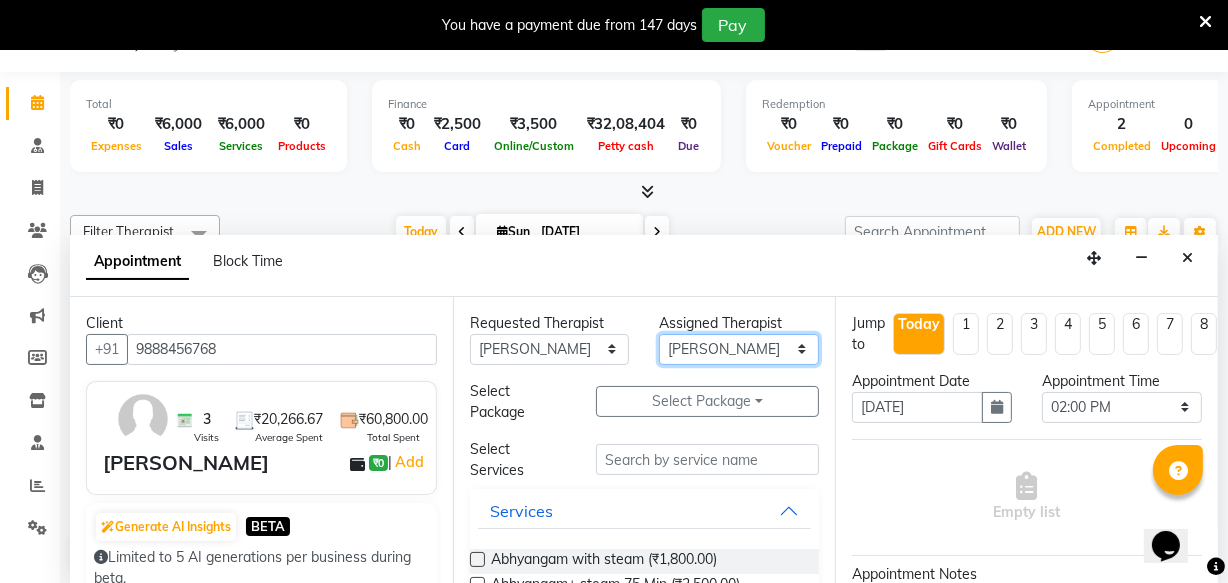 click on "Select [PERSON_NAME] [PERSON_NAME] V P [PERSON_NAME] [PERSON_NAME] [PERSON_NAME] [PERSON_NAME] [PERSON_NAME]  Dr [PERSON_NAME] DR [PERSON_NAME] [PERSON_NAME] Dr [PERSON_NAME] R [PERSON_NAME] [PERSON_NAME] Nijo [PERSON_NAME] [PERSON_NAME] radha Rasmi O S [PERSON_NAME] [PERSON_NAME] [PERSON_NAME] [PERSON_NAME] M [PERSON_NAME] [PERSON_NAME] Mon [PERSON_NAME] [PERSON_NAME]   [PERSON_NAME]   [PERSON_NAME]" at bounding box center [739, 349] 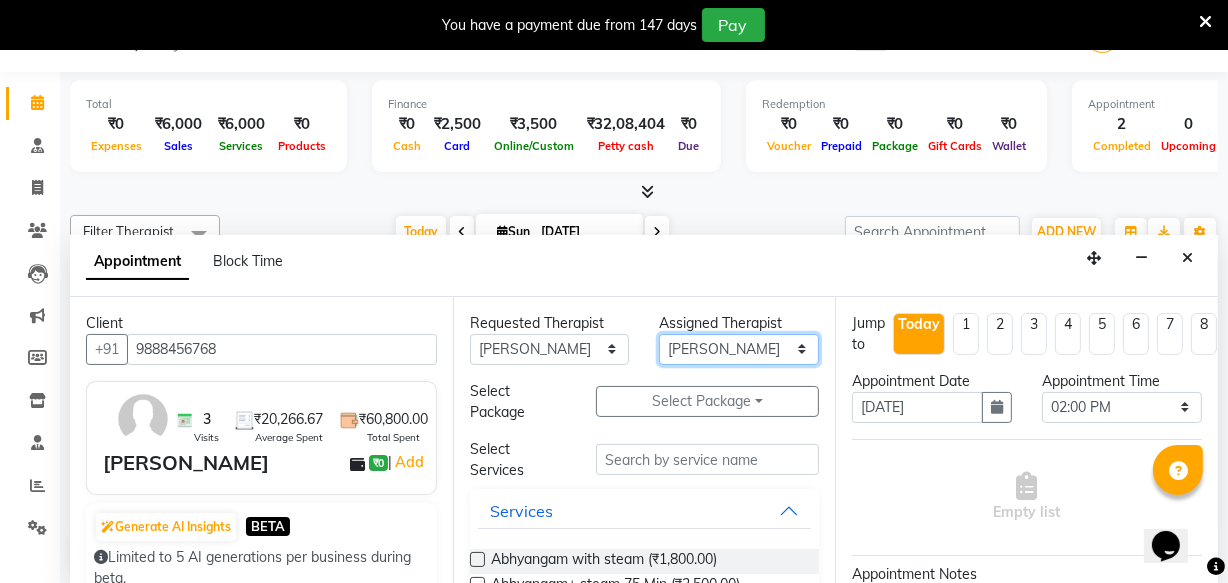select on "39150" 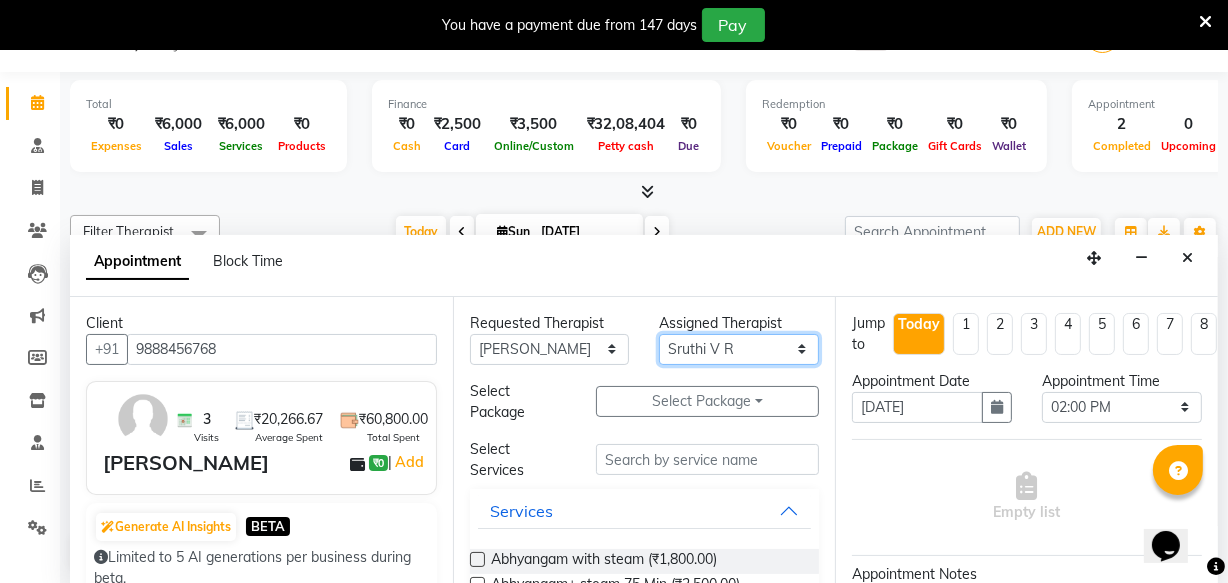 click on "Select [PERSON_NAME] [PERSON_NAME] V P [PERSON_NAME] [PERSON_NAME] [PERSON_NAME] [PERSON_NAME] [PERSON_NAME]  Dr [PERSON_NAME] DR [PERSON_NAME] [PERSON_NAME] Dr [PERSON_NAME] R [PERSON_NAME] [PERSON_NAME] Nijo [PERSON_NAME] [PERSON_NAME] radha Rasmi O S [PERSON_NAME] [PERSON_NAME] [PERSON_NAME] [PERSON_NAME] M [PERSON_NAME] [PERSON_NAME] Mon [PERSON_NAME] [PERSON_NAME]   [PERSON_NAME]   [PERSON_NAME]" at bounding box center [739, 349] 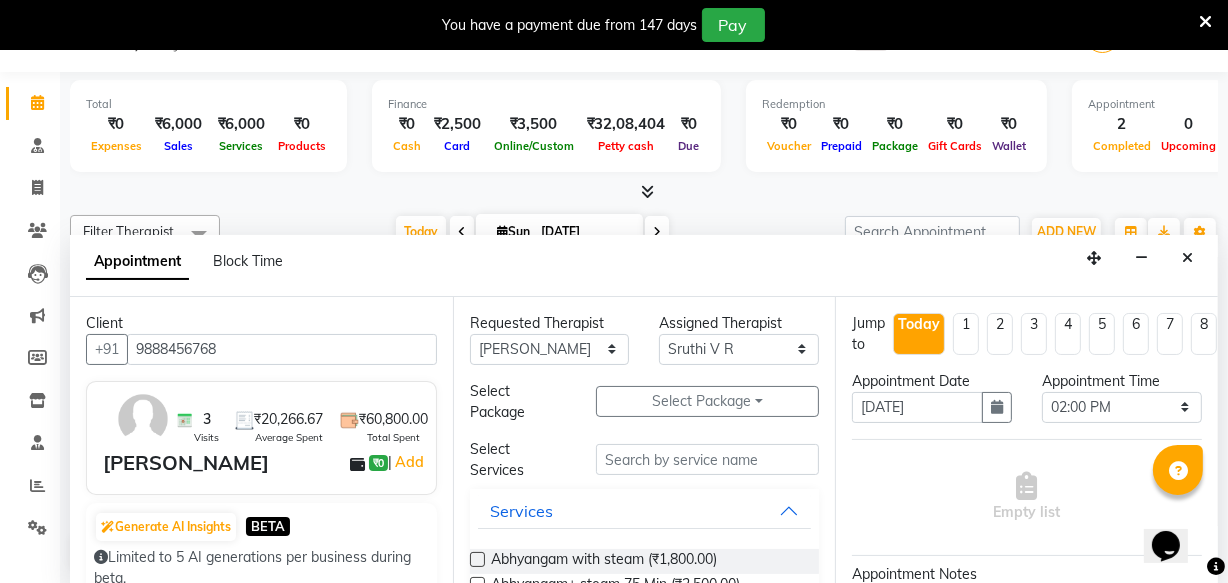 click on "Appointment Block Time" at bounding box center [644, 266] 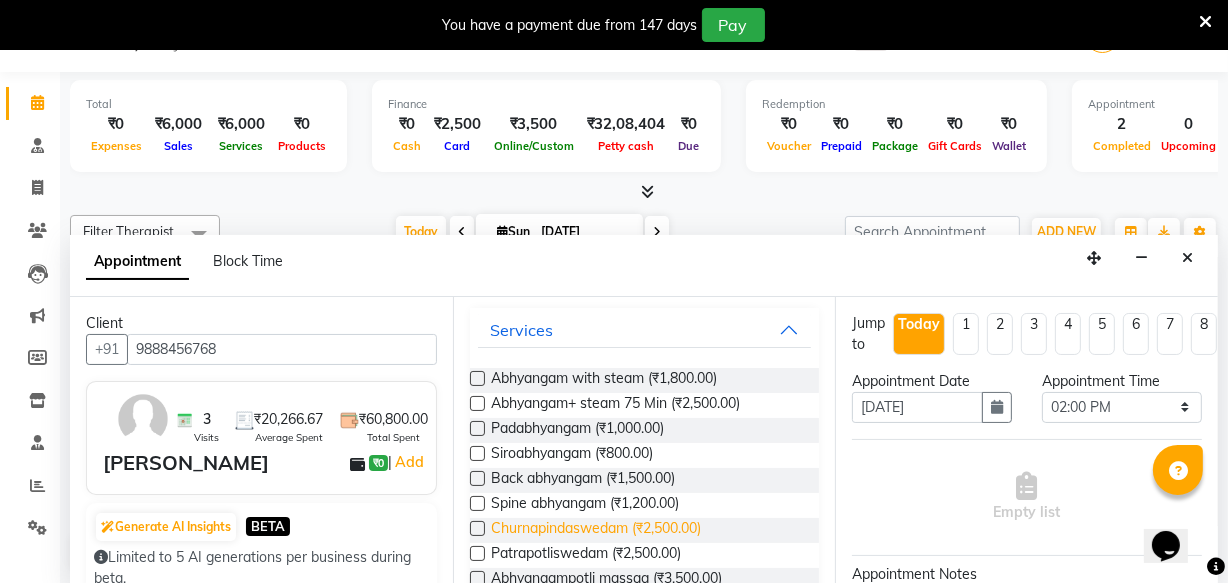 scroll, scrollTop: 272, scrollLeft: 0, axis: vertical 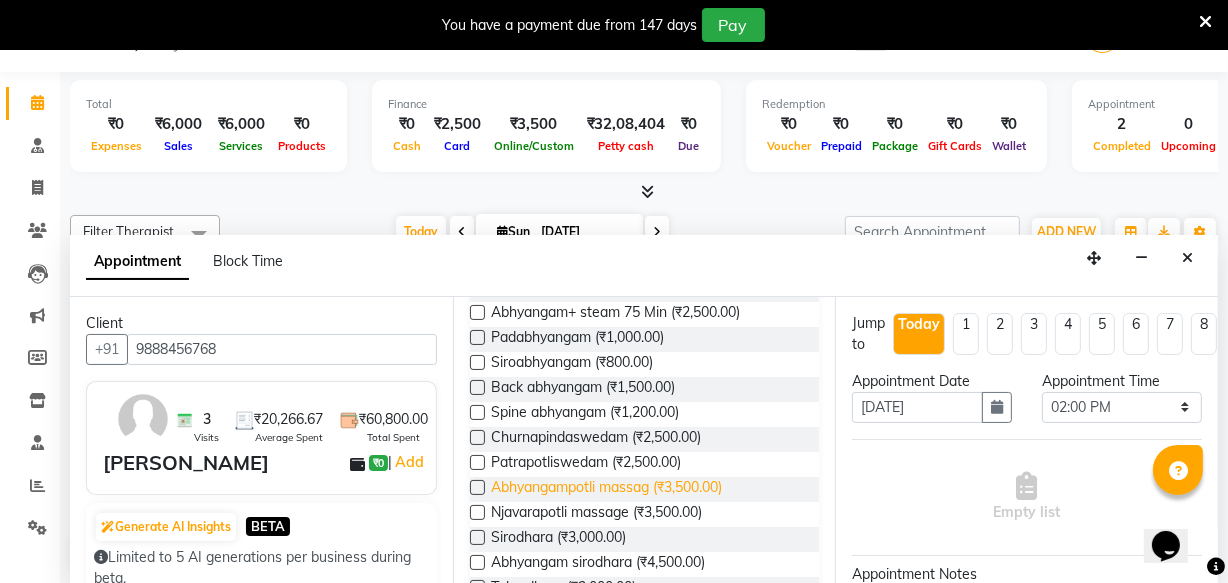 click on "Abhyangampotli massag (₹3,500.00)" at bounding box center [606, 489] 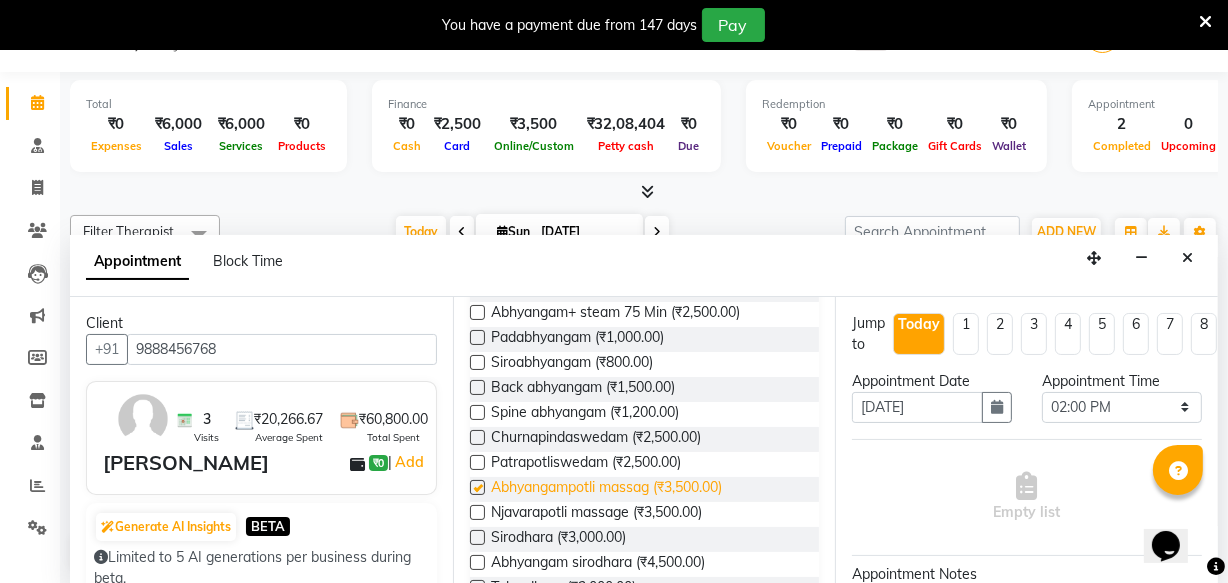 checkbox on "true" 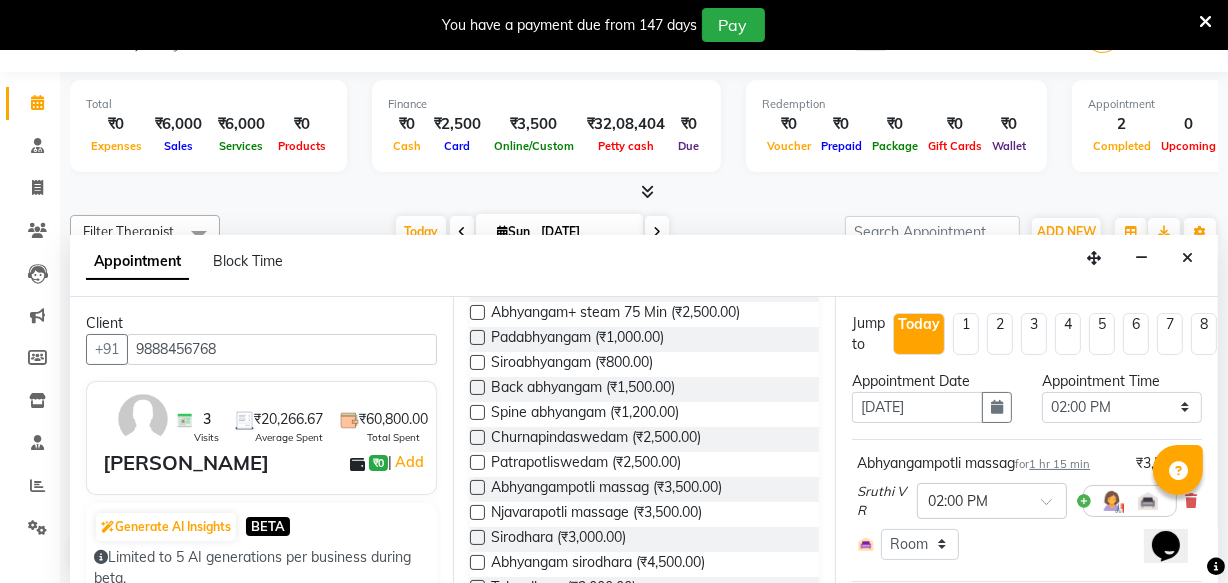 checkbox on "false" 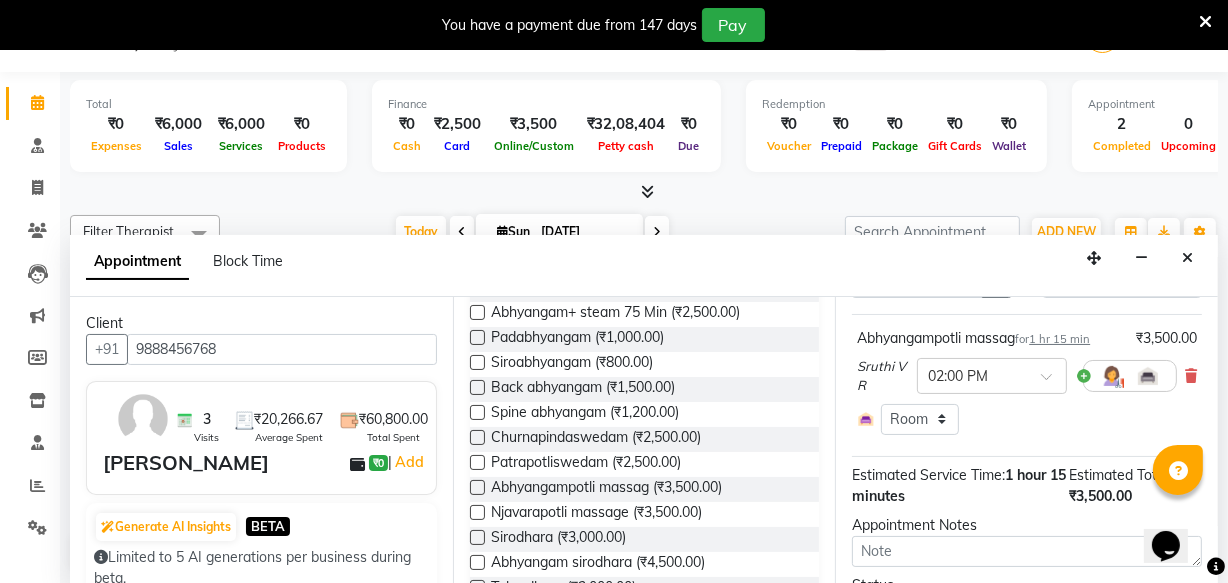 scroll, scrollTop: 323, scrollLeft: 0, axis: vertical 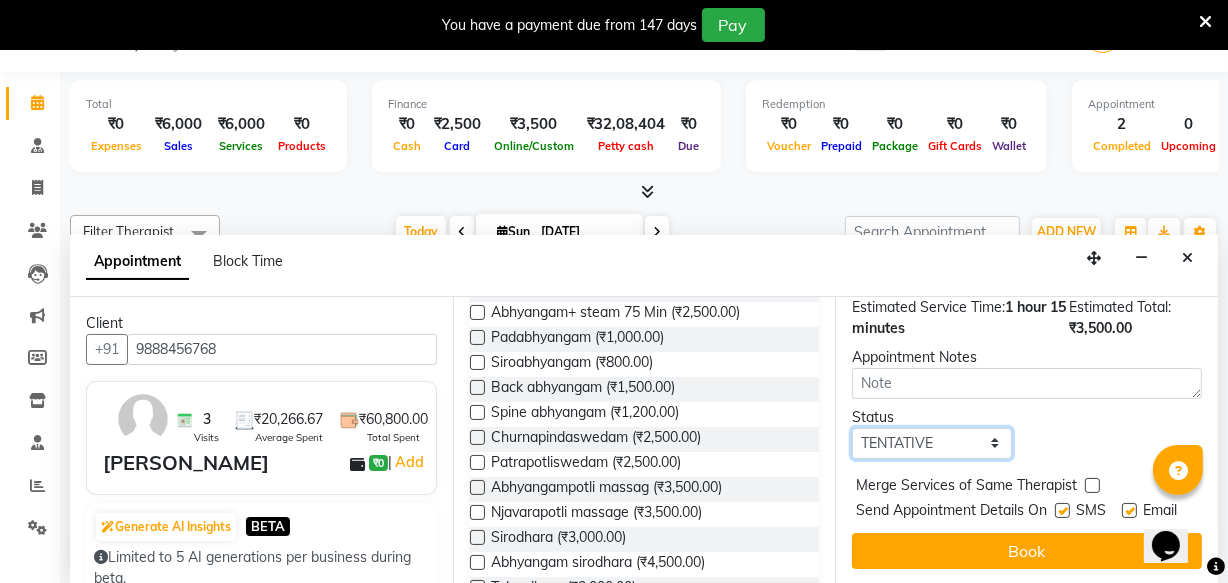 click on "Select TENTATIVE CONFIRM CHECK-IN UPCOMING" at bounding box center [932, 443] 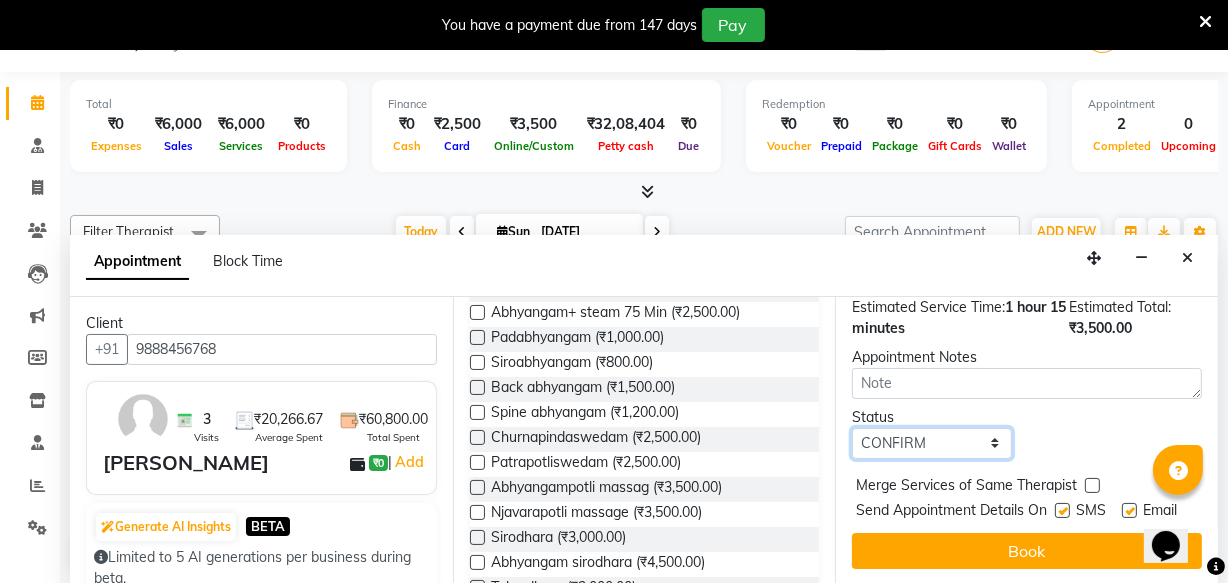 click on "Select TENTATIVE CONFIRM CHECK-IN UPCOMING" at bounding box center (932, 443) 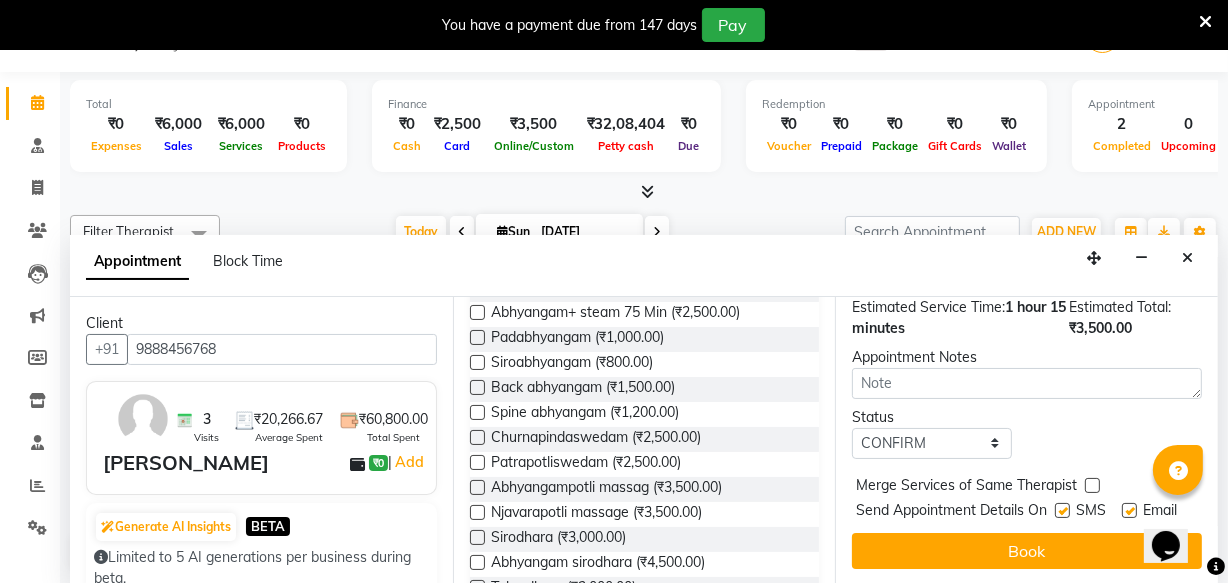 click at bounding box center (1062, 510) 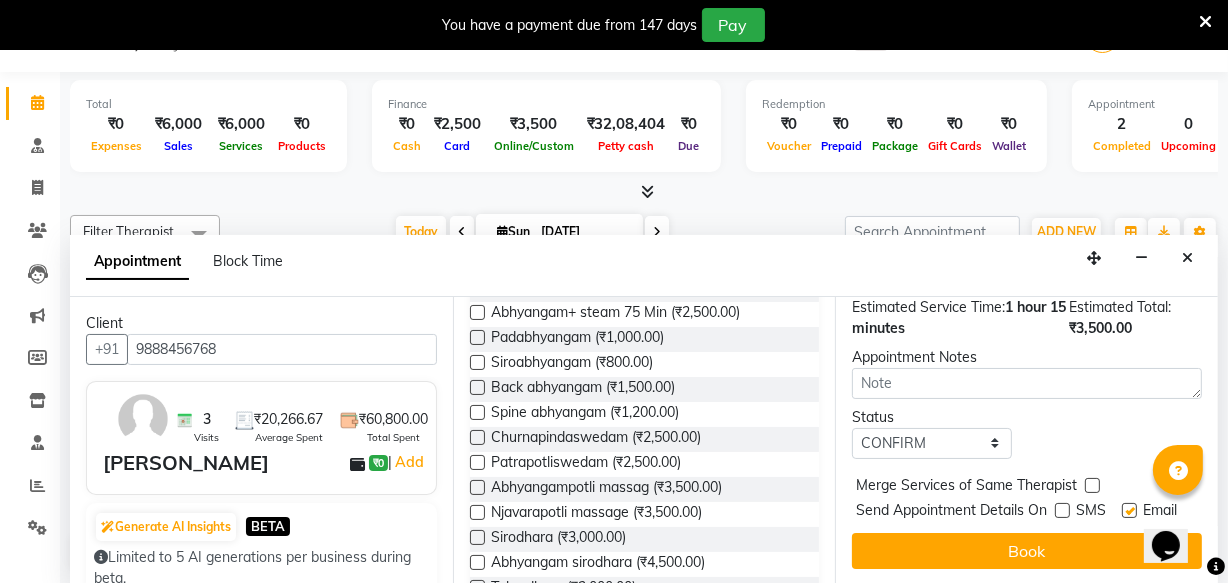 click at bounding box center (1129, 510) 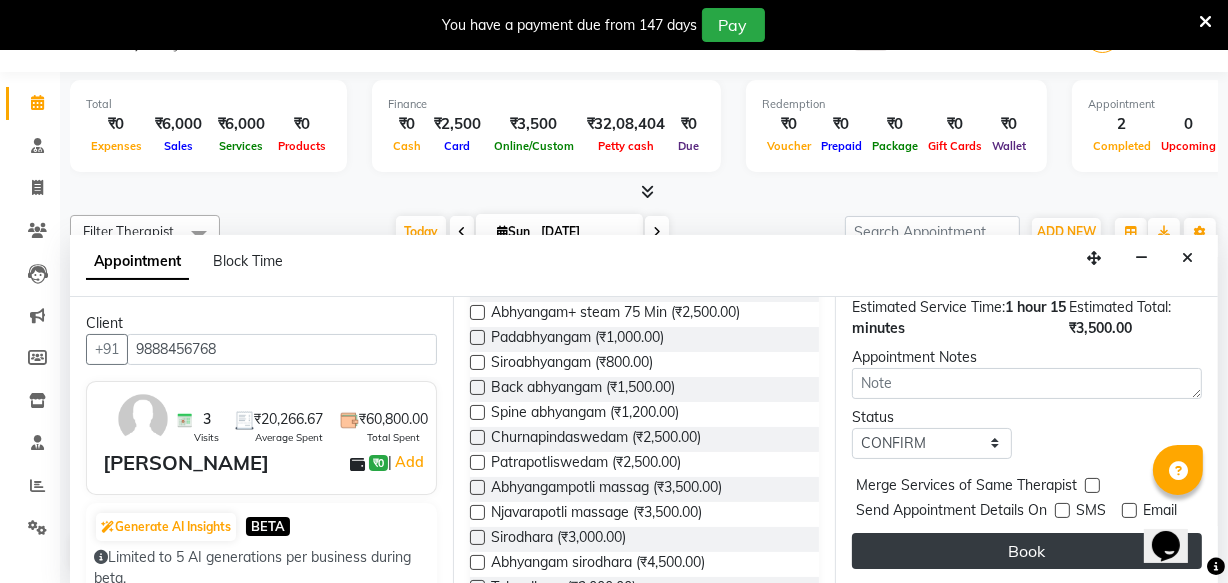 click on "Book" at bounding box center (1027, 551) 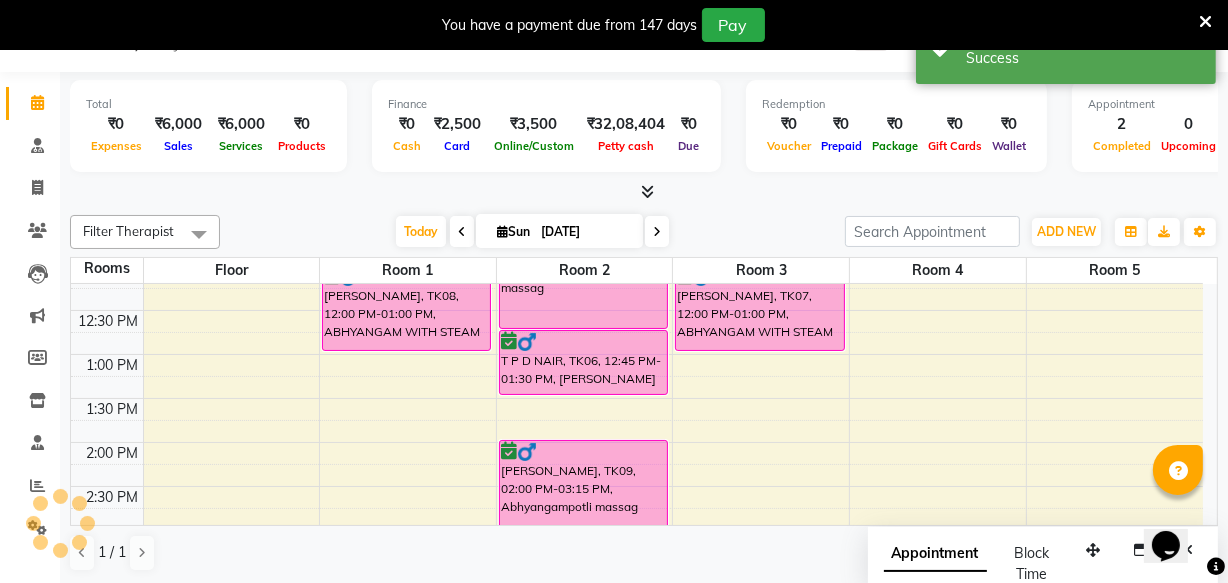 scroll, scrollTop: 0, scrollLeft: 0, axis: both 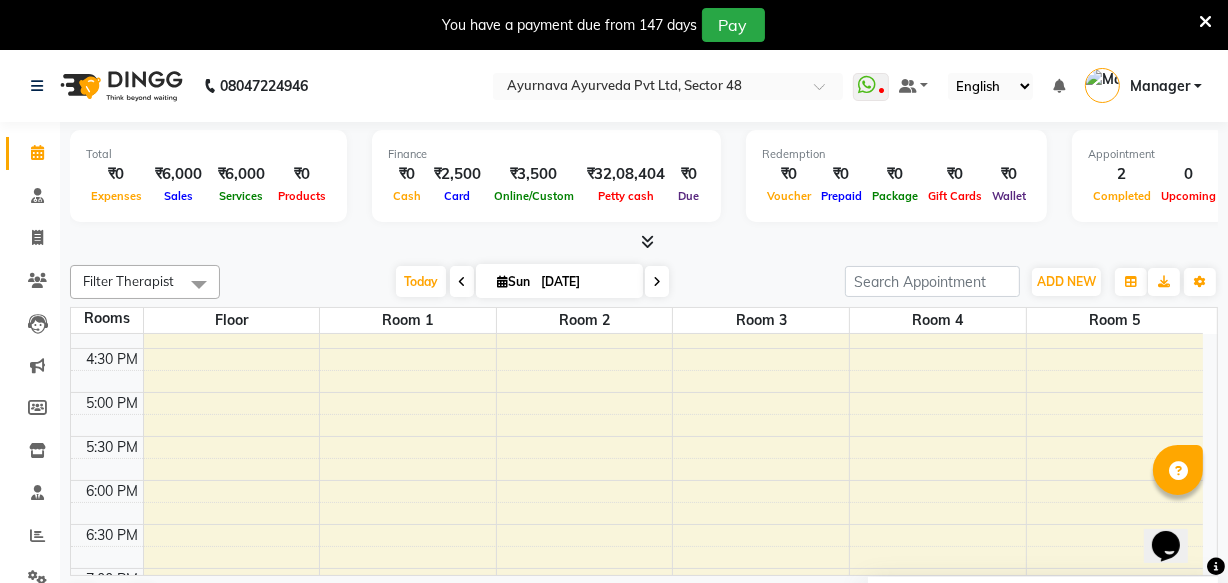 click on "6:00 AM 6:30 AM 7:00 AM 7:30 AM 8:00 AM 8:30 AM 9:00 AM 9:30 AM 10:00 AM 10:30 AM 11:00 AM 11:30 AM 12:00 PM 12:30 PM 1:00 PM 1:30 PM 2:00 PM 2:30 PM 3:00 PM 3:30 PM 4:00 PM 4:30 PM 5:00 PM 5:30 PM 6:00 PM 6:30 PM 7:00 PM 7:30 PM 8:00 PM 8:30 PM     [PERSON_NAME], TK08, 12:00 PM-01:00 PM, ABHYANGAM WITH STEAM
[PERSON_NAME], TK03, 09:00 AM-10:00 AM, Pizhichil
[PERSON_NAME], TK03, 10:00 AM-10:45 AM, Local potli     T P D NAIR, TK06, 11:30 AM-12:45 PM, Abhyangampotli massag     T P D NAIR, TK06, 12:45 PM-01:30 PM, [PERSON_NAME]     [PERSON_NAME], TK09, 02:00 PM-03:15 PM, Abhyangampotli massag     [PERSON_NAME], TK01, 08:00 AM-09:15 AM, Abhyangam+ steam 75 Min     [PERSON_NAME], TK04, 10:30 AM-11:30 AM, ABHYANGAM WITH STEAM      RAKESH GANJWAR, TK07, 12:00 PM-01:00 PM, ABHYANGAM WITH STEAM      [PERSON_NAME], TK10, 02:00 PM-03:15 PM, Abhyangampotli massag     [PERSON_NAME], TK02, 08:00 AM-09:15 AM, Abhyangampotli massag     [PERSON_NAME], TK05, 10:30 AM-11:30 AM, ABHYANGAM WITH STEAM" at bounding box center (637, 84) 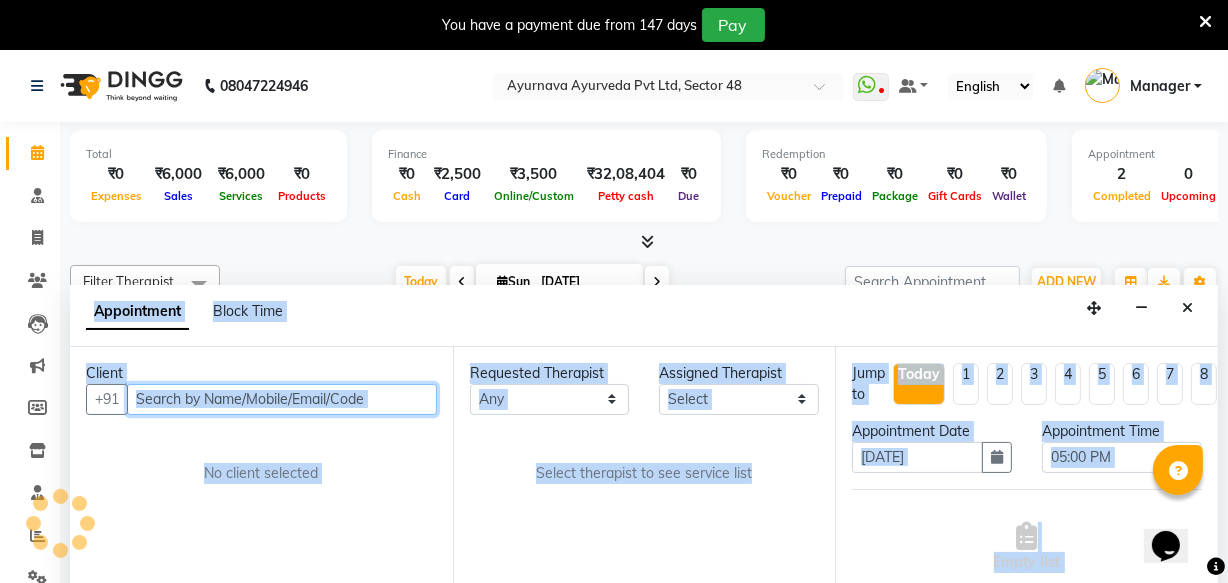 scroll, scrollTop: 50, scrollLeft: 0, axis: vertical 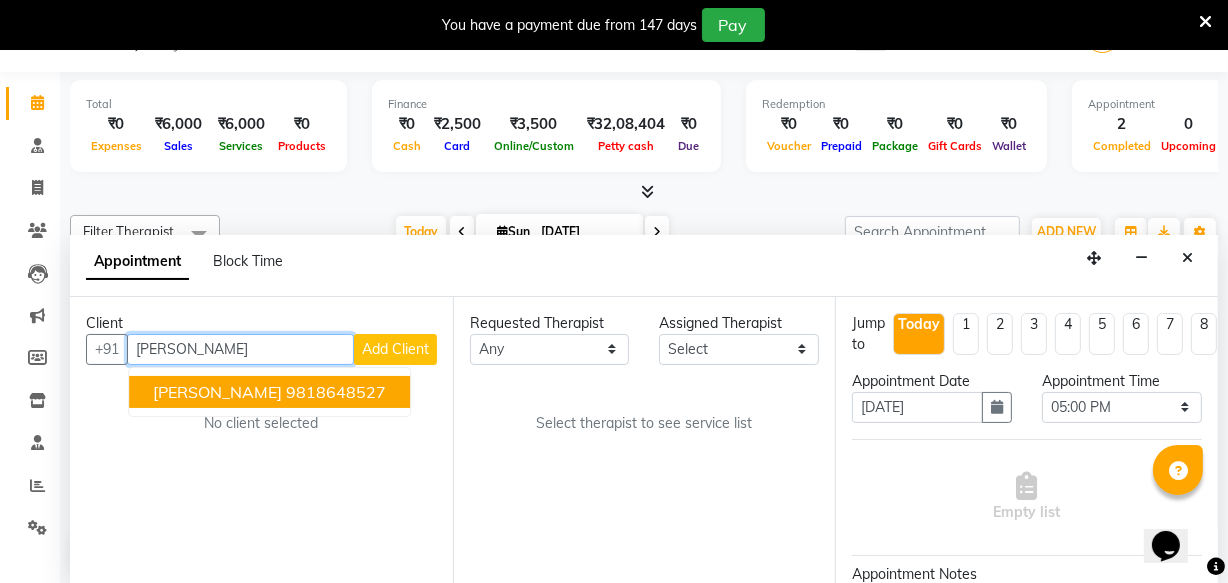 click on "9818648527" at bounding box center (336, 392) 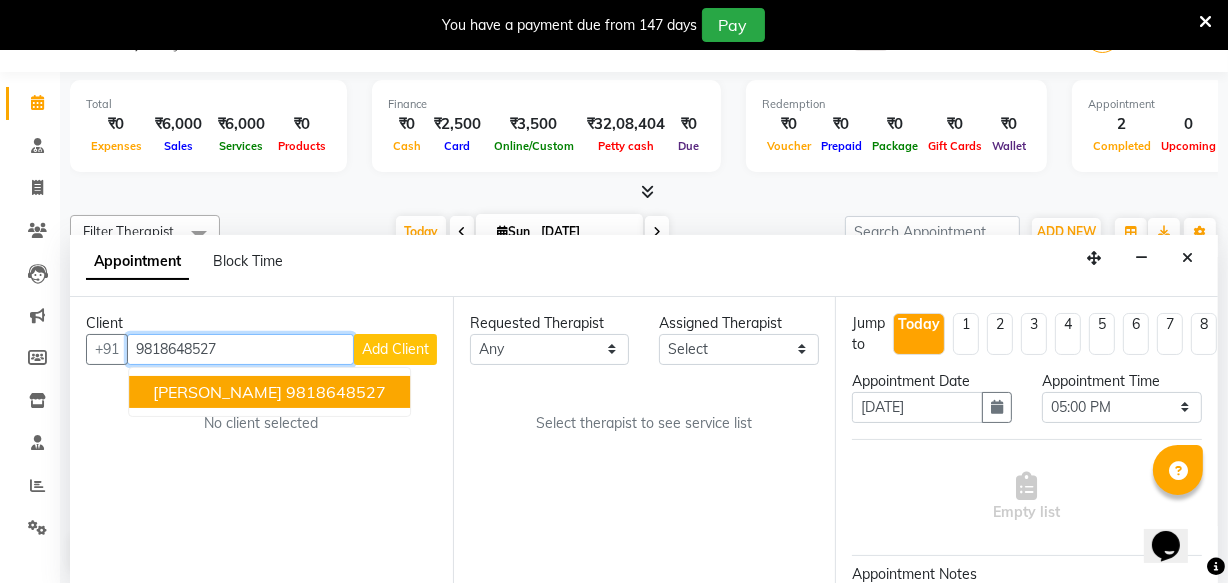 type on "9818648527" 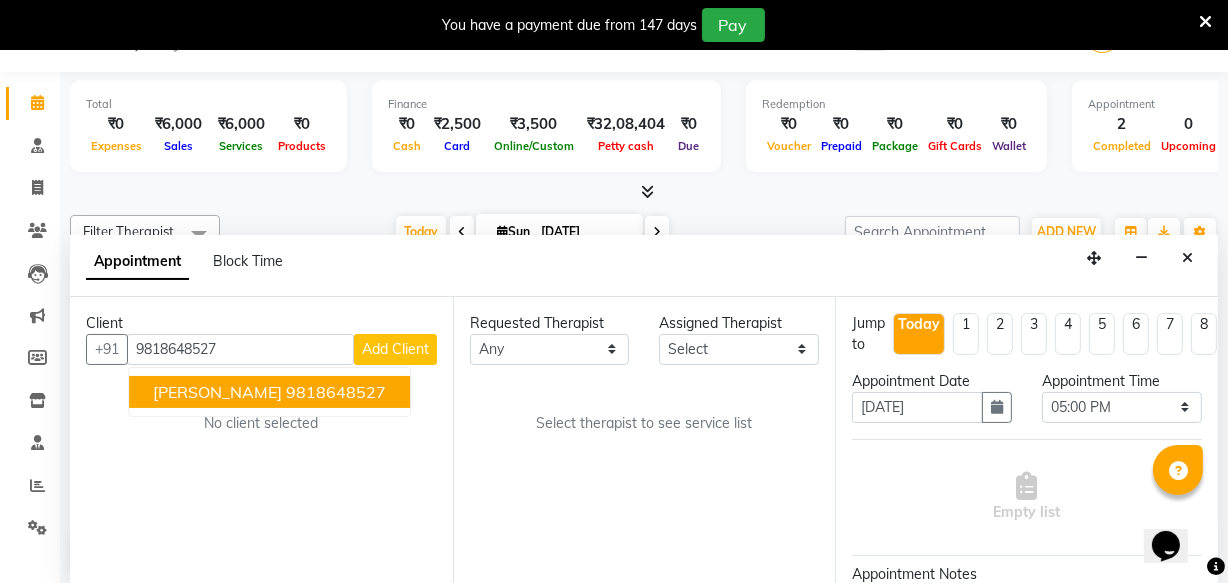 click on "Client [PHONE_NUMBER] [PERSON_NAME]  9818648527 Add Client  No client selected" at bounding box center (261, 441) 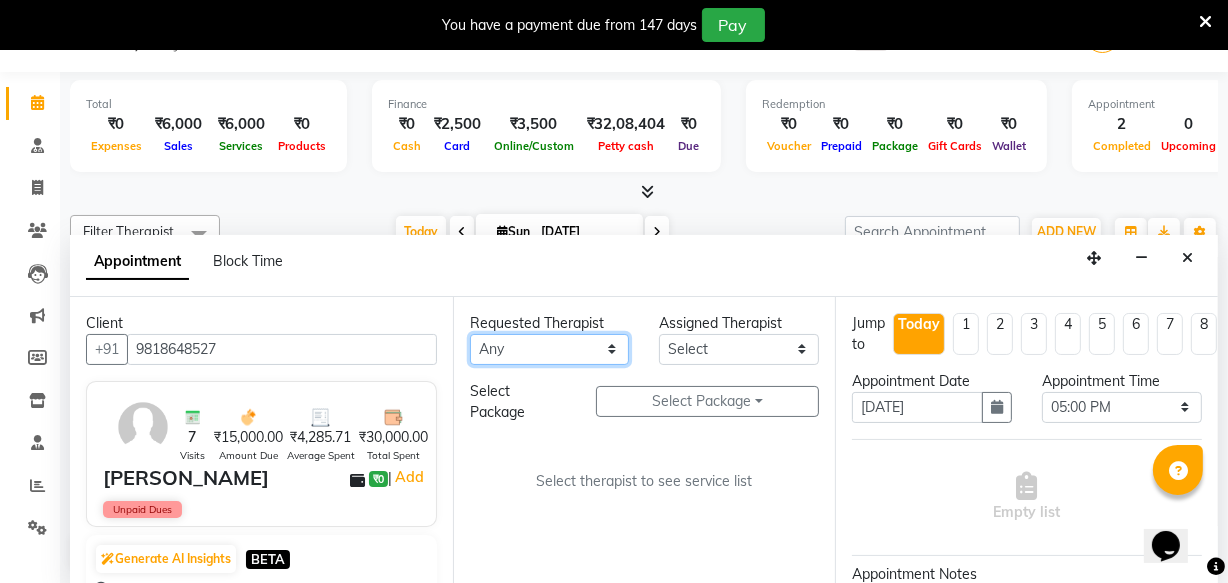click on "Any [PERSON_NAME] [PERSON_NAME] V P [PERSON_NAME] [PERSON_NAME] [PERSON_NAME] [PERSON_NAME] [PERSON_NAME]  Dr [PERSON_NAME] DR [PERSON_NAME] [PERSON_NAME] Dr [PERSON_NAME] R [PERSON_NAME] [PERSON_NAME] Nijo [PERSON_NAME] [PERSON_NAME] radha Rasmi O S [PERSON_NAME] [PERSON_NAME] [PERSON_NAME] [PERSON_NAME] M [PERSON_NAME] [PERSON_NAME] Mon [PERSON_NAME] [PERSON_NAME]   [PERSON_NAME]   [PERSON_NAME]" at bounding box center (550, 349) 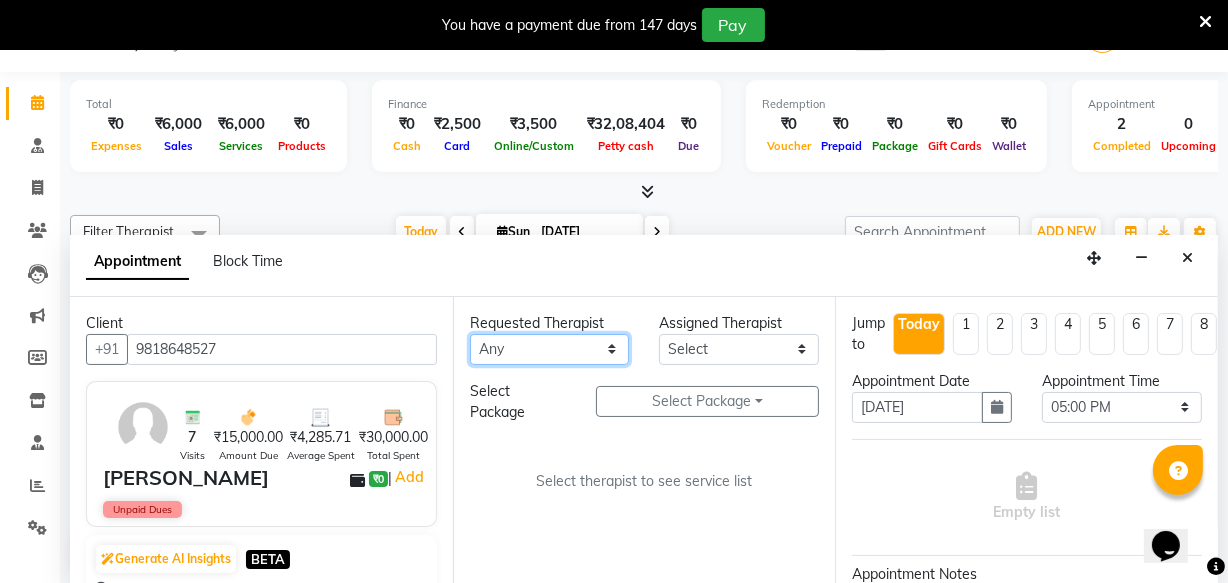 select on "85619" 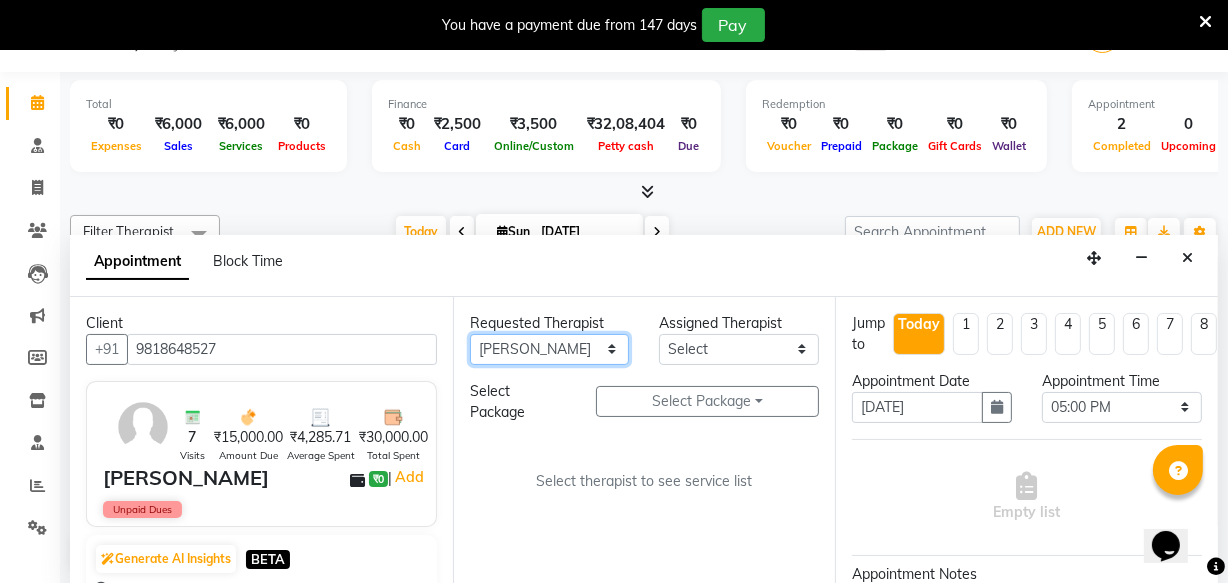 click on "Any [PERSON_NAME] [PERSON_NAME] V P [PERSON_NAME] [PERSON_NAME] [PERSON_NAME] [PERSON_NAME] [PERSON_NAME]  Dr [PERSON_NAME] DR [PERSON_NAME] [PERSON_NAME] Dr [PERSON_NAME] R [PERSON_NAME] [PERSON_NAME] Nijo [PERSON_NAME] [PERSON_NAME] radha Rasmi O S [PERSON_NAME] [PERSON_NAME] [PERSON_NAME] [PERSON_NAME] M [PERSON_NAME] [PERSON_NAME] Mon [PERSON_NAME] [PERSON_NAME]   [PERSON_NAME]   [PERSON_NAME]" at bounding box center (550, 349) 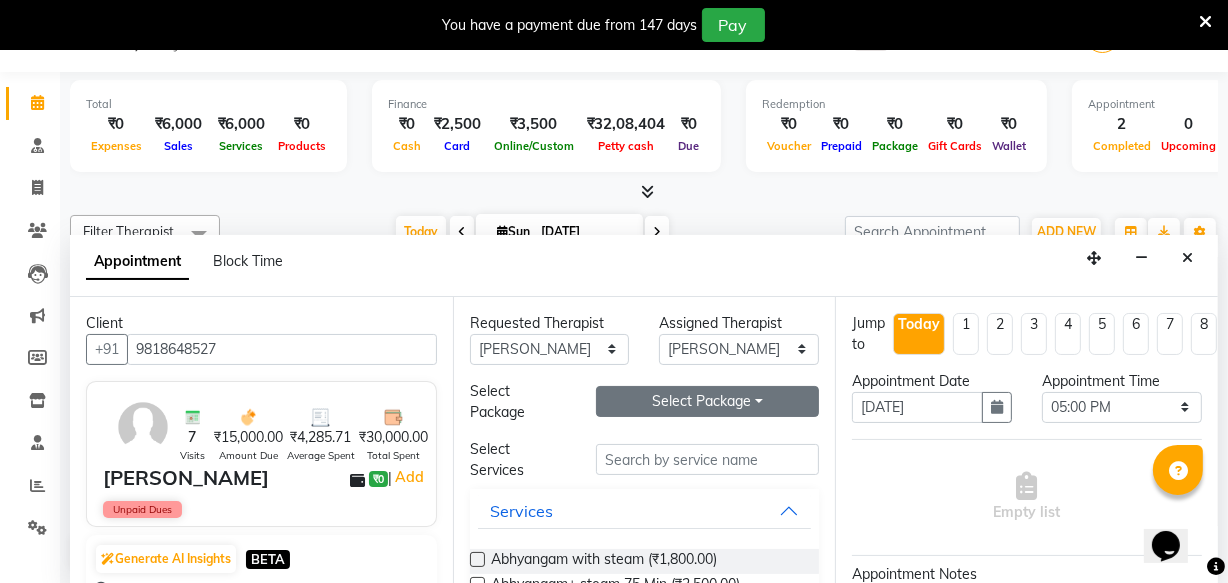 click on "Select Package  Toggle Dropdown" at bounding box center [707, 401] 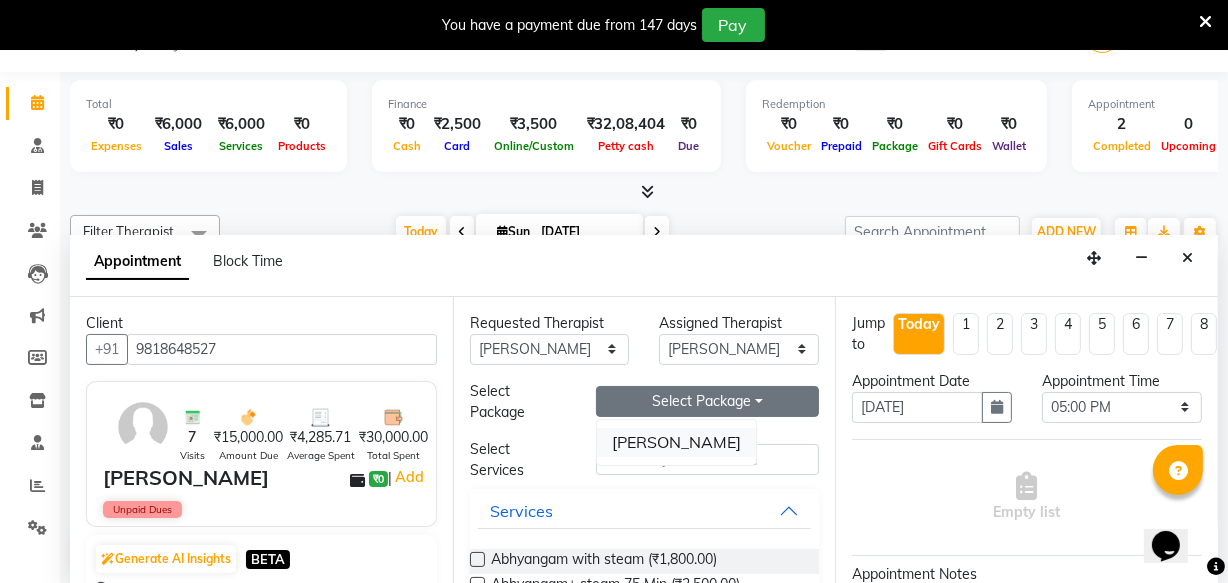 click on "[PERSON_NAME]" at bounding box center (676, 442) 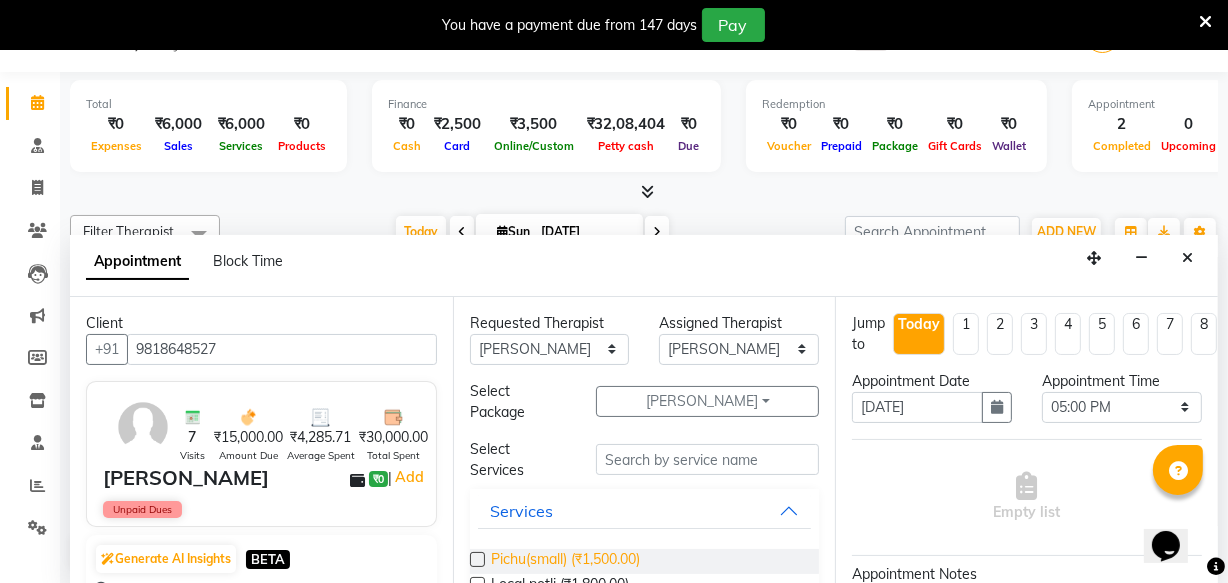 click on "Pichu(small) (₹1,500.00)" at bounding box center [565, 561] 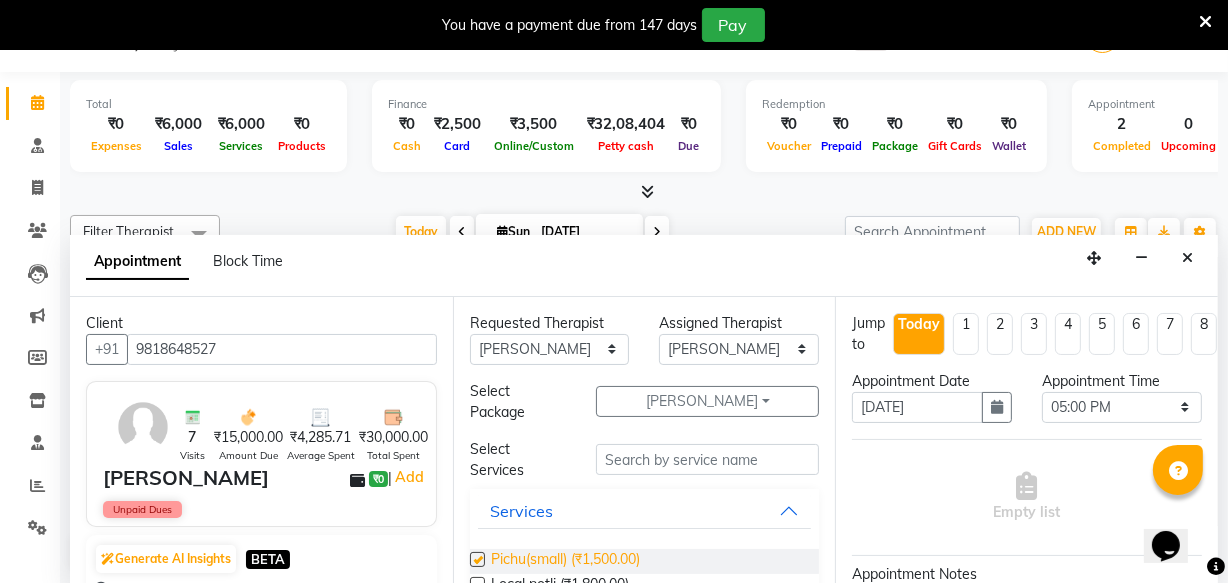 checkbox on "true" 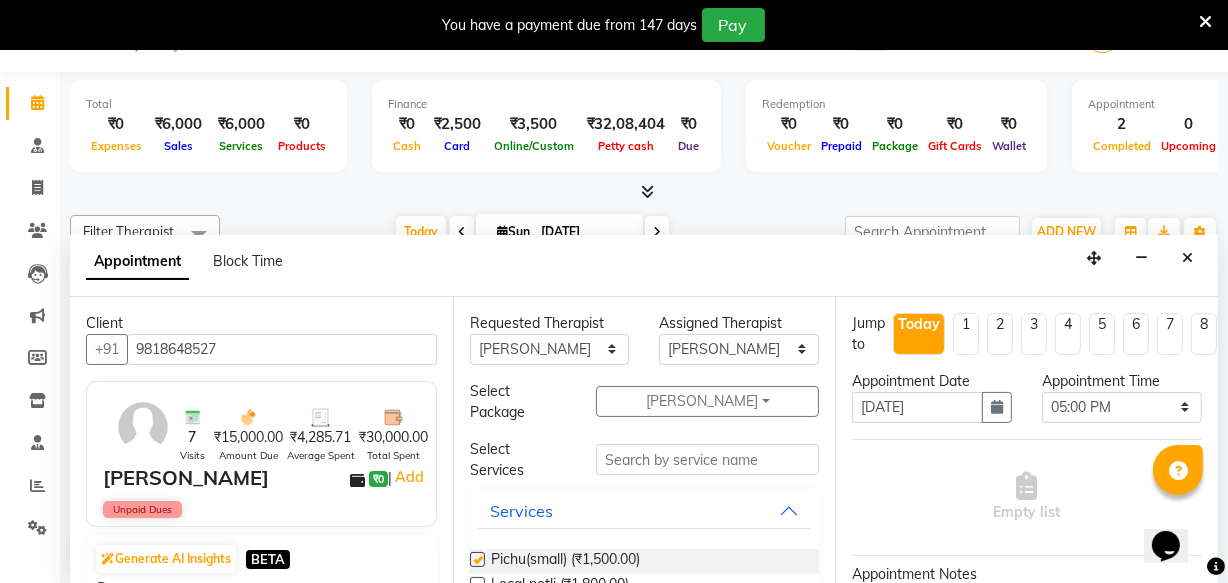 select on "2644" 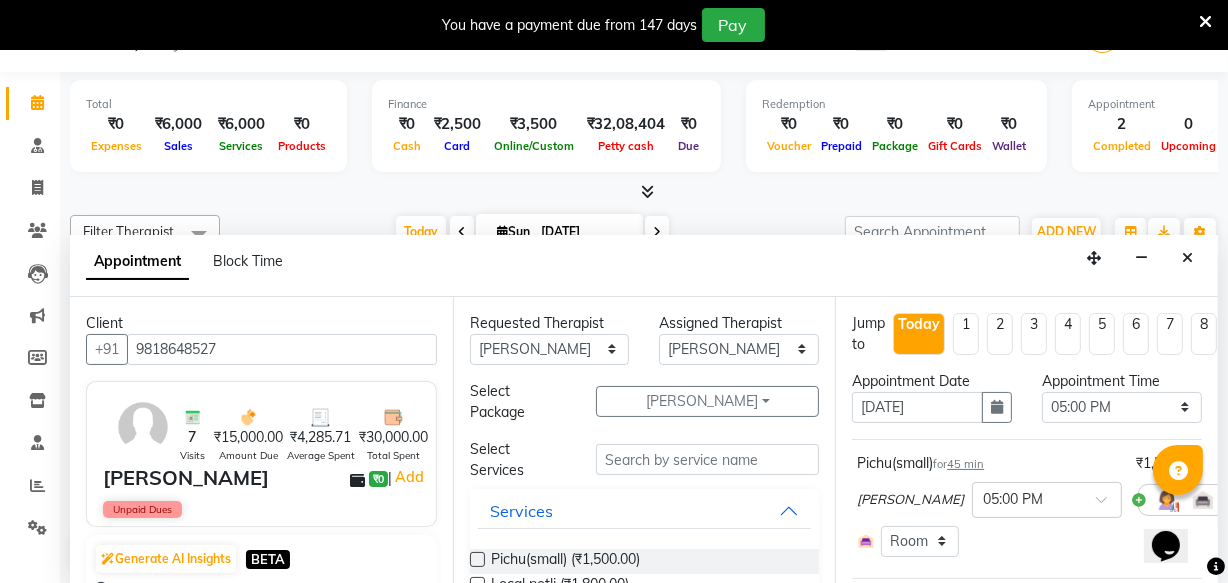 checkbox on "false" 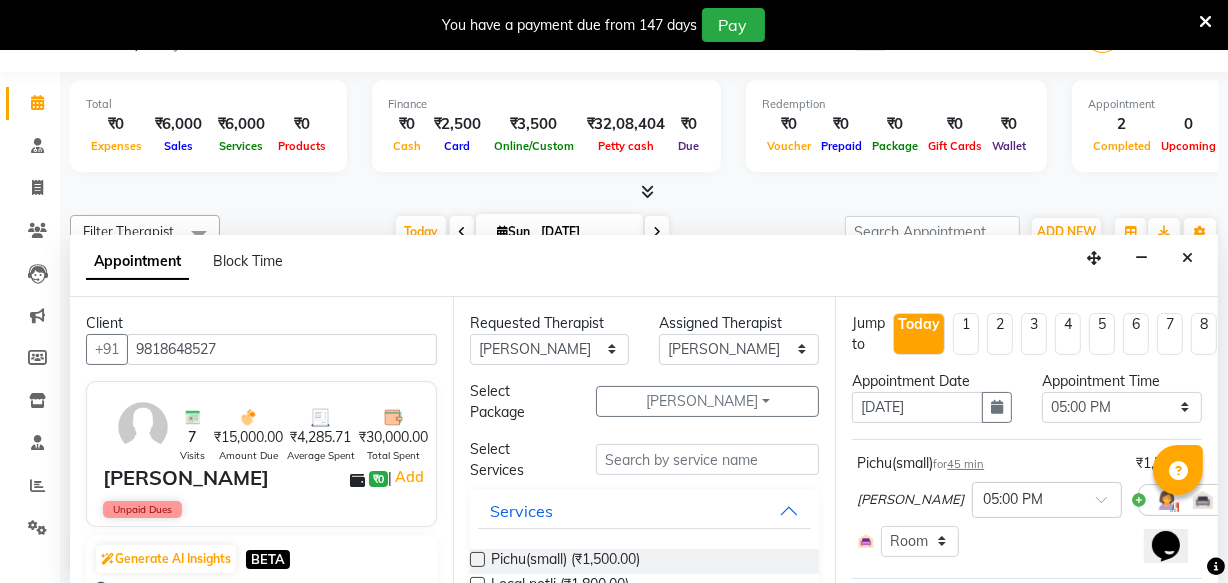 scroll, scrollTop: 90, scrollLeft: 0, axis: vertical 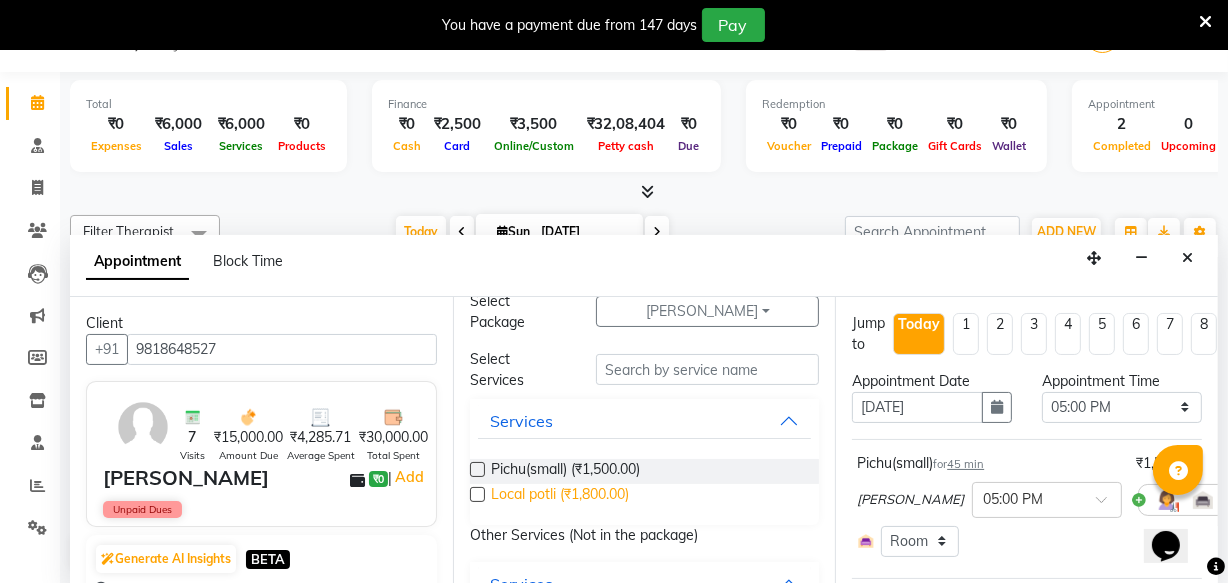 click on "Local potli (₹1,800.00)" at bounding box center [560, 496] 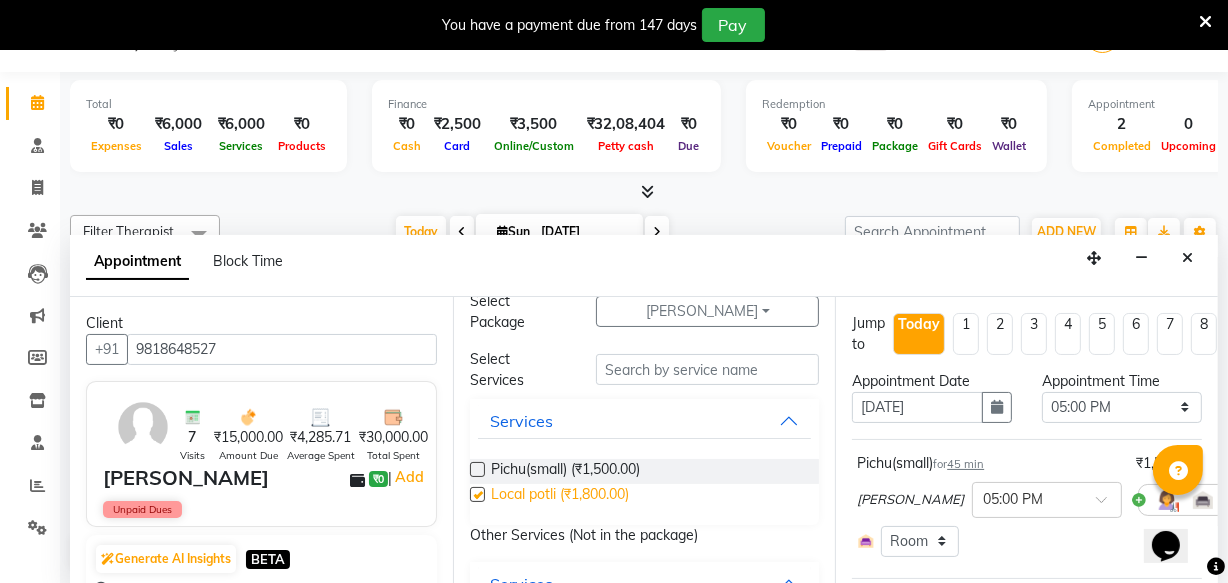 checkbox on "true" 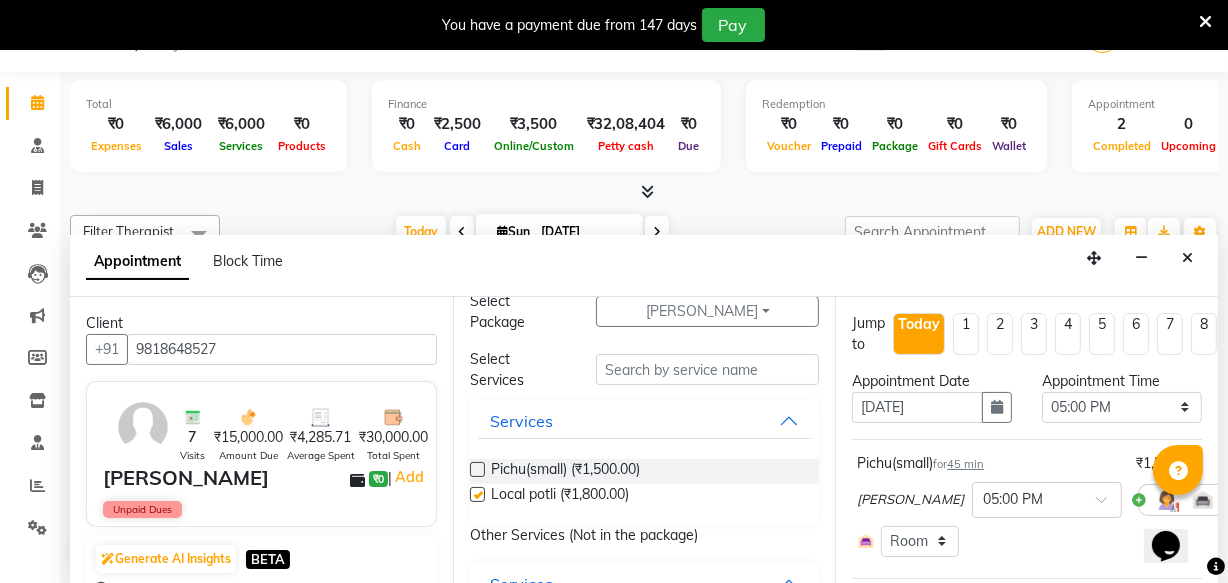 select on "2644" 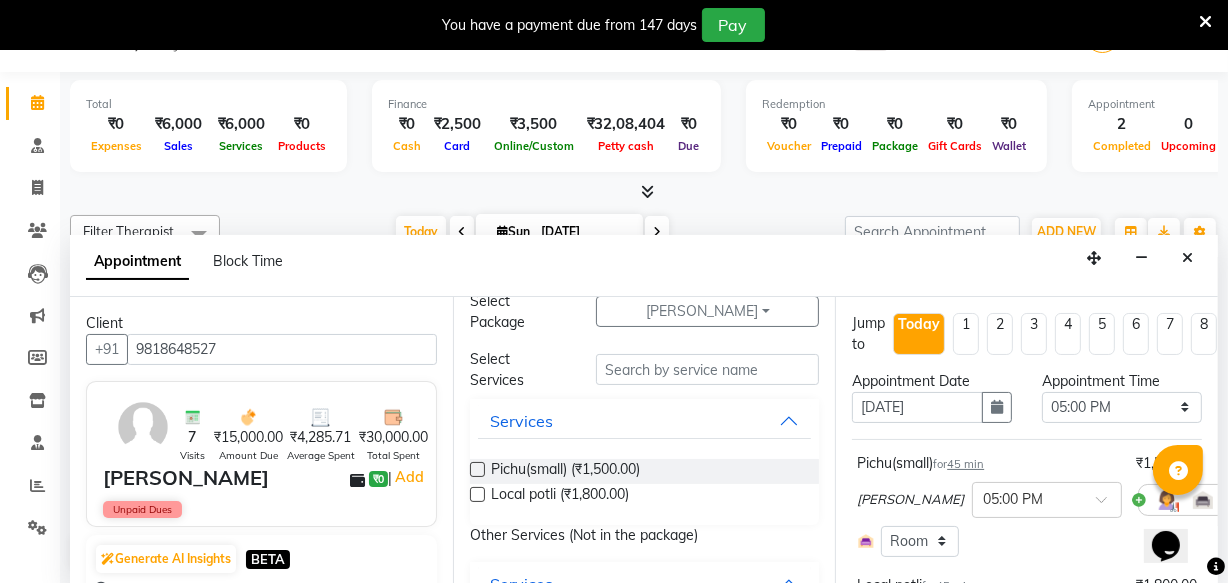 checkbox on "false" 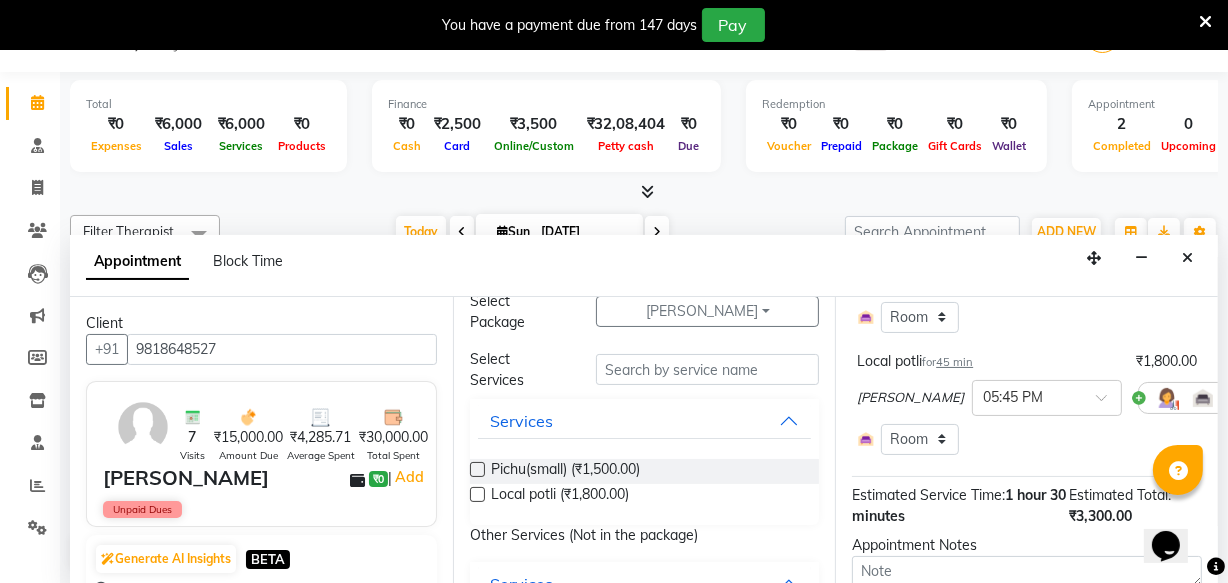 scroll, scrollTop: 441, scrollLeft: 0, axis: vertical 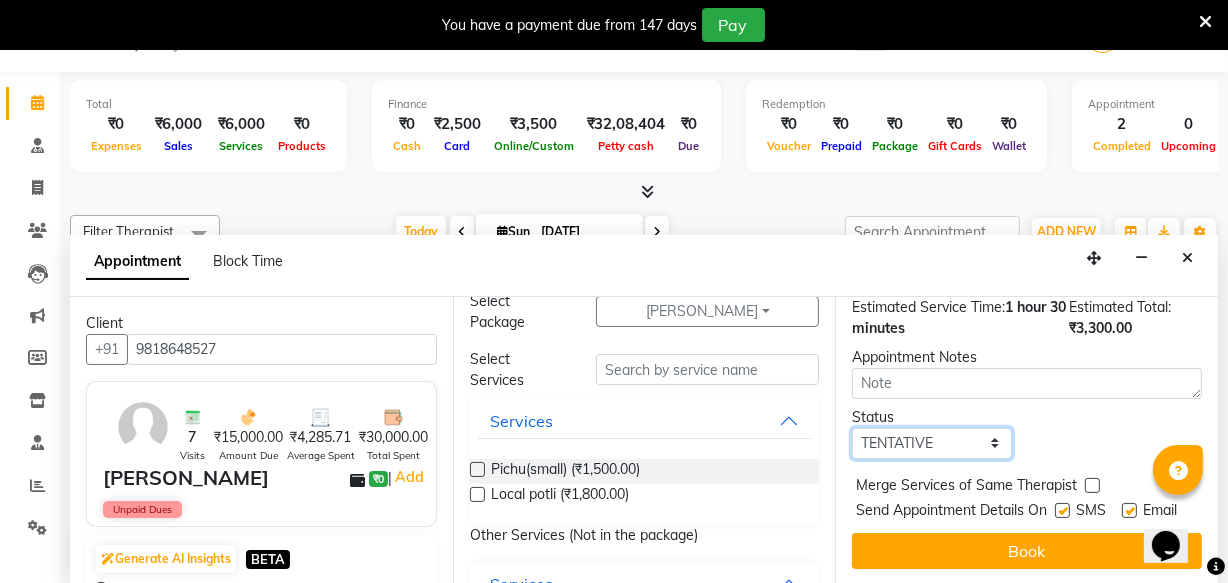 click on "Select TENTATIVE CONFIRM CHECK-IN UPCOMING" at bounding box center [932, 443] 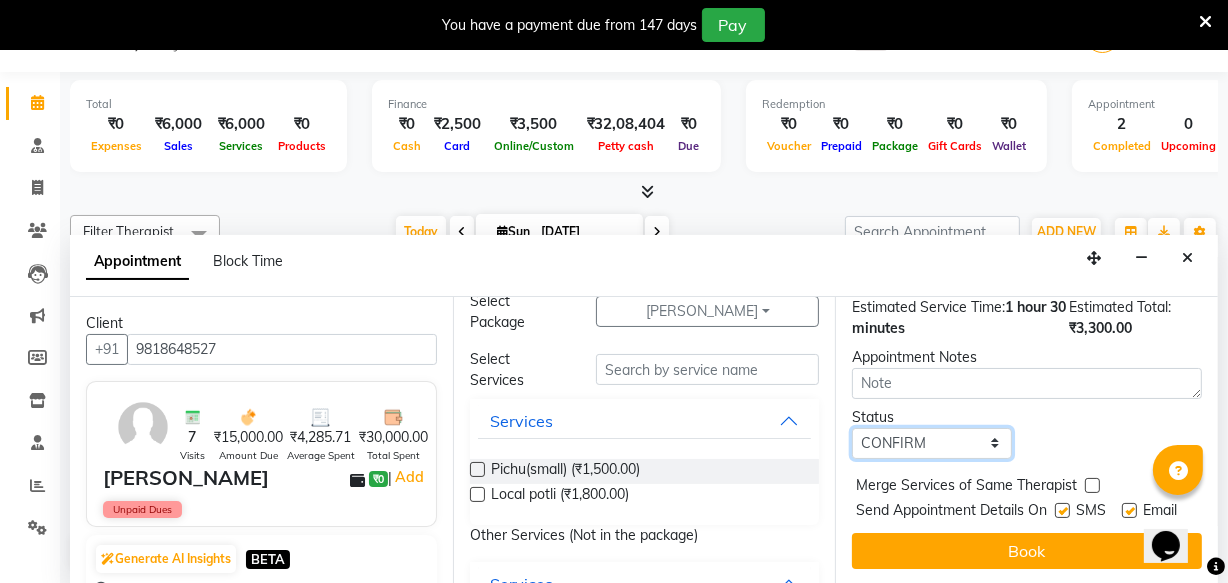 click on "Select TENTATIVE CONFIRM CHECK-IN UPCOMING" at bounding box center (932, 443) 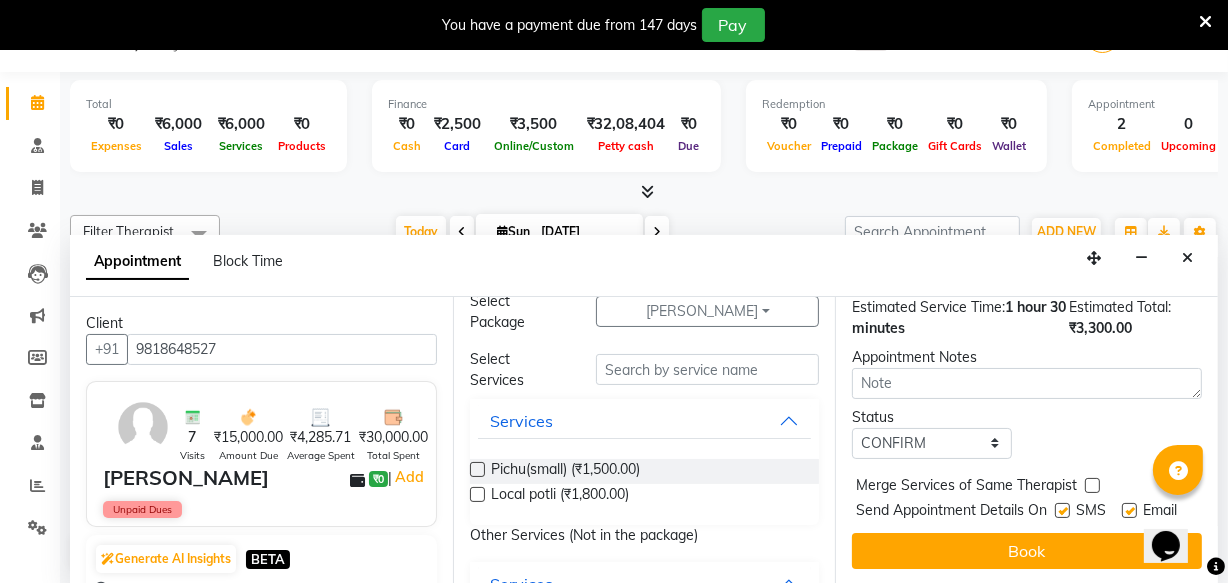 click at bounding box center (1062, 510) 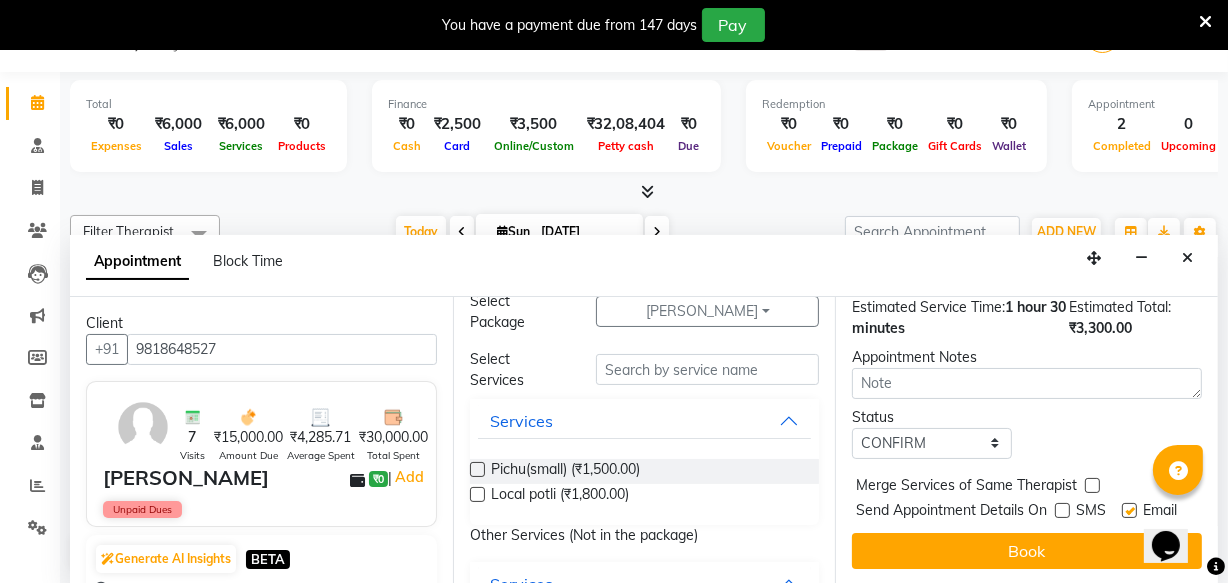 drag, startPoint x: 1122, startPoint y: 480, endPoint x: 1116, endPoint y: 498, distance: 18.973665 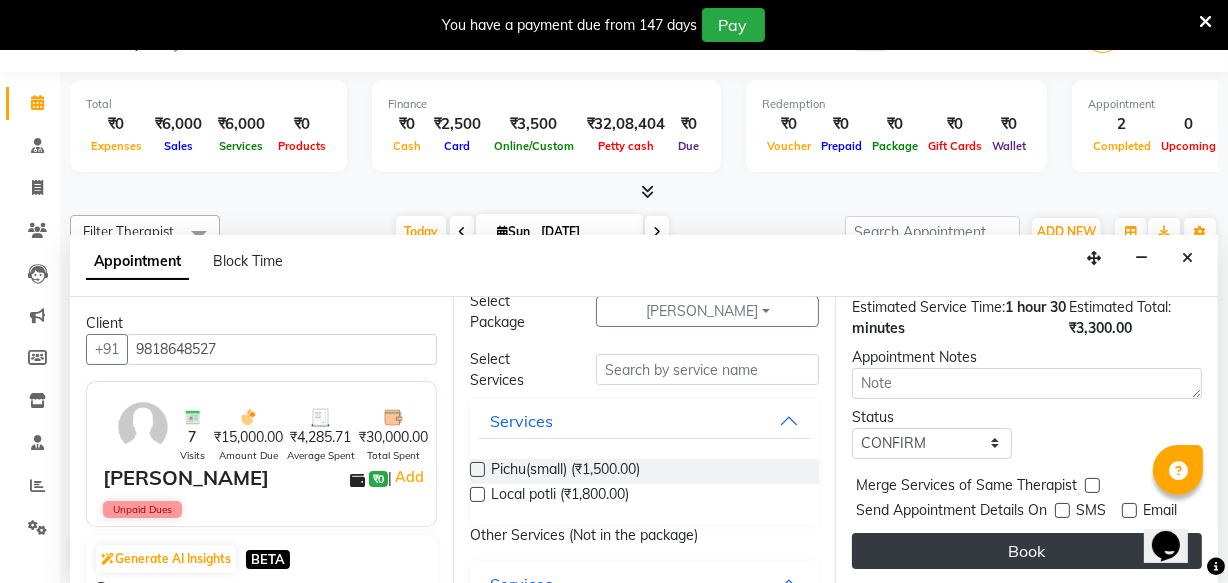 click on "Book" at bounding box center (1027, 551) 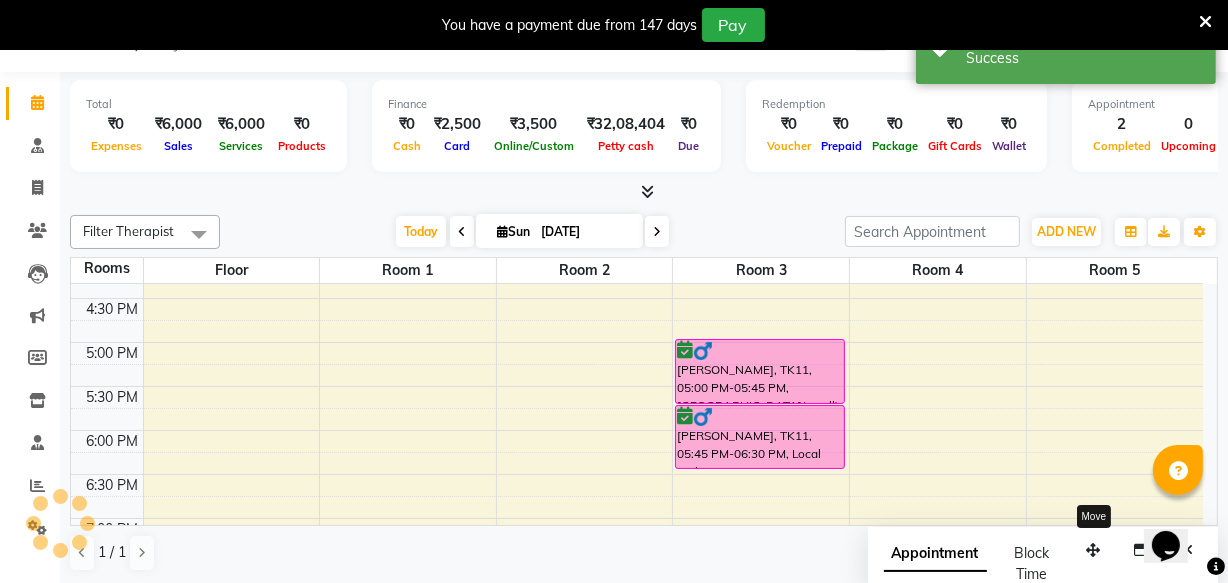 scroll, scrollTop: 0, scrollLeft: 0, axis: both 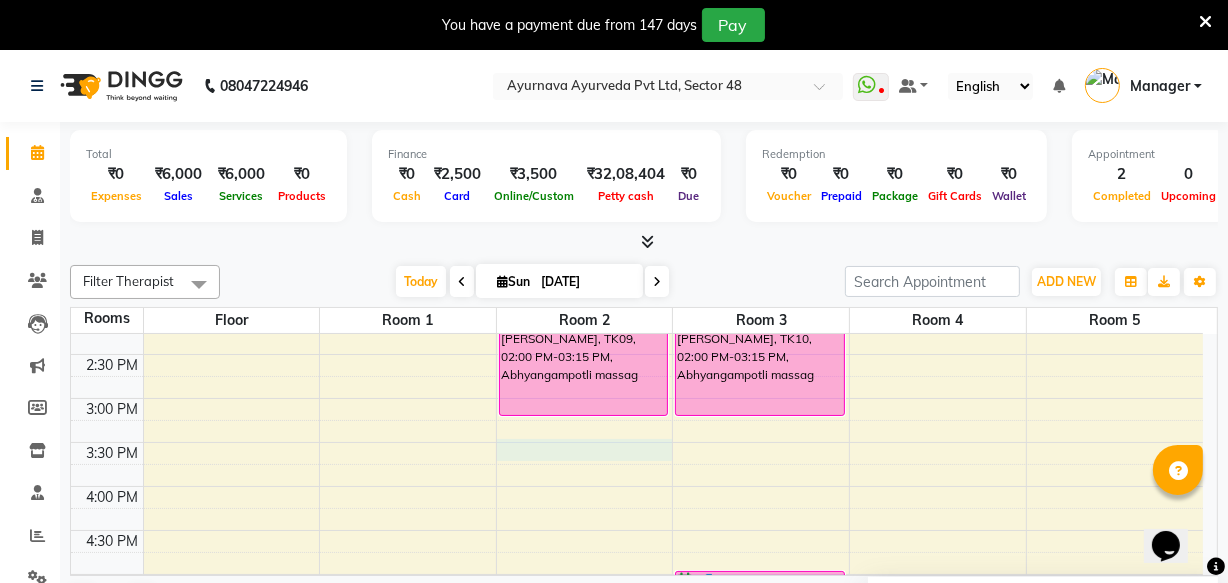 click on "6:00 AM 6:30 AM 7:00 AM 7:30 AM 8:00 AM 8:30 AM 9:00 AM 9:30 AM 10:00 AM 10:30 AM 11:00 AM 11:30 AM 12:00 PM 12:30 PM 1:00 PM 1:30 PM 2:00 PM 2:30 PM 3:00 PM 3:30 PM 4:00 PM 4:30 PM 5:00 PM 5:30 PM 6:00 PM 6:30 PM 7:00 PM 7:30 PM 8:00 PM 8:30 PM     [PERSON_NAME], TK08, 12:00 PM-01:00 PM, ABHYANGAM WITH STEAM
[PERSON_NAME], TK03, 09:00 AM-10:00 AM, Pizhichil
[PERSON_NAME], TK03, 10:00 AM-10:45 AM, Local potli     T P D NAIR, TK06, 11:30 AM-12:45 PM, Abhyangampotli massag     T P D NAIR, TK06, 12:45 PM-01:30 PM, [PERSON_NAME]     [PERSON_NAME], TK09, 02:00 PM-03:15 PM, Abhyangampotli massag     [PERSON_NAME], TK01, 08:00 AM-09:15 AM, Abhyangam+ steam 75 Min     [PERSON_NAME], TK04, 10:30 AM-11:30 AM, ABHYANGAM WITH STEAM      RAKESH GANJWAR, TK07, 12:00 PM-01:00 PM, ABHYANGAM WITH STEAM      [PERSON_NAME], TK10, 02:00 PM-03:15 PM, Abhyangampotli massag     [PERSON_NAME], TK11, 05:00 PM-05:45 PM, Pichu(small)     [GEOGRAPHIC_DATA], TK11, 05:45 PM-06:30 PM, Local potli" at bounding box center [637, 266] 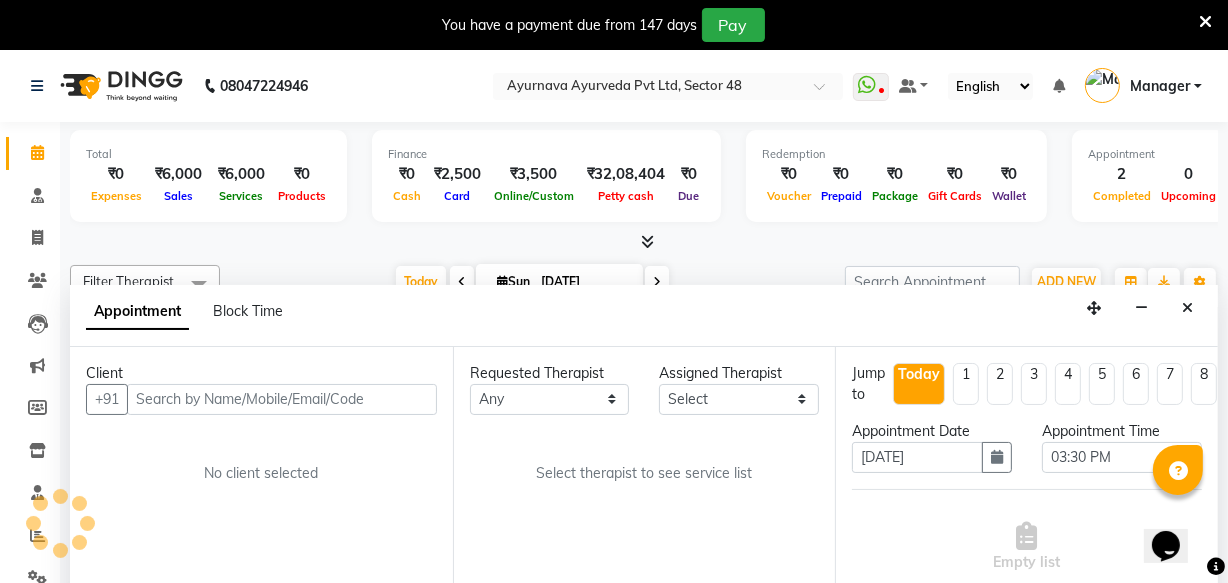 scroll, scrollTop: 50, scrollLeft: 0, axis: vertical 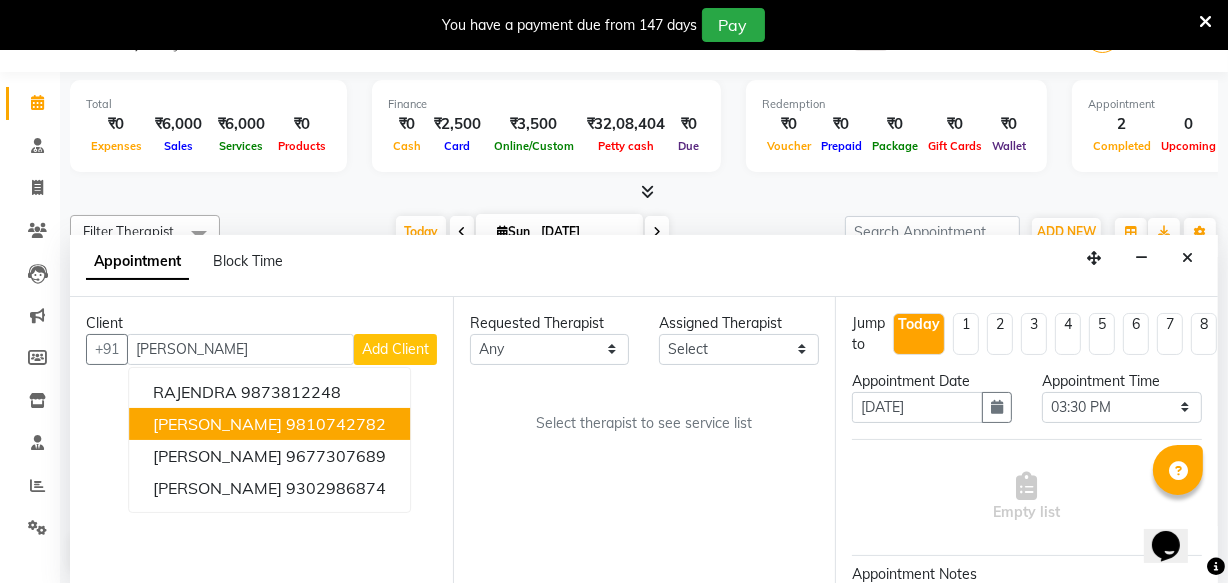 click on "[PERSON_NAME]" at bounding box center (217, 424) 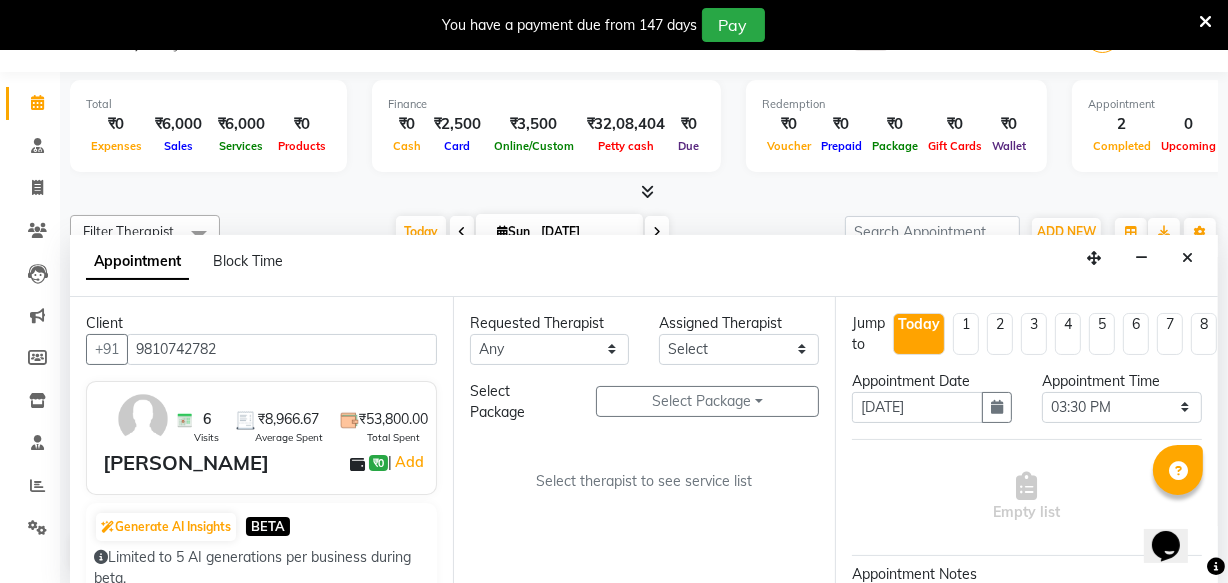 type on "9810742782" 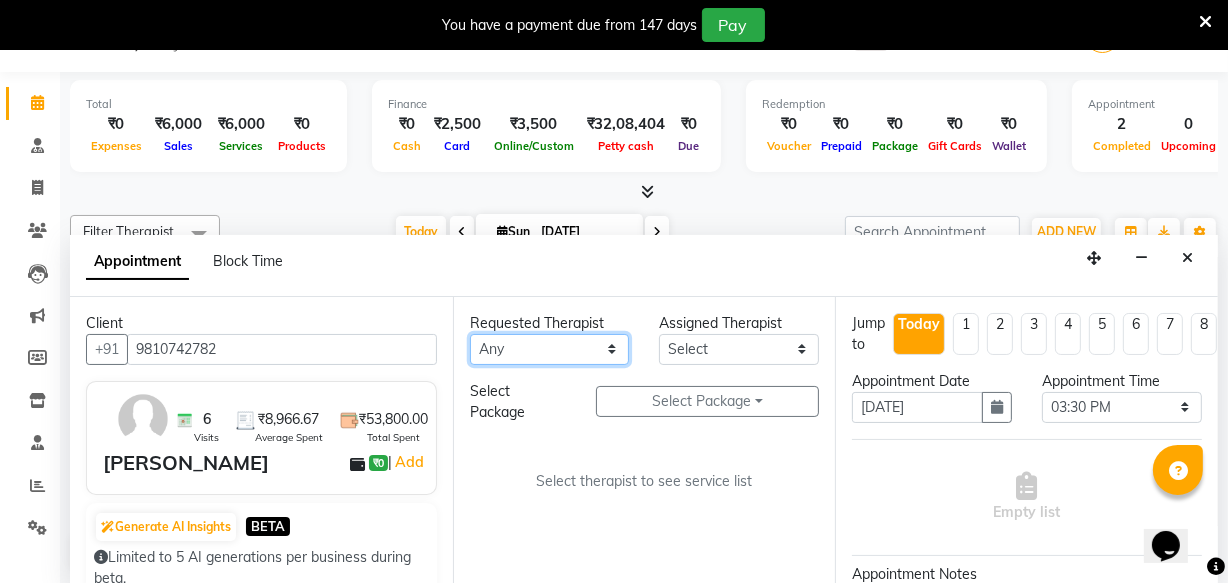 click on "Any [PERSON_NAME] [PERSON_NAME] V P [PERSON_NAME] [PERSON_NAME] [PERSON_NAME] [PERSON_NAME] [PERSON_NAME]  Dr [PERSON_NAME] DR [PERSON_NAME] [PERSON_NAME] Dr [PERSON_NAME] R [PERSON_NAME] [PERSON_NAME] Nijo [PERSON_NAME] [PERSON_NAME] radha Rasmi O S [PERSON_NAME] [PERSON_NAME] [PERSON_NAME] [PERSON_NAME] M [PERSON_NAME] [PERSON_NAME] Mon [PERSON_NAME] [PERSON_NAME]   [PERSON_NAME]   [PERSON_NAME]" at bounding box center [550, 349] 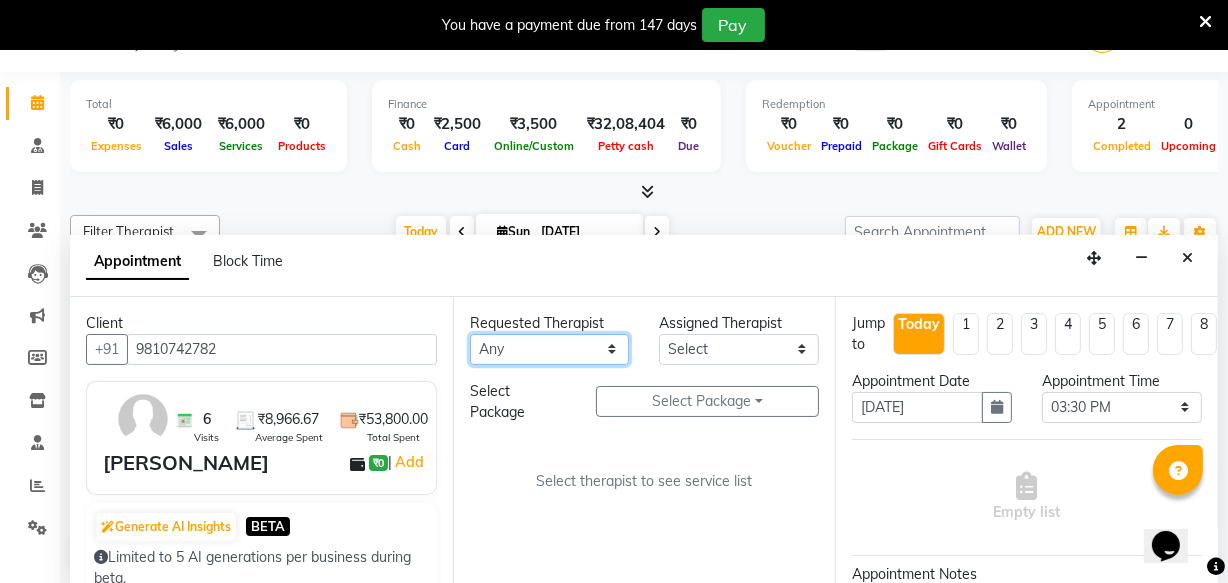 select on "46183" 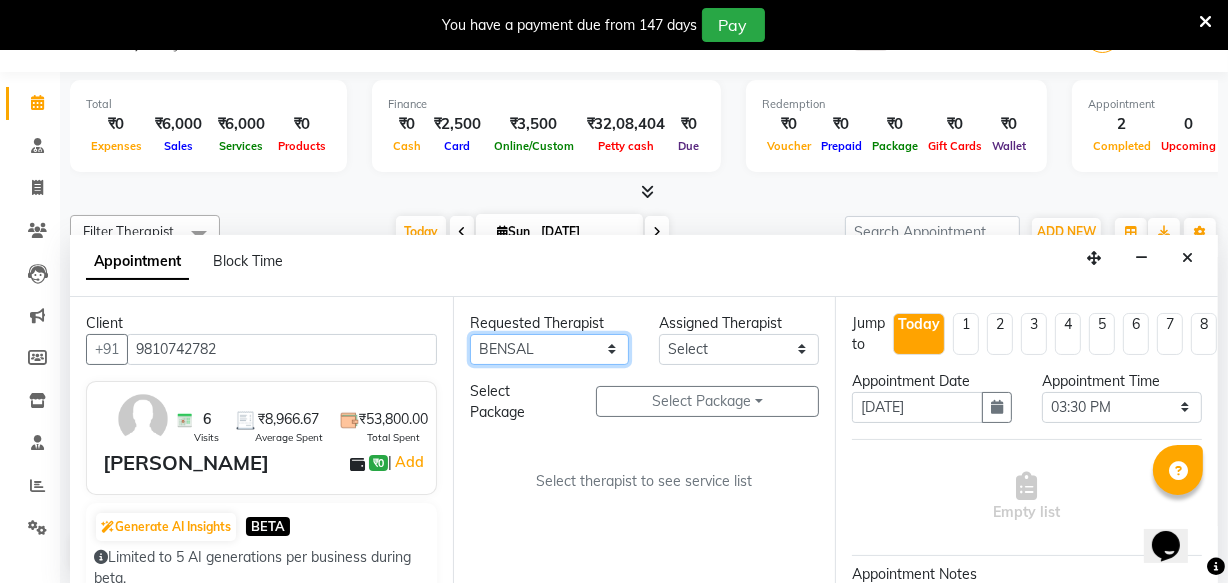 click on "Any [PERSON_NAME] [PERSON_NAME] V P [PERSON_NAME] [PERSON_NAME] [PERSON_NAME] [PERSON_NAME] [PERSON_NAME]  Dr [PERSON_NAME] DR [PERSON_NAME] [PERSON_NAME] Dr [PERSON_NAME] R [PERSON_NAME] [PERSON_NAME] Nijo [PERSON_NAME] [PERSON_NAME] radha Rasmi O S [PERSON_NAME] [PERSON_NAME] [PERSON_NAME] [PERSON_NAME] M [PERSON_NAME] [PERSON_NAME] Mon [PERSON_NAME] [PERSON_NAME]   [PERSON_NAME]   [PERSON_NAME]" at bounding box center [550, 349] 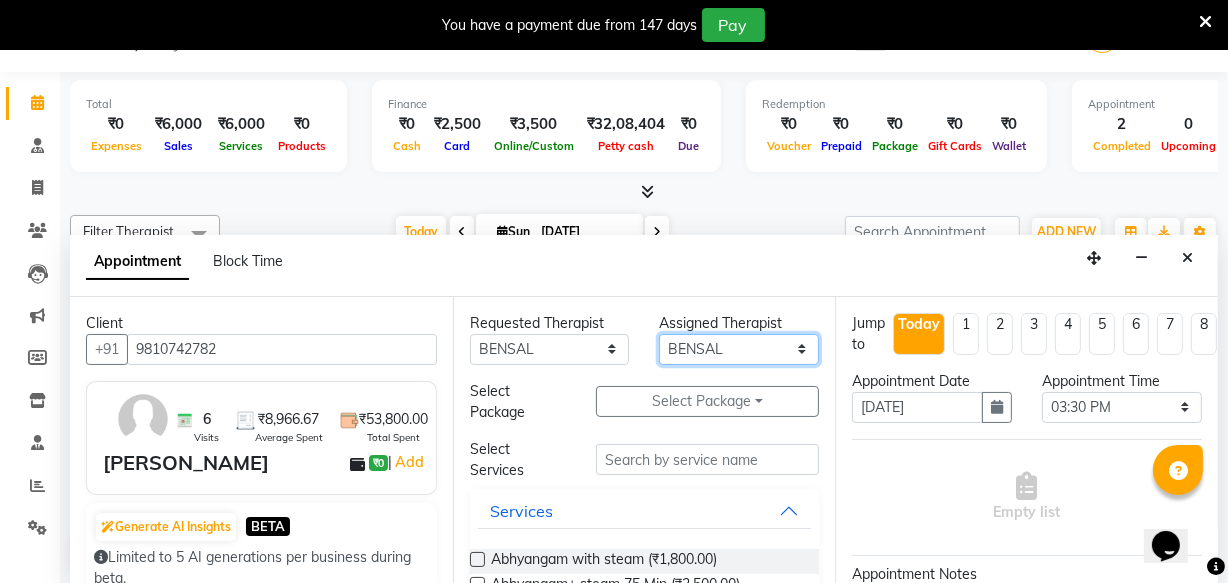 click on "Select [PERSON_NAME] [PERSON_NAME] V P [PERSON_NAME] [PERSON_NAME] [PERSON_NAME] [PERSON_NAME] [PERSON_NAME]  Dr [PERSON_NAME] DR [PERSON_NAME] [PERSON_NAME] Dr [PERSON_NAME] R [PERSON_NAME] [PERSON_NAME] Nijo [PERSON_NAME] [PERSON_NAME] radha Rasmi O S [PERSON_NAME] [PERSON_NAME] [PERSON_NAME] [PERSON_NAME] M [PERSON_NAME] [PERSON_NAME] Mon [PERSON_NAME] [PERSON_NAME]   [PERSON_NAME]   [PERSON_NAME]" at bounding box center [739, 349] 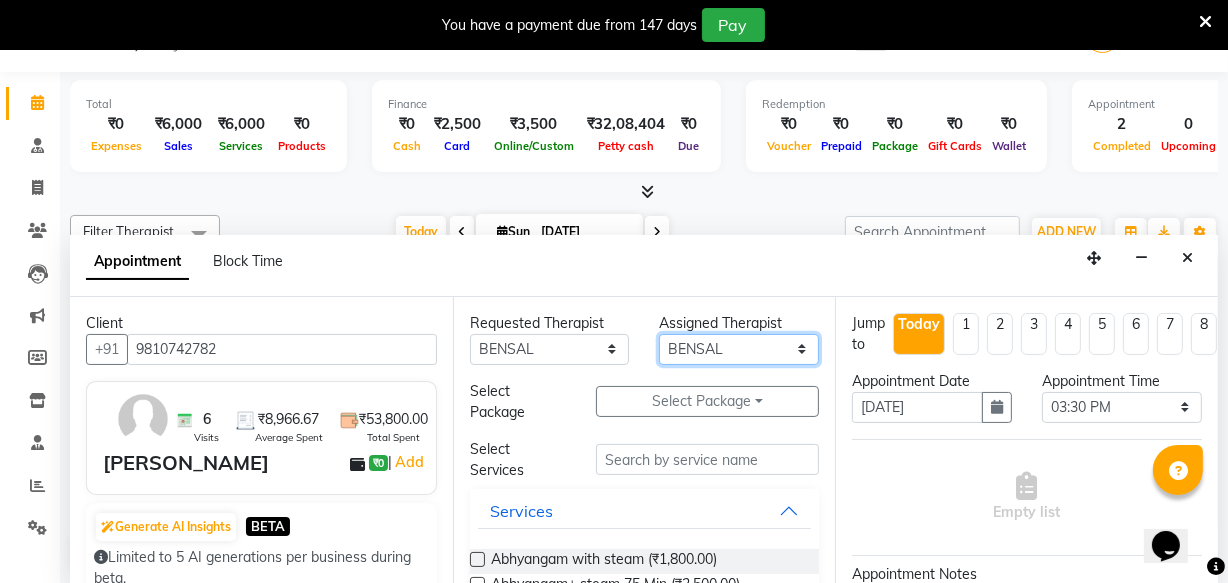select on "76623" 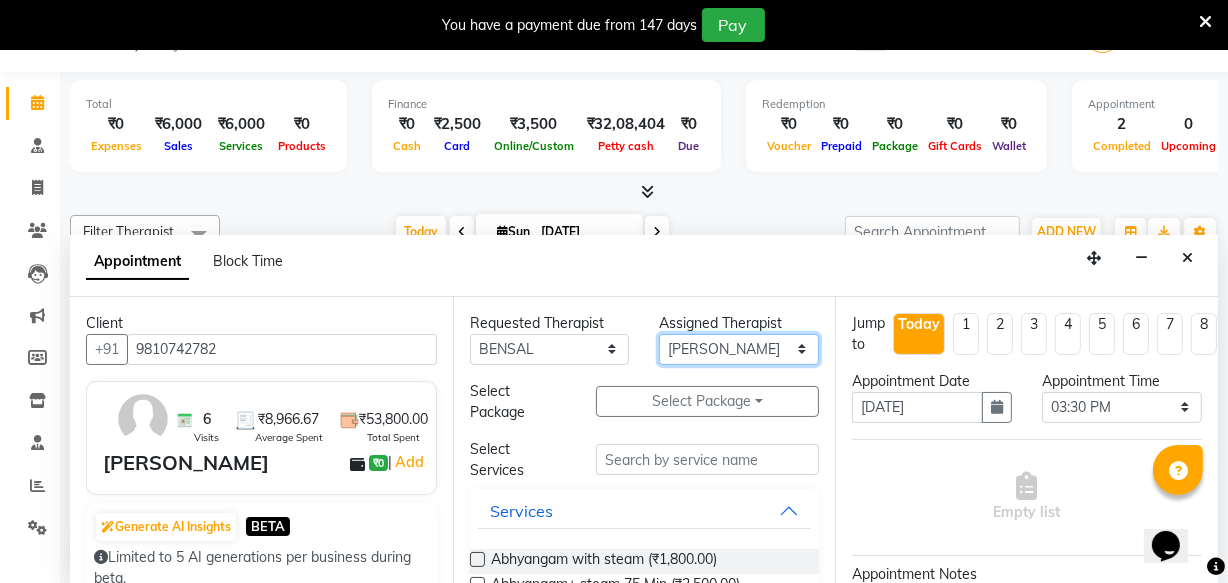 click on "Select [PERSON_NAME] [PERSON_NAME] V P [PERSON_NAME] [PERSON_NAME] [PERSON_NAME] [PERSON_NAME] [PERSON_NAME]  Dr [PERSON_NAME] DR [PERSON_NAME] [PERSON_NAME] Dr [PERSON_NAME] R [PERSON_NAME] [PERSON_NAME] Nijo [PERSON_NAME] [PERSON_NAME] radha Rasmi O S [PERSON_NAME] [PERSON_NAME] [PERSON_NAME] [PERSON_NAME] M [PERSON_NAME] [PERSON_NAME] Mon [PERSON_NAME] [PERSON_NAME]   [PERSON_NAME]   [PERSON_NAME]" at bounding box center (739, 349) 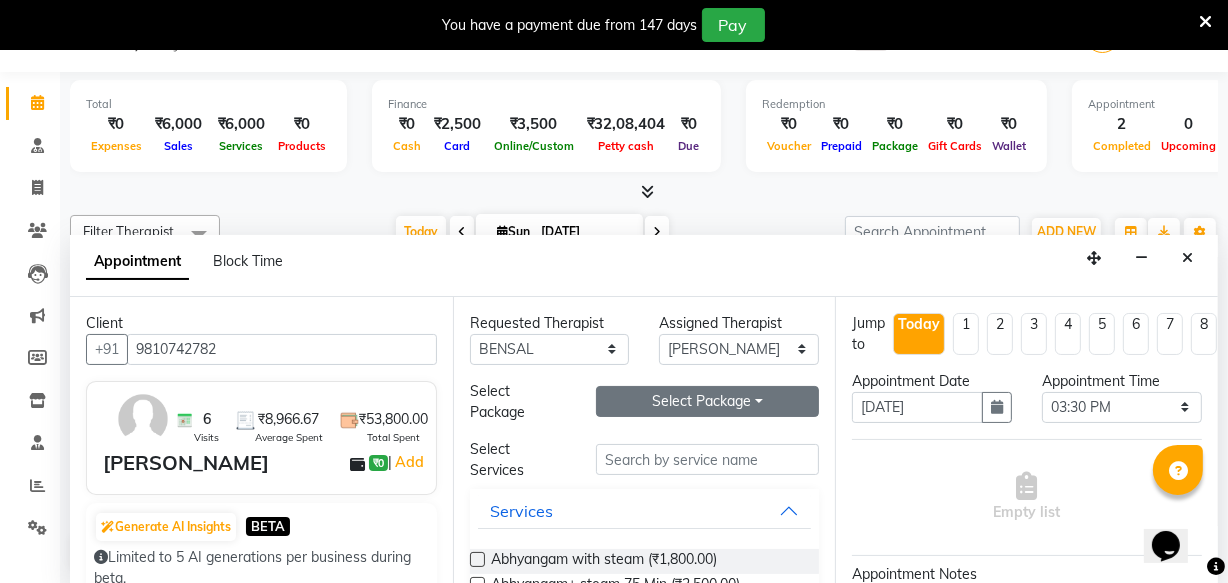 click on "Select Package  Toggle Dropdown" at bounding box center [707, 401] 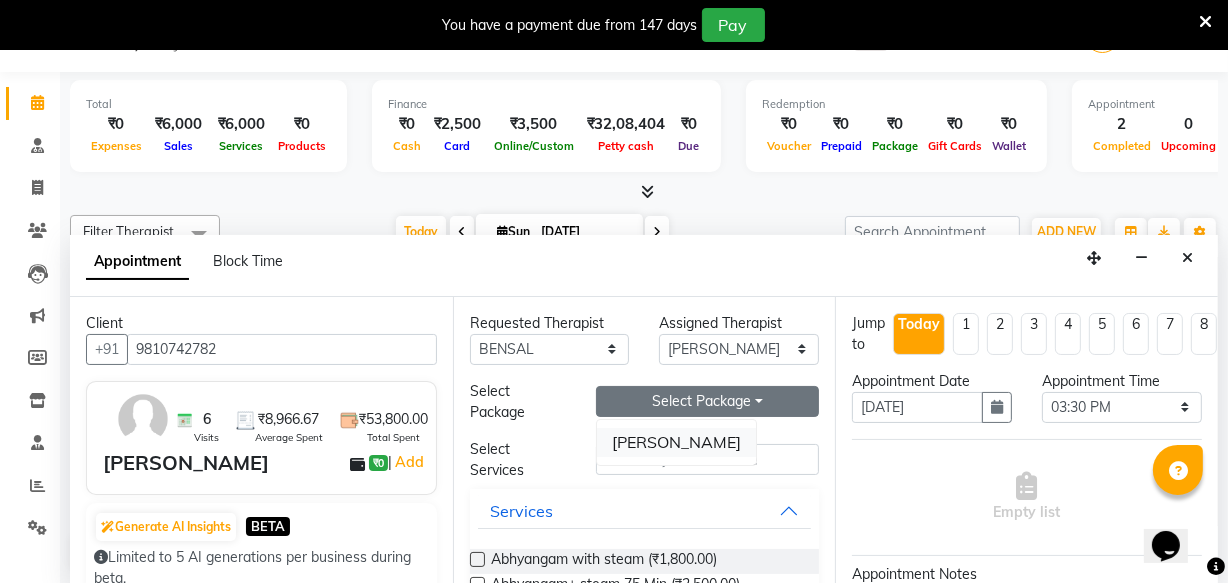 click on "[PERSON_NAME]" at bounding box center [676, 442] 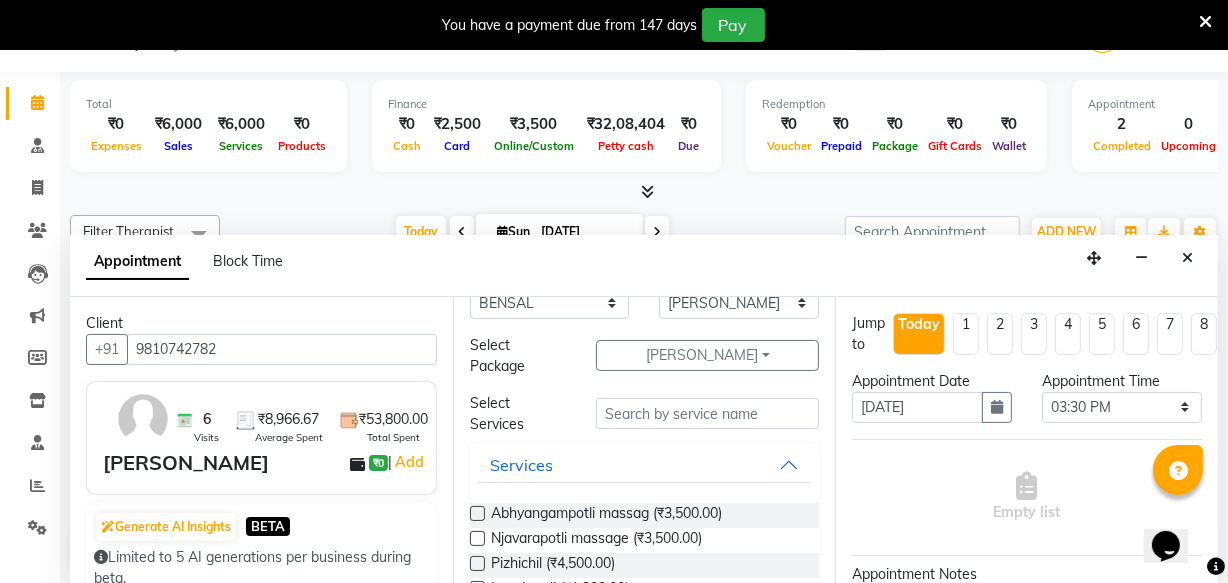 scroll, scrollTop: 90, scrollLeft: 0, axis: vertical 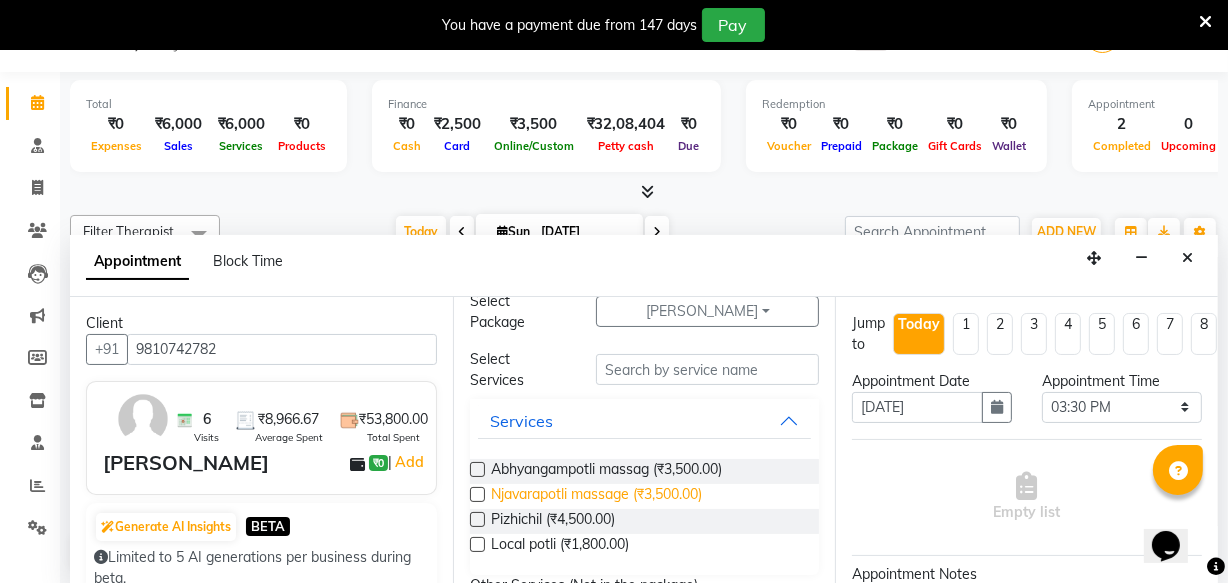 click on "Njavarapotli massage (₹3,500.00)" at bounding box center [596, 496] 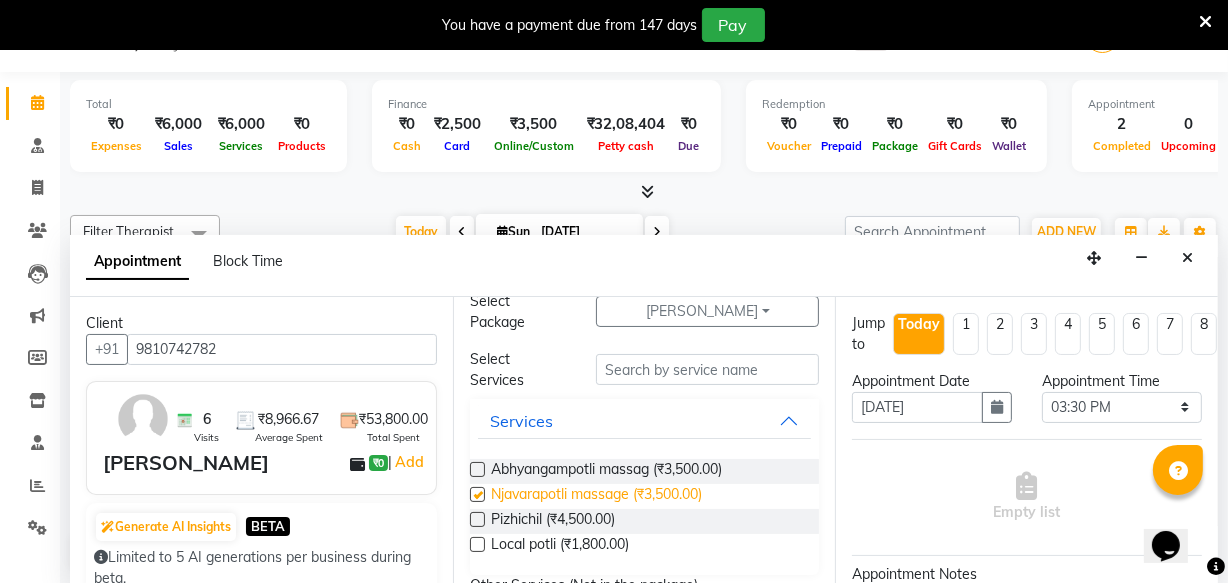 checkbox on "true" 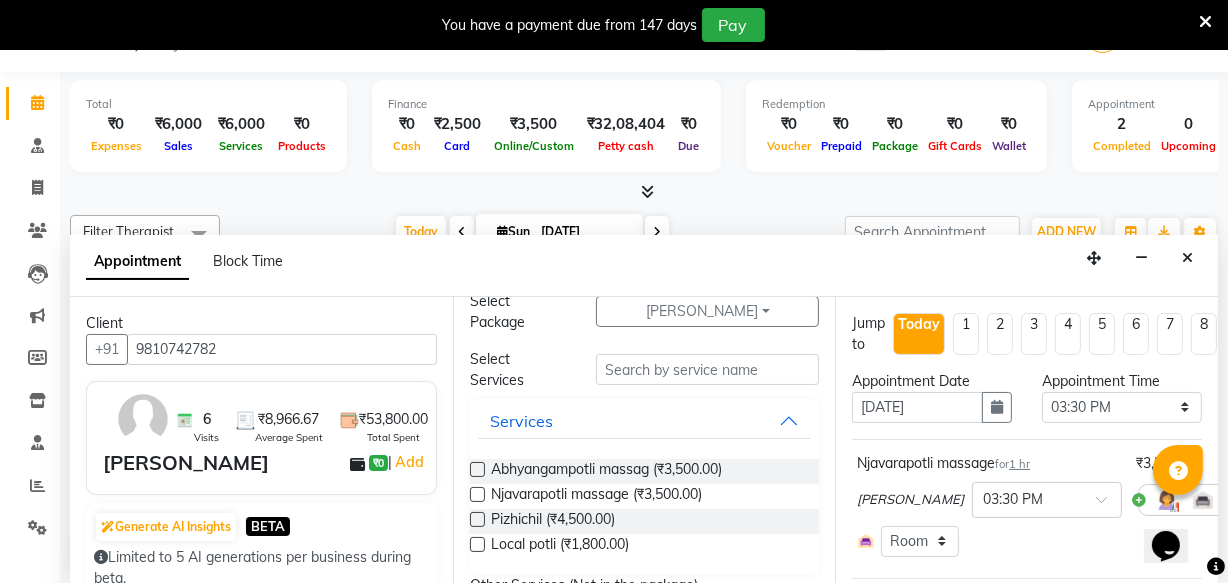 checkbox on "false" 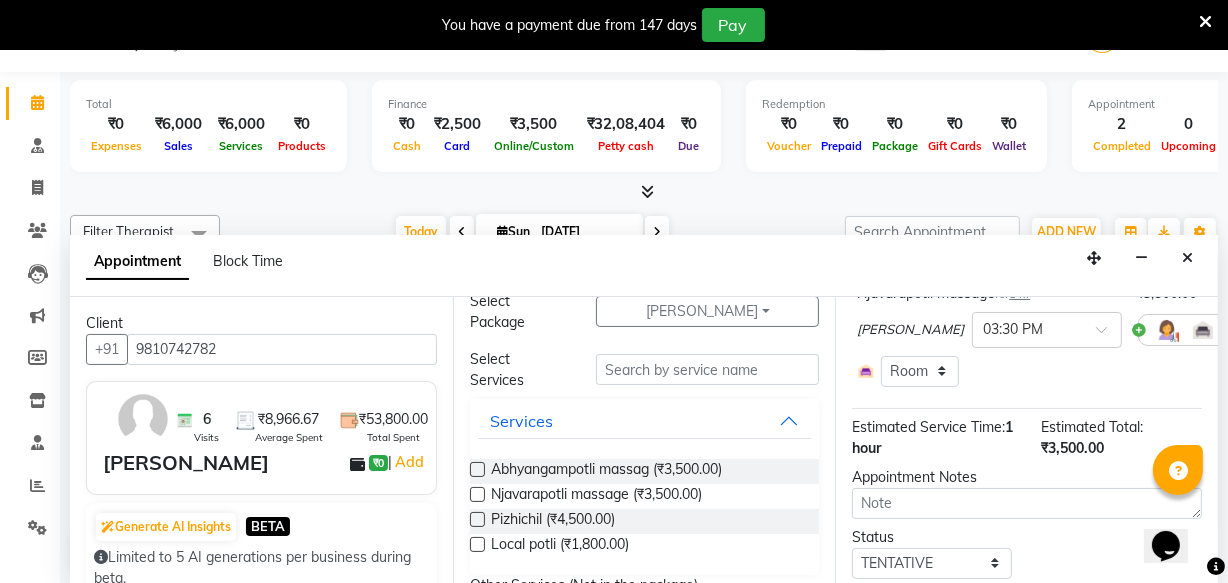 scroll, scrollTop: 320, scrollLeft: 0, axis: vertical 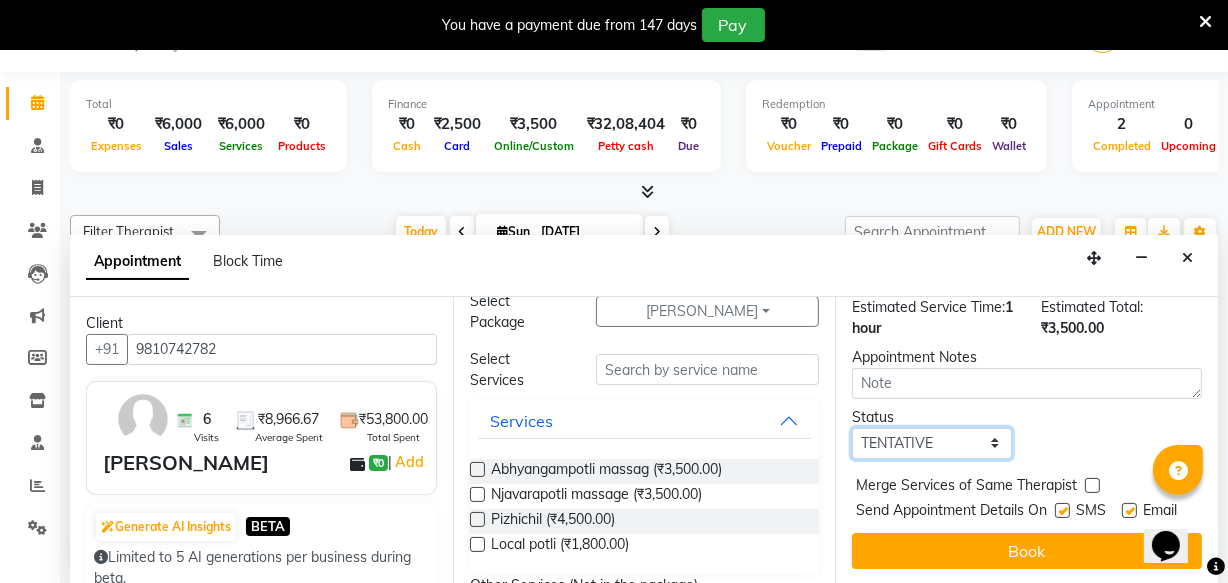 click on "Select TENTATIVE CONFIRM CHECK-IN UPCOMING" at bounding box center (932, 443) 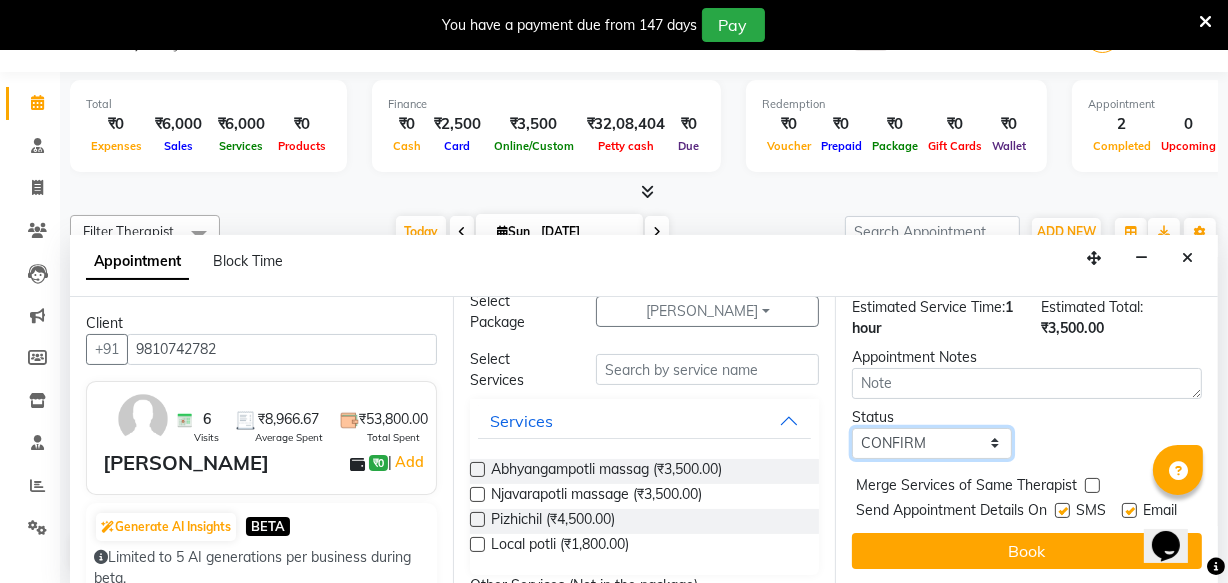click on "Select TENTATIVE CONFIRM CHECK-IN UPCOMING" at bounding box center [932, 443] 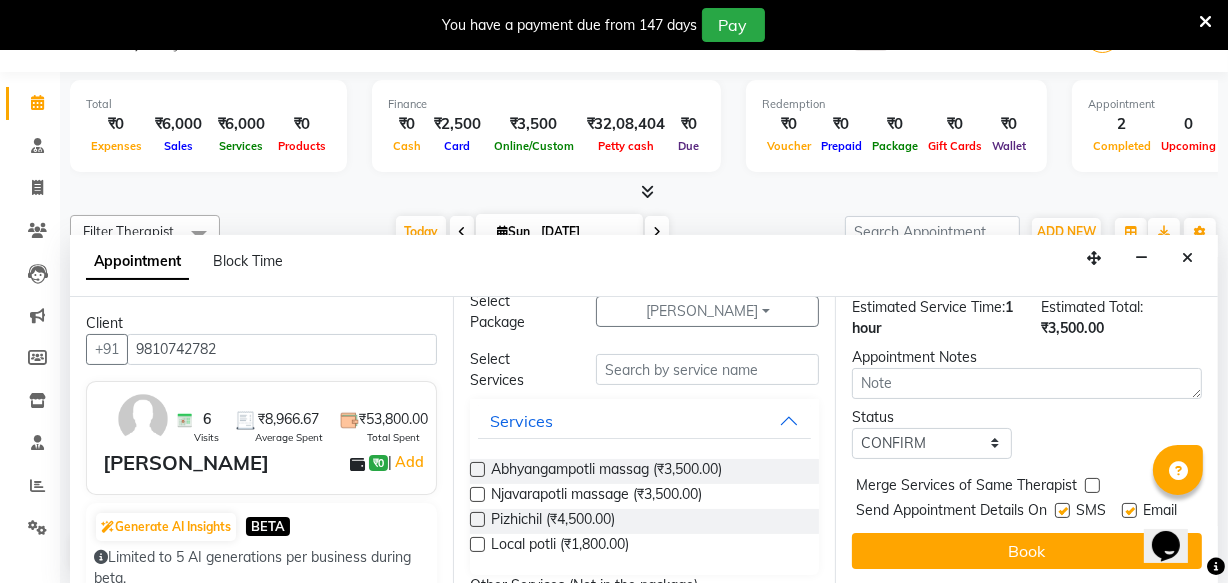 click on "SMS" at bounding box center [1088, 512] 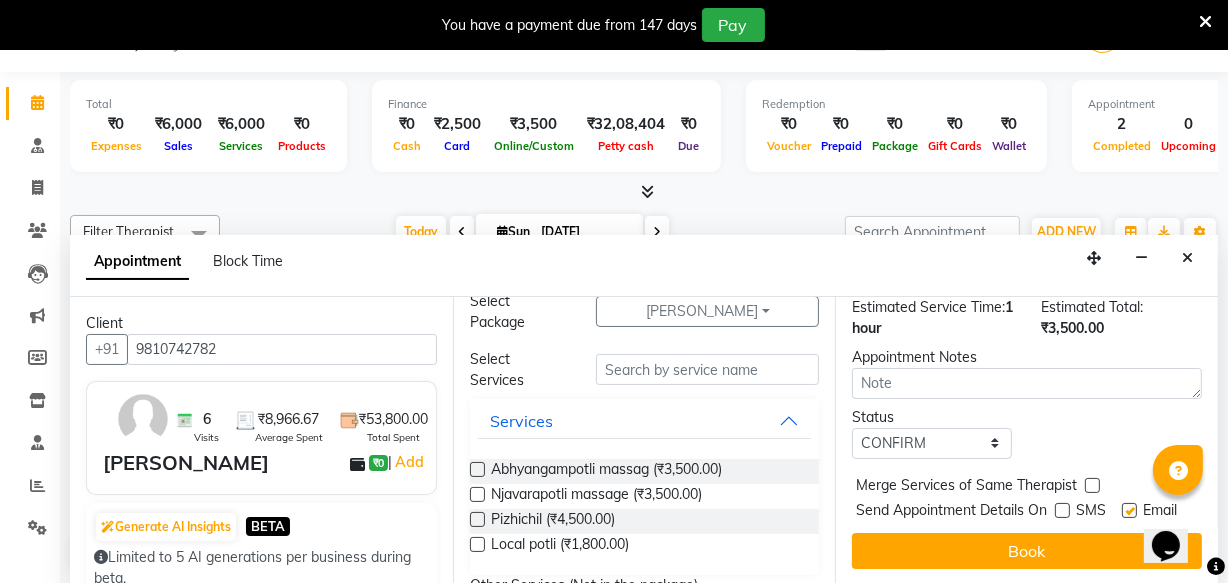 click at bounding box center [1129, 510] 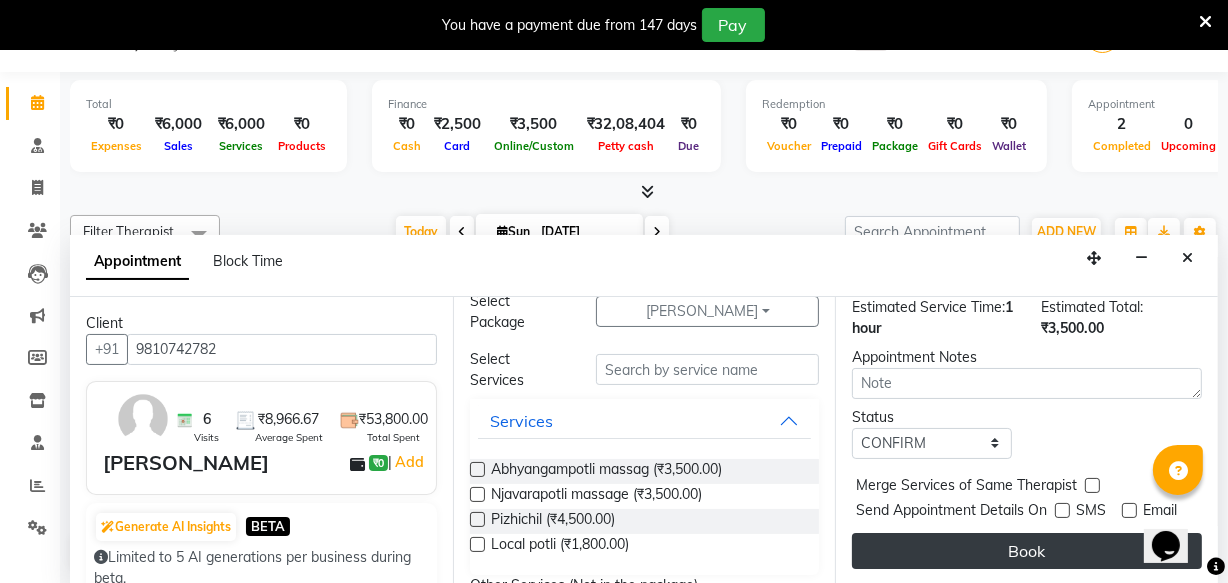 click on "Book" at bounding box center [1027, 551] 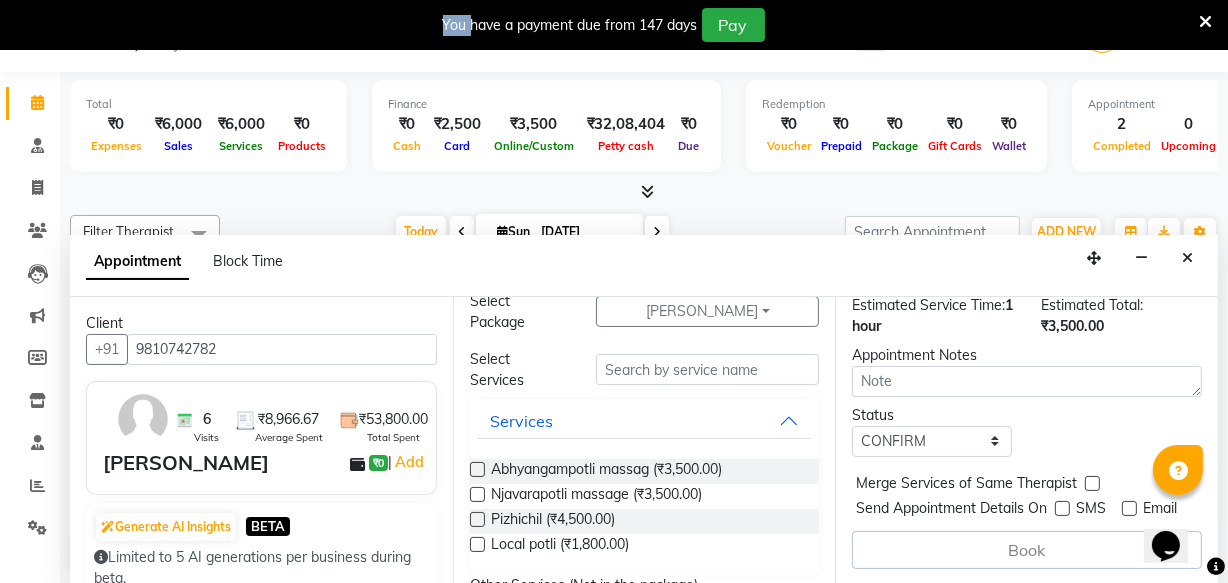 click on "Book" at bounding box center [1027, 550] 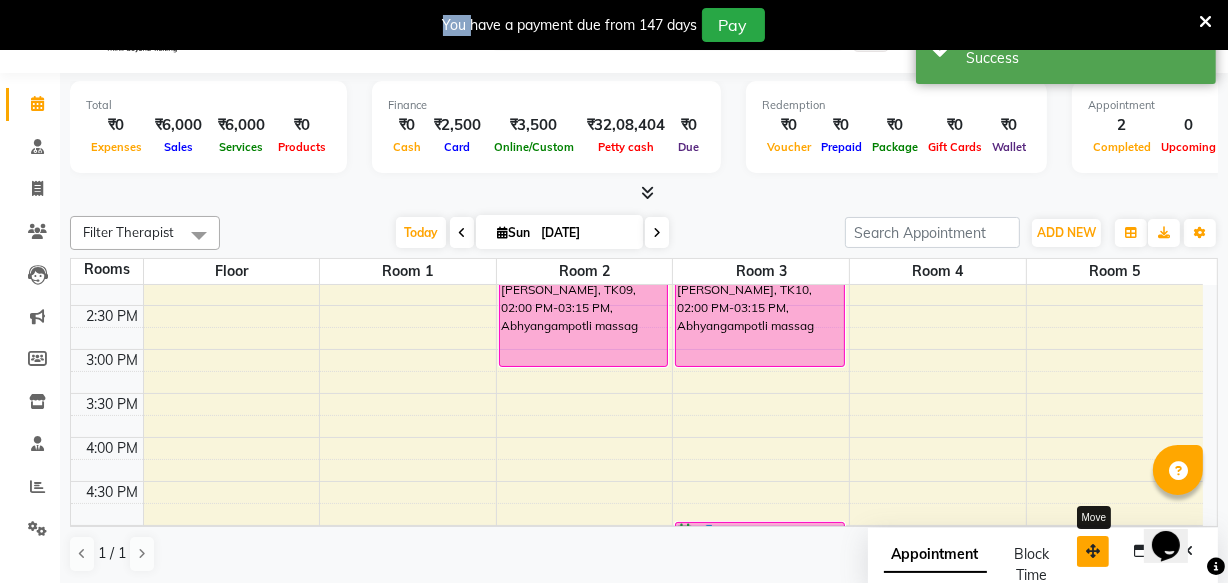 scroll, scrollTop: 0, scrollLeft: 0, axis: both 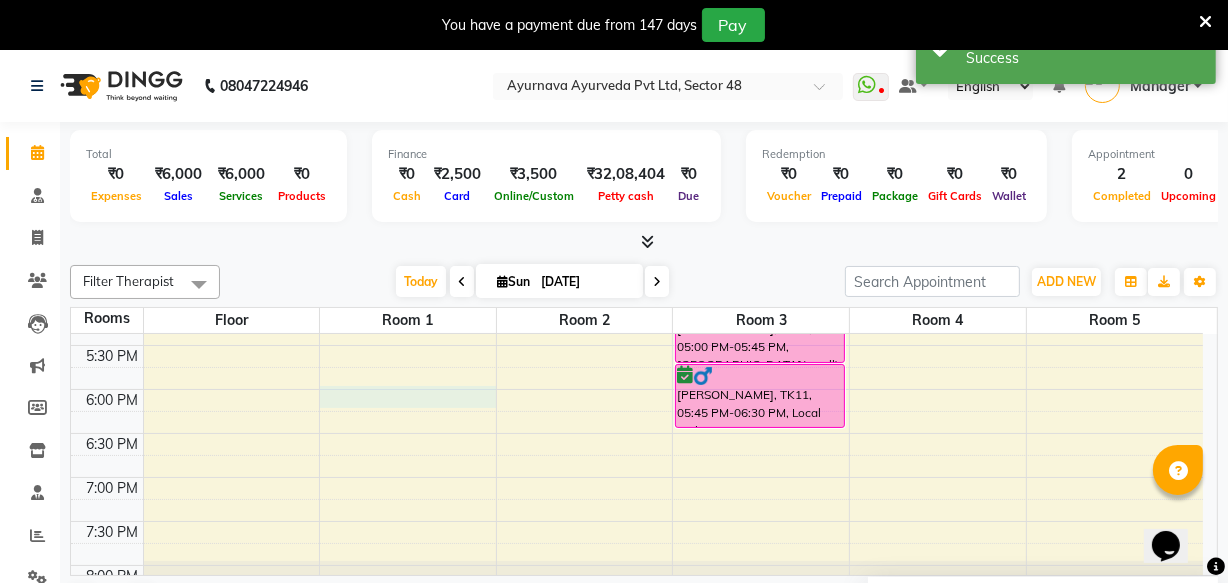 click on "6:00 AM 6:30 AM 7:00 AM 7:30 AM 8:00 AM 8:30 AM 9:00 AM 9:30 AM 10:00 AM 10:30 AM 11:00 AM 11:30 AM 12:00 PM 12:30 PM 1:00 PM 1:30 PM 2:00 PM 2:30 PM 3:00 PM 3:30 PM 4:00 PM 4:30 PM 5:00 PM 5:30 PM 6:00 PM 6:30 PM 7:00 PM 7:30 PM 8:00 PM 8:30 PM     [PERSON_NAME], TK08, 12:00 PM-01:00 PM, ABHYANGAM WITH STEAM
[PERSON_NAME], TK03, 09:00 AM-10:00 AM, Pizhichil
[PERSON_NAME], TK03, 10:00 AM-10:45 AM, Local potli     T P D NAIR, TK06, 11:30 AM-12:45 PM, Abhyangampotli massag     T P D NAIR, TK06, 12:45 PM-01:30 PM, [PERSON_NAME]     [PERSON_NAME], TK09, 02:00 PM-03:15 PM, Abhyangampotli massag     [PERSON_NAME], TK12, 03:30 PM-04:30 PM, Njavarapotli massage     [PERSON_NAME], TK01, 08:00 AM-09:15 AM, Abhyangam+ steam 75 Min     [PERSON_NAME], TK04, 10:30 AM-11:30 AM, ABHYANGAM WITH STEAM      RAKESH GANJWAR, TK07, 12:00 PM-01:00 PM, ABHYANGAM WITH STEAM      [PERSON_NAME], TK10, 02:00 PM-03:15 PM, Abhyangampotli massag     [PERSON_NAME], TK11, 05:00 PM-05:45 PM, [GEOGRAPHIC_DATA](small)" at bounding box center [637, -7] 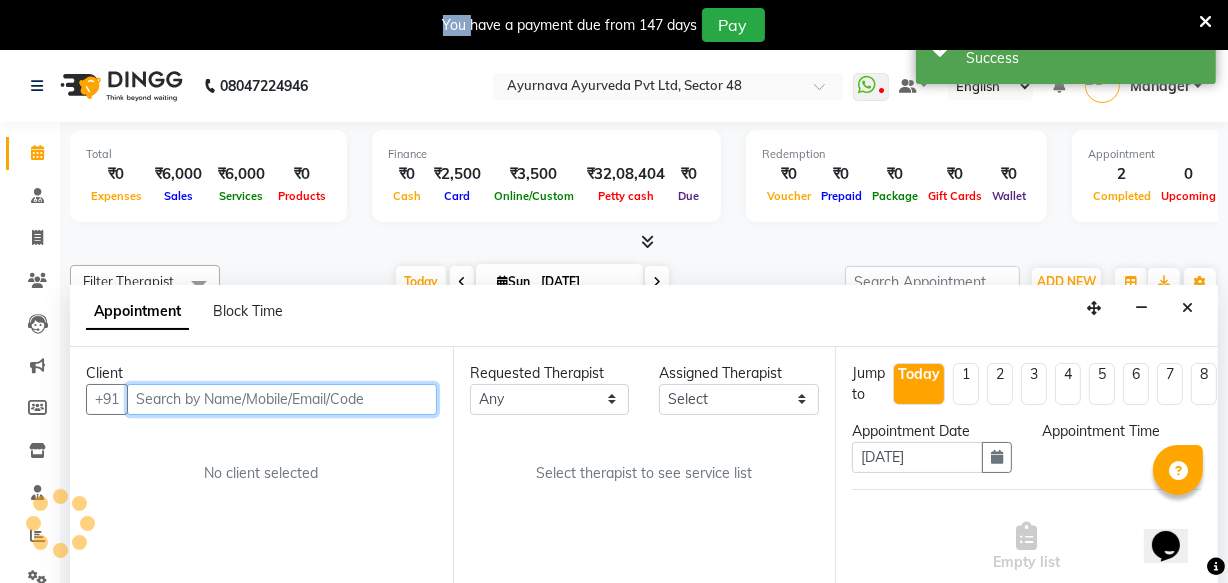 scroll, scrollTop: 50, scrollLeft: 0, axis: vertical 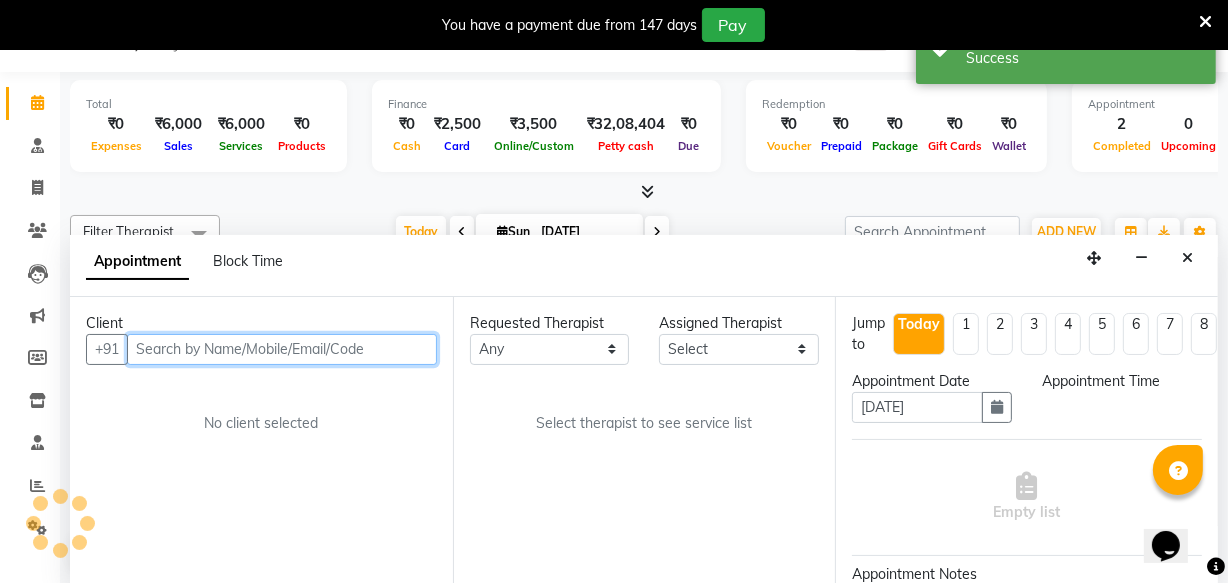select on "1080" 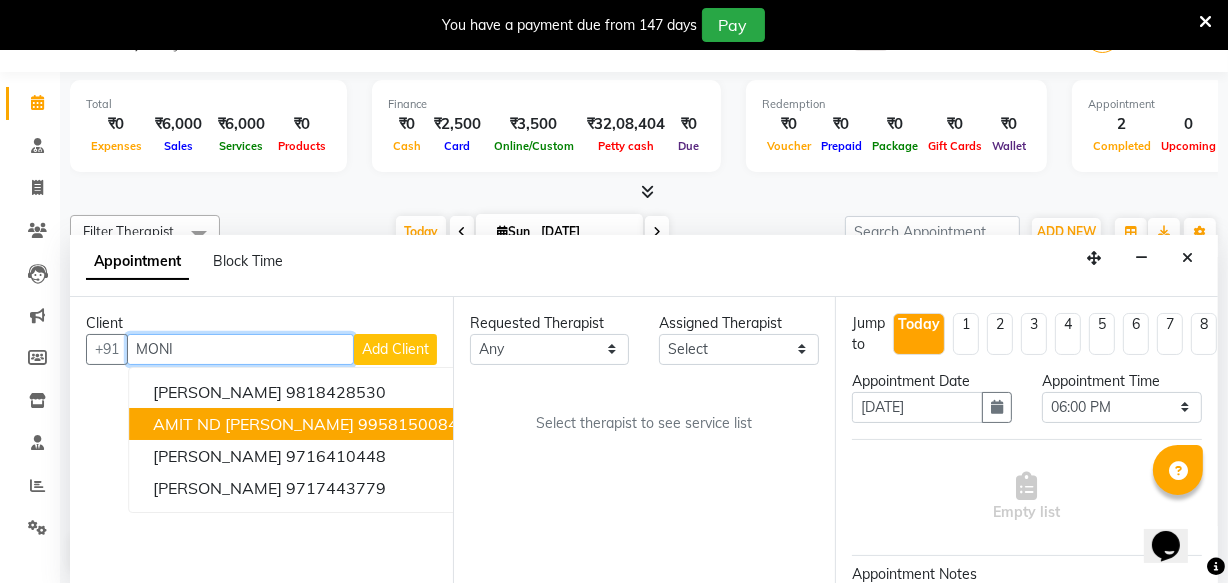 click on "AMIT ND [PERSON_NAME]" at bounding box center (253, 424) 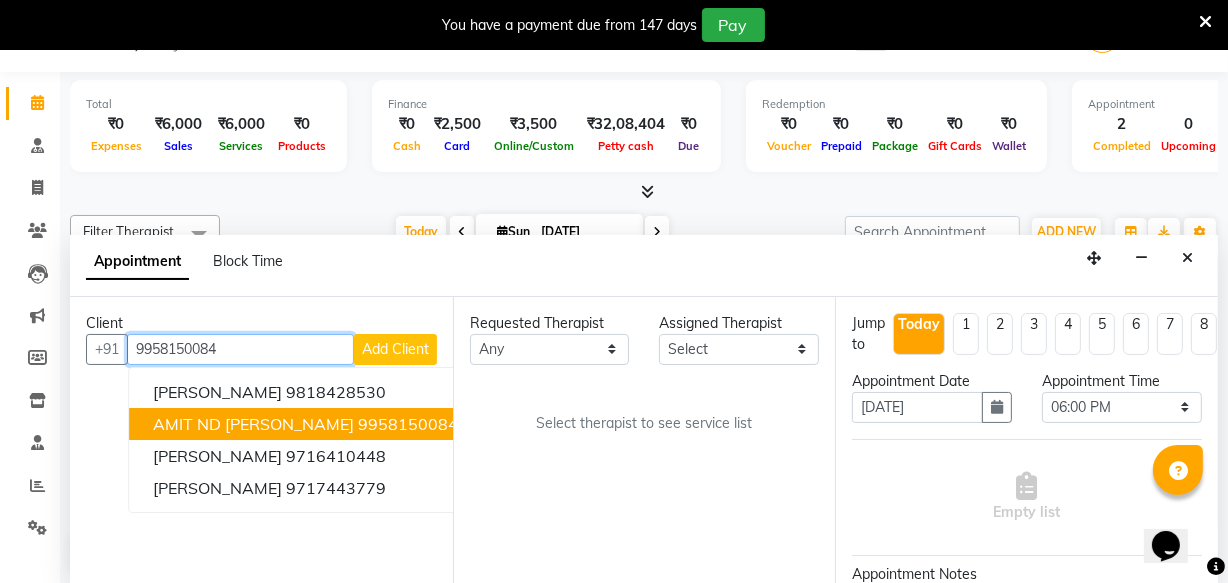 type on "9958150084" 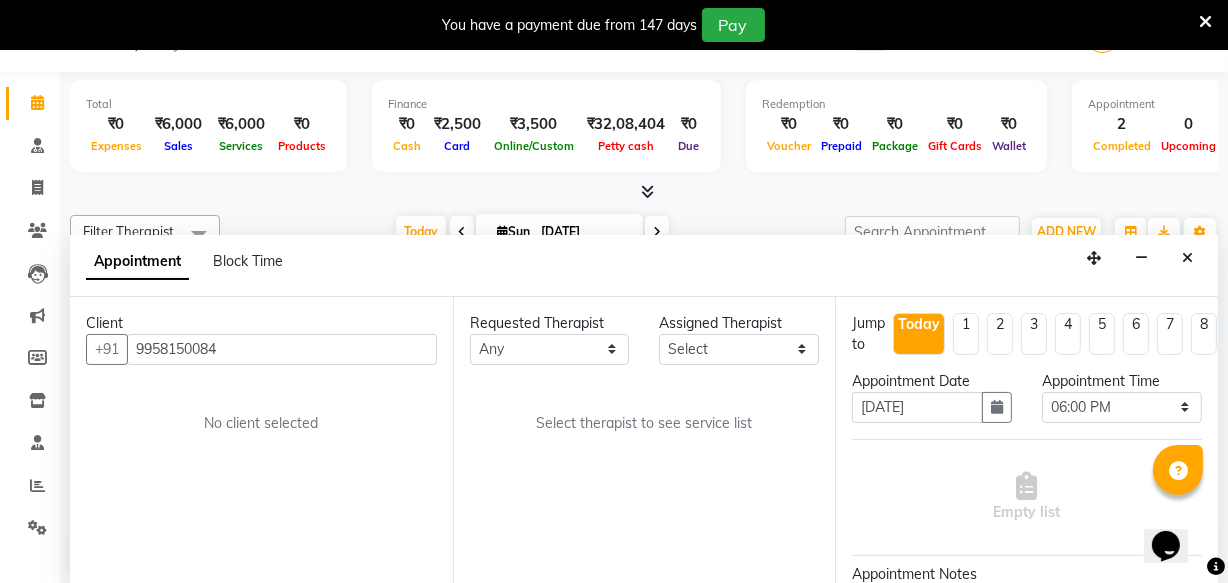 click on "No client selected" at bounding box center [261, 423] 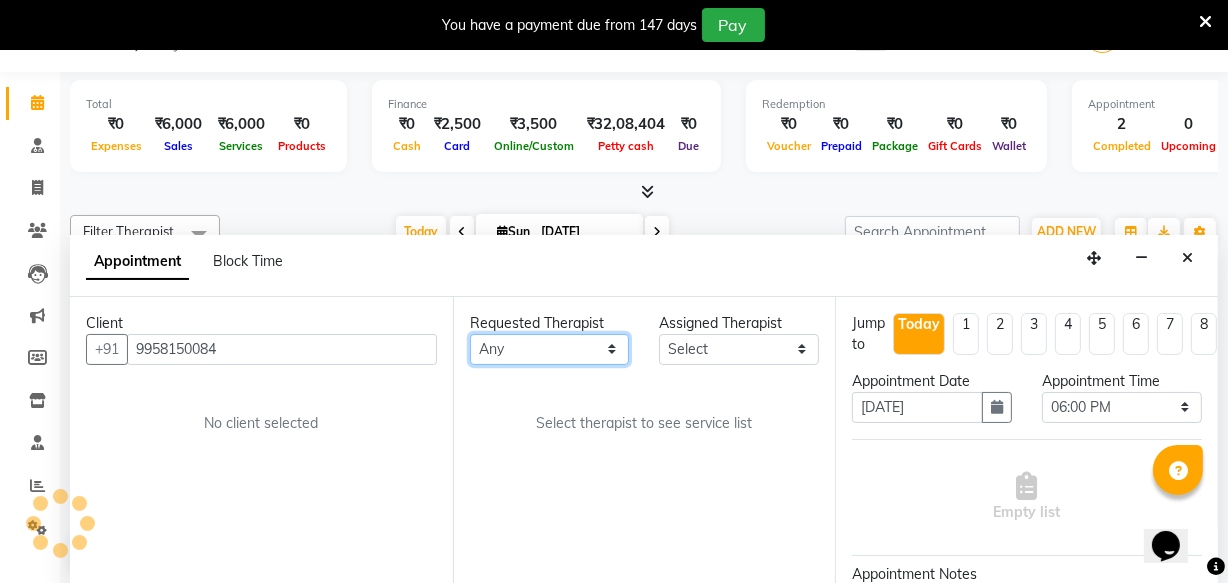 click on "Any [PERSON_NAME] [PERSON_NAME] V P [PERSON_NAME] [PERSON_NAME] [PERSON_NAME] [PERSON_NAME] [PERSON_NAME]  Dr [PERSON_NAME] DR [PERSON_NAME] [PERSON_NAME] Dr [PERSON_NAME] R [PERSON_NAME] [PERSON_NAME] Nijo [PERSON_NAME] [PERSON_NAME] radha Rasmi O S [PERSON_NAME] [PERSON_NAME] [PERSON_NAME] [PERSON_NAME] M [PERSON_NAME] [PERSON_NAME] Mon [PERSON_NAME] [PERSON_NAME]   [PERSON_NAME]   [PERSON_NAME]" at bounding box center [550, 349] 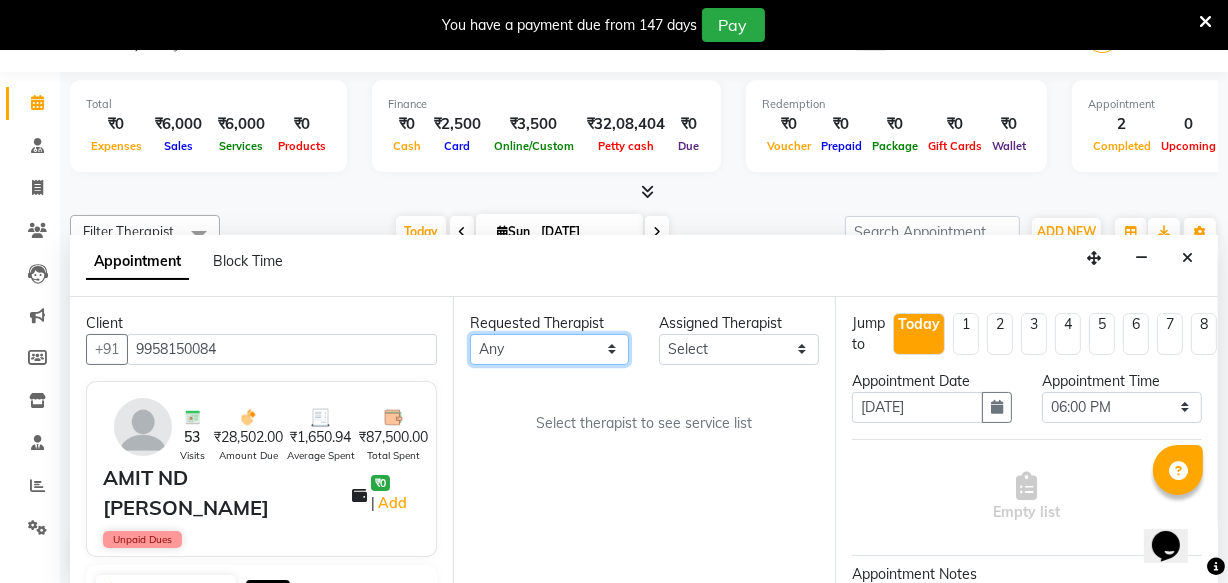 select on "38450" 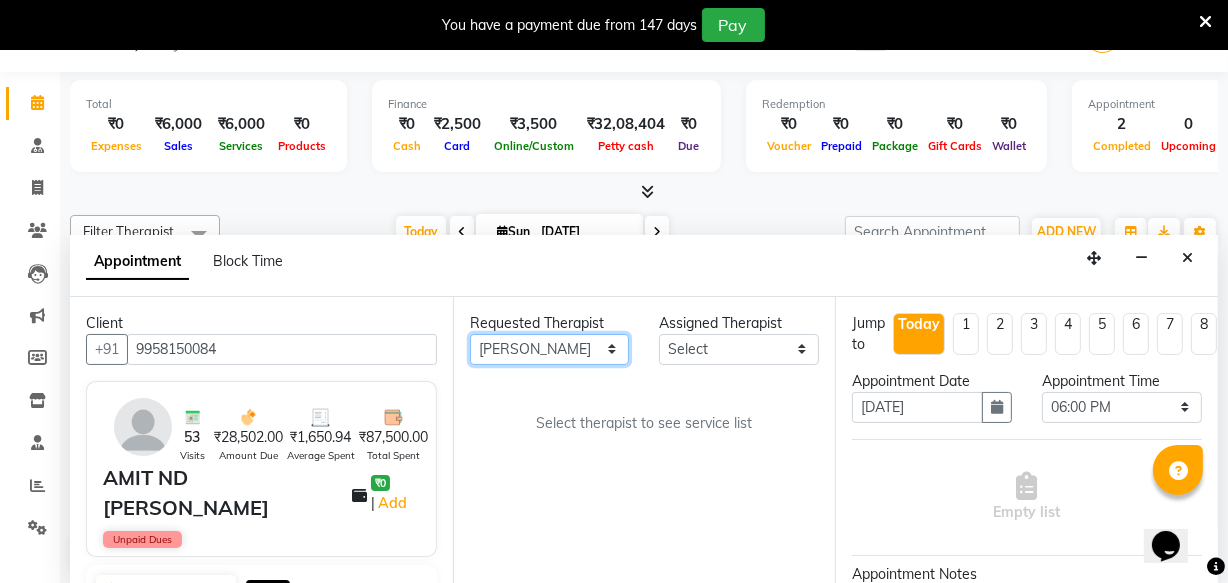 click on "Any [PERSON_NAME] [PERSON_NAME] V P [PERSON_NAME] [PERSON_NAME] [PERSON_NAME] [PERSON_NAME] [PERSON_NAME]  Dr [PERSON_NAME] DR [PERSON_NAME] [PERSON_NAME] Dr [PERSON_NAME] R [PERSON_NAME] [PERSON_NAME] Nijo [PERSON_NAME] [PERSON_NAME] radha Rasmi O S [PERSON_NAME] [PERSON_NAME] [PERSON_NAME] [PERSON_NAME] M [PERSON_NAME] [PERSON_NAME] Mon [PERSON_NAME] [PERSON_NAME]   [PERSON_NAME]   [PERSON_NAME]" at bounding box center [550, 349] 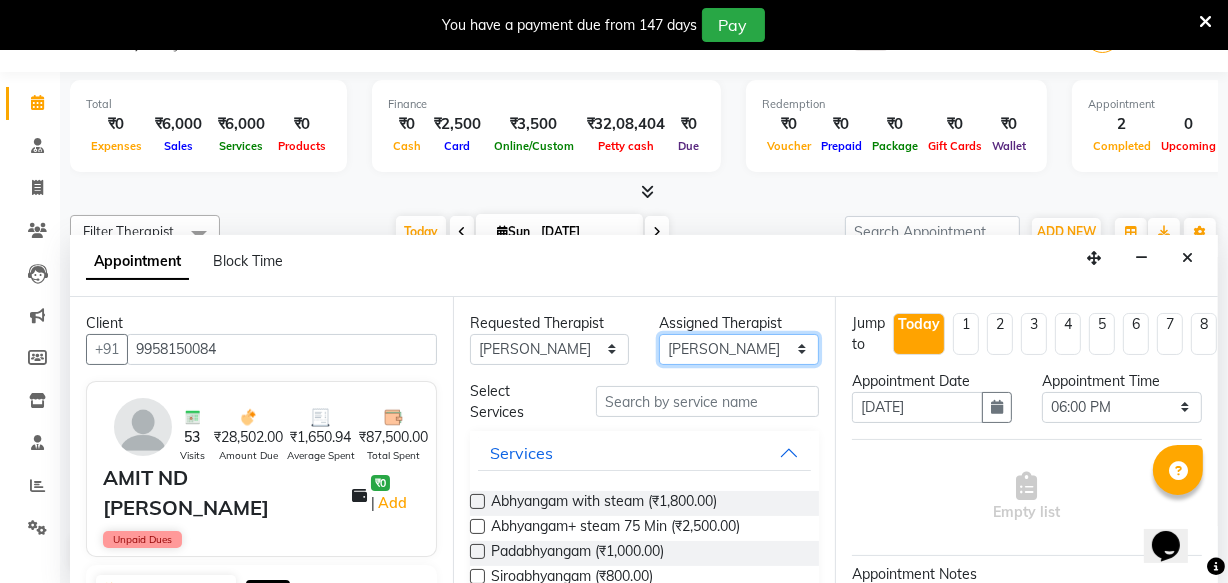 click on "Select [PERSON_NAME] [PERSON_NAME] V P [PERSON_NAME] [PERSON_NAME] [PERSON_NAME] [PERSON_NAME] [PERSON_NAME]  Dr [PERSON_NAME] DR [PERSON_NAME] [PERSON_NAME] Dr [PERSON_NAME] R [PERSON_NAME] [PERSON_NAME] Nijo [PERSON_NAME] [PERSON_NAME] radha Rasmi O S [PERSON_NAME] [PERSON_NAME] [PERSON_NAME] [PERSON_NAME] M [PERSON_NAME] [PERSON_NAME] Mon [PERSON_NAME] [PERSON_NAME]   [PERSON_NAME]   [PERSON_NAME]" at bounding box center (739, 349) 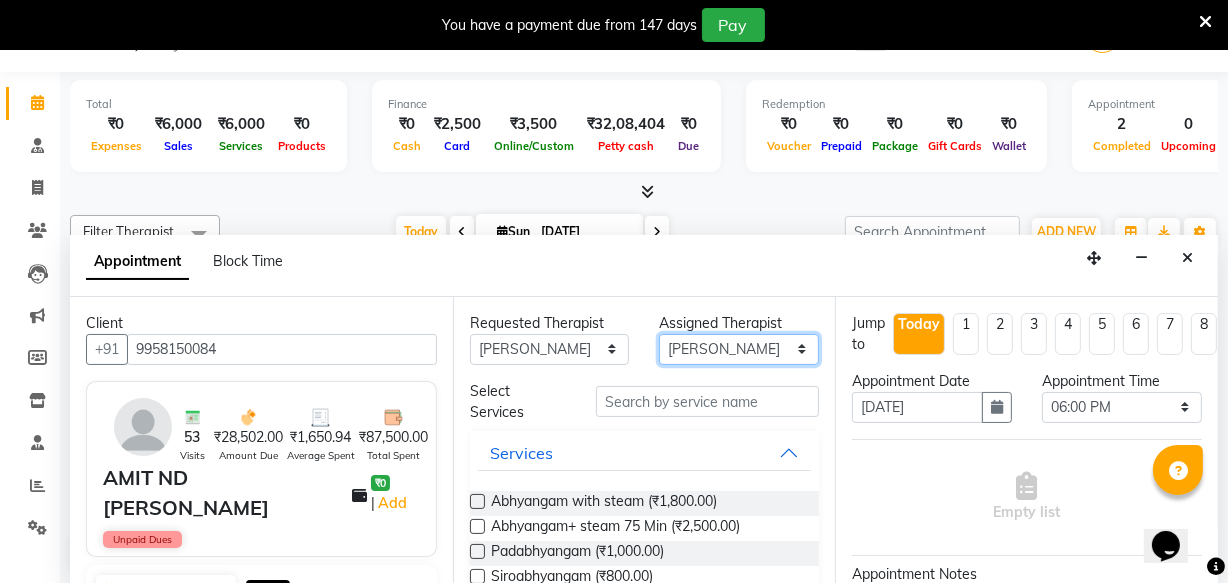select on "58124" 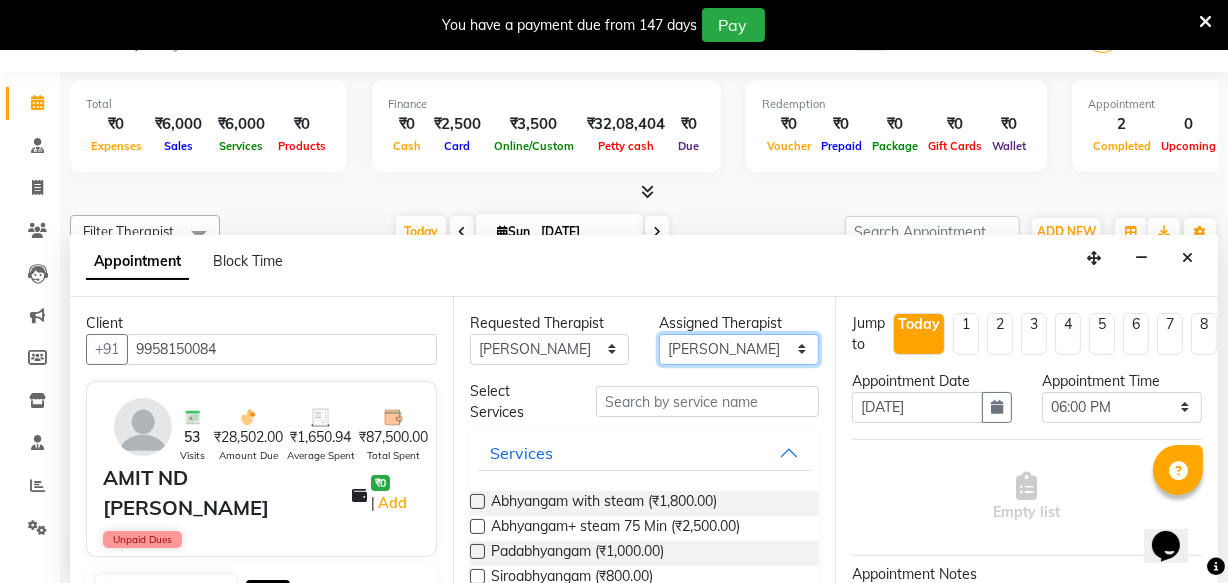 click on "Select [PERSON_NAME] [PERSON_NAME] V P [PERSON_NAME] [PERSON_NAME] [PERSON_NAME] [PERSON_NAME] [PERSON_NAME]  Dr [PERSON_NAME] DR [PERSON_NAME] [PERSON_NAME] Dr [PERSON_NAME] R [PERSON_NAME] [PERSON_NAME] Nijo [PERSON_NAME] [PERSON_NAME] radha Rasmi O S [PERSON_NAME] [PERSON_NAME] [PERSON_NAME] [PERSON_NAME] M [PERSON_NAME] [PERSON_NAME] Mon [PERSON_NAME] [PERSON_NAME]   [PERSON_NAME]   [PERSON_NAME]" at bounding box center (739, 349) 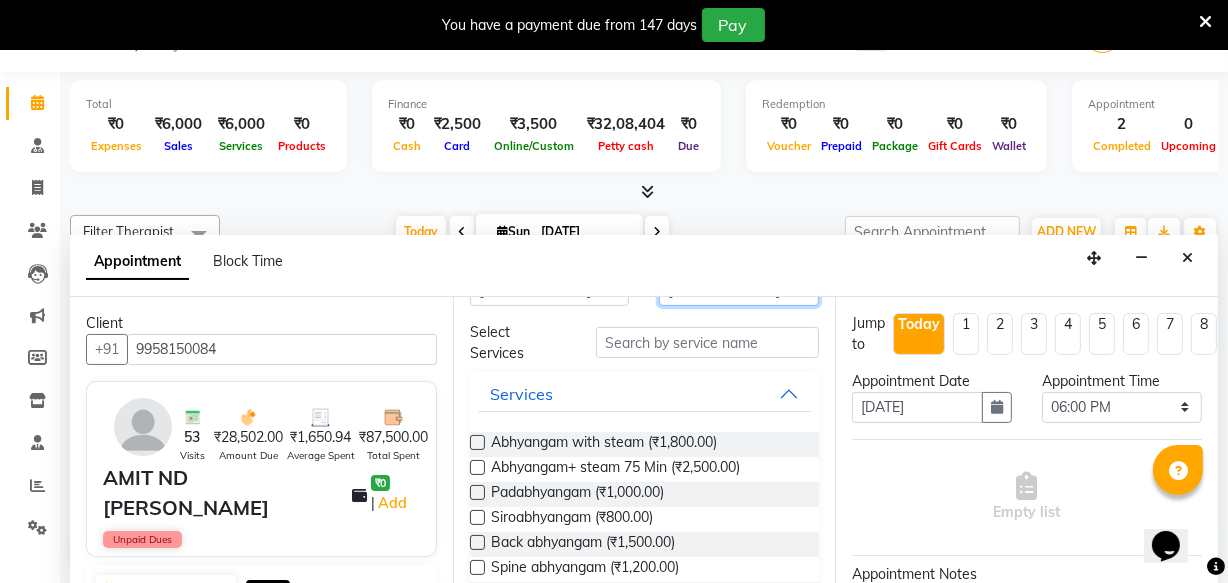 scroll, scrollTop: 90, scrollLeft: 0, axis: vertical 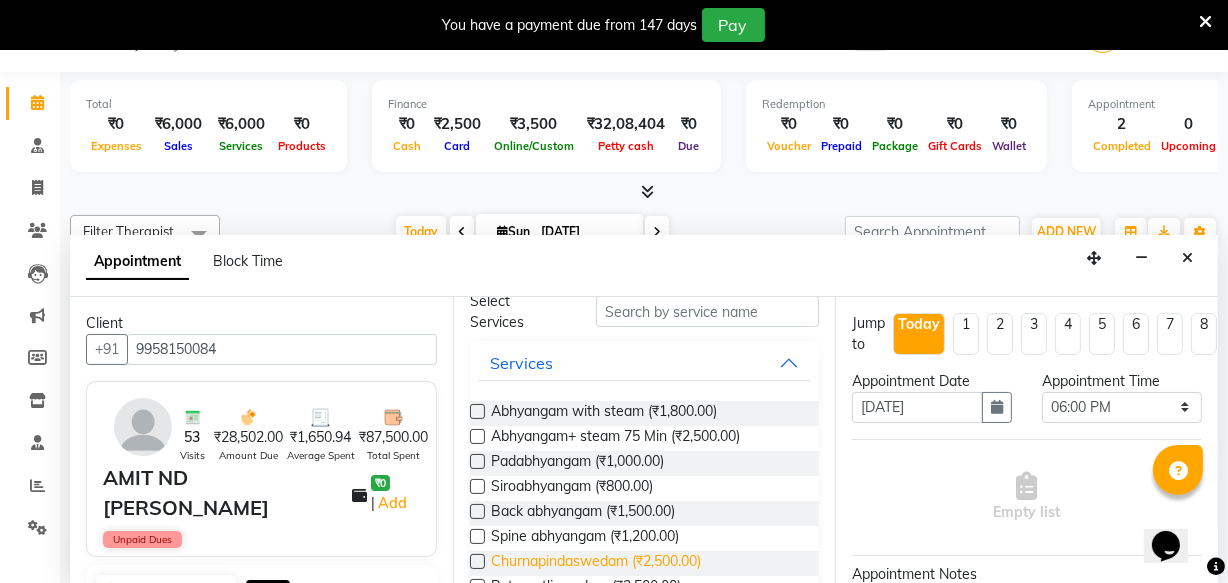 click on "Churnapindaswedam (₹2,500.00)" at bounding box center [596, 563] 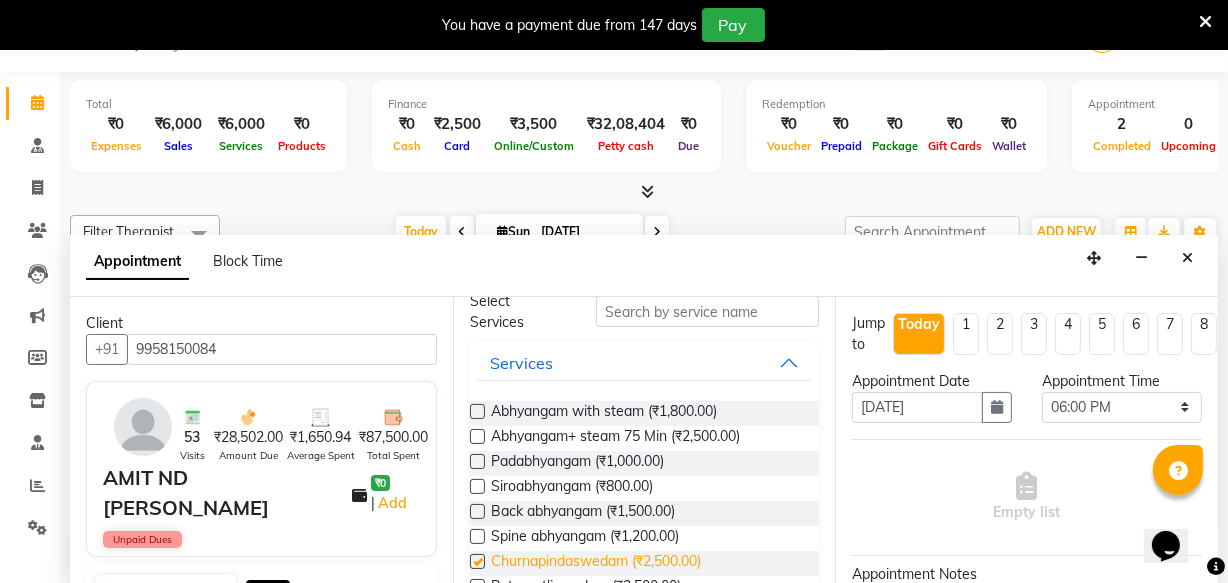 checkbox on "true" 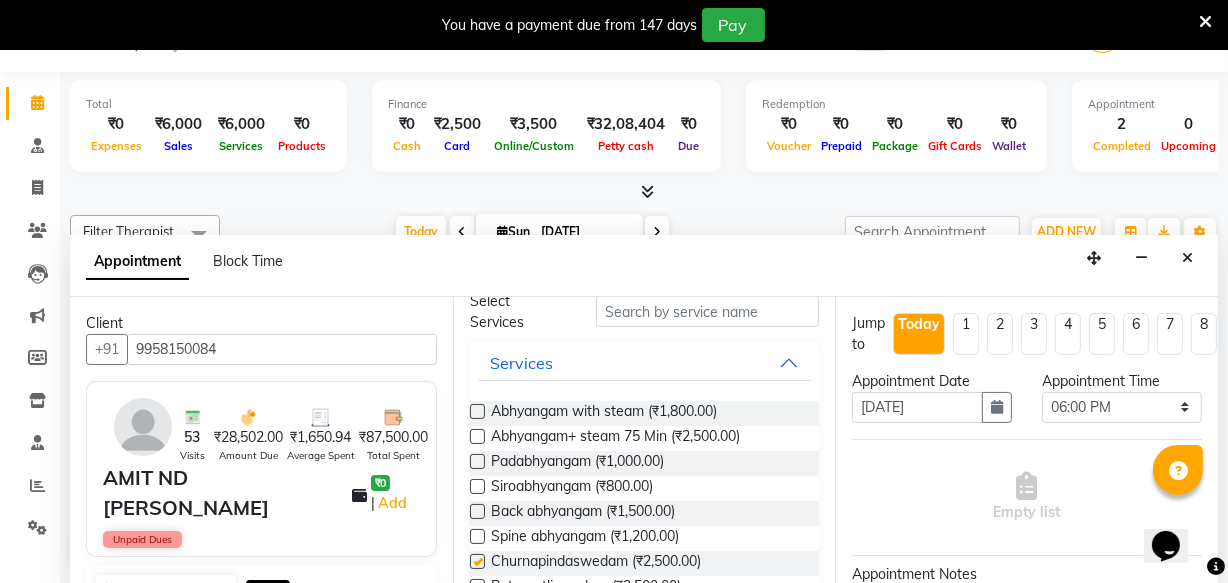 select on "2642" 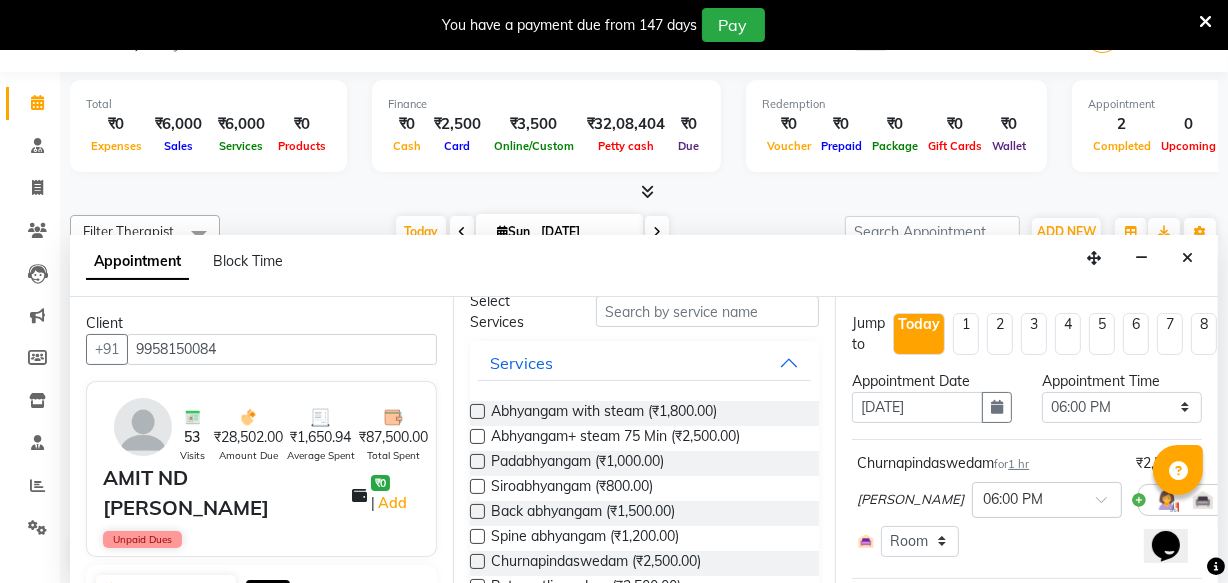checkbox on "false" 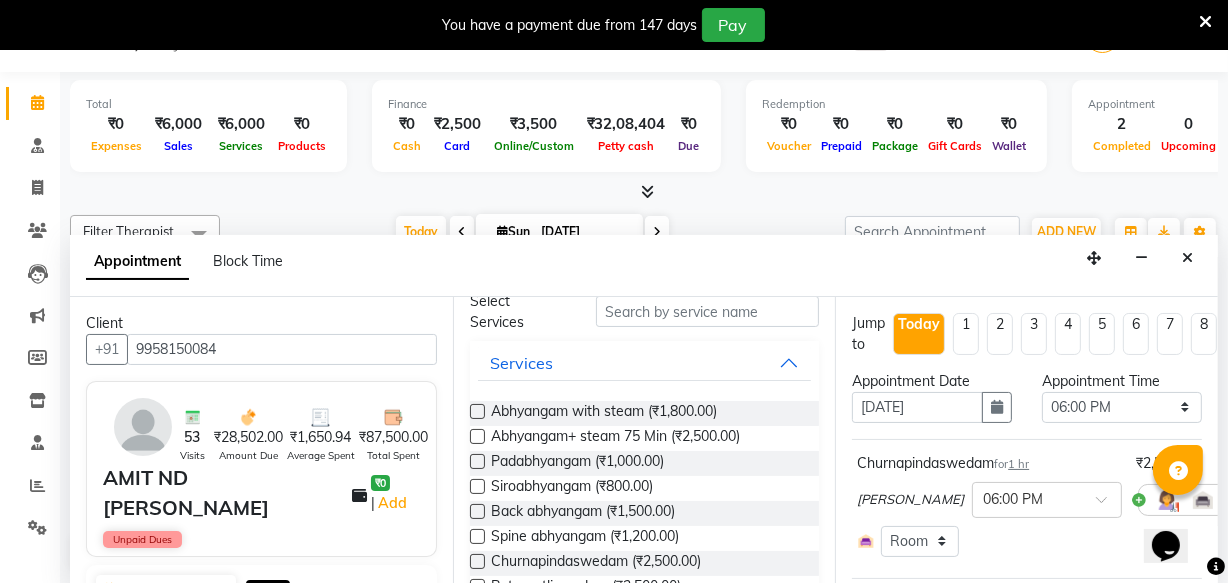 scroll, scrollTop: 320, scrollLeft: 0, axis: vertical 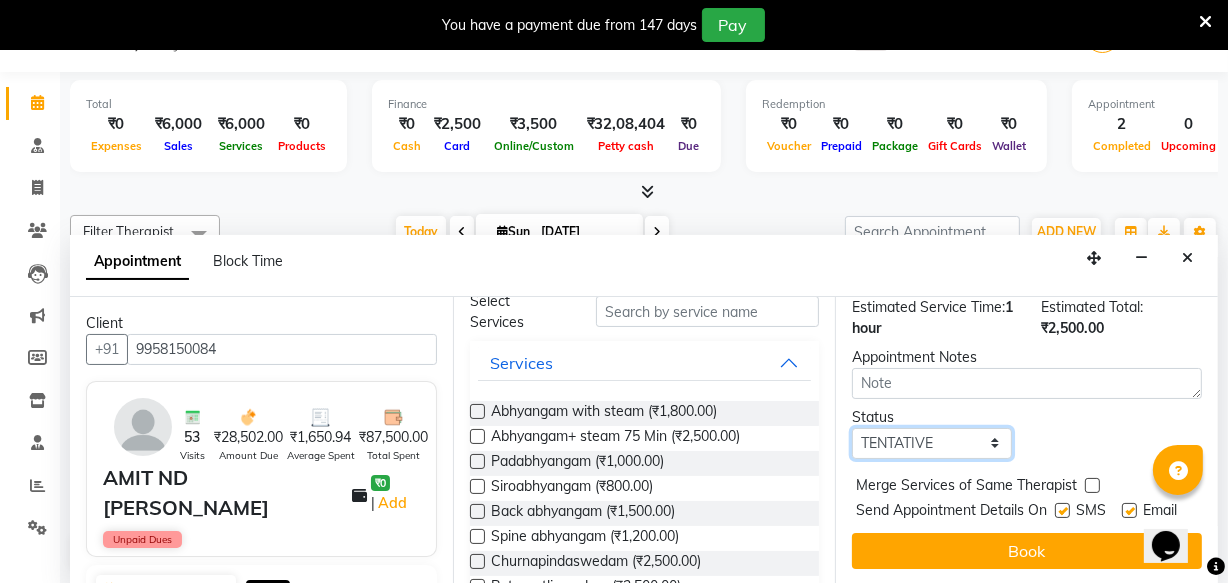 drag, startPoint x: 901, startPoint y: 406, endPoint x: 904, endPoint y: 418, distance: 12.369317 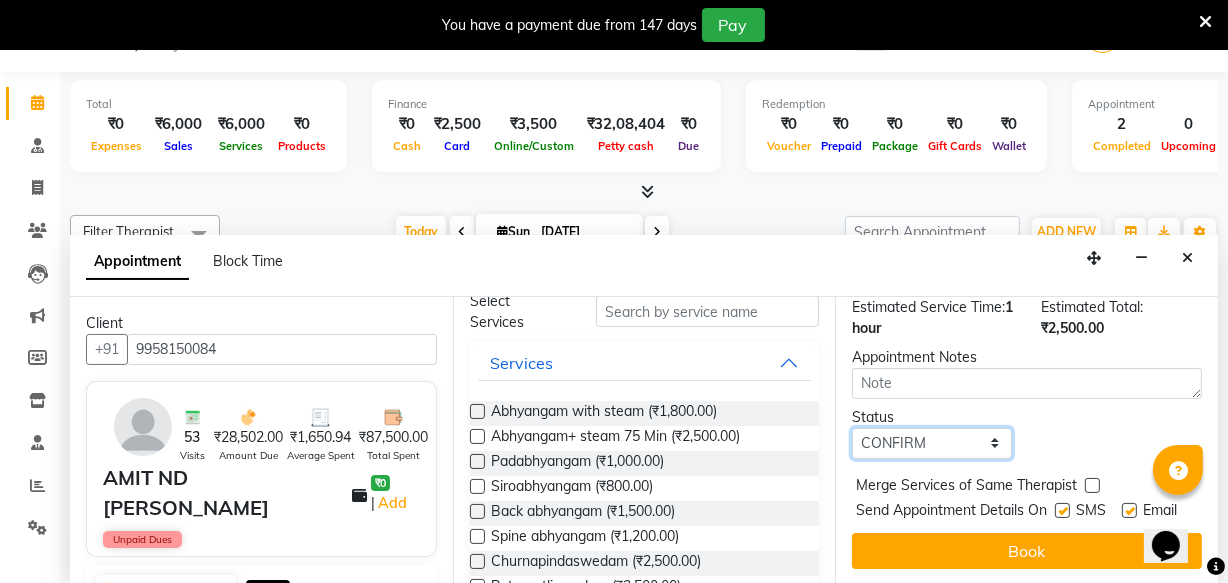 click on "Select TENTATIVE CONFIRM CHECK-IN UPCOMING" at bounding box center [932, 443] 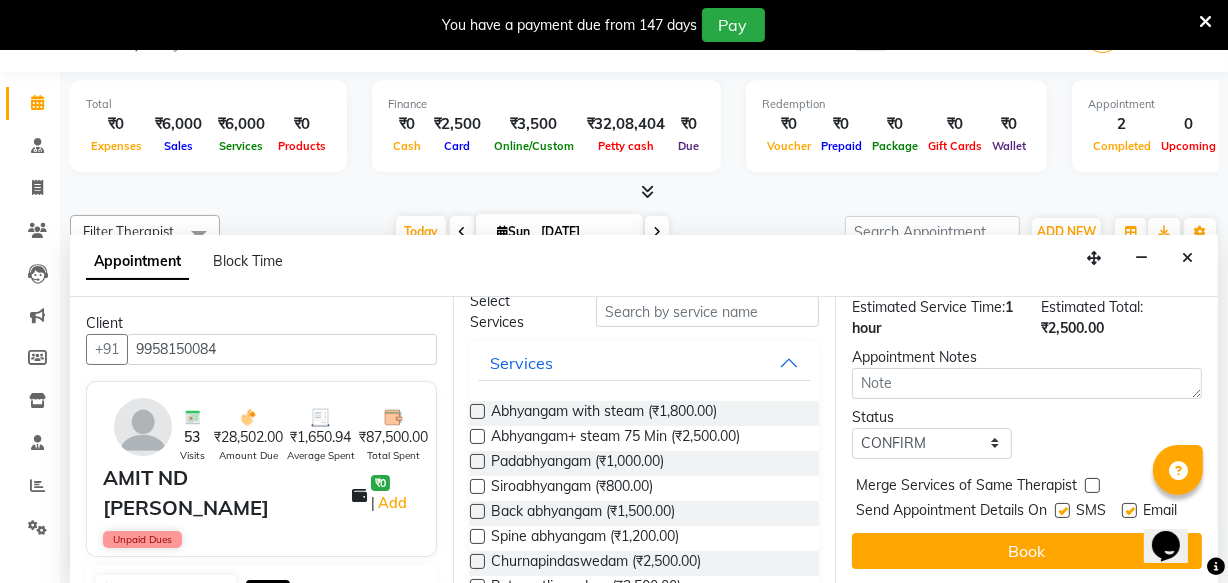 click at bounding box center (1062, 510) 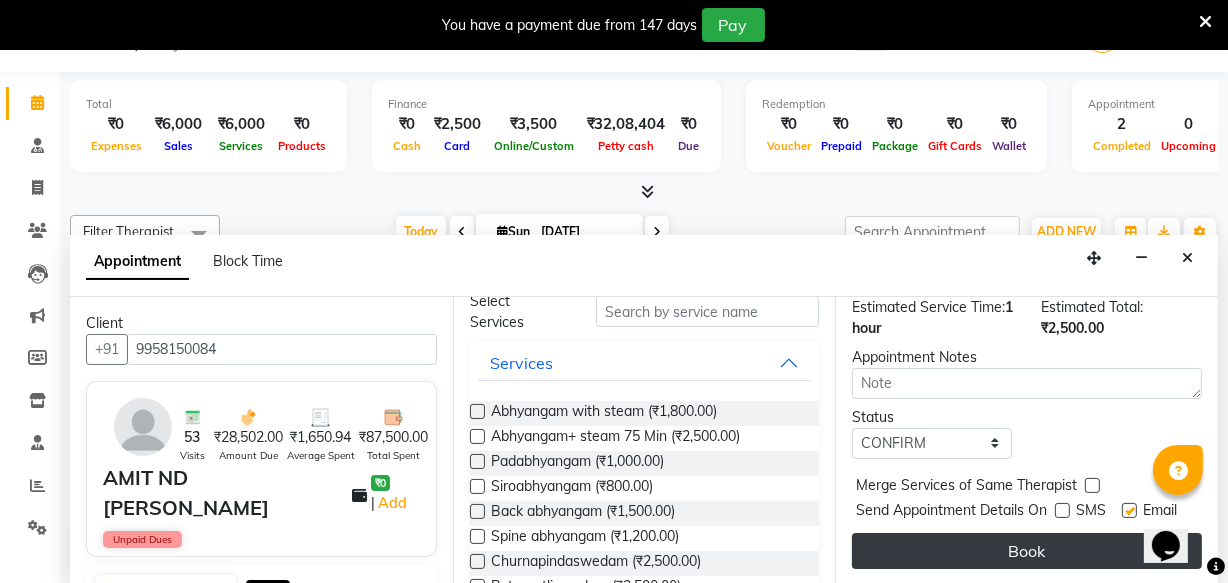 drag, startPoint x: 1123, startPoint y: 478, endPoint x: 1106, endPoint y: 525, distance: 49.979996 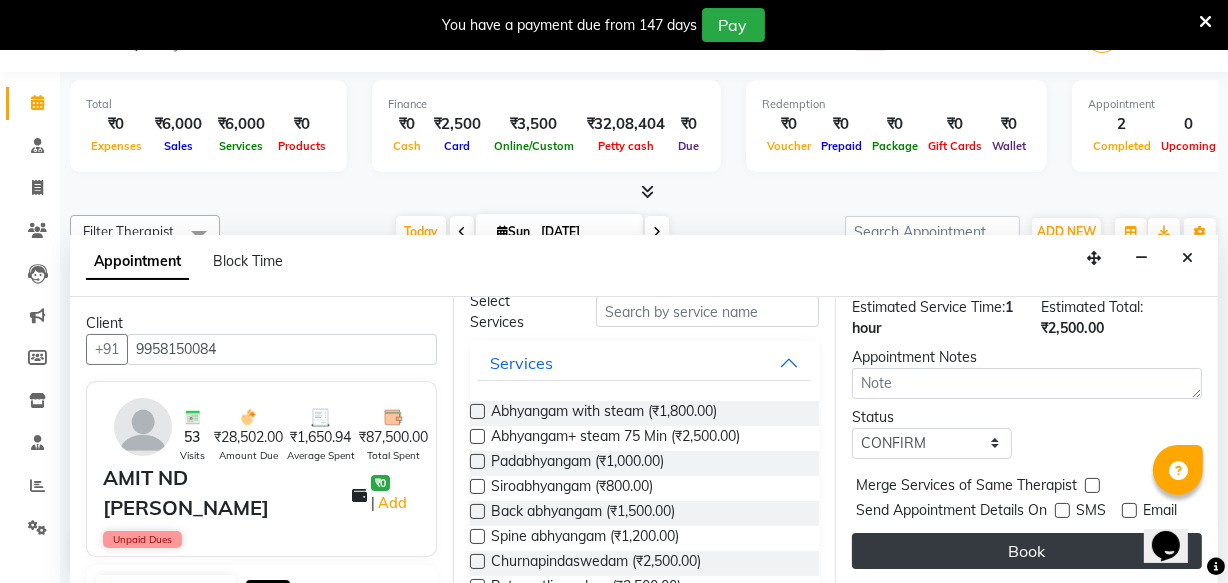 click on "Book" at bounding box center (1027, 551) 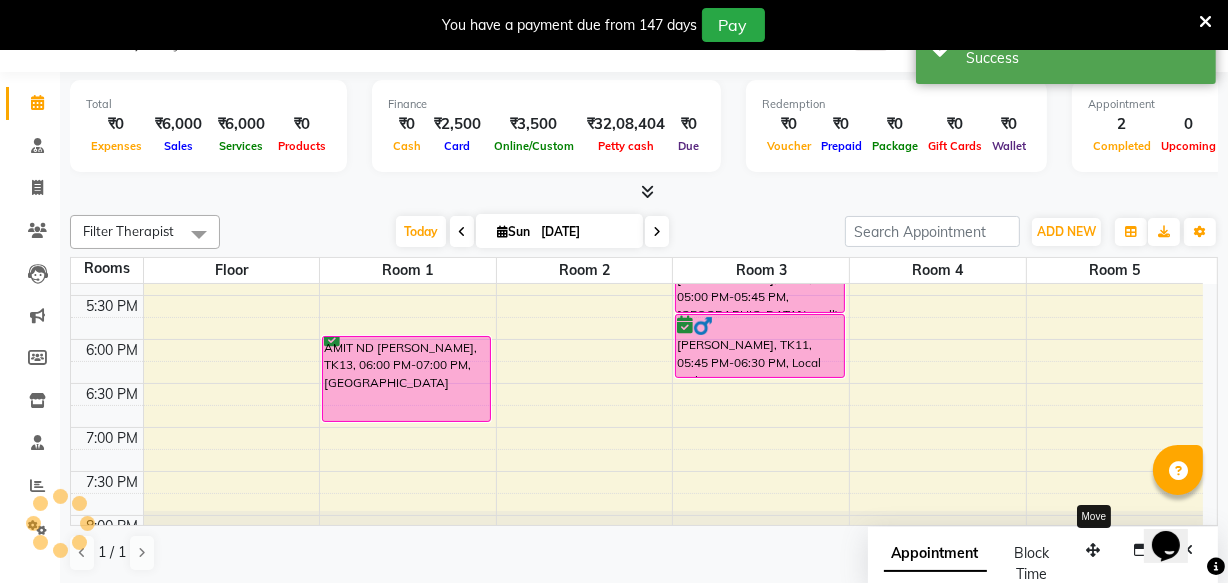 scroll, scrollTop: 0, scrollLeft: 0, axis: both 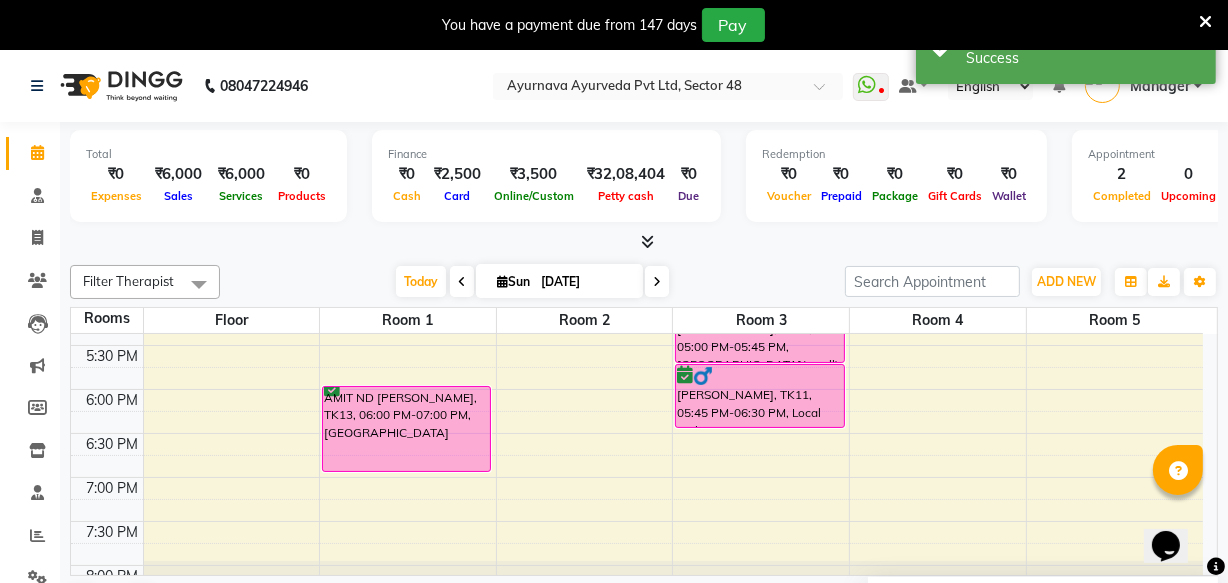 click on "6:00 AM 6:30 AM 7:00 AM 7:30 AM 8:00 AM 8:30 AM 9:00 AM 9:30 AM 10:00 AM 10:30 AM 11:00 AM 11:30 AM 12:00 PM 12:30 PM 1:00 PM 1:30 PM 2:00 PM 2:30 PM 3:00 PM 3:30 PM 4:00 PM 4:30 PM 5:00 PM 5:30 PM 6:00 PM 6:30 PM 7:00 PM 7:30 PM 8:00 PM 8:30 PM     [PERSON_NAME], TK08, 12:00 PM-01:00 PM, ABHYANGAM WITH STEAM      AMIT ND [PERSON_NAME], TK13, 06:00 PM-07:00 PM, [GEOGRAPHIC_DATA]
[PERSON_NAME], TK03, 09:00 AM-10:00 AM, Pizhichil
[PERSON_NAME], TK03, 10:00 AM-10:45 AM, Local potli     T P D NAIR, TK06, 11:30 AM-12:45 PM, Abhyangampotli massag     T P D NAIR, TK06, 12:45 PM-01:30 PM, [PERSON_NAME]     [PERSON_NAME], TK09, 02:00 PM-03:15 PM, Abhyangampotli massag     [PERSON_NAME], TK12, 03:30 PM-04:30 PM, Njavarapotli massage     [PERSON_NAME], TK01, 08:00 AM-09:15 AM, Abhyangam+ steam 75 Min     [PERSON_NAME], TK04, 10:30 AM-11:30 AM, ABHYANGAM WITH STEAM      [PERSON_NAME], TK07, 12:00 PM-01:00 PM, ABHYANGAM WITH STEAM      [PERSON_NAME], TK10, 02:00 PM-03:15 PM, [GEOGRAPHIC_DATA] massag" at bounding box center (637, -7) 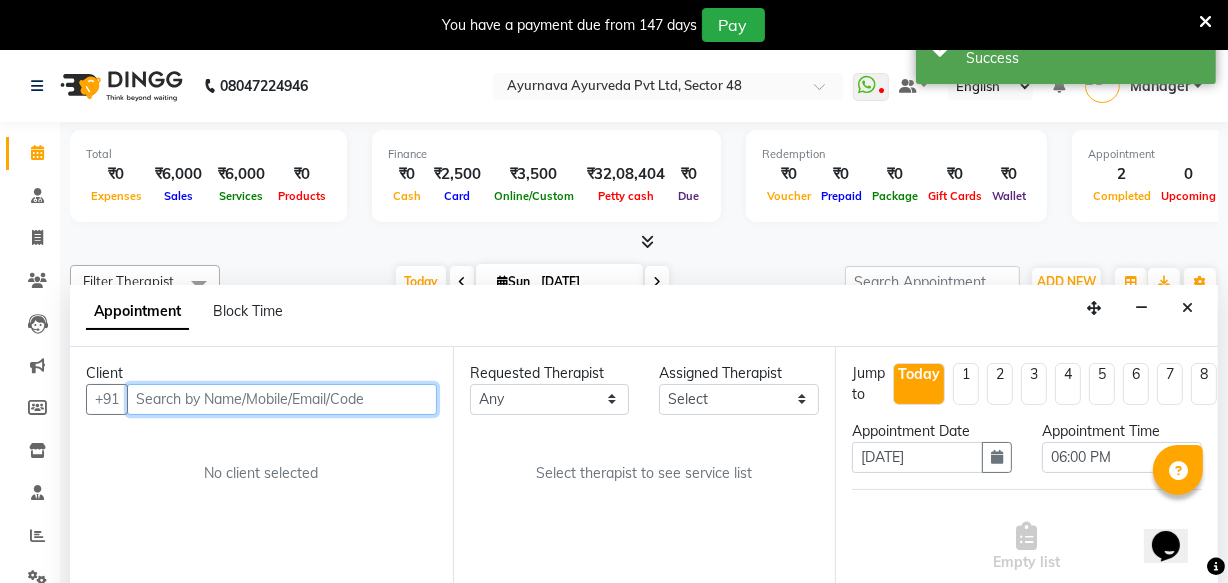 scroll, scrollTop: 50, scrollLeft: 0, axis: vertical 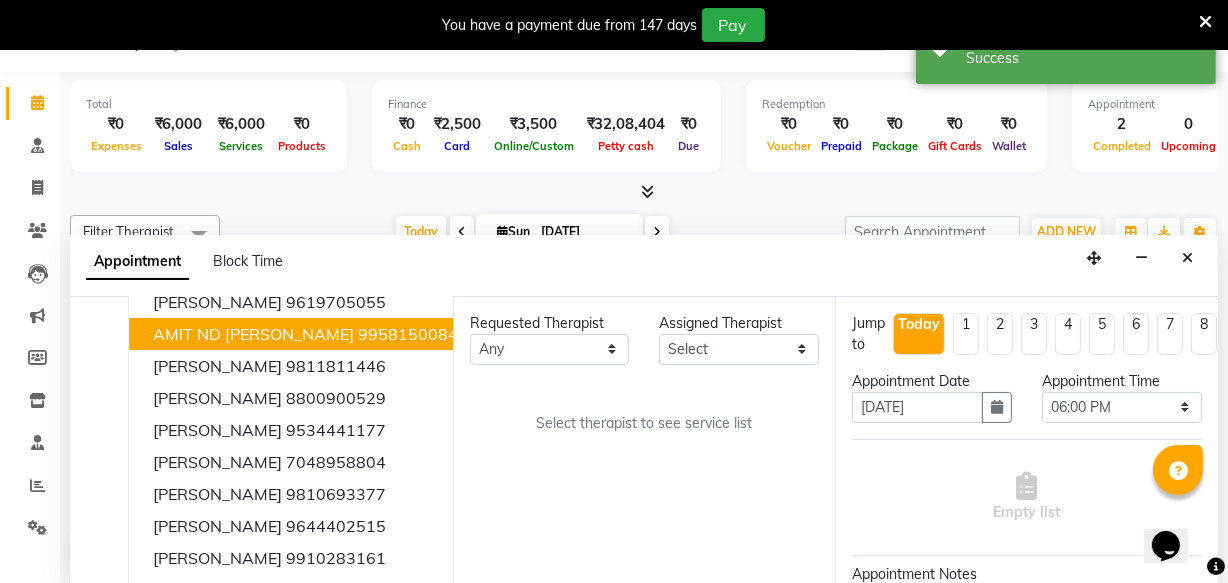 click on "AMIT ND [PERSON_NAME]" at bounding box center [253, 334] 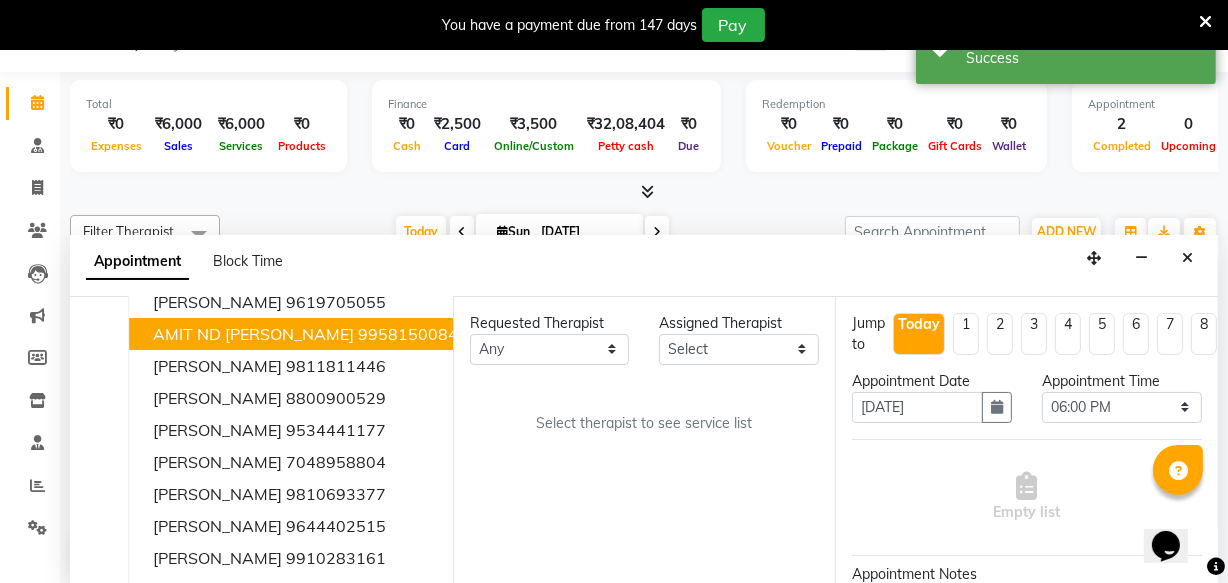 type on "9958150084" 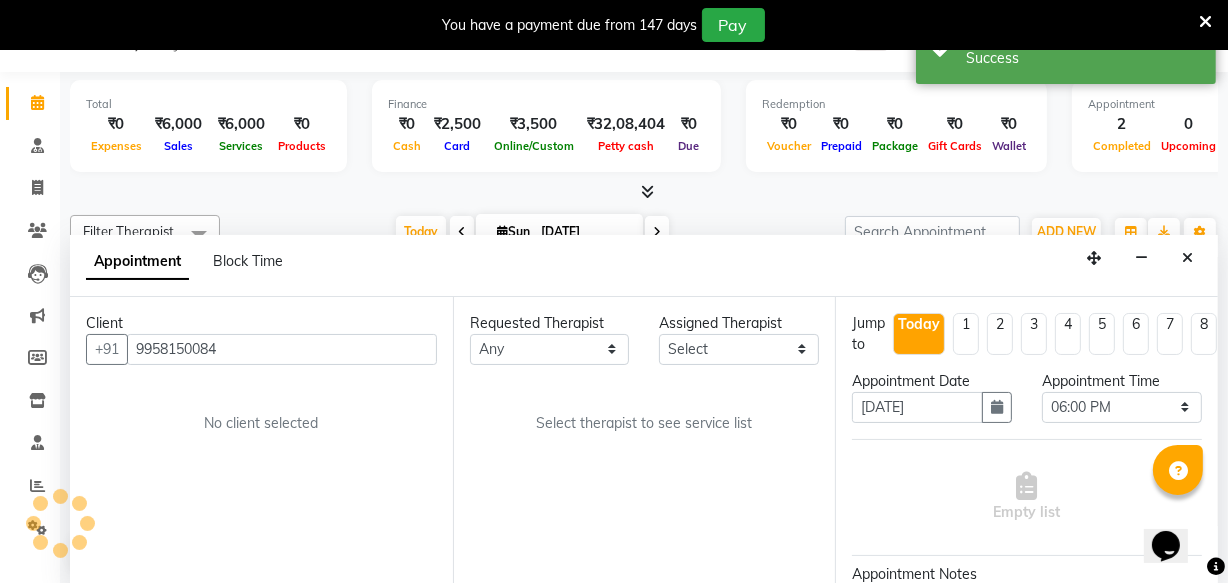 scroll, scrollTop: 0, scrollLeft: 0, axis: both 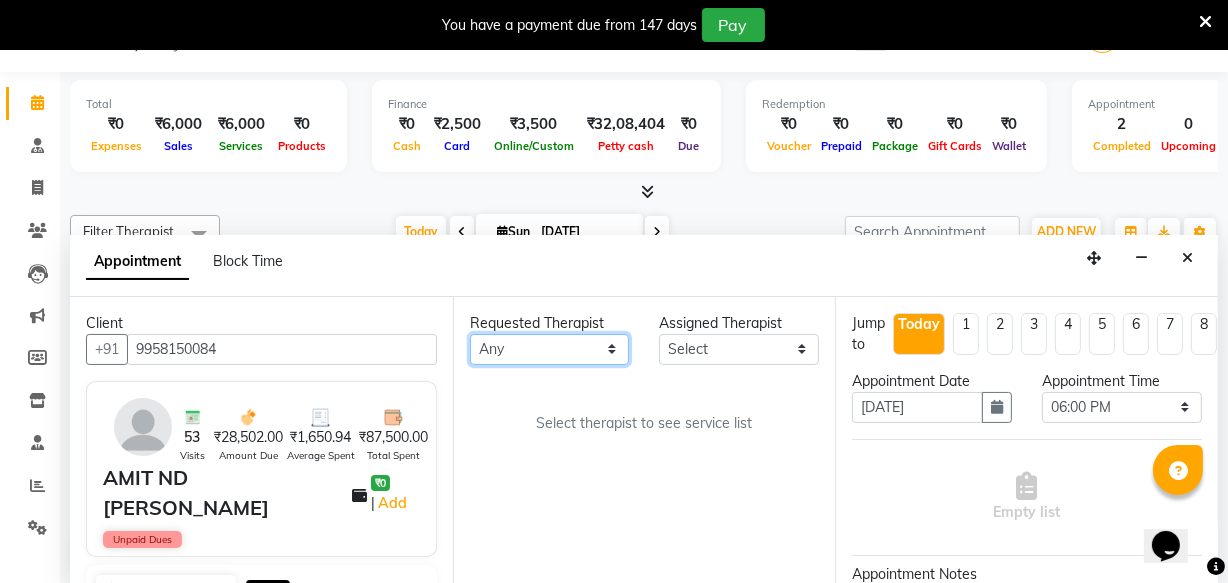click on "Any [PERSON_NAME] [PERSON_NAME] V P [PERSON_NAME] [PERSON_NAME] [PERSON_NAME] [PERSON_NAME] [PERSON_NAME]  Dr [PERSON_NAME] DR [PERSON_NAME] [PERSON_NAME] Dr [PERSON_NAME] R [PERSON_NAME] [PERSON_NAME] Nijo [PERSON_NAME] [PERSON_NAME] radha Rasmi O S [PERSON_NAME] [PERSON_NAME] [PERSON_NAME] [PERSON_NAME] M [PERSON_NAME] [PERSON_NAME] Mon [PERSON_NAME] [PERSON_NAME]   [PERSON_NAME]   [PERSON_NAME]" at bounding box center [550, 349] 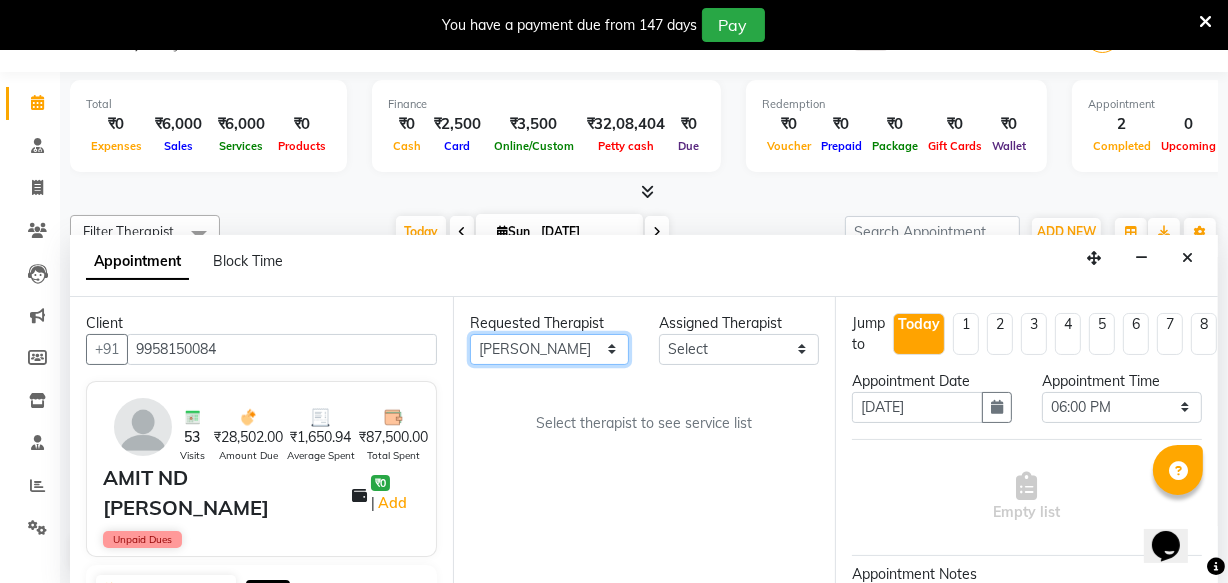 click on "Any [PERSON_NAME] [PERSON_NAME] V P [PERSON_NAME] [PERSON_NAME] [PERSON_NAME] [PERSON_NAME] [PERSON_NAME]  Dr [PERSON_NAME] DR [PERSON_NAME] [PERSON_NAME] Dr [PERSON_NAME] R [PERSON_NAME] [PERSON_NAME] Nijo [PERSON_NAME] [PERSON_NAME] radha Rasmi O S [PERSON_NAME] [PERSON_NAME] [PERSON_NAME] [PERSON_NAME] M [PERSON_NAME] [PERSON_NAME] Mon [PERSON_NAME] [PERSON_NAME]   [PERSON_NAME]   [PERSON_NAME]" at bounding box center (550, 349) 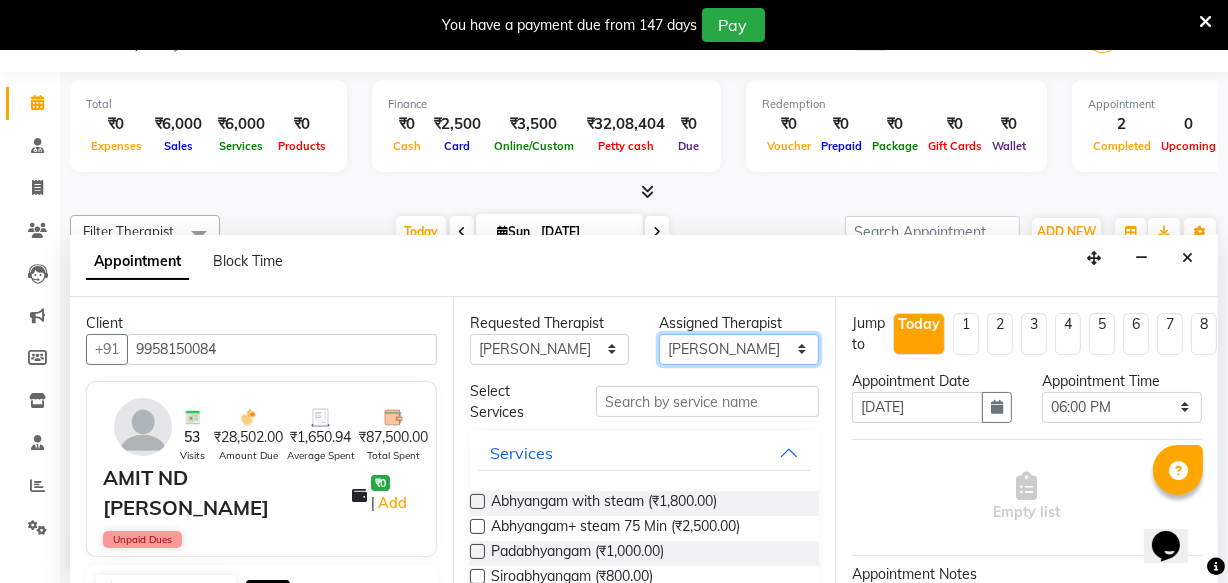 click on "Select [PERSON_NAME] [PERSON_NAME] V P [PERSON_NAME] [PERSON_NAME] [PERSON_NAME] [PERSON_NAME] [PERSON_NAME]  Dr [PERSON_NAME] DR [PERSON_NAME] [PERSON_NAME] Dr [PERSON_NAME] R [PERSON_NAME] [PERSON_NAME] Nijo [PERSON_NAME] [PERSON_NAME] radha Rasmi O S [PERSON_NAME] [PERSON_NAME] [PERSON_NAME] [PERSON_NAME] M [PERSON_NAME] [PERSON_NAME] Mon [PERSON_NAME] [PERSON_NAME]   [PERSON_NAME]   [PERSON_NAME]" at bounding box center (739, 349) 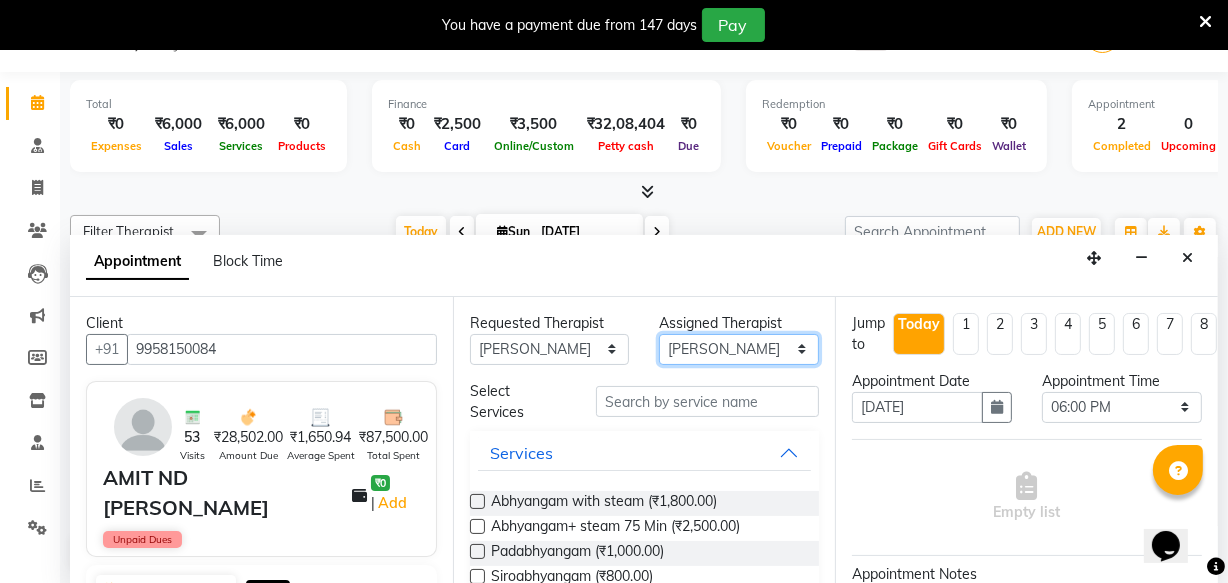 select on "63862" 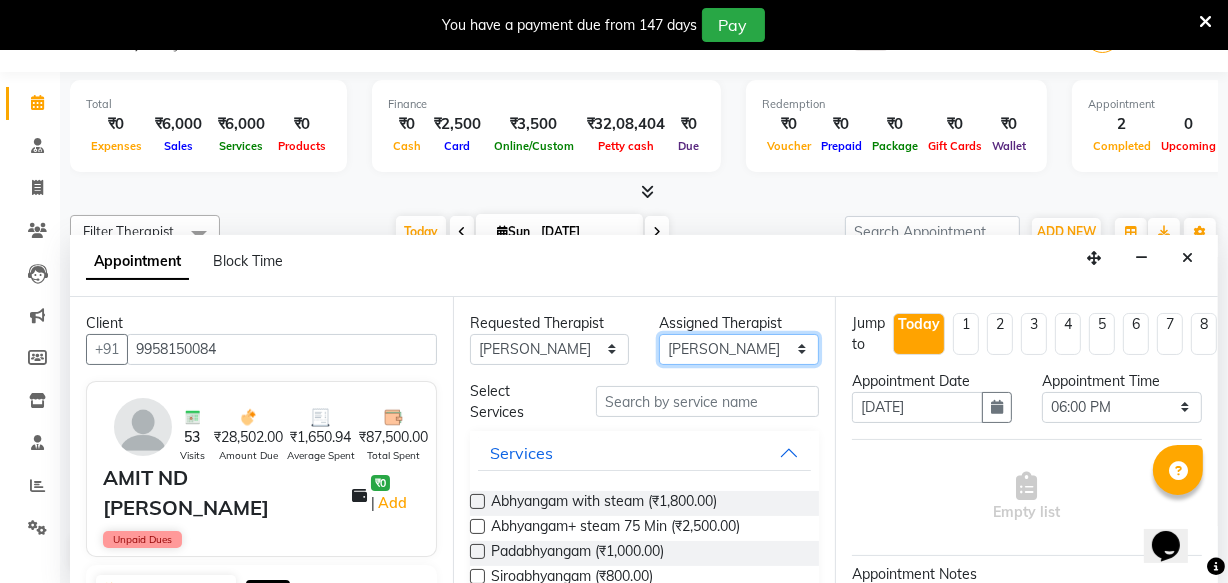 click on "Select [PERSON_NAME] [PERSON_NAME] V P [PERSON_NAME] [PERSON_NAME] [PERSON_NAME] [PERSON_NAME] [PERSON_NAME]  Dr [PERSON_NAME] DR [PERSON_NAME] [PERSON_NAME] Dr [PERSON_NAME] R [PERSON_NAME] [PERSON_NAME] Nijo [PERSON_NAME] [PERSON_NAME] radha Rasmi O S [PERSON_NAME] [PERSON_NAME] [PERSON_NAME] [PERSON_NAME] M [PERSON_NAME] [PERSON_NAME] Mon [PERSON_NAME] [PERSON_NAME]   [PERSON_NAME]   [PERSON_NAME]" at bounding box center [739, 349] 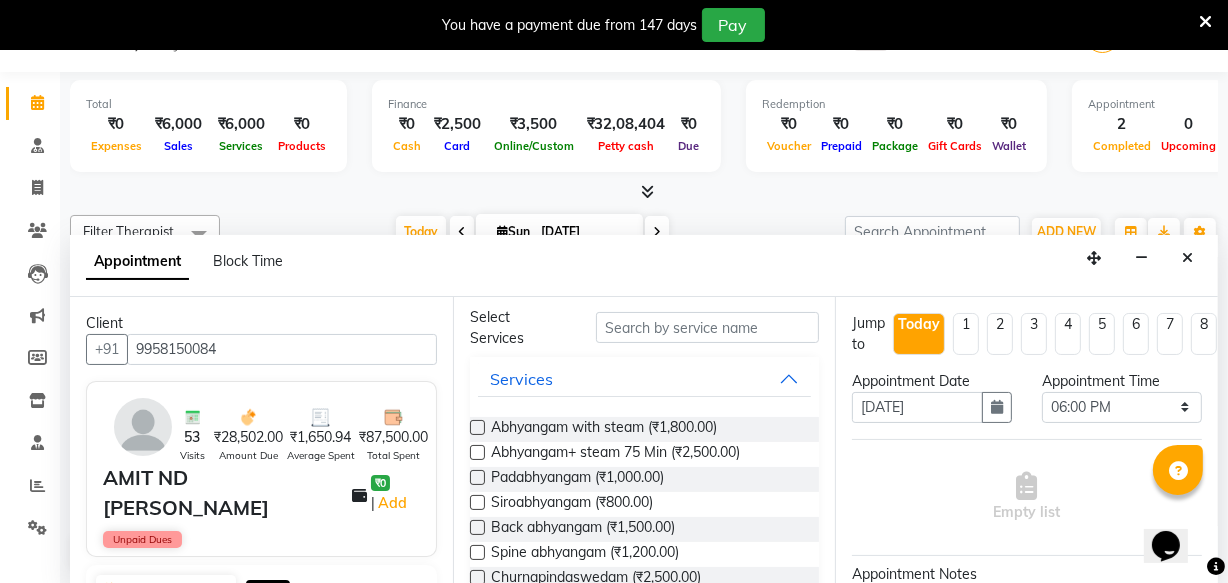 scroll, scrollTop: 181, scrollLeft: 0, axis: vertical 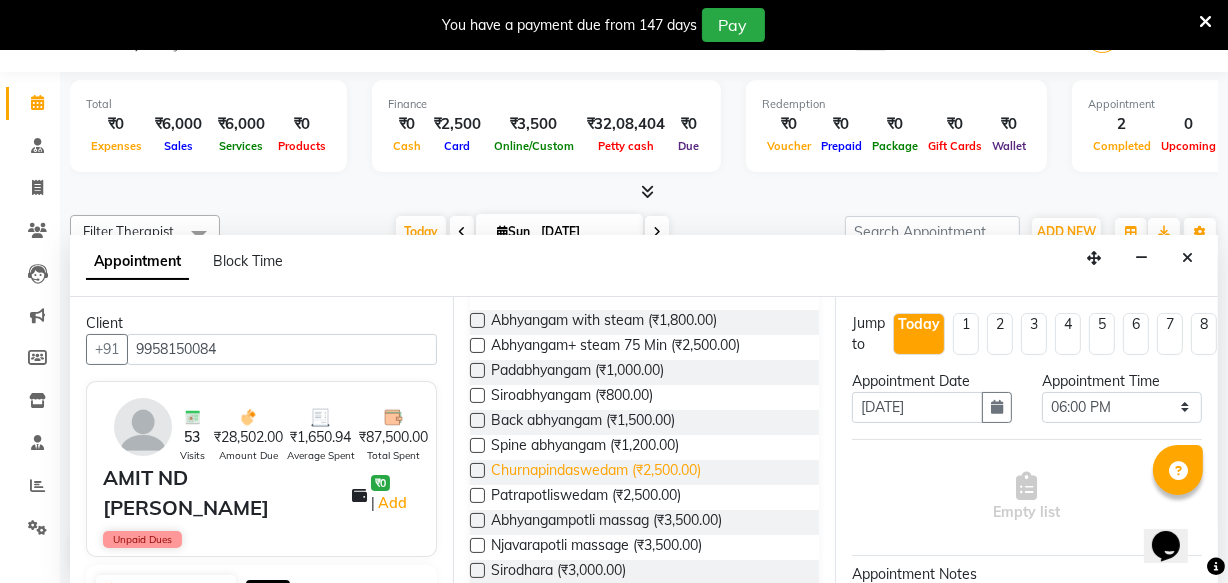 click on "Churnapindaswedam (₹2,500.00)" at bounding box center (596, 472) 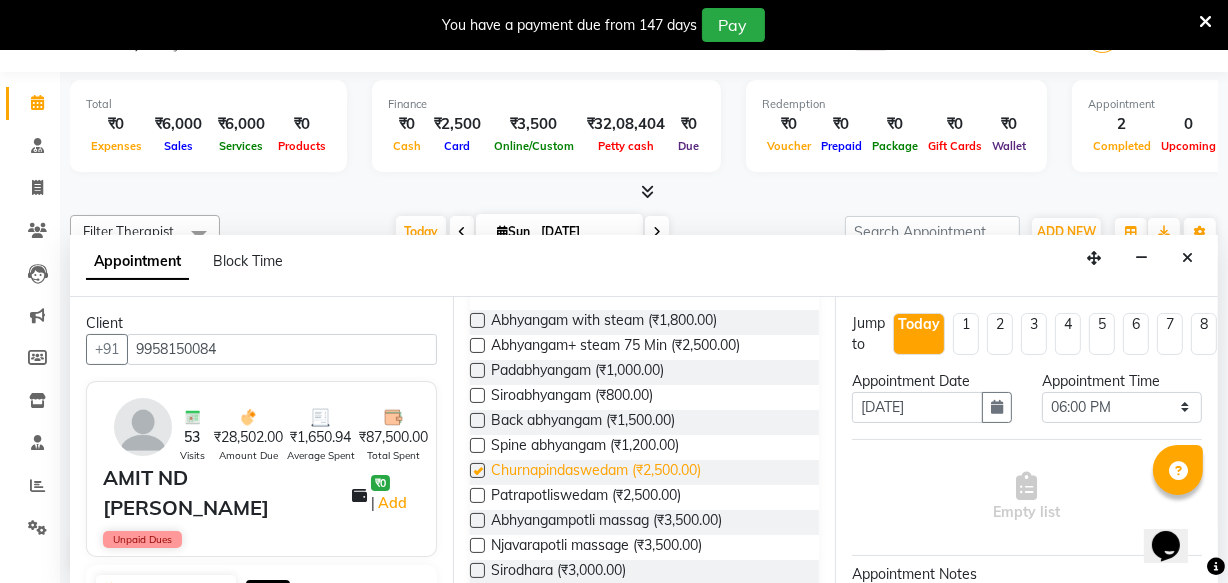 checkbox on "true" 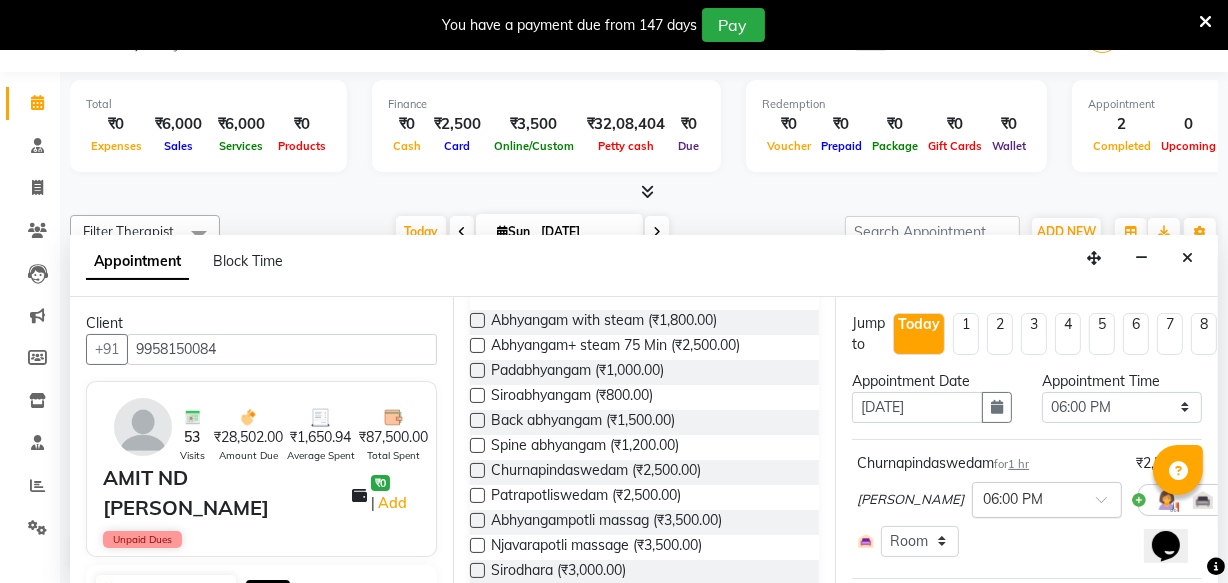 checkbox on "false" 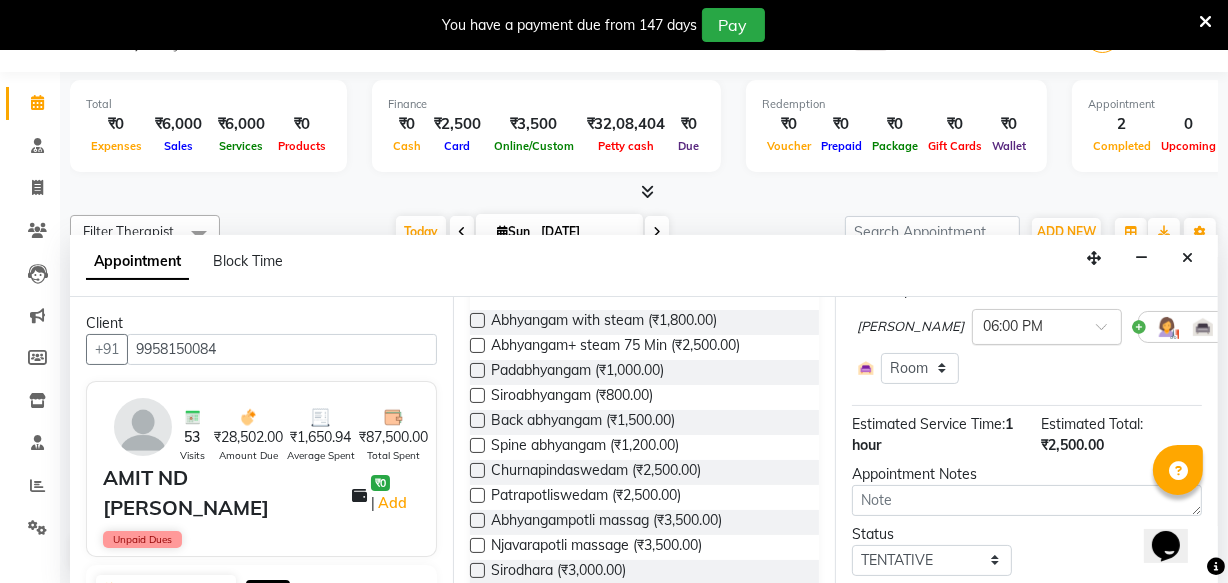 scroll, scrollTop: 320, scrollLeft: 0, axis: vertical 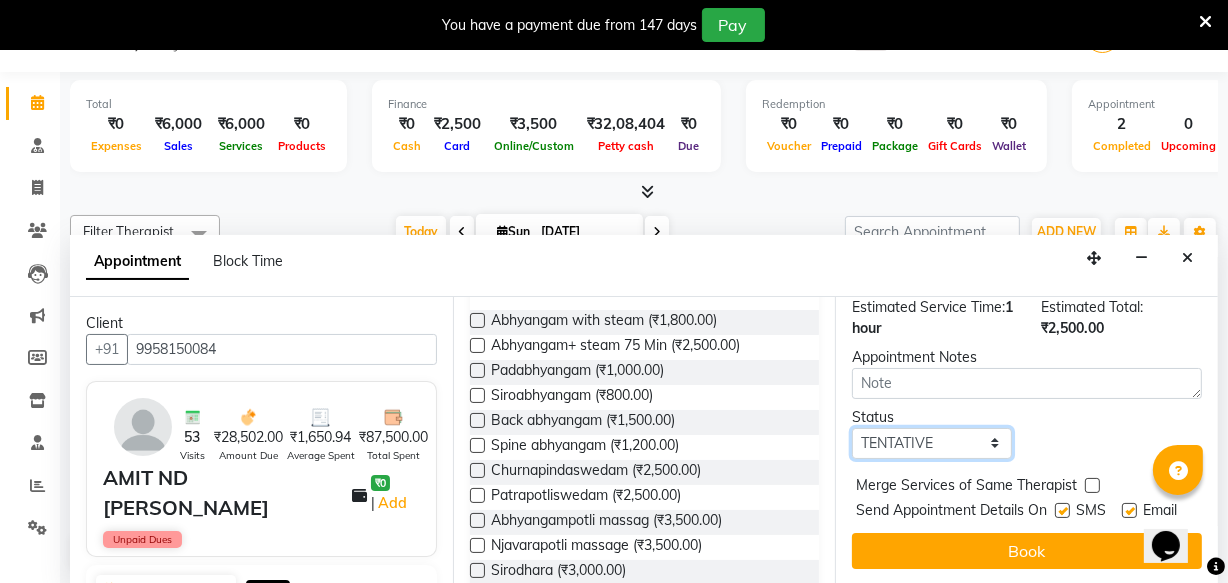 click on "Select TENTATIVE CONFIRM CHECK-IN UPCOMING" at bounding box center [932, 443] 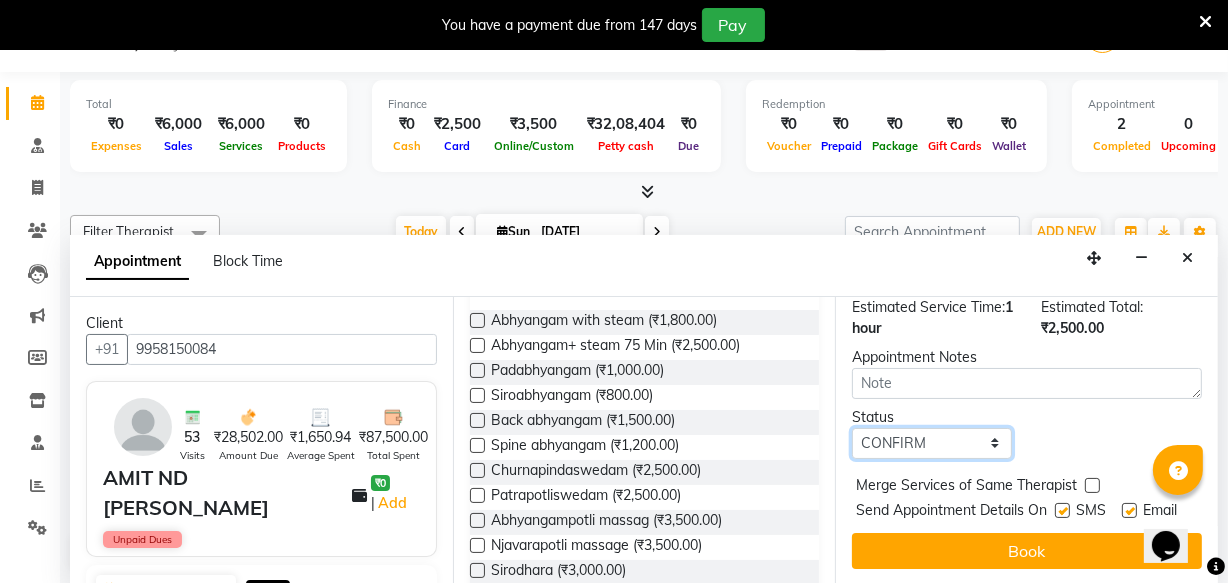 click on "Select TENTATIVE CONFIRM CHECK-IN UPCOMING" at bounding box center (932, 443) 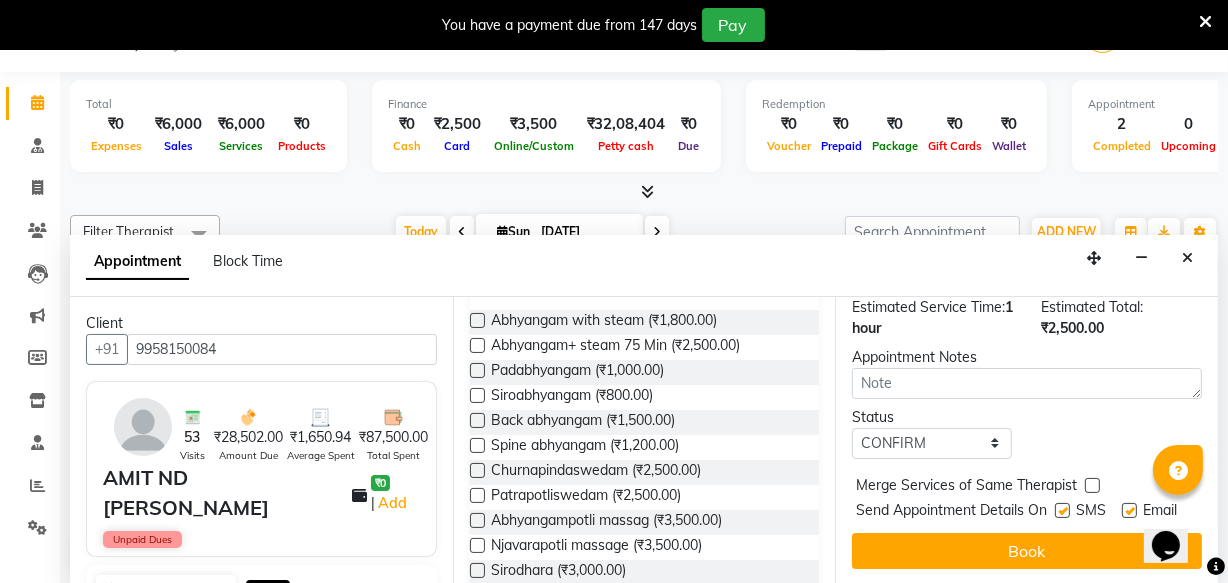 click at bounding box center [1062, 510] 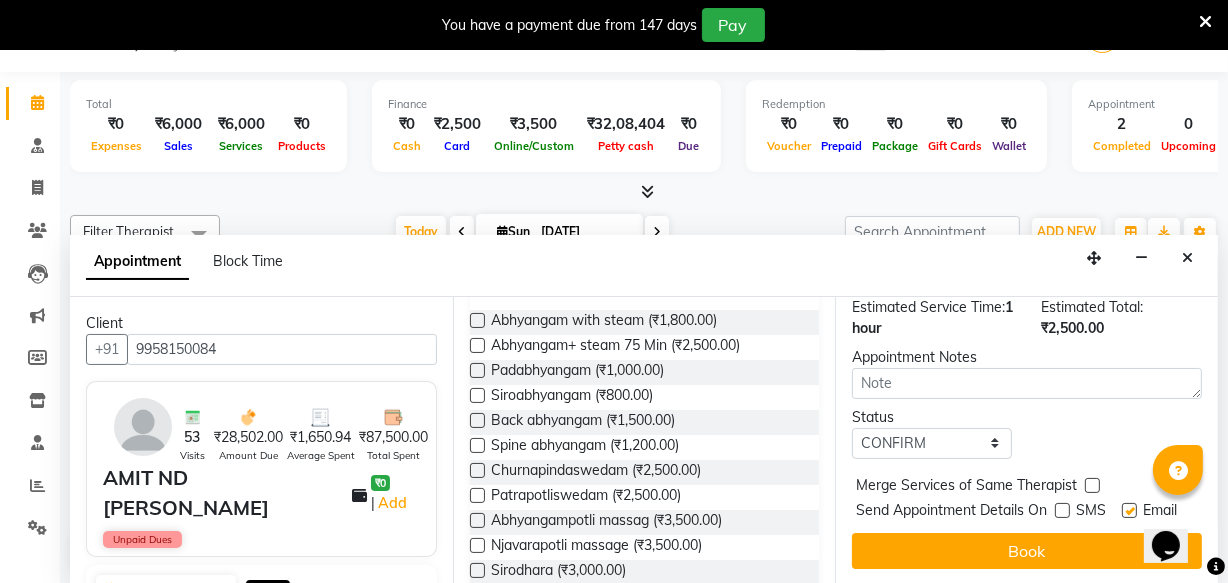 click at bounding box center [1129, 510] 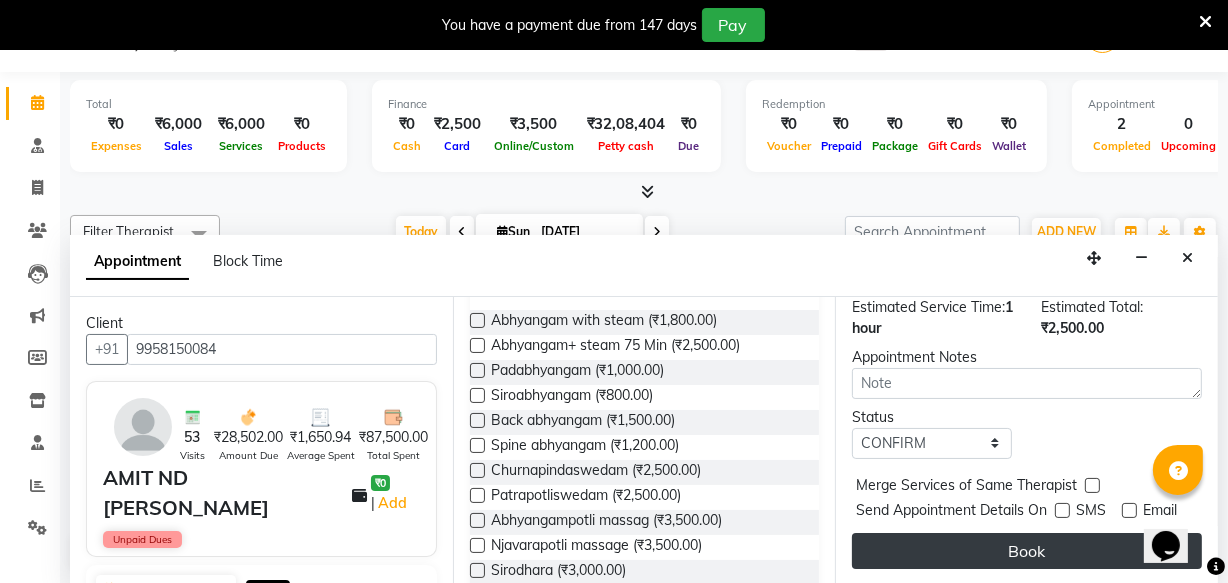 click on "Book" at bounding box center [1027, 551] 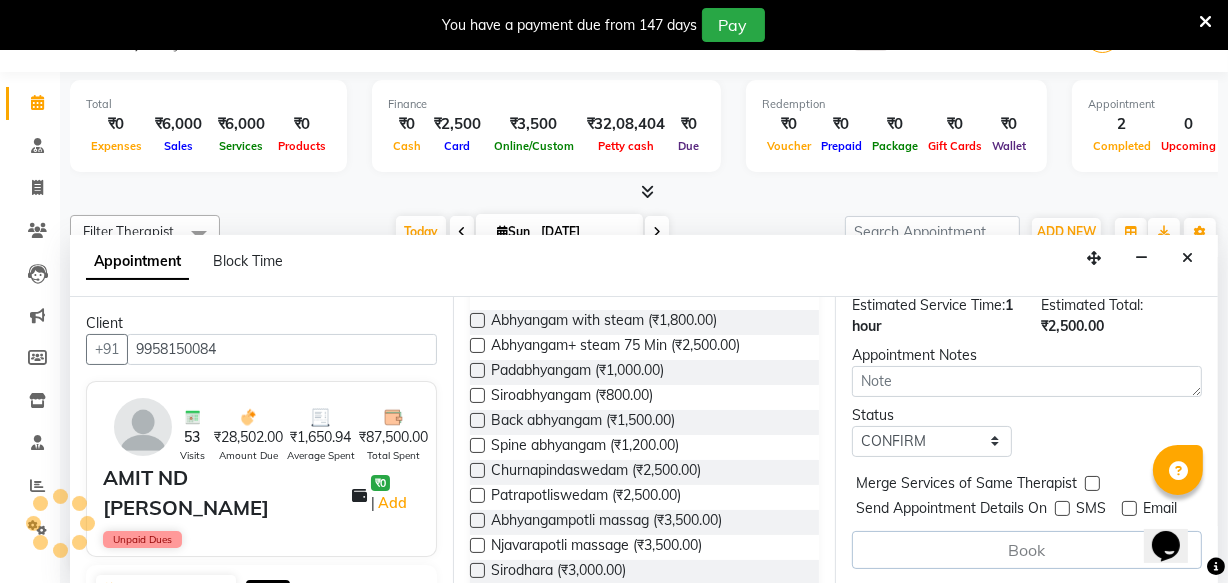 click on "Book" at bounding box center [1027, 550] 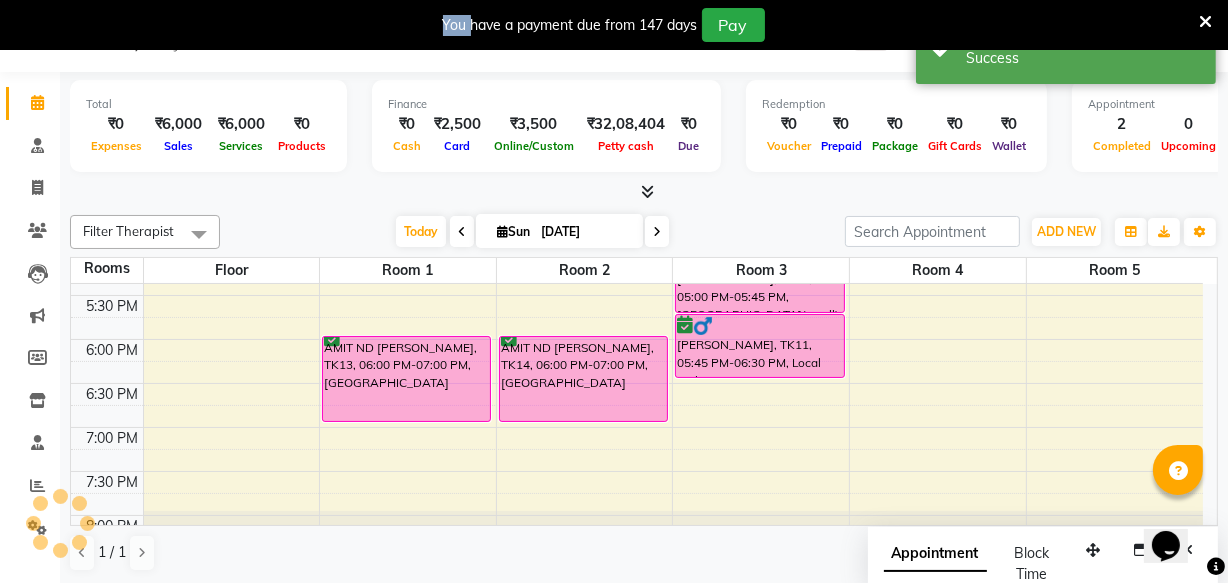scroll, scrollTop: 0, scrollLeft: 0, axis: both 